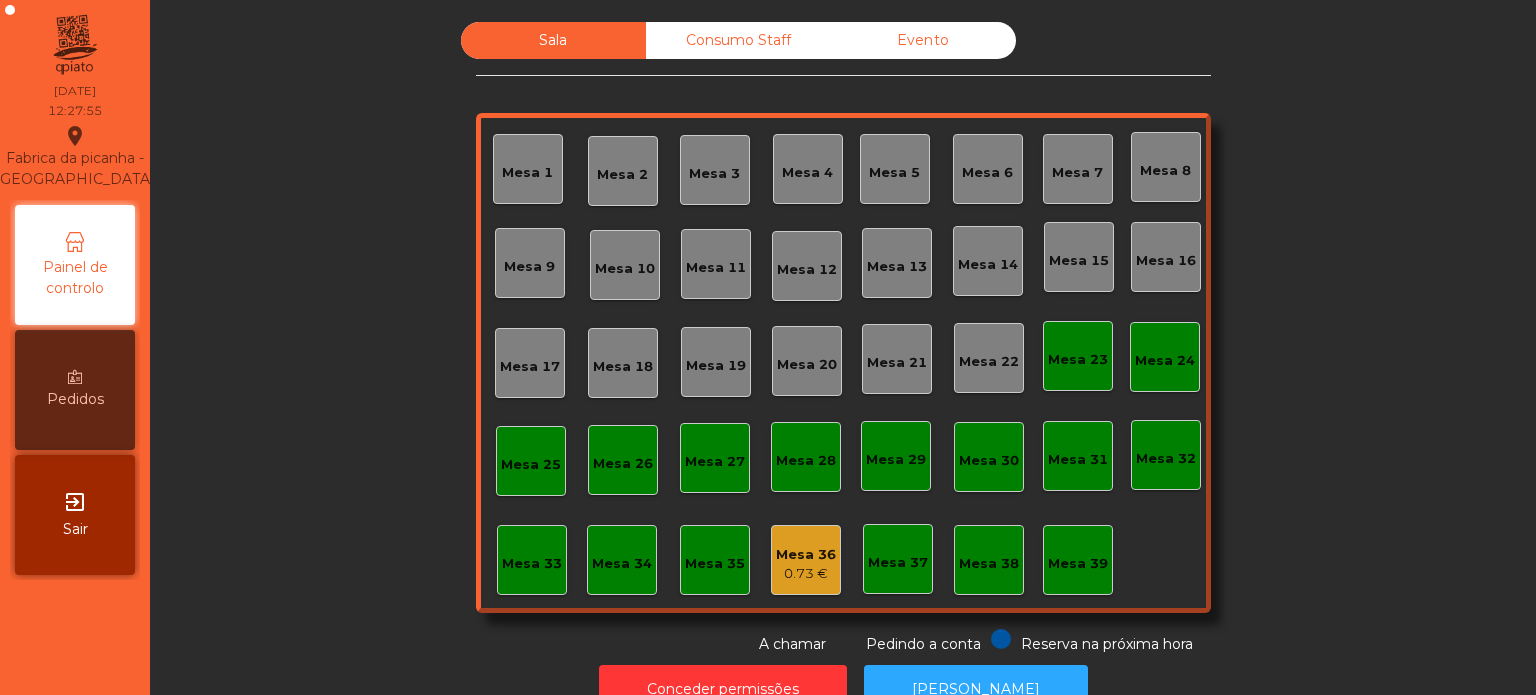 scroll, scrollTop: 0, scrollLeft: 0, axis: both 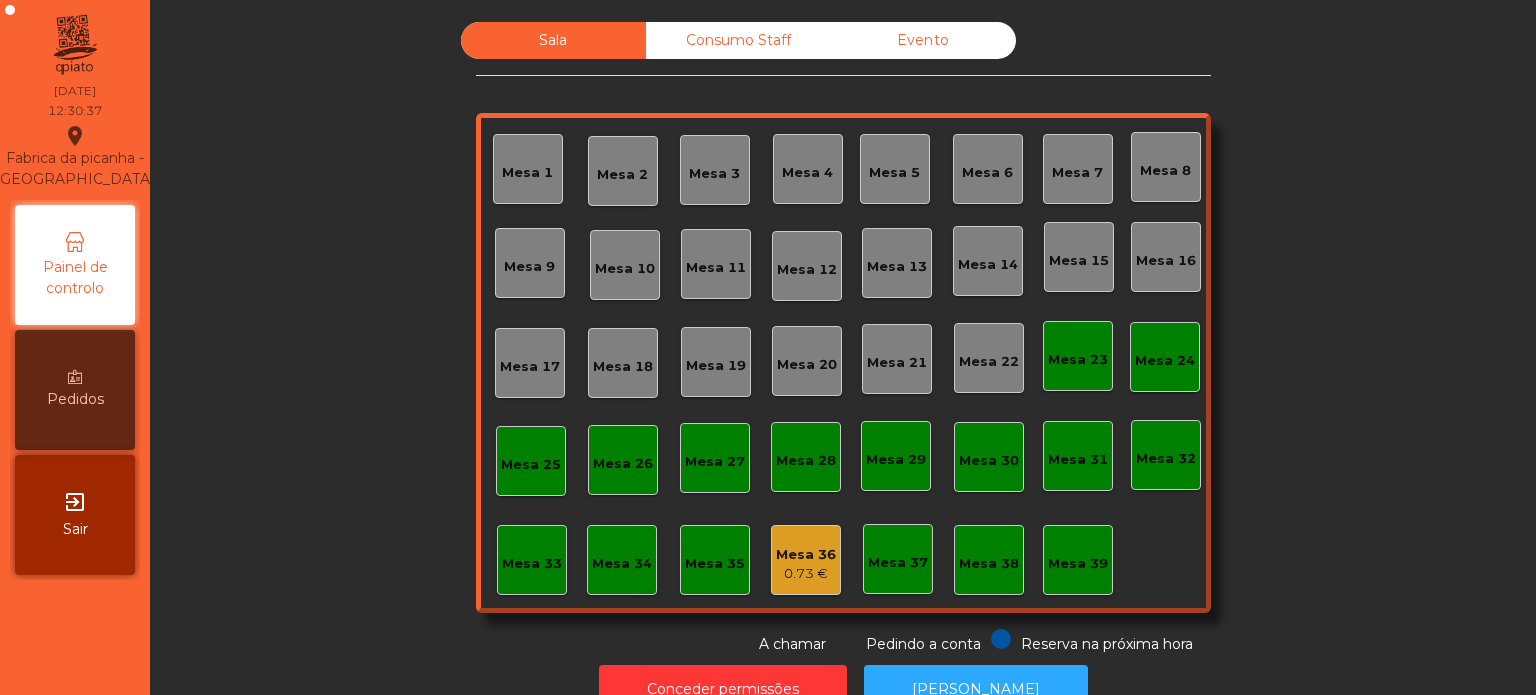 click on "Mesa 4" 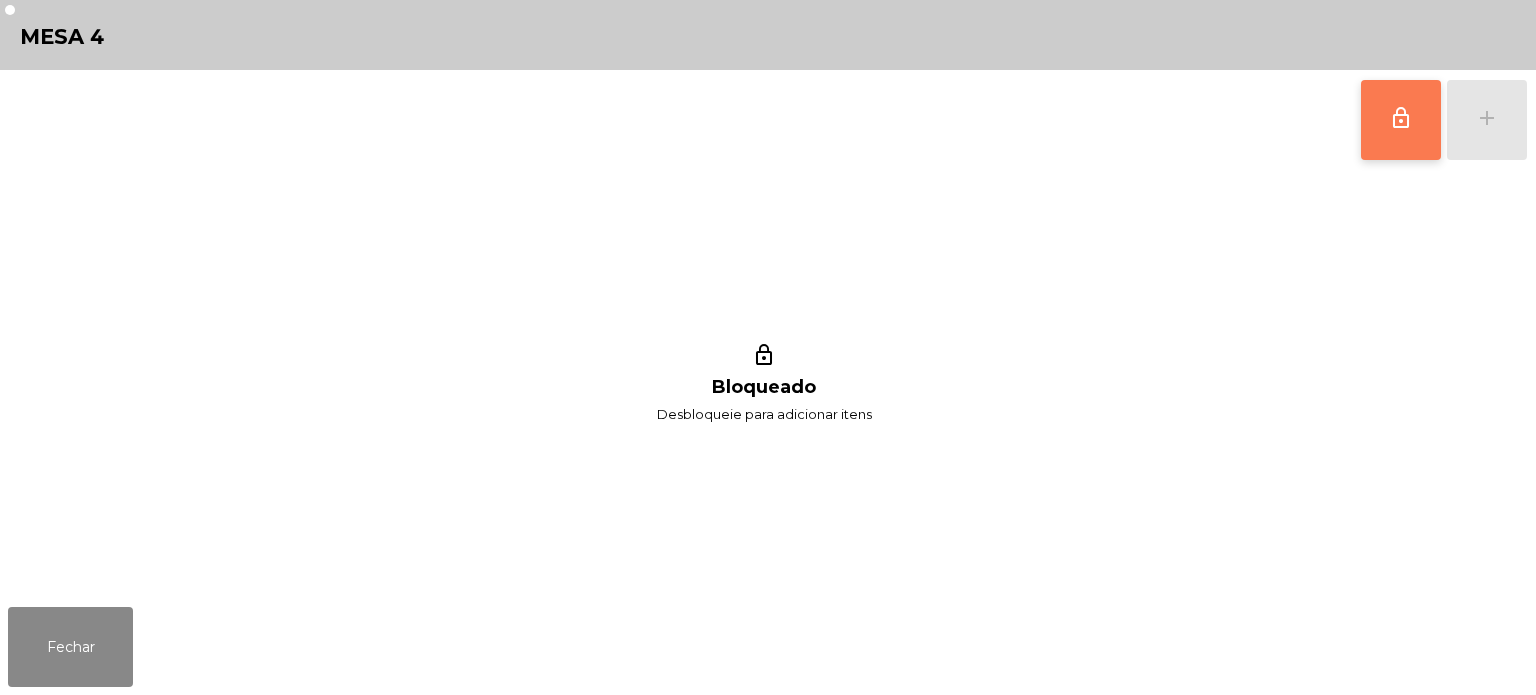 click on "lock_outline" 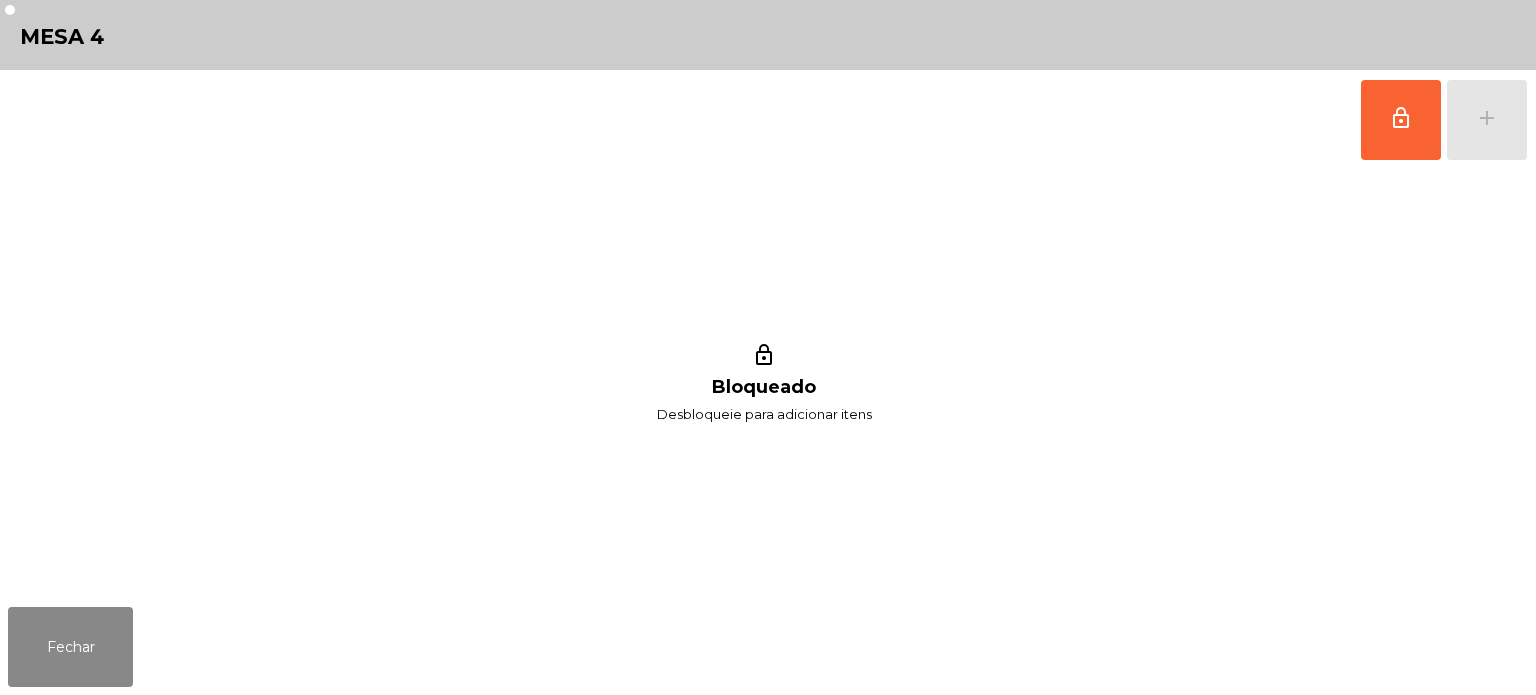 click on "lock_outline   add" 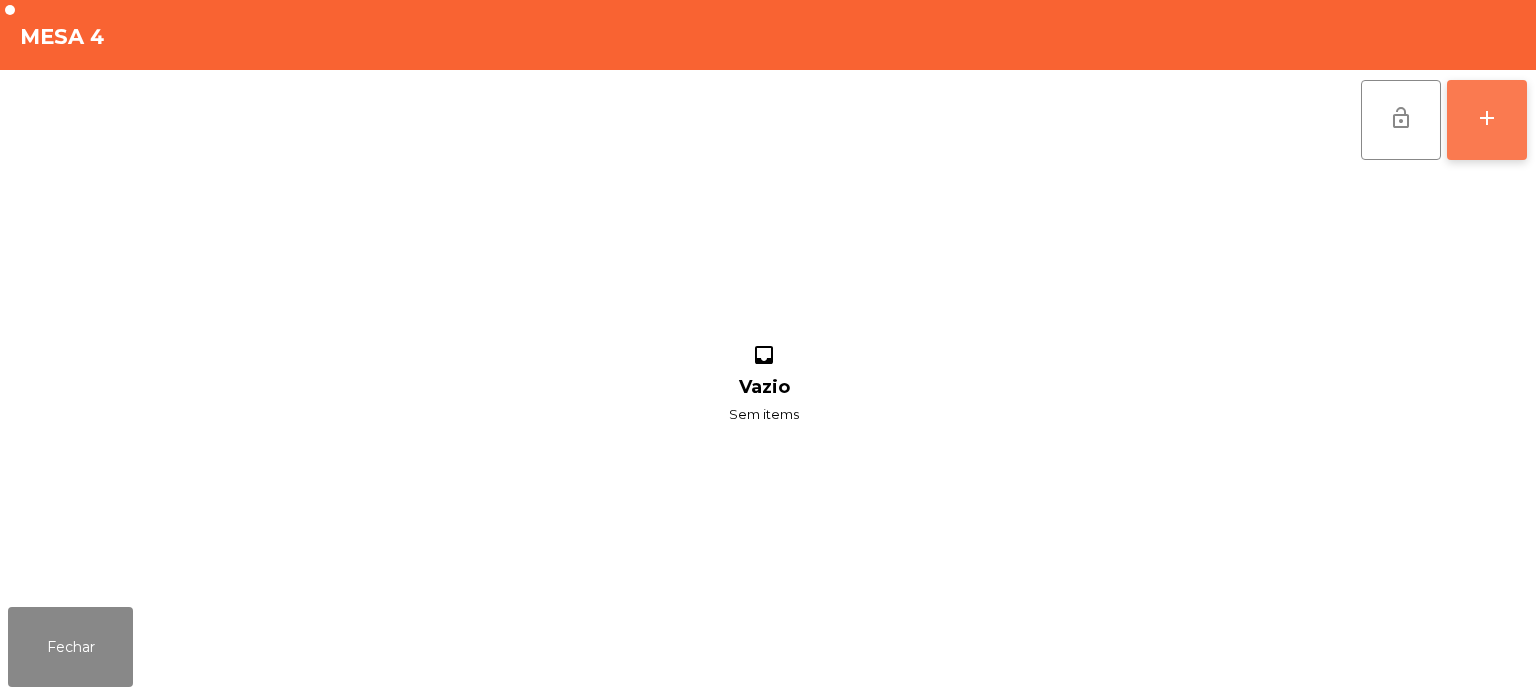 click on "add" 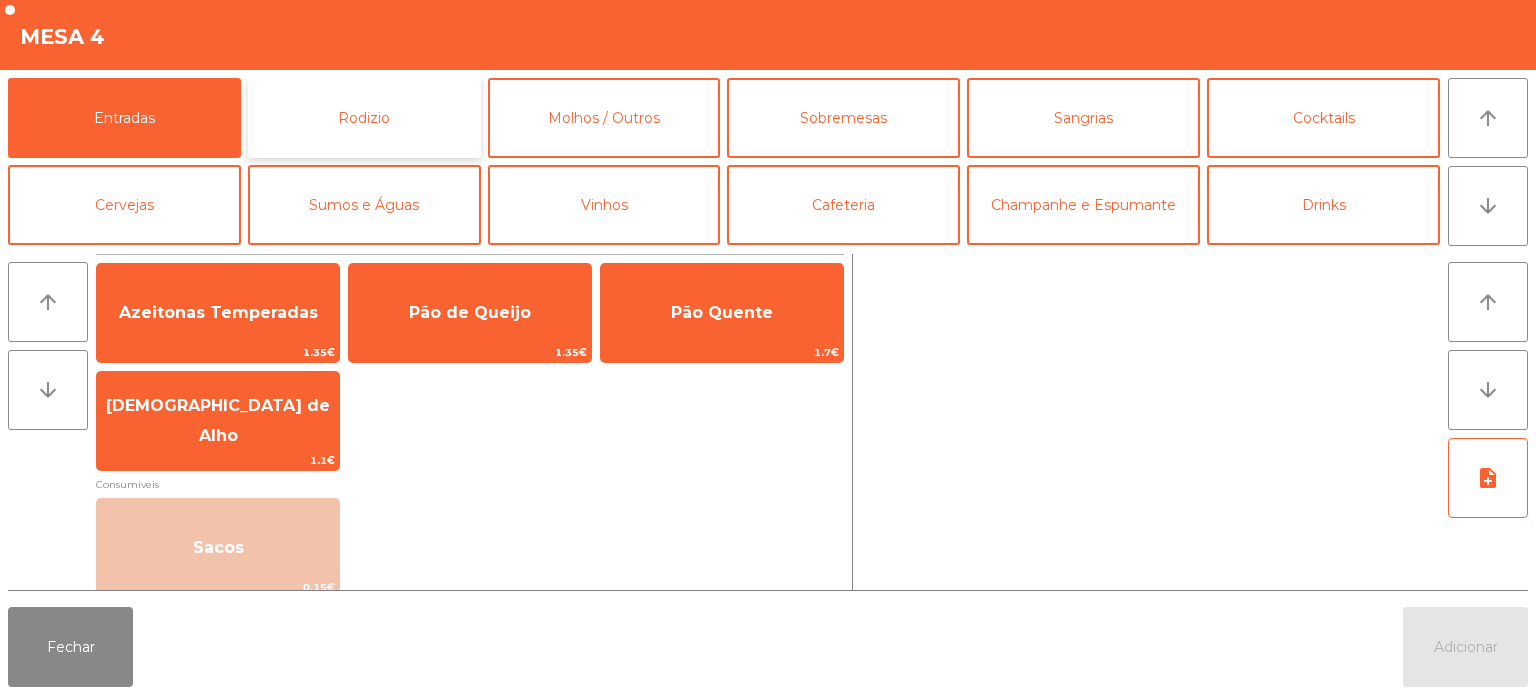 click on "Rodizio" 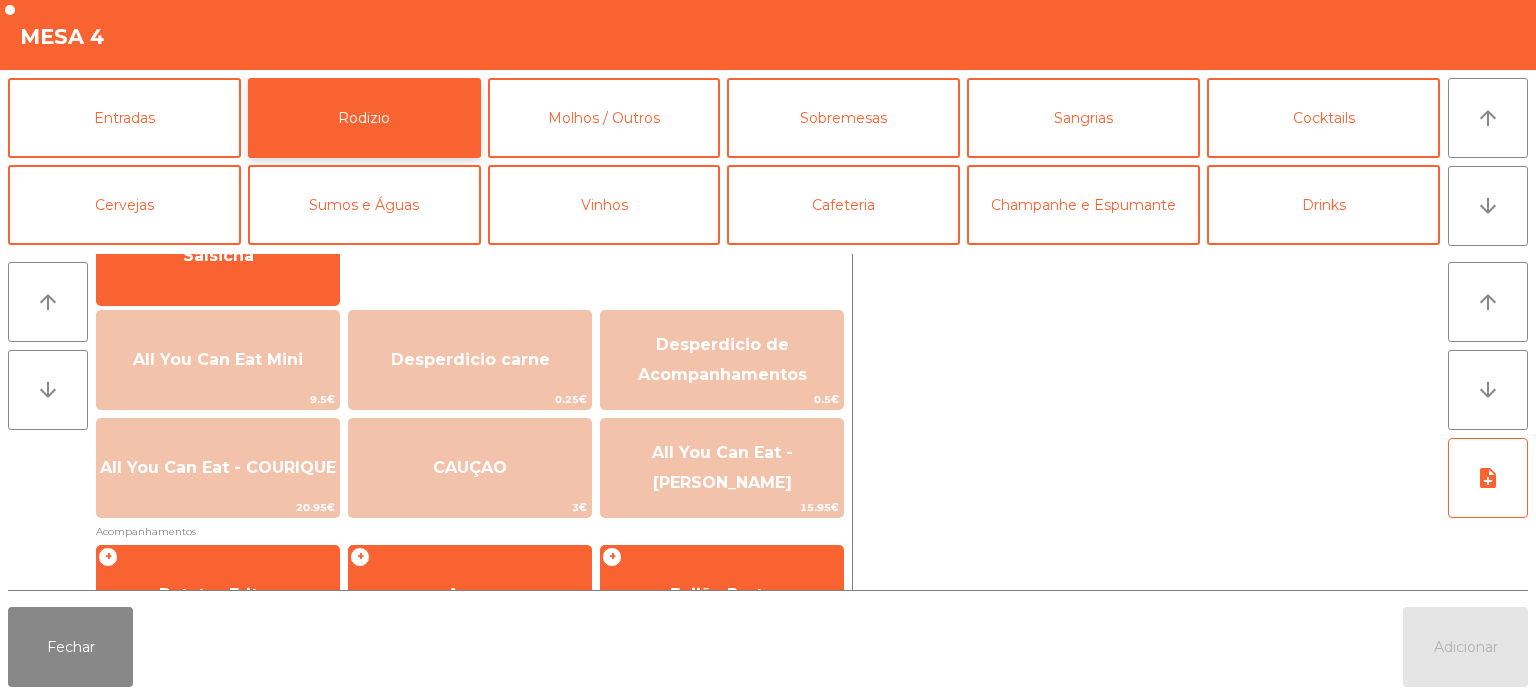 scroll, scrollTop: 293, scrollLeft: 0, axis: vertical 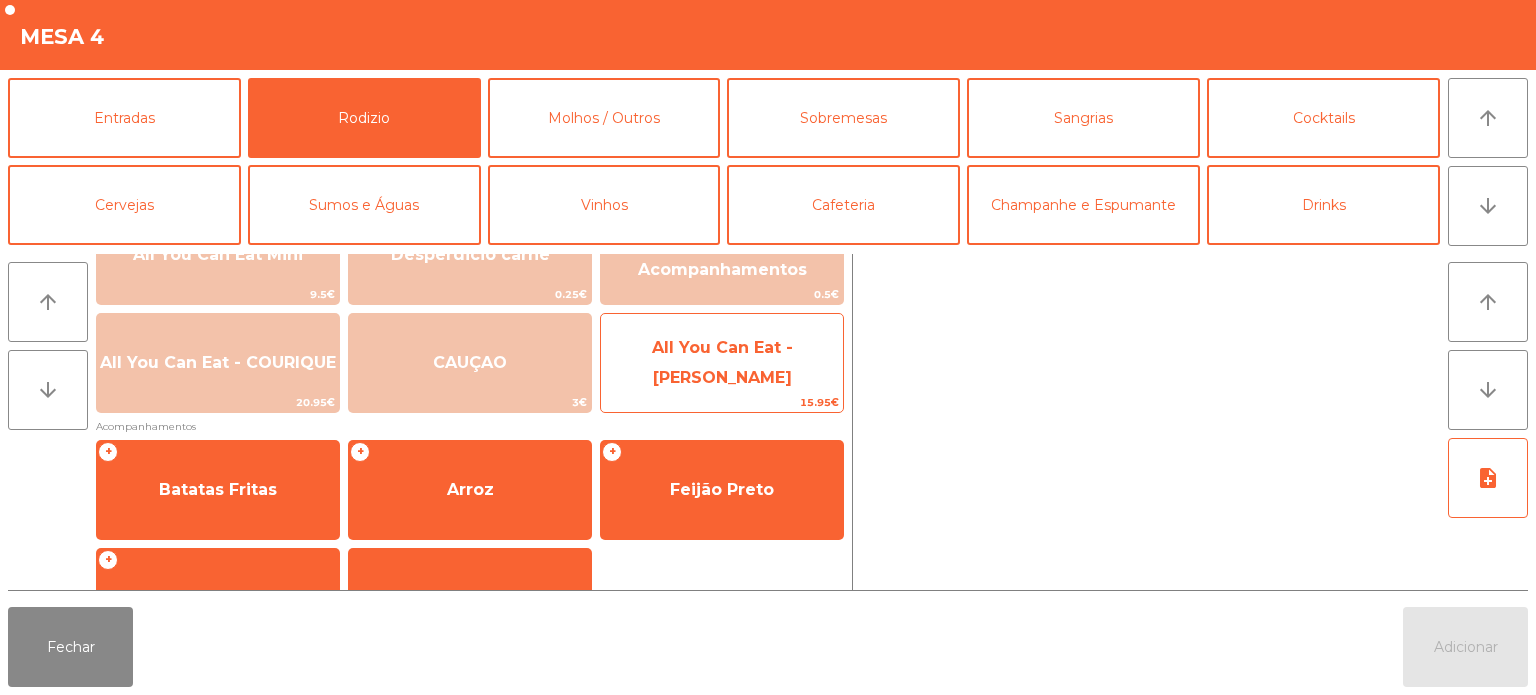 click on "All You Can Eat - [PERSON_NAME]" 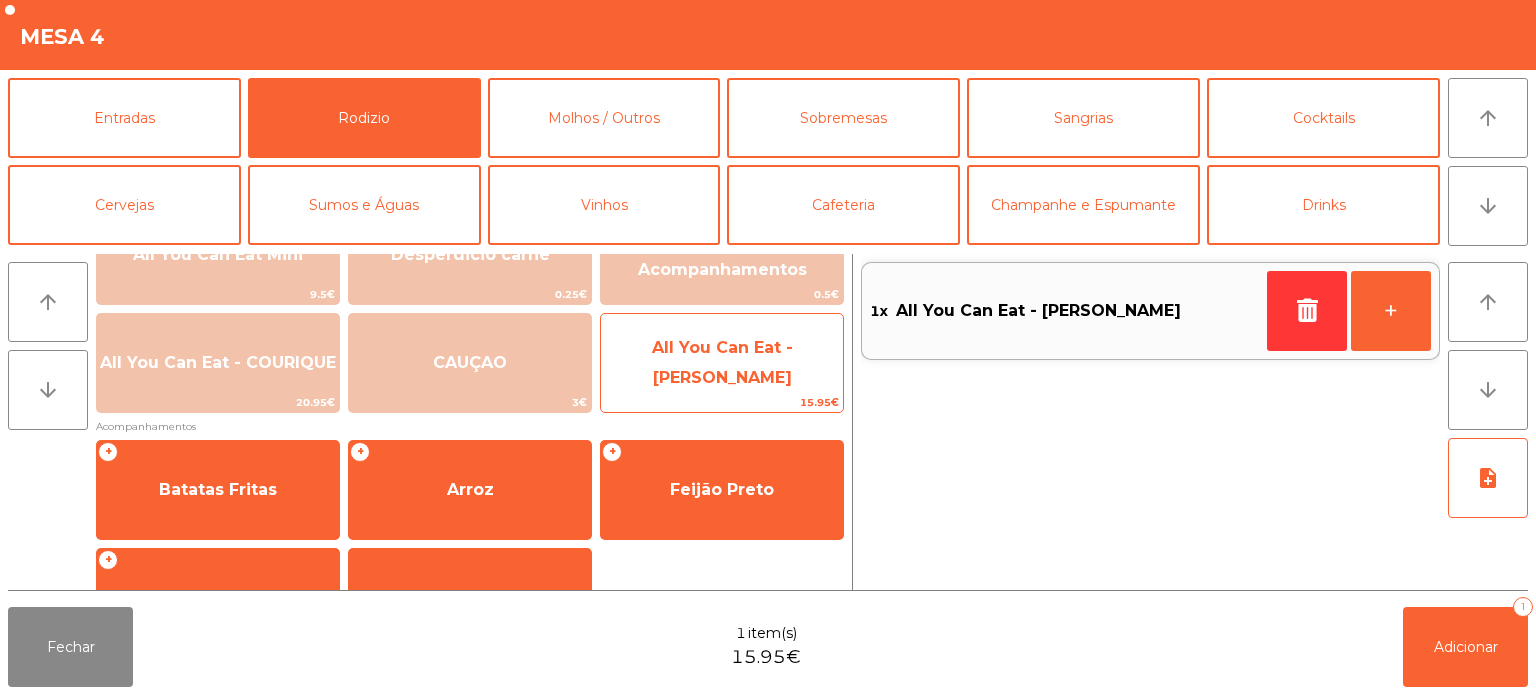click on "All You Can Eat - [PERSON_NAME]" 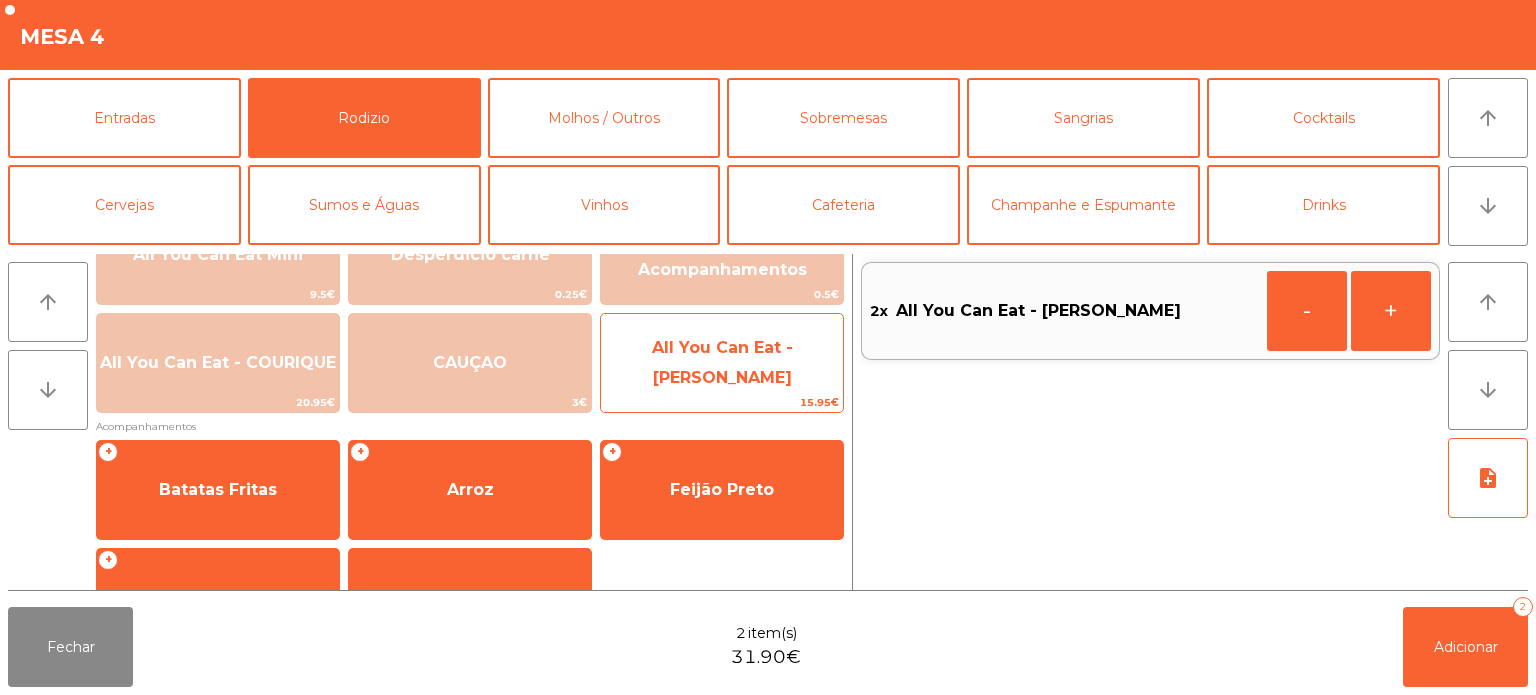 click on "All You Can Eat - [PERSON_NAME]" 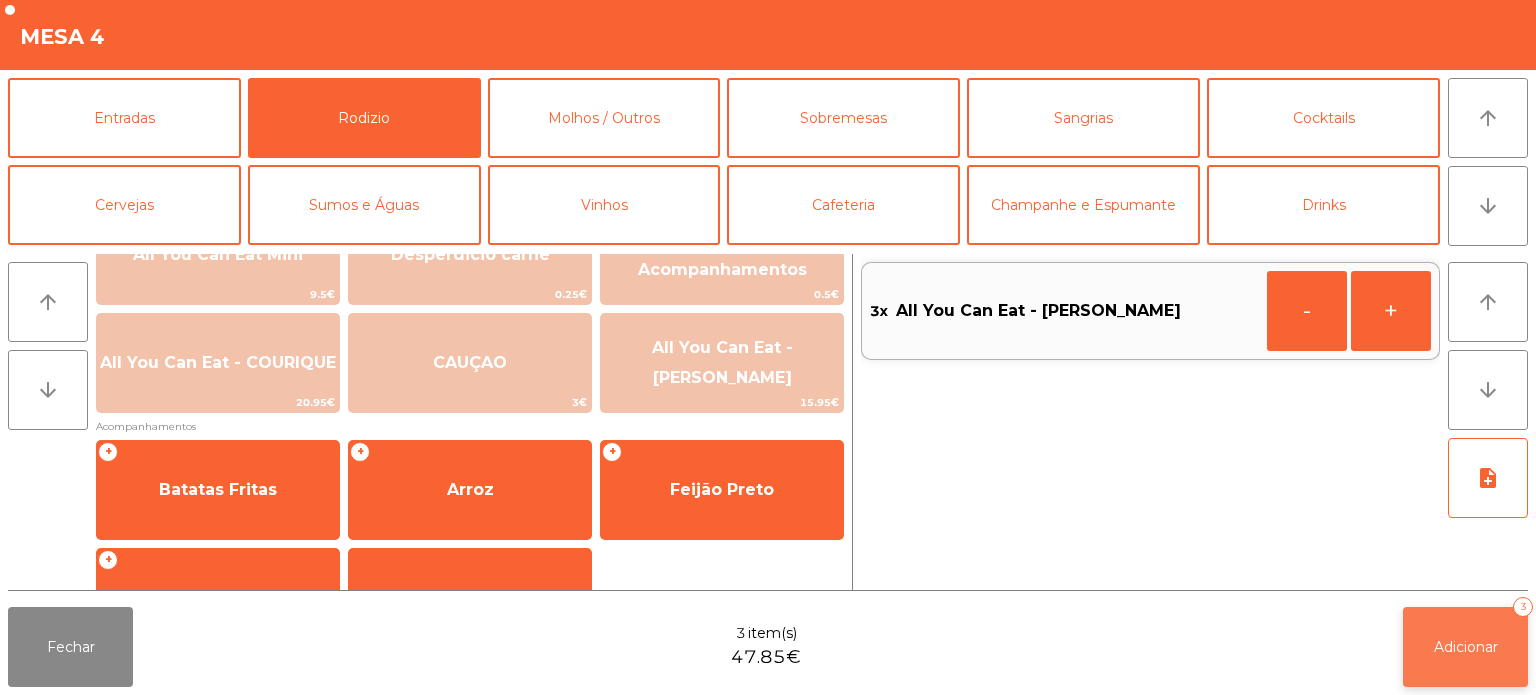 click on "Adicionar   3" 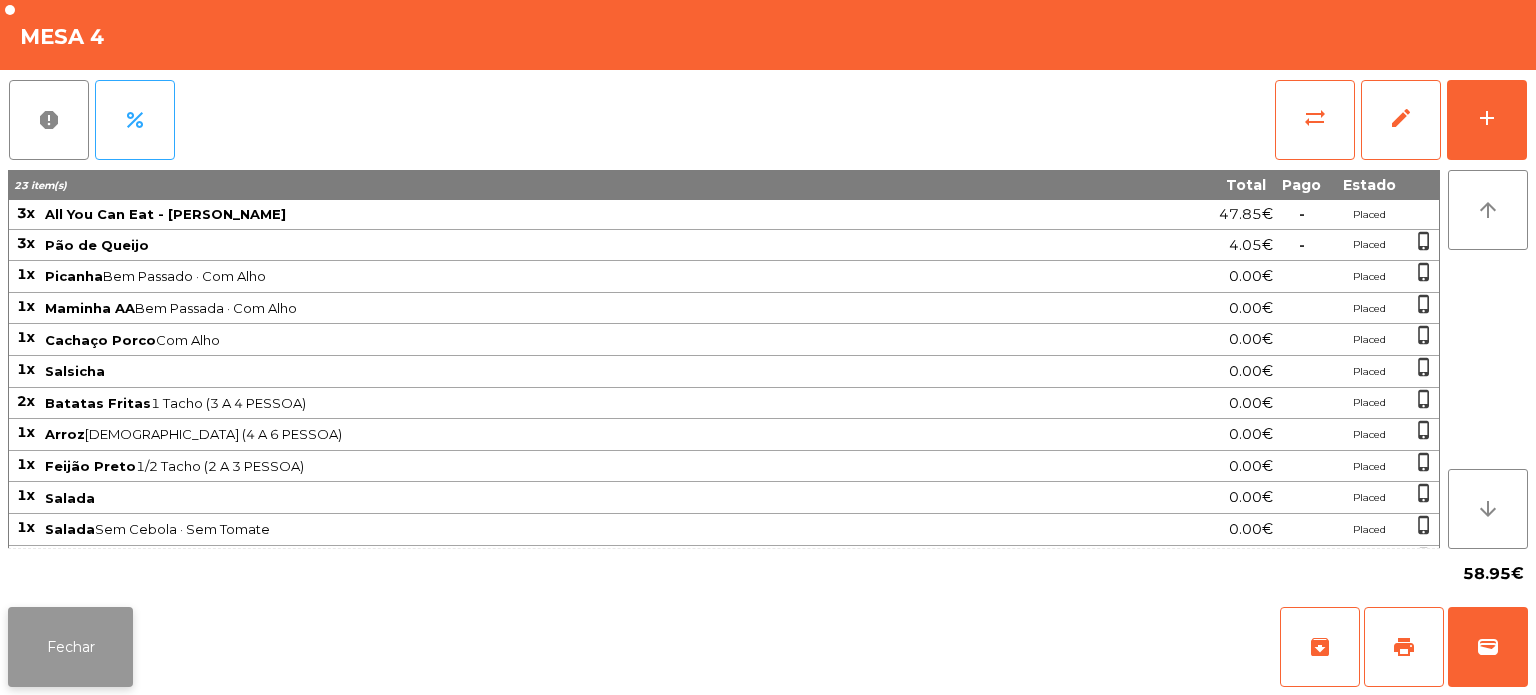 click on "Fechar" 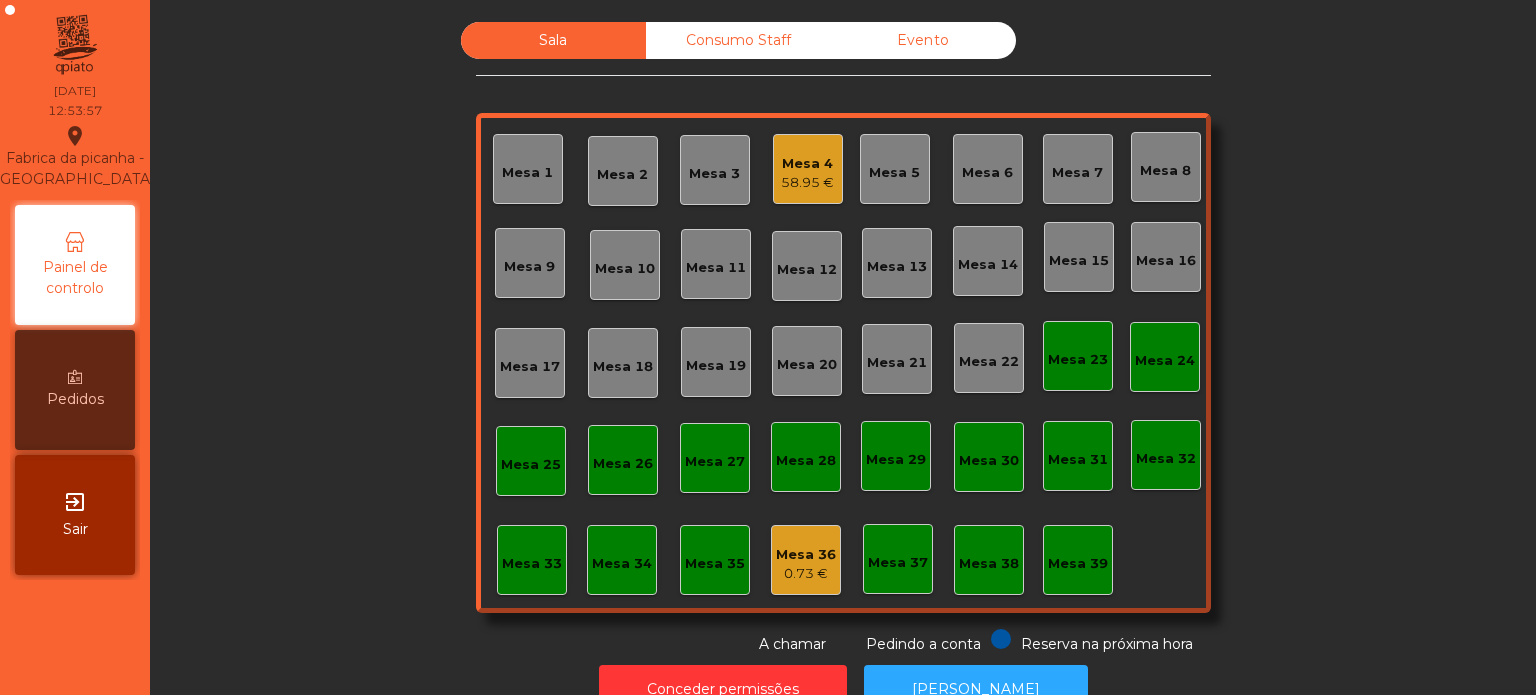 click on "Mesa 26" 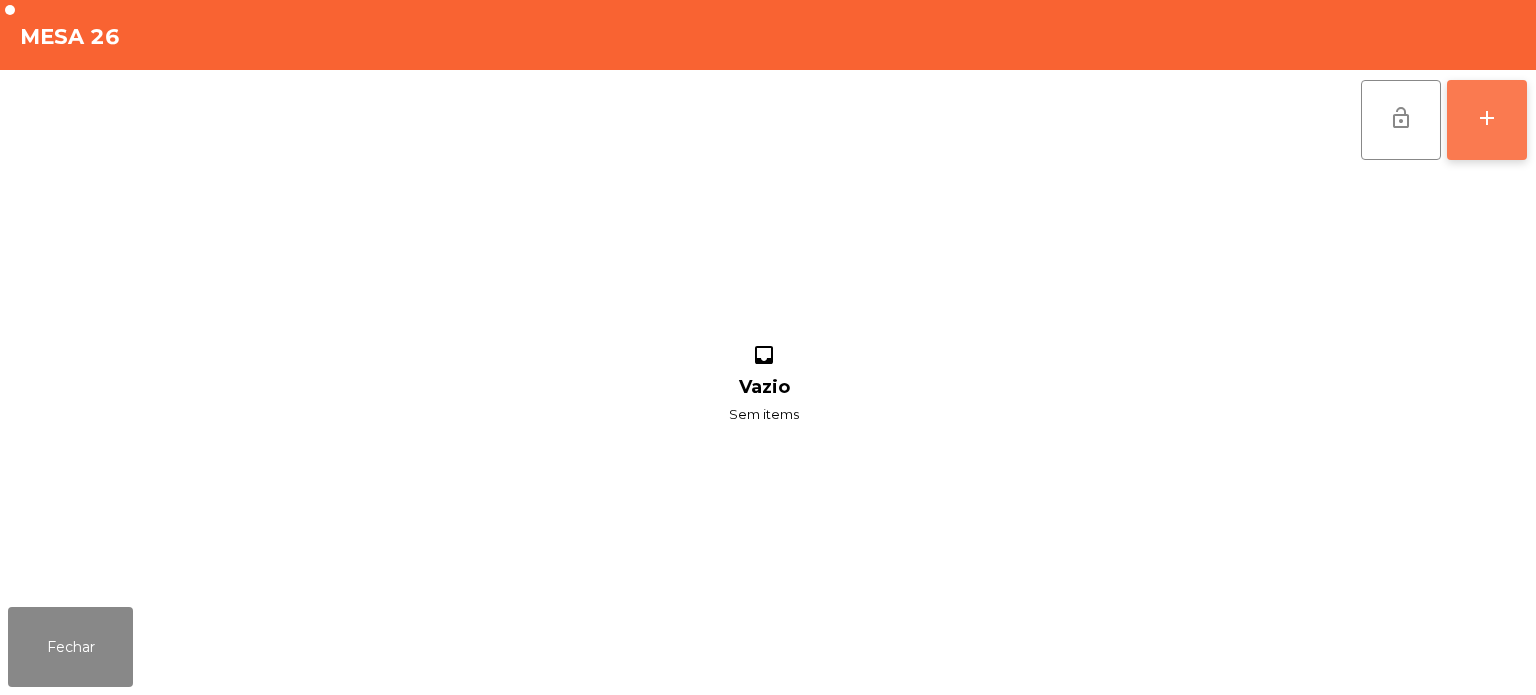 click on "add" 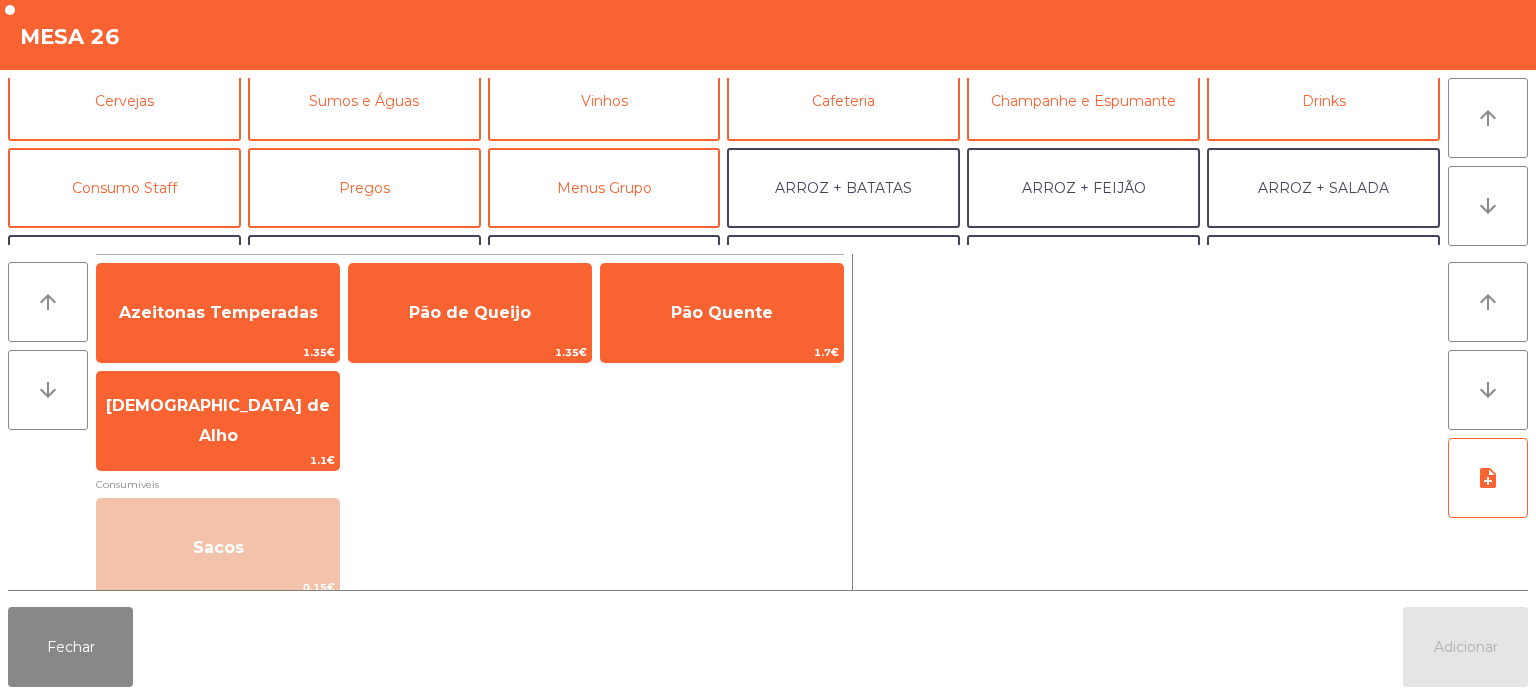 scroll, scrollTop: 107, scrollLeft: 0, axis: vertical 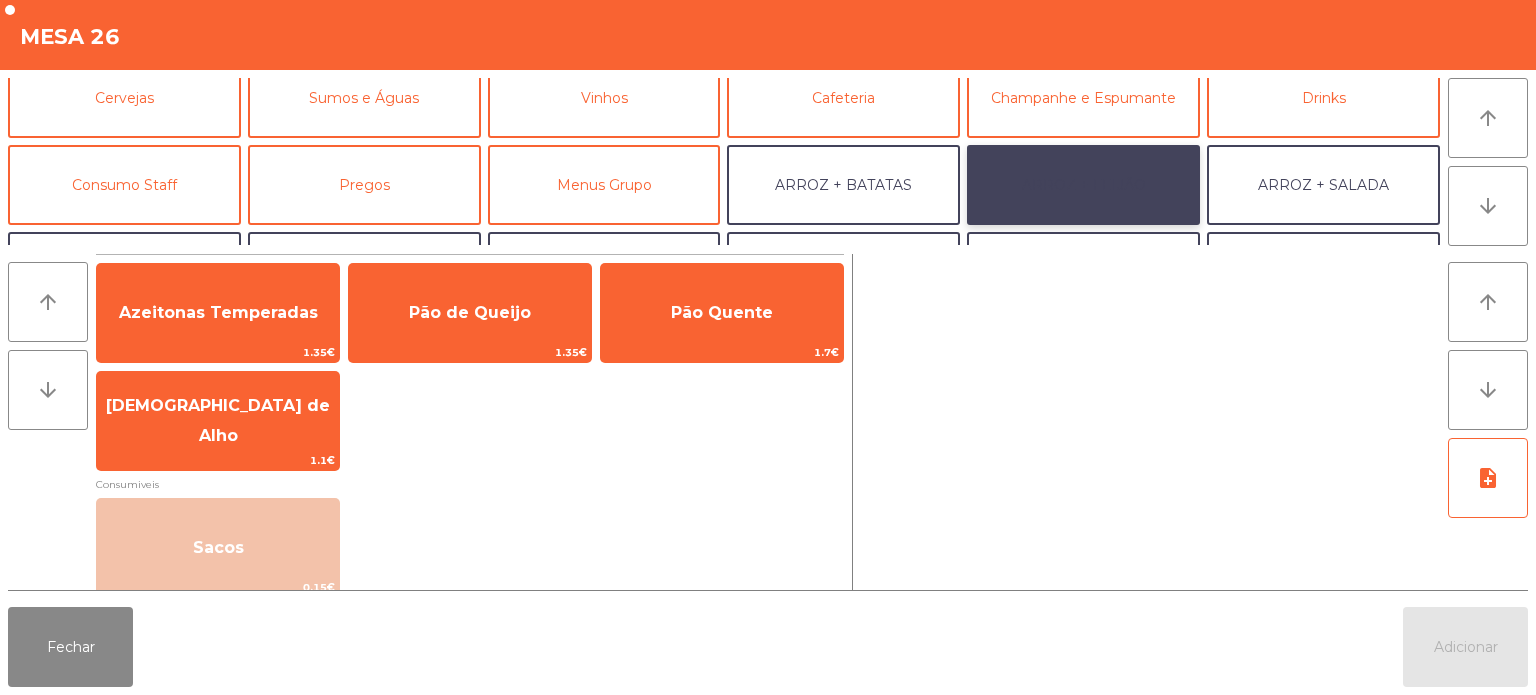 click on "ARROZ + FEIJÃO" 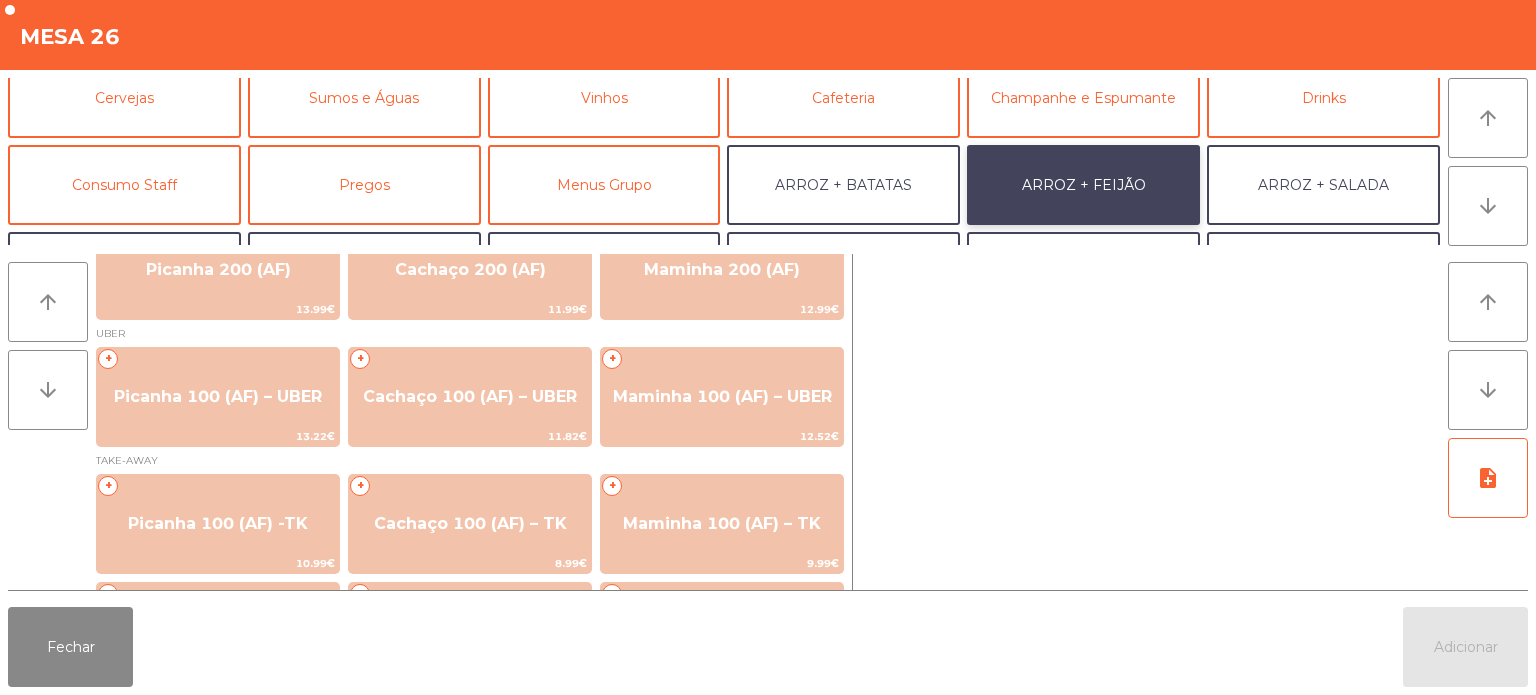 scroll, scrollTop: 178, scrollLeft: 0, axis: vertical 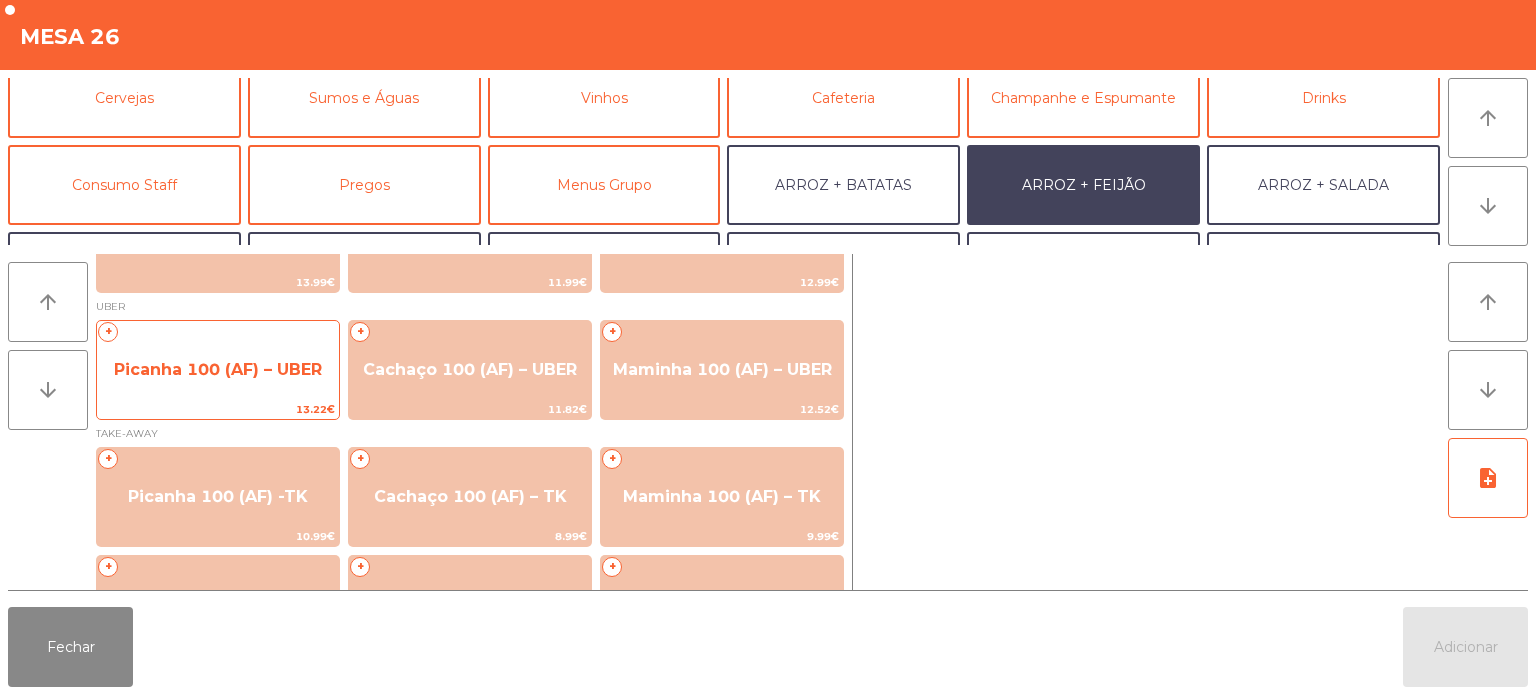 click on "Picanha 100 (AF) – UBER" 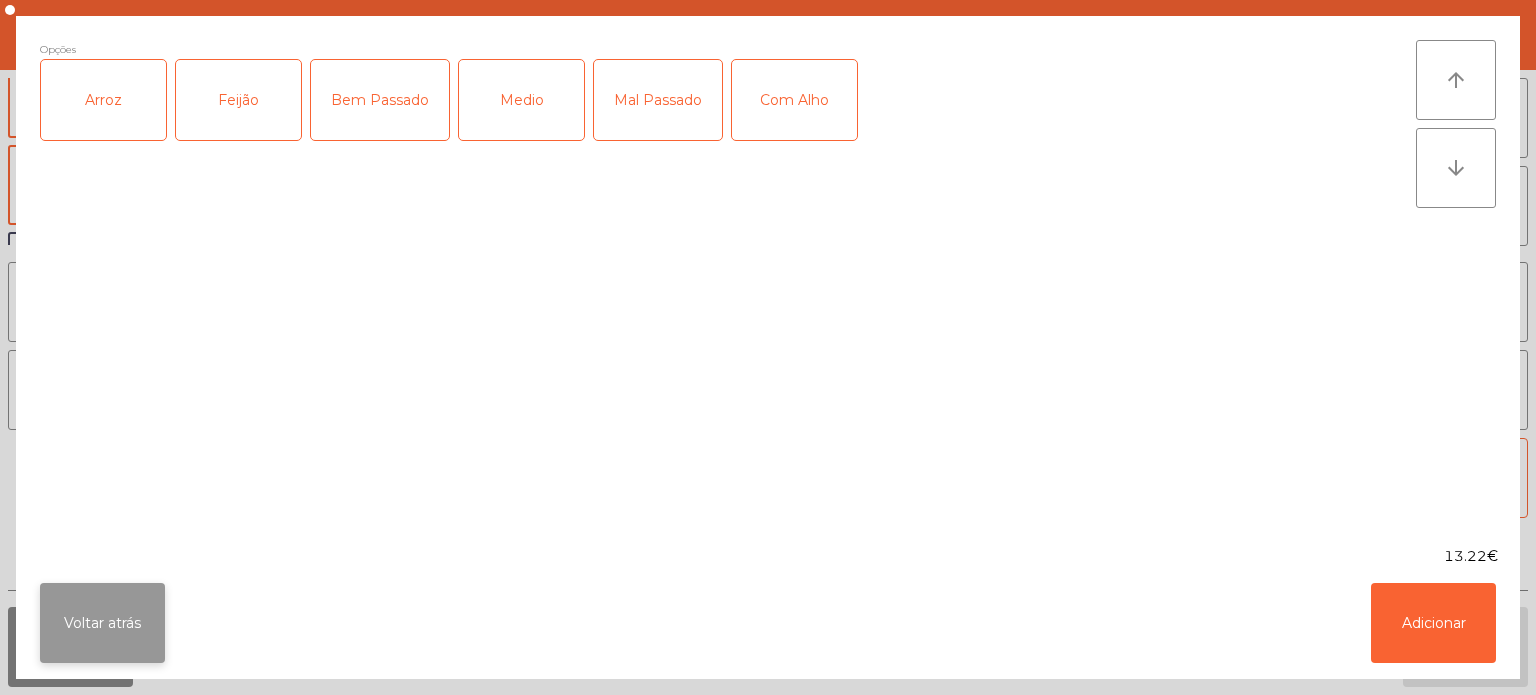 click on "Voltar atrás" 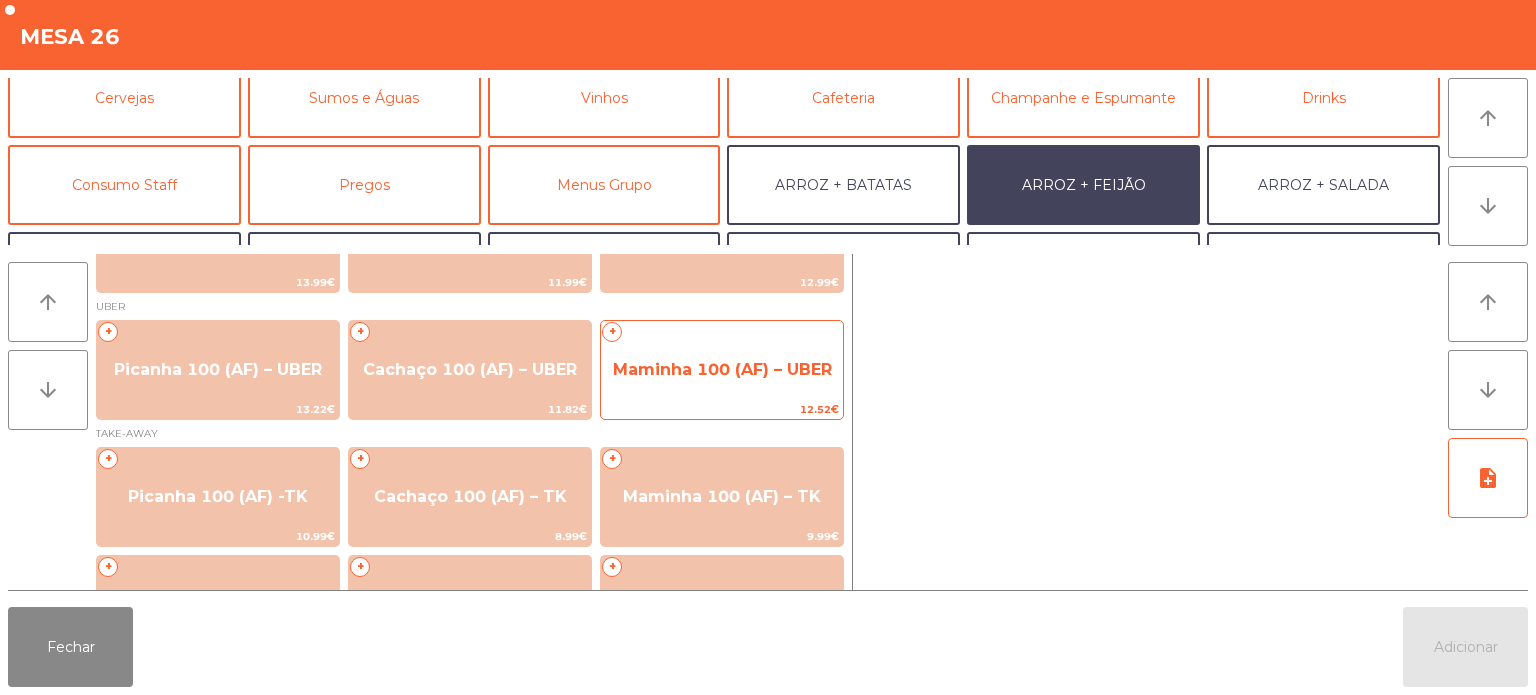 click on "Maminha 100 (AF) – UBER" 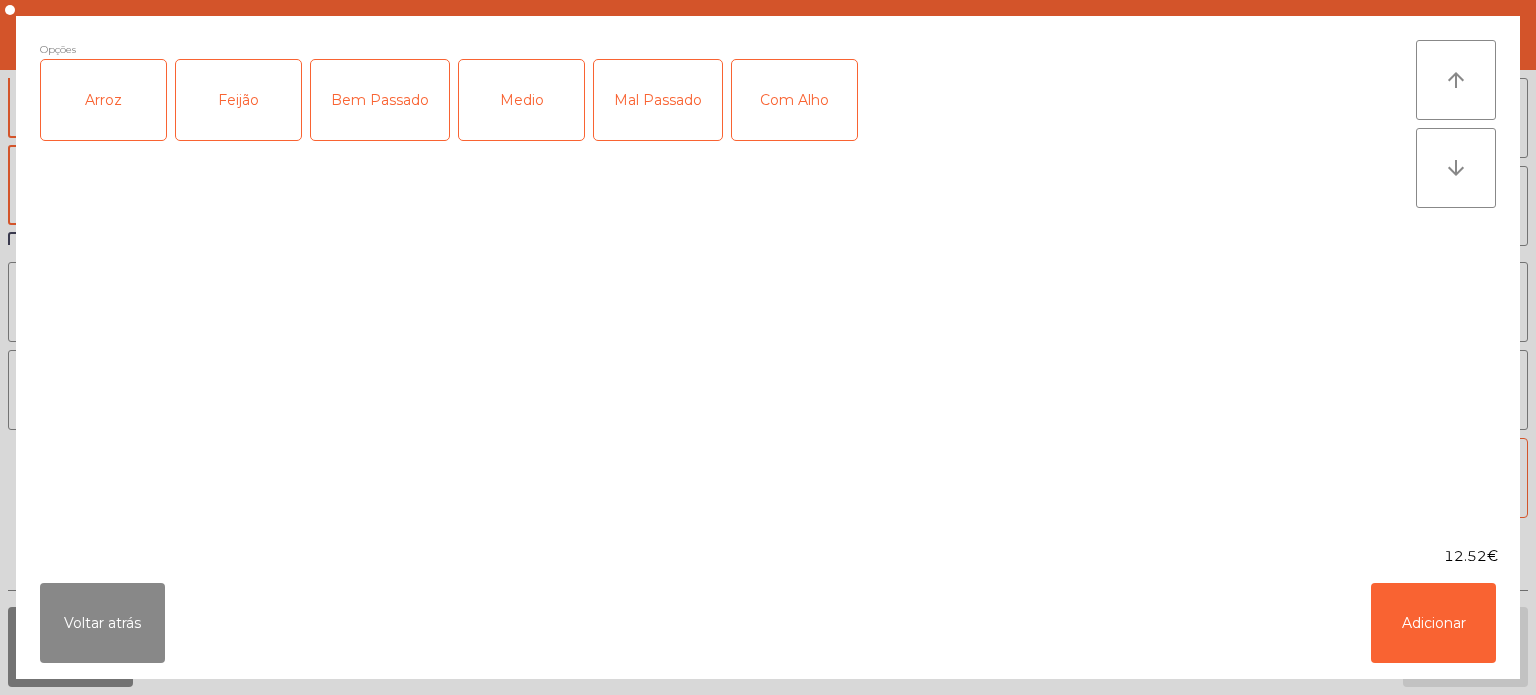 click on "Arroz" 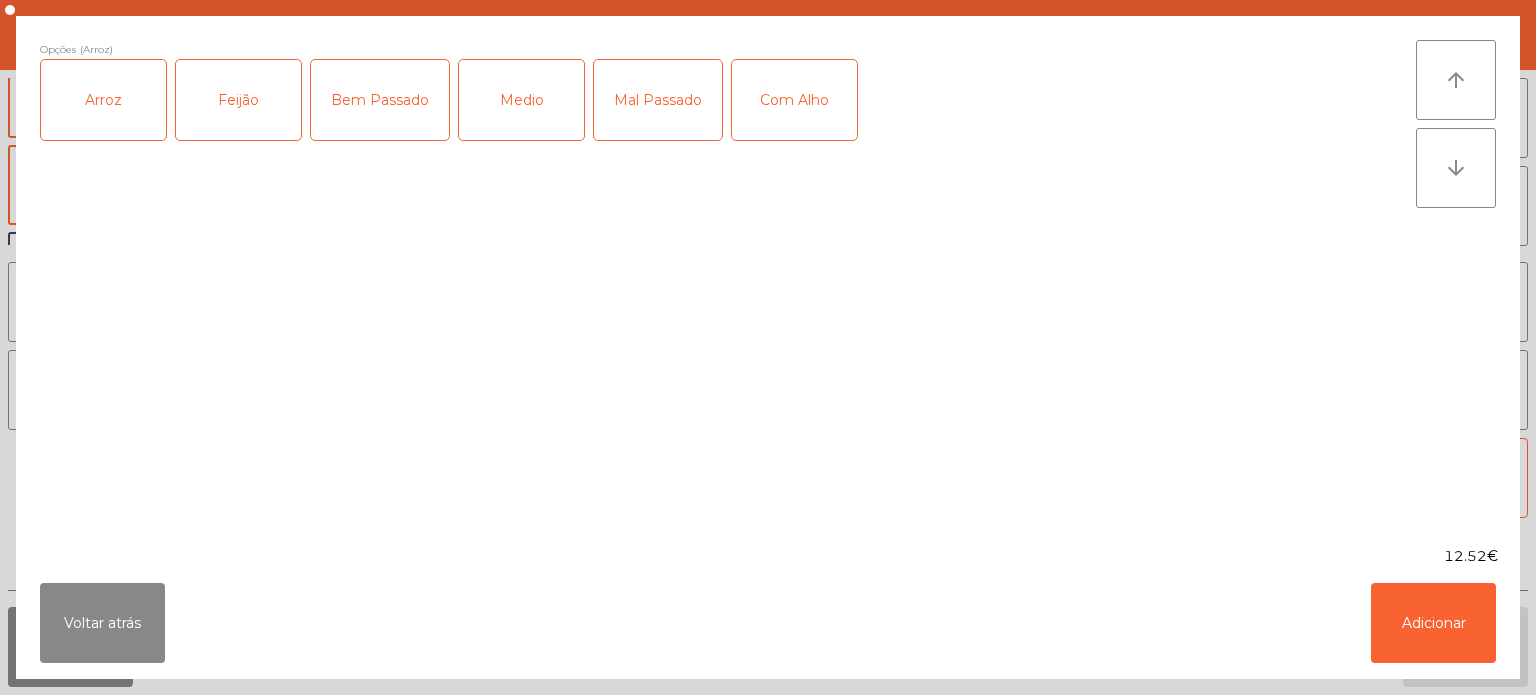 click on "Feijão" 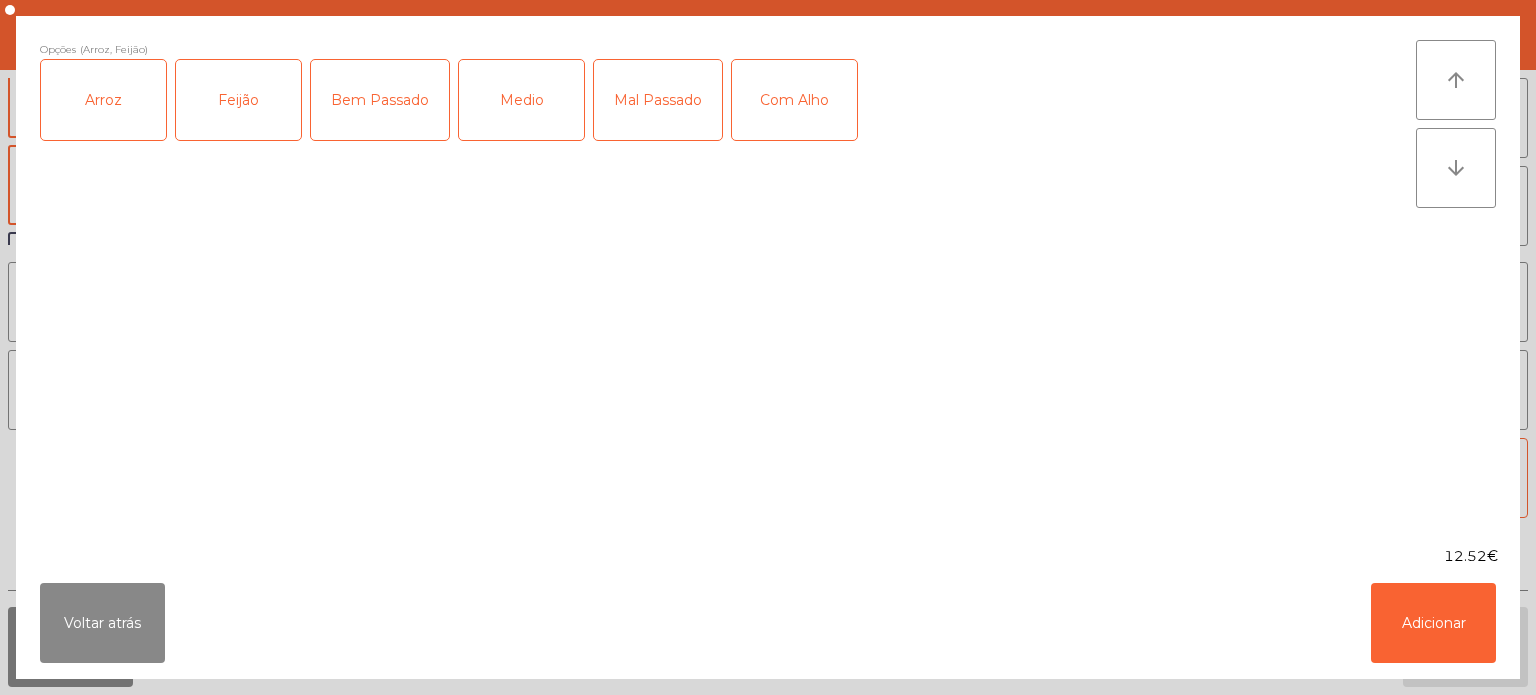 click on "Medio" 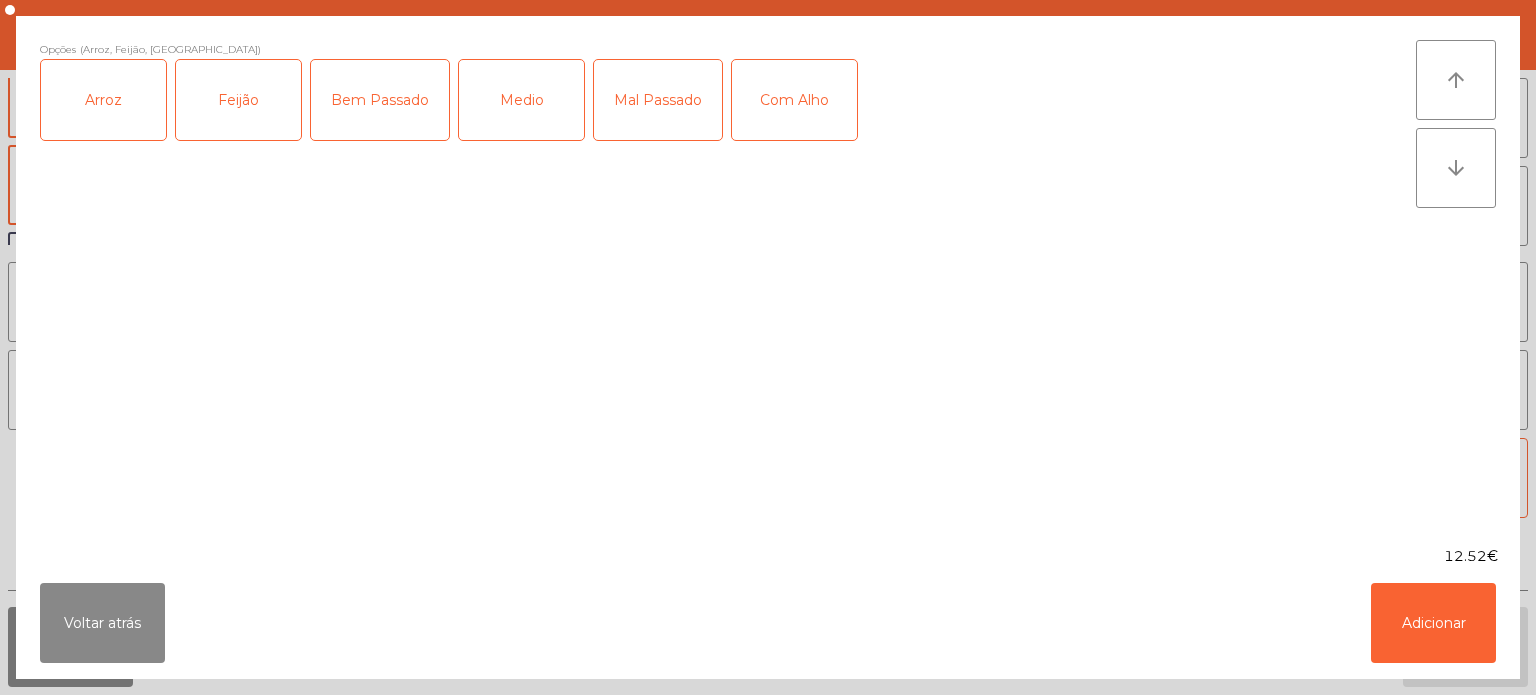 click on "Com Alho" 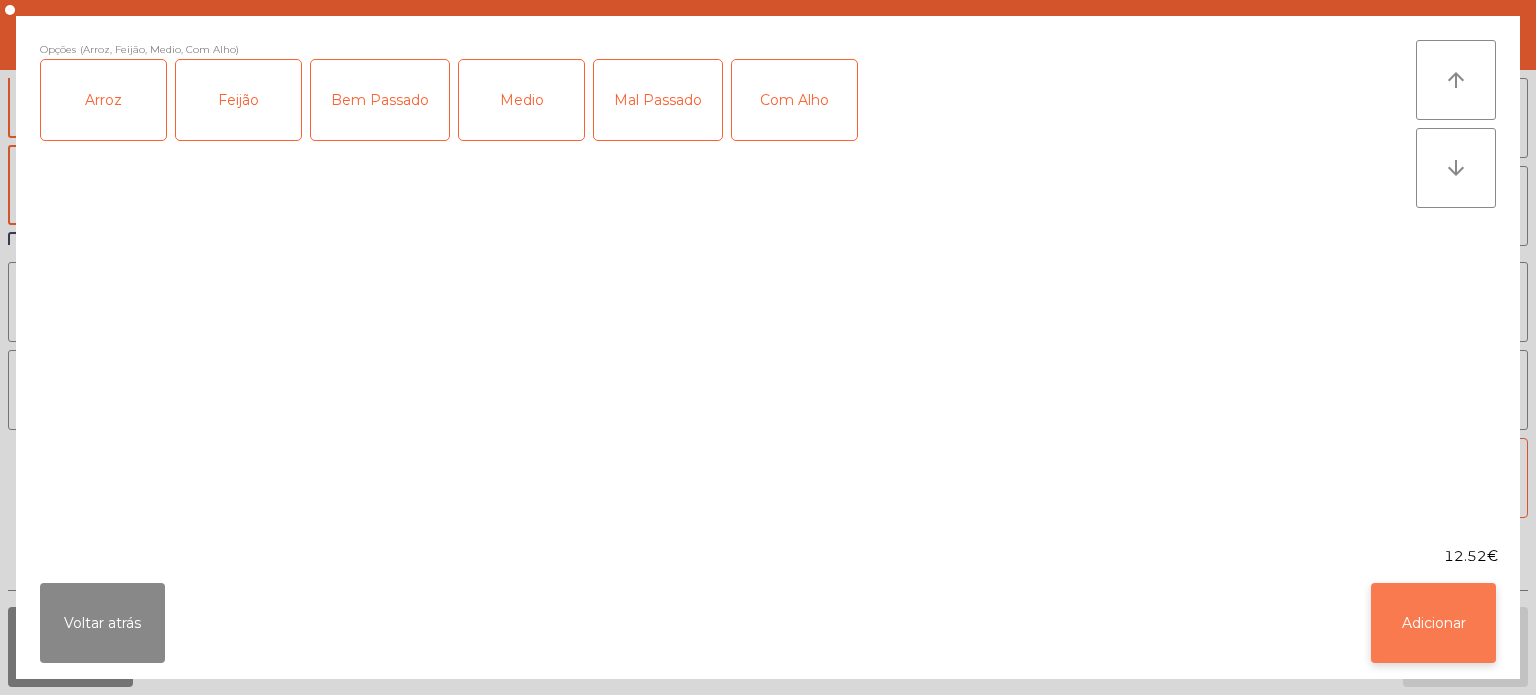 click on "Adicionar" 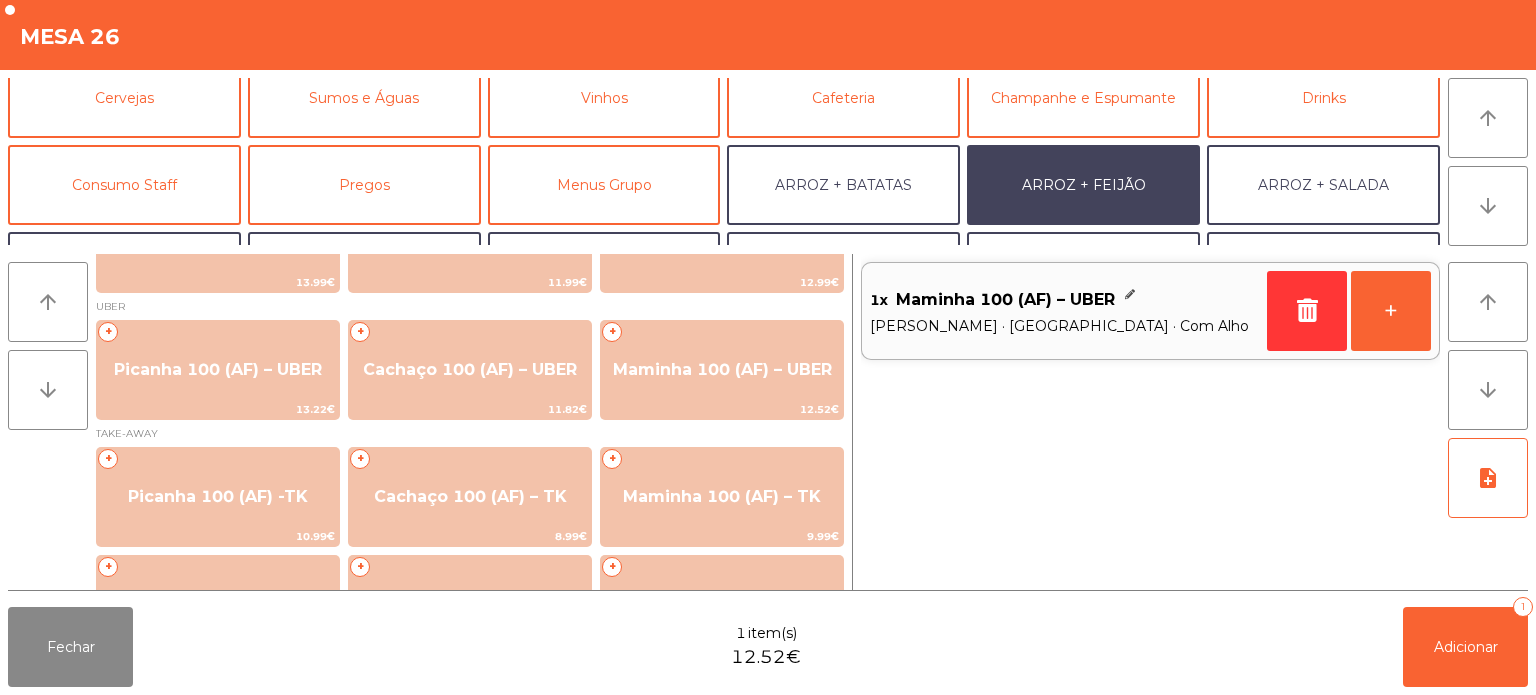 scroll, scrollTop: 0, scrollLeft: 0, axis: both 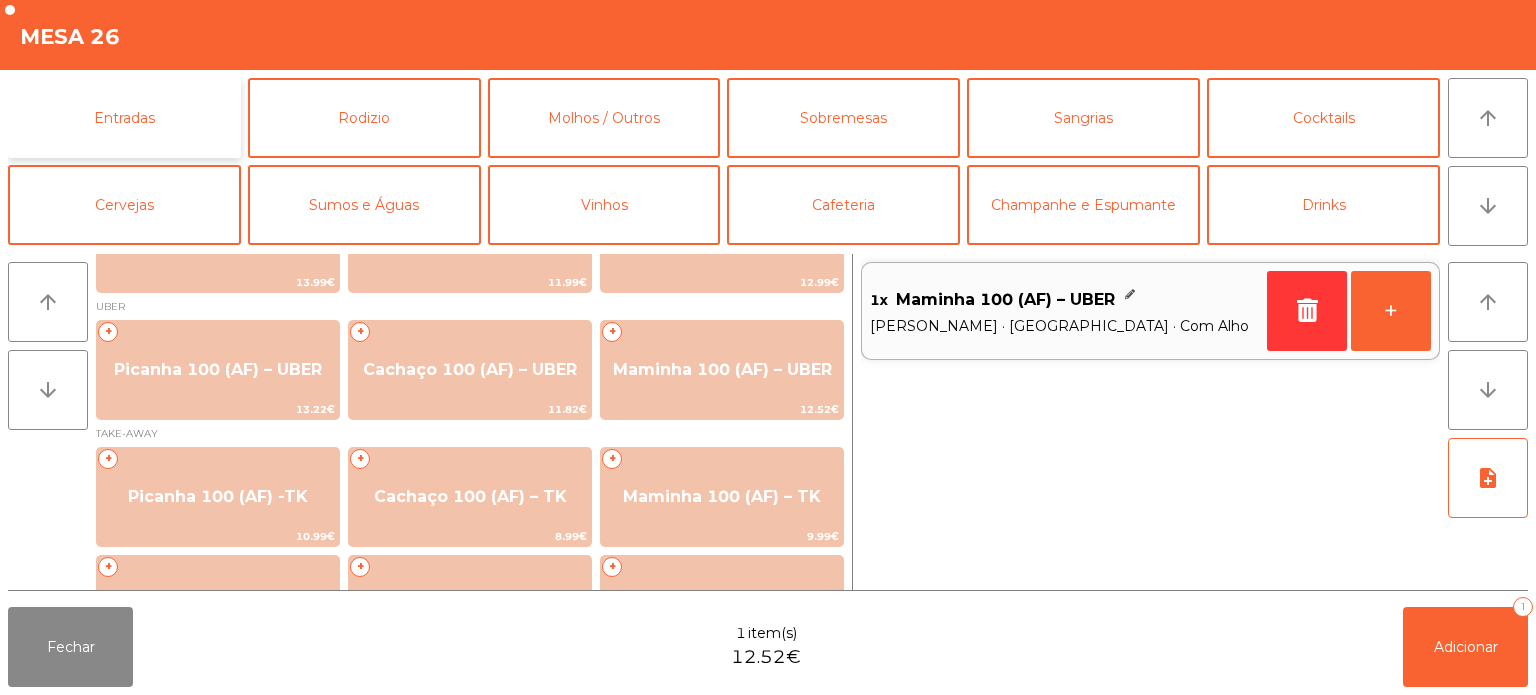 click on "Entradas" 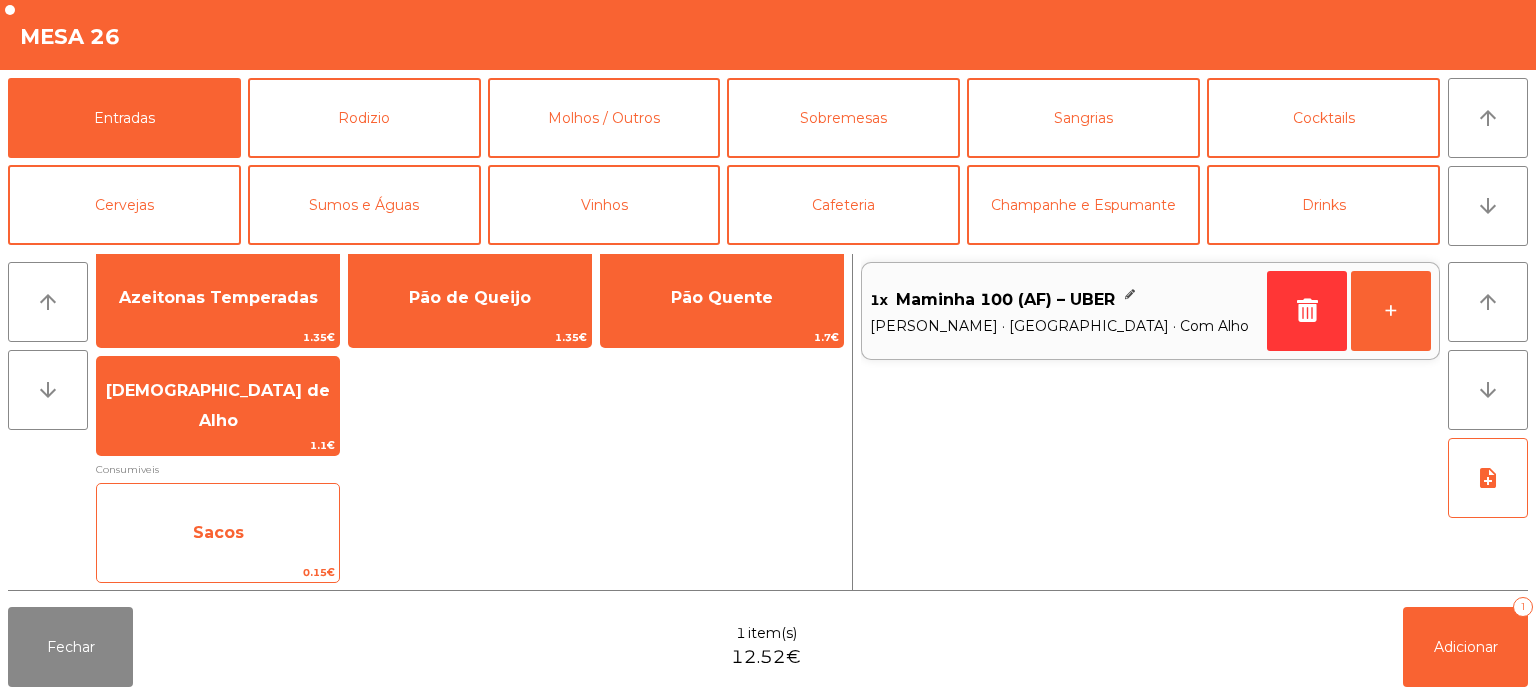 click on "Sacos" 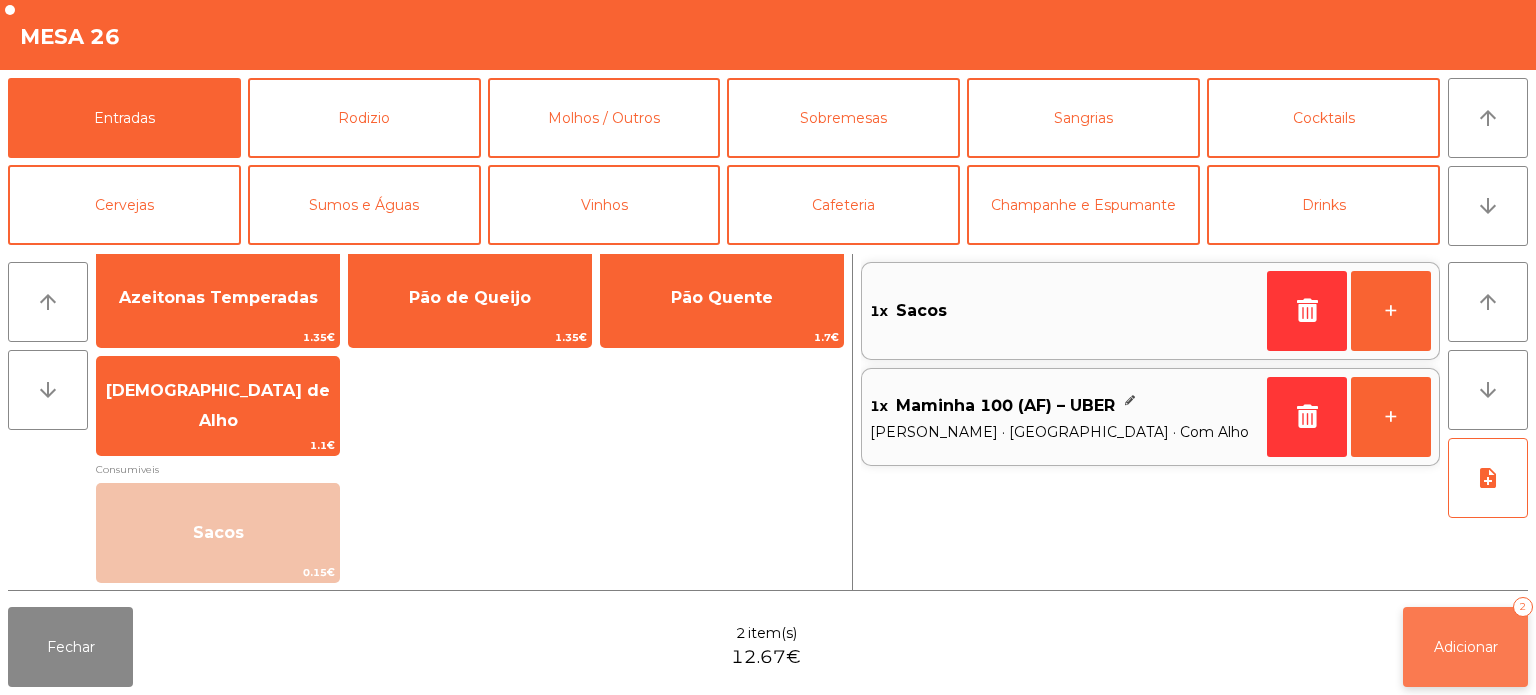 click on "Adicionar" 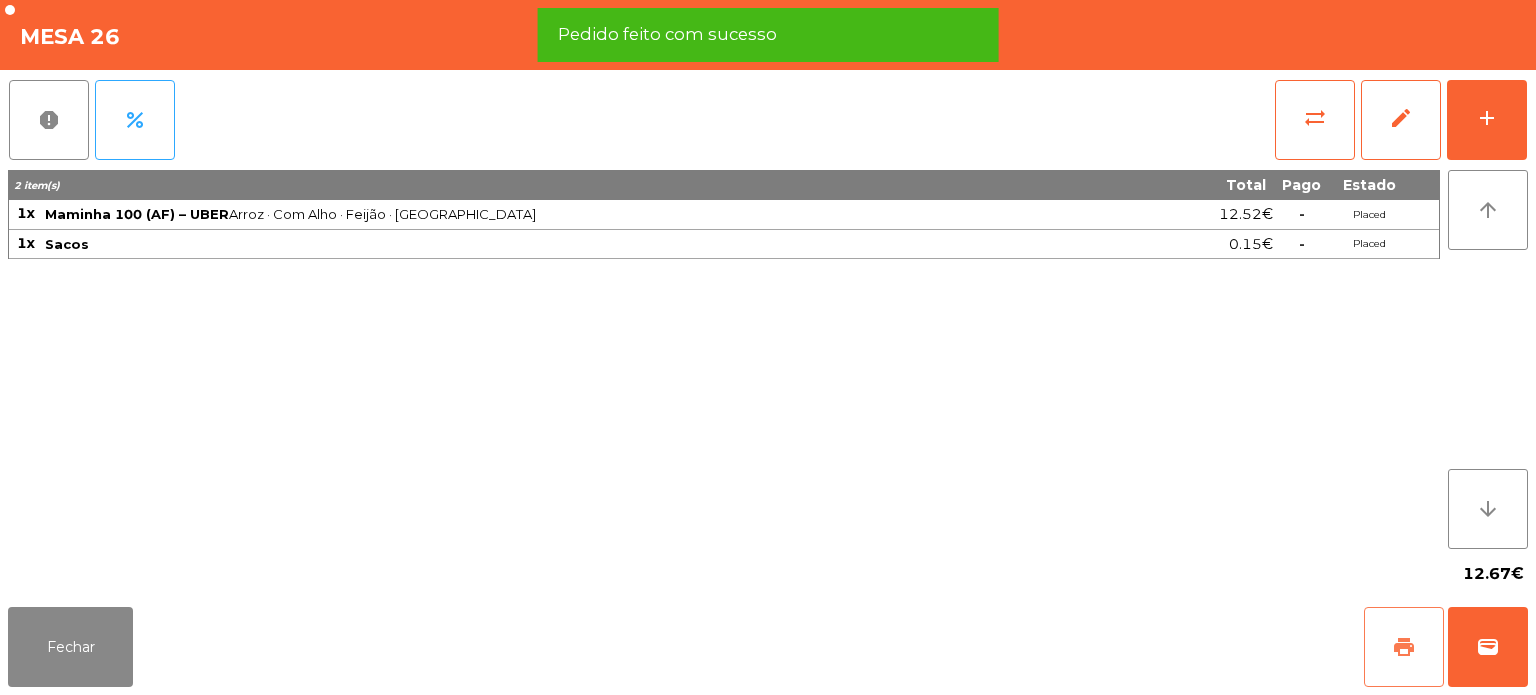click on "print" 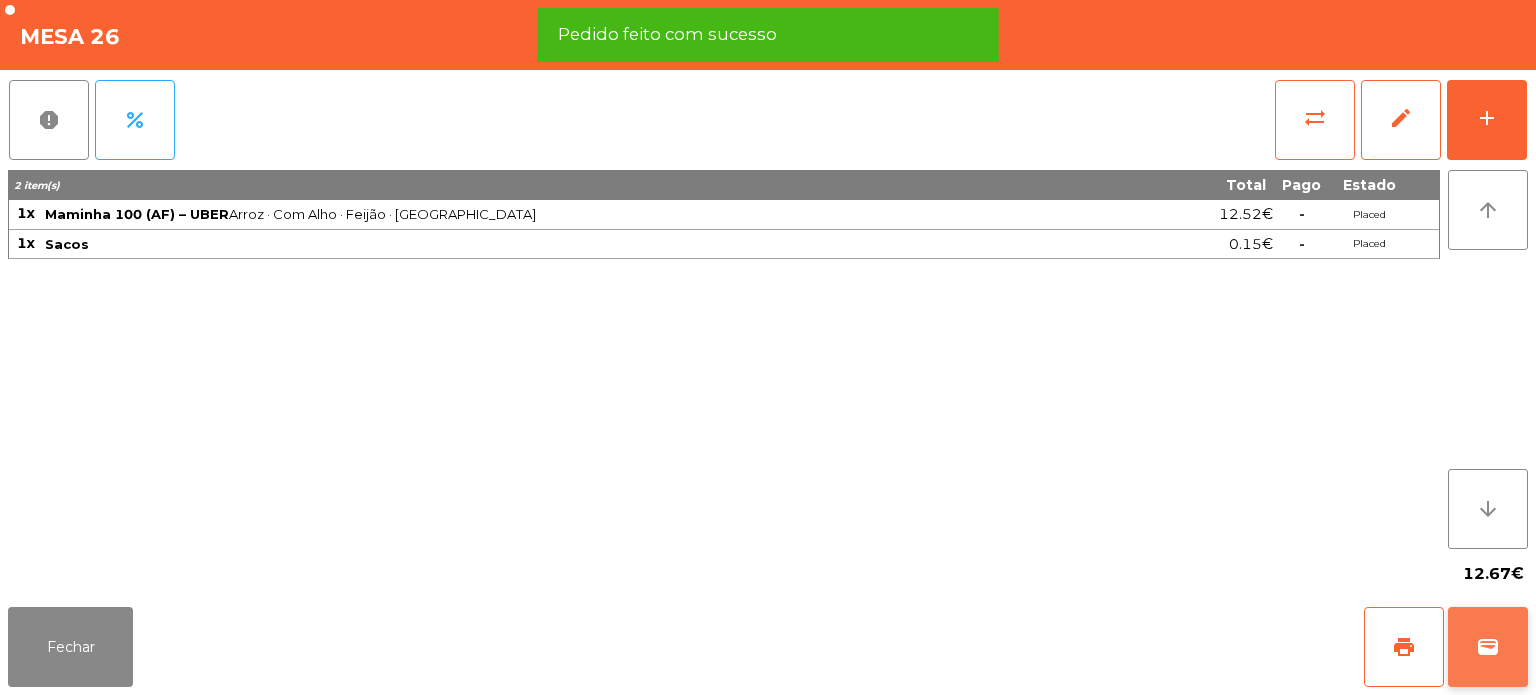 click on "wallet" 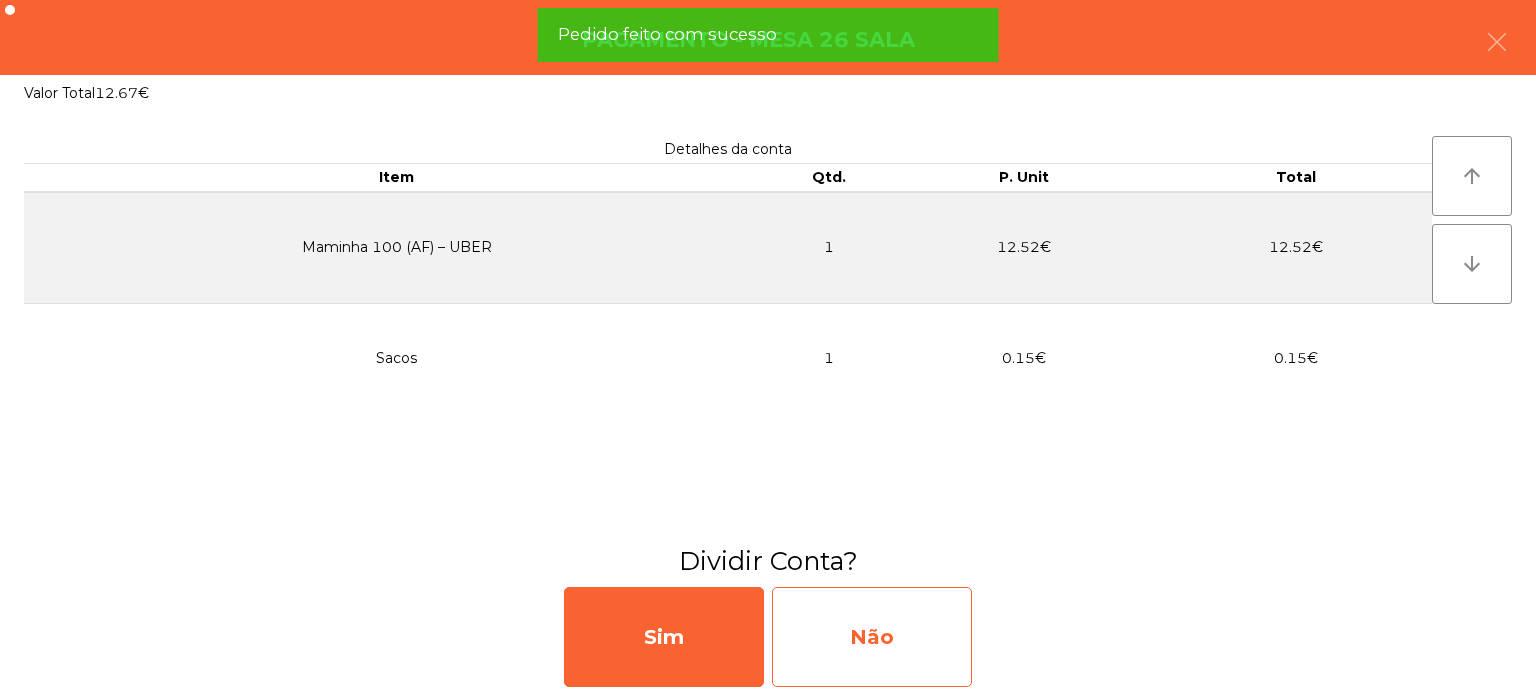click on "Não" 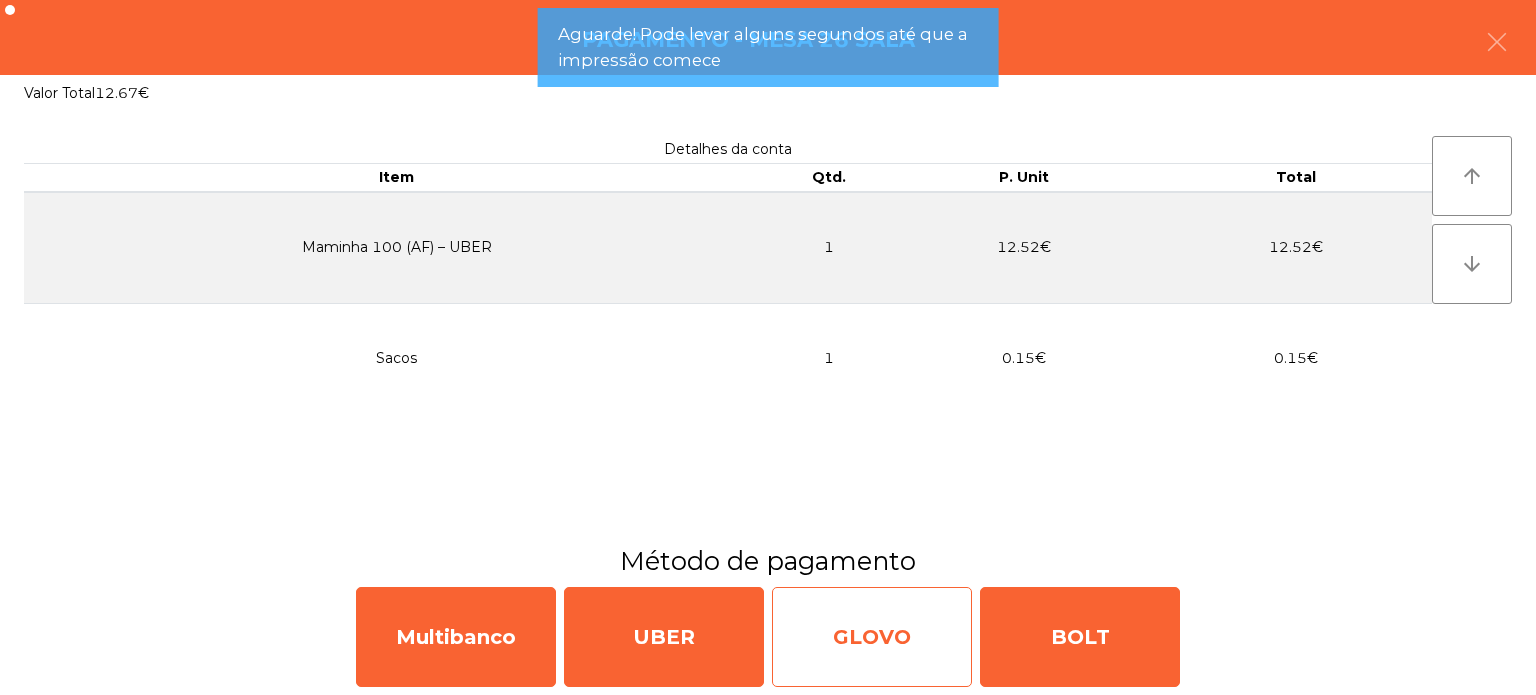 click on "GLOVO" 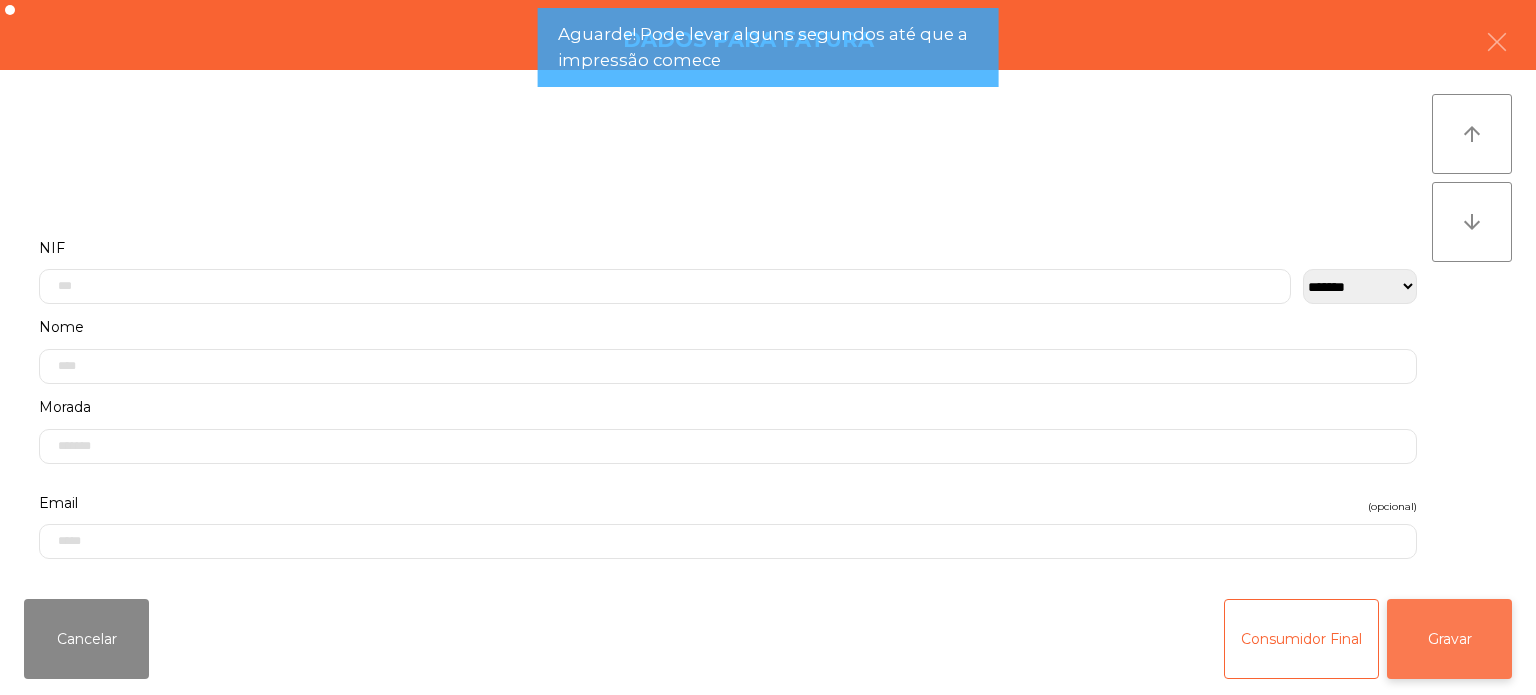 click on "Gravar" 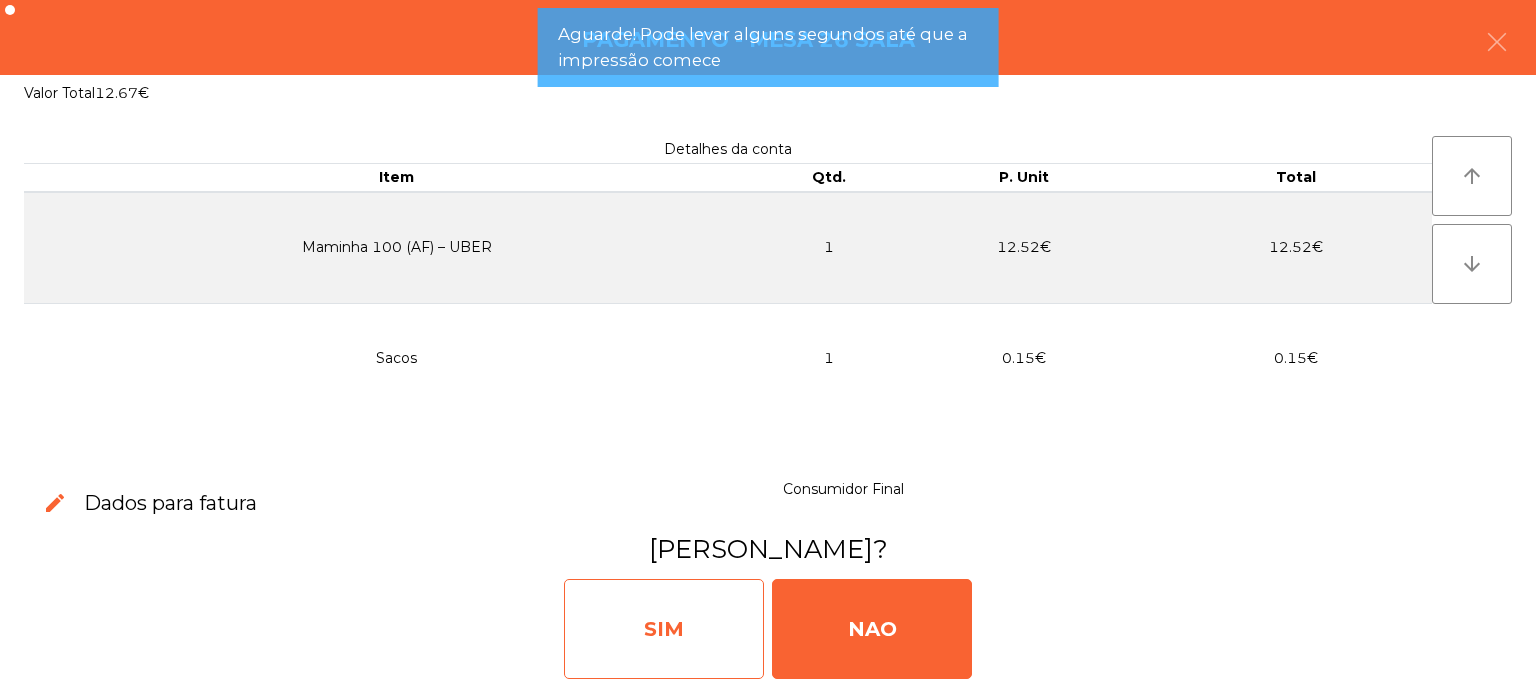 click on "SIM" 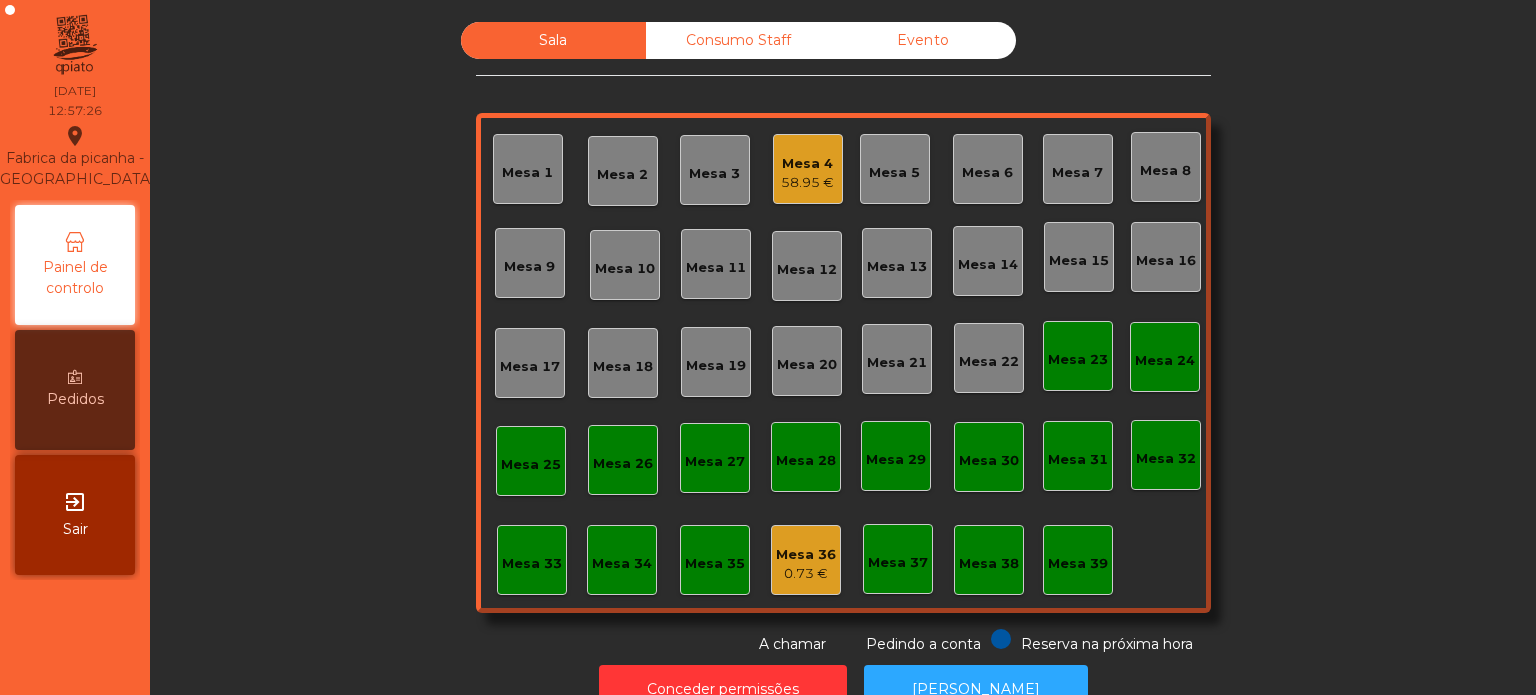 click on "Mesa 26" 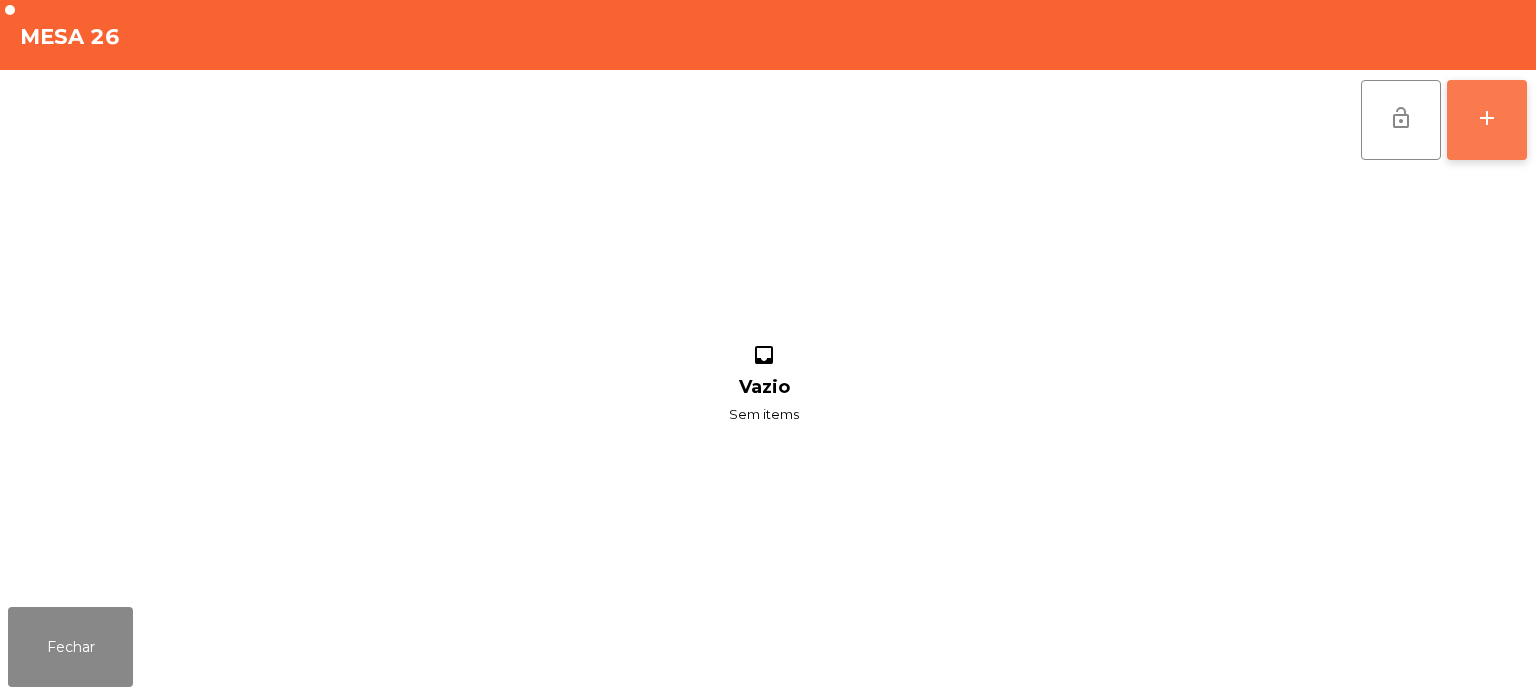 click on "add" 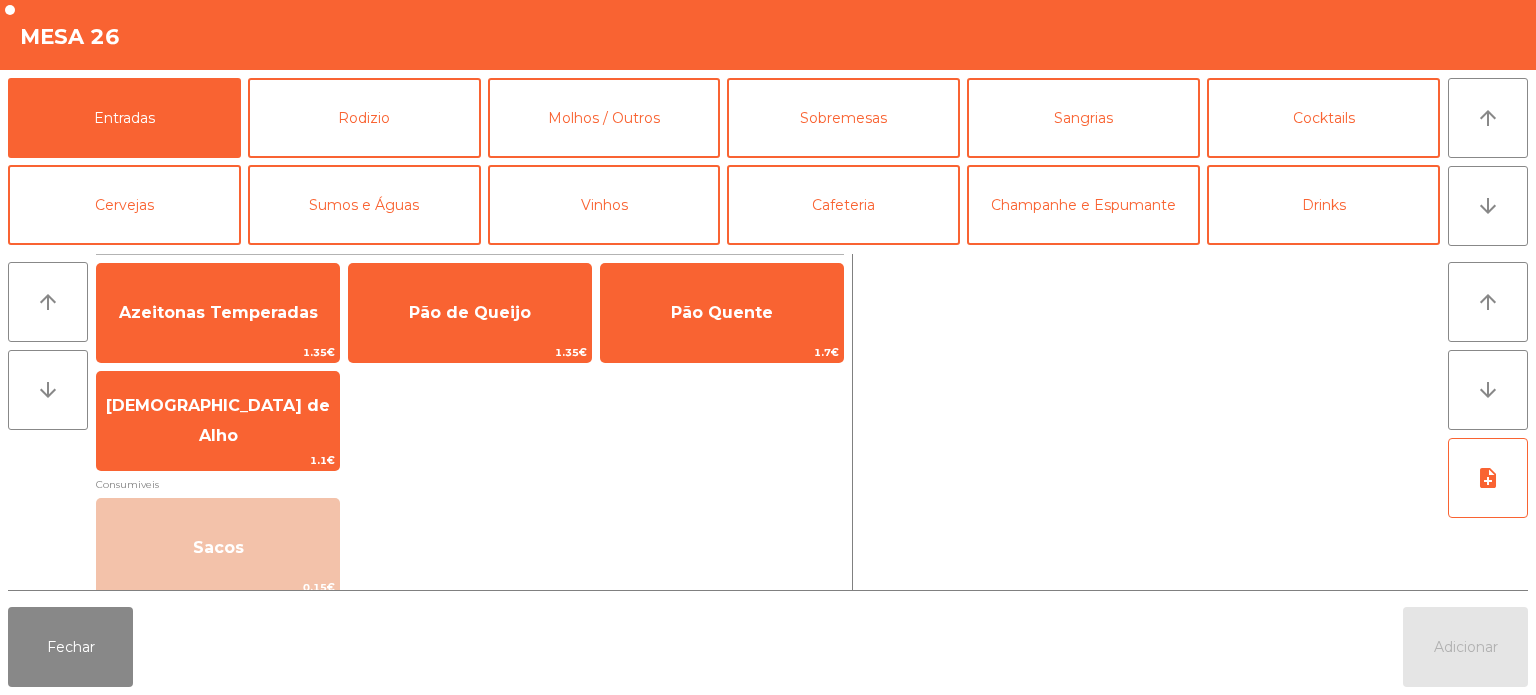 scroll, scrollTop: 60, scrollLeft: 0, axis: vertical 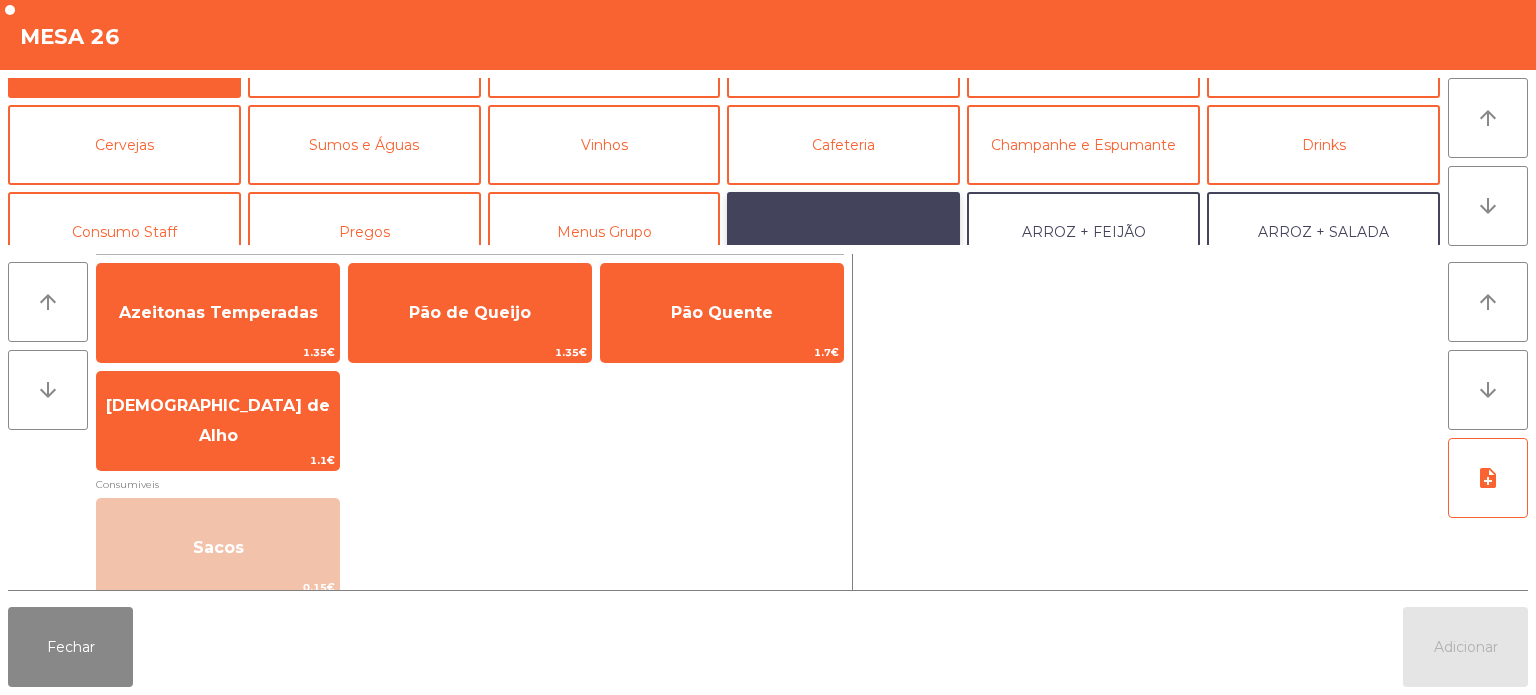 click on "ARROZ + BATATAS" 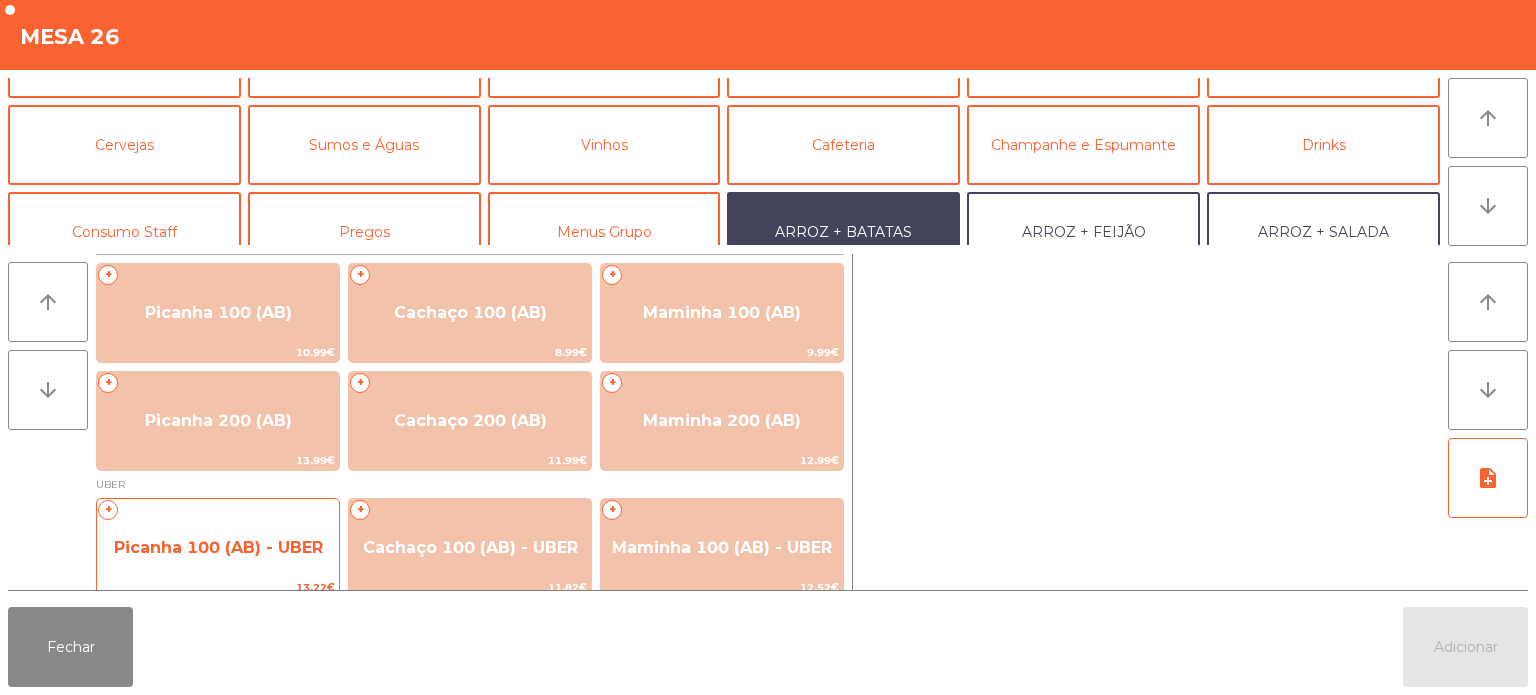 click on "Picanha 100 (AB) - UBER" 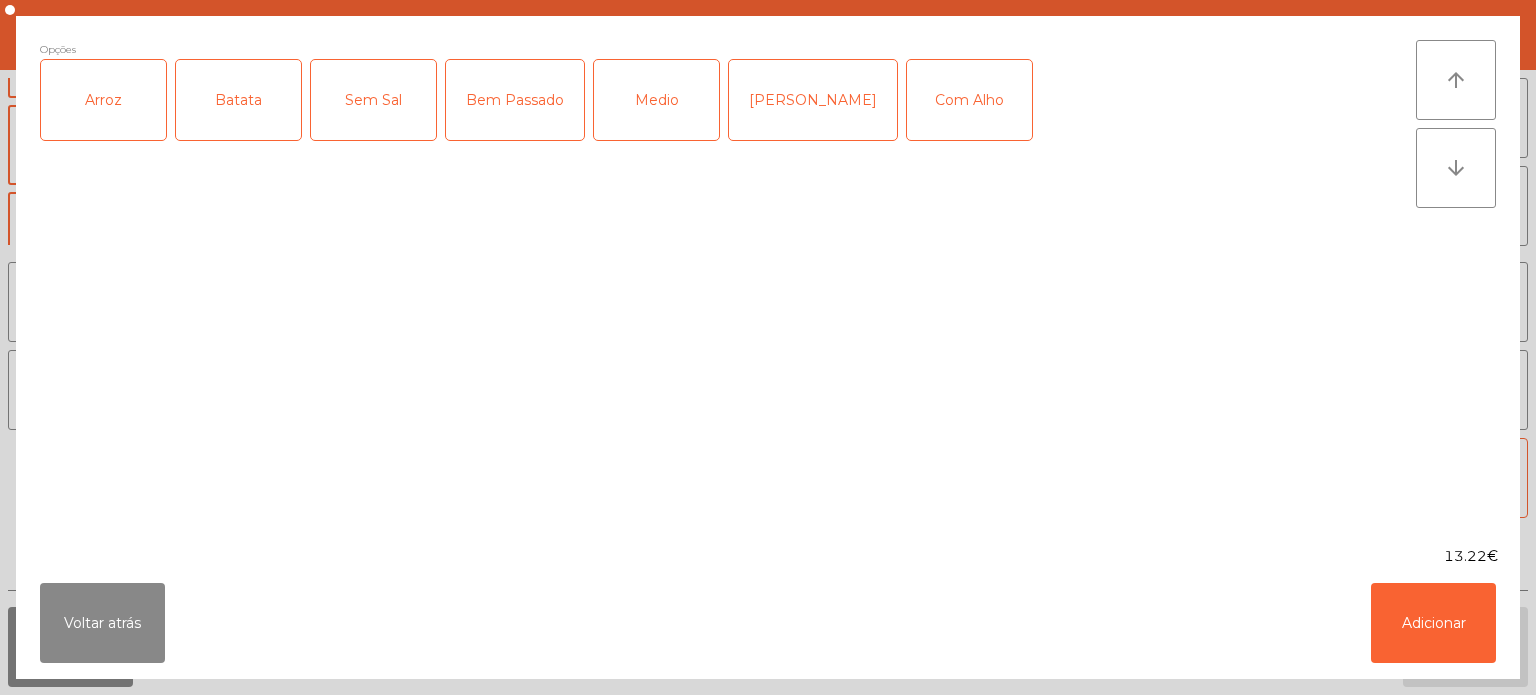 click on "Arroz" 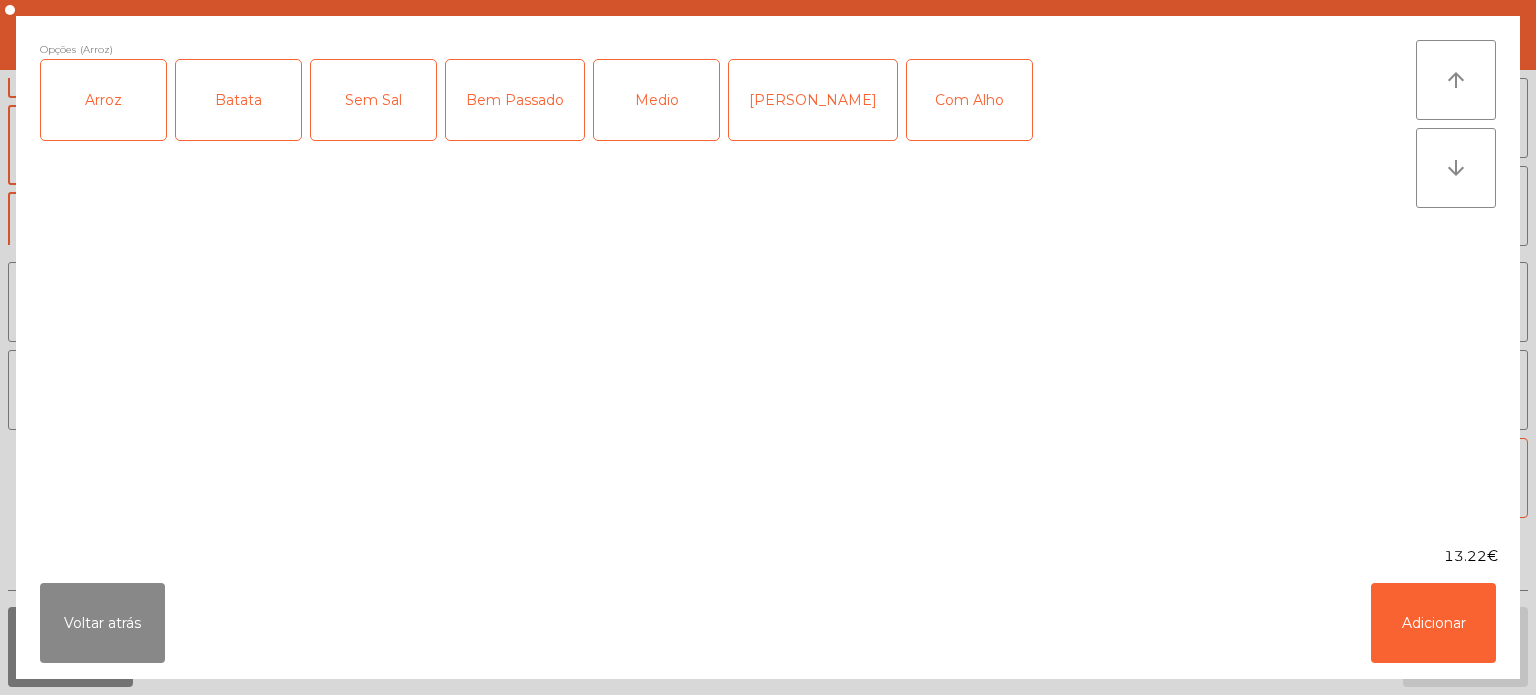 click on "Batata" 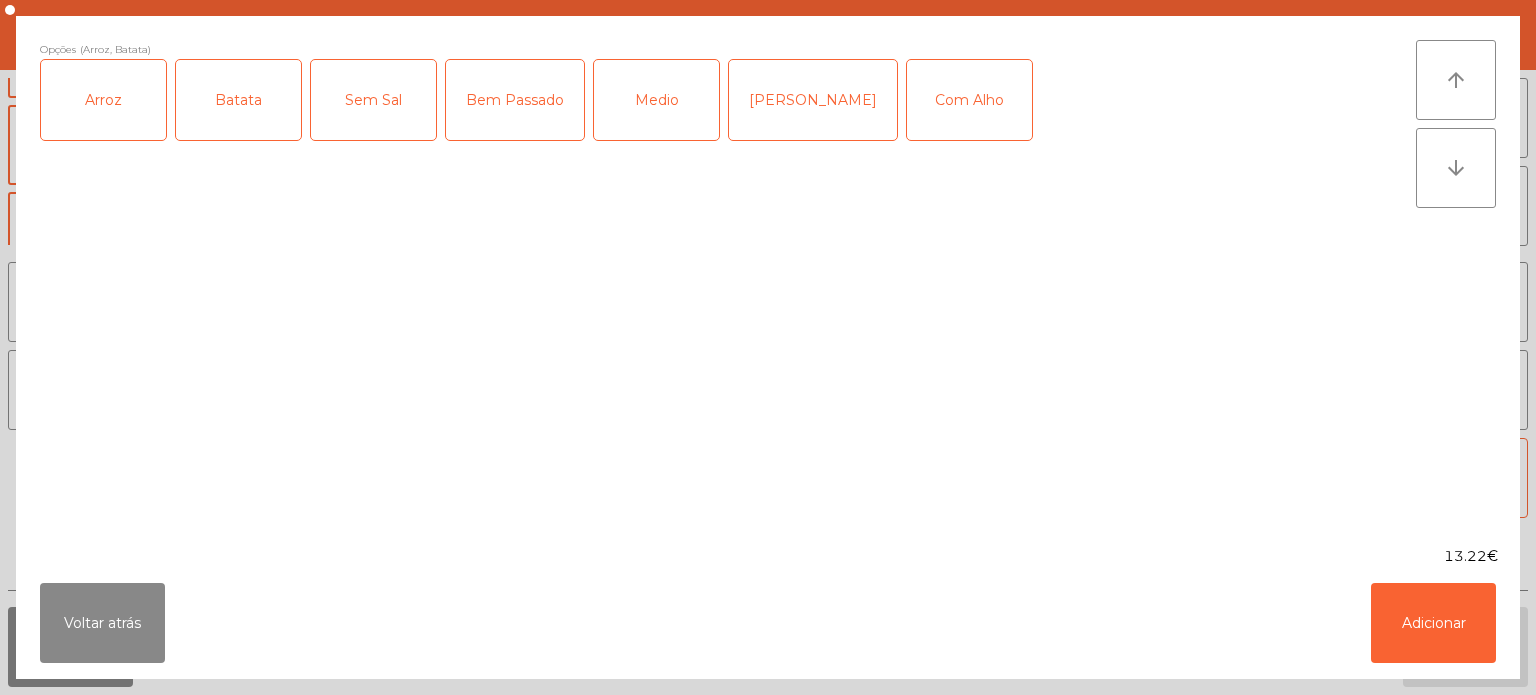 click on "Medio" 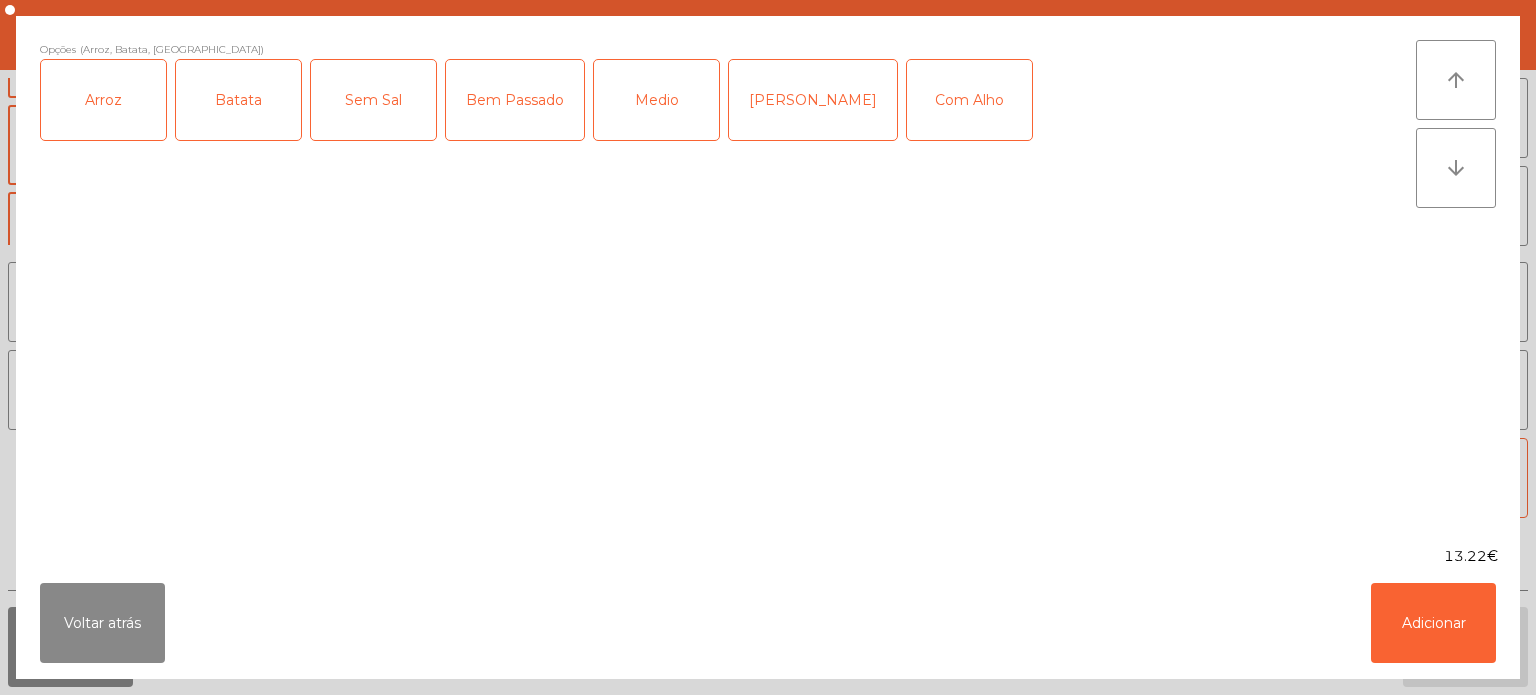 click on "Com Alho" 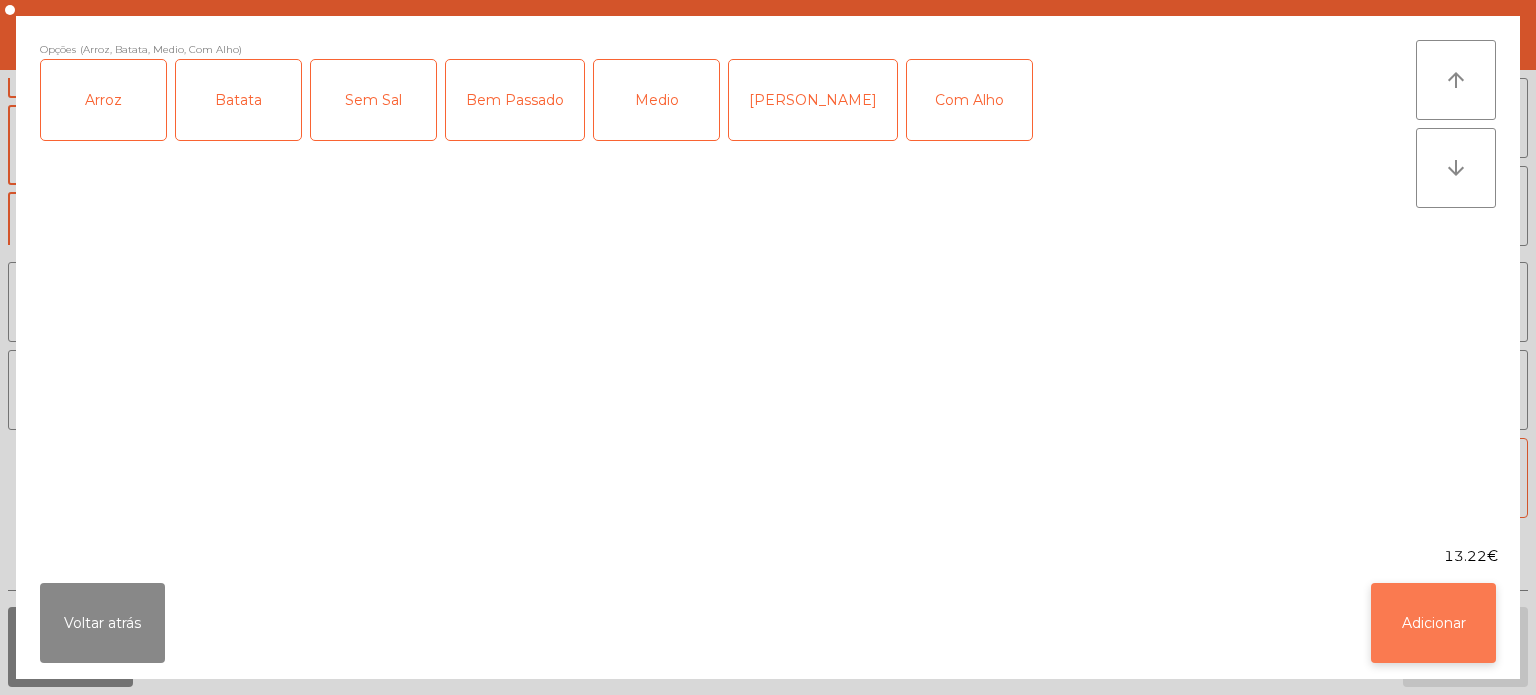 click on "Adicionar" 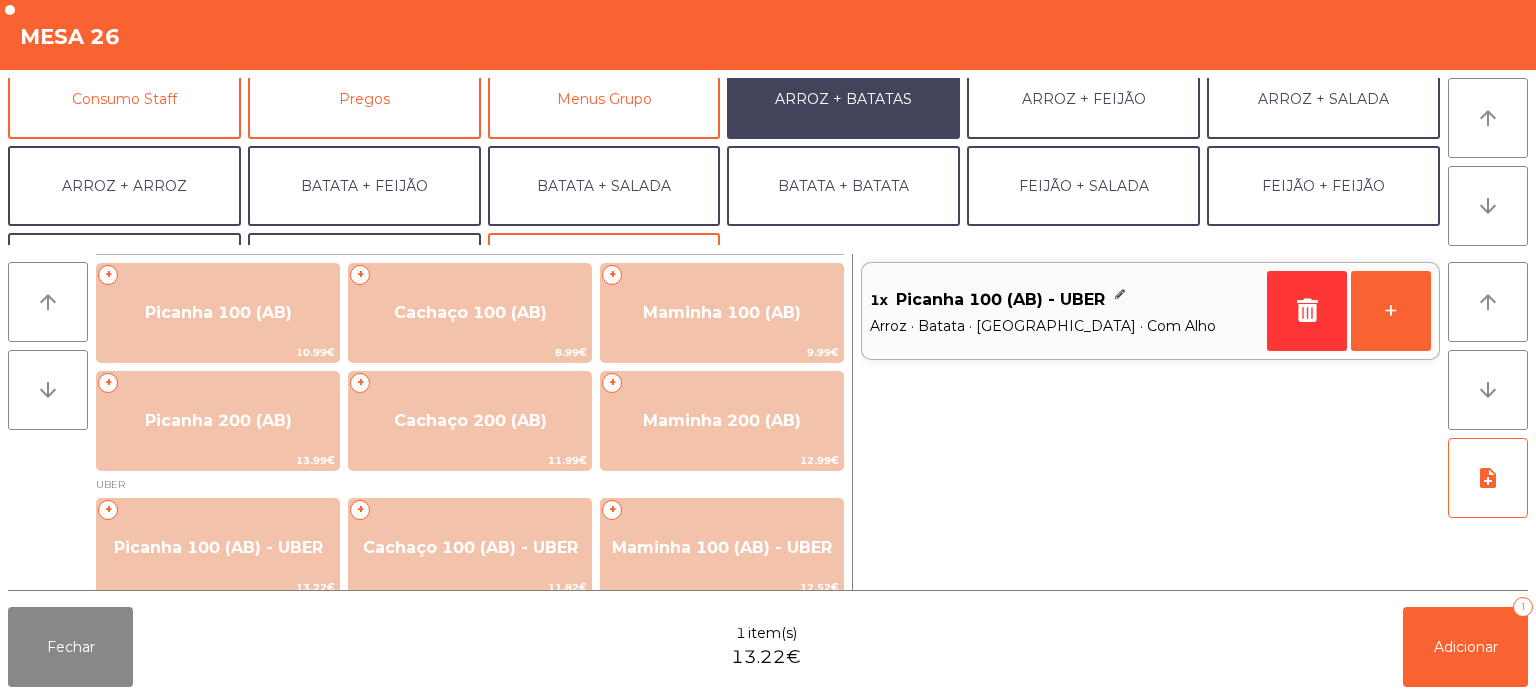 scroll, scrollTop: 260, scrollLeft: 0, axis: vertical 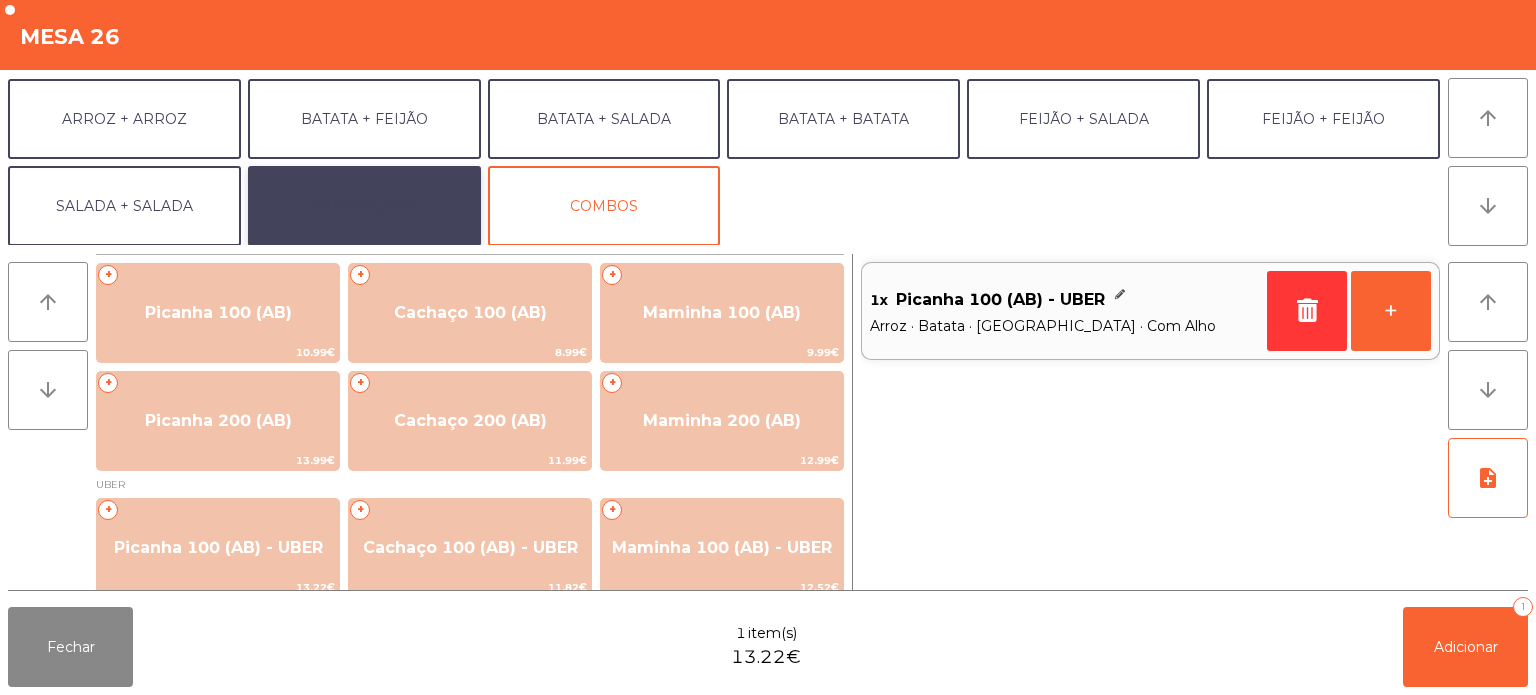 click on "EXTRAS UBER" 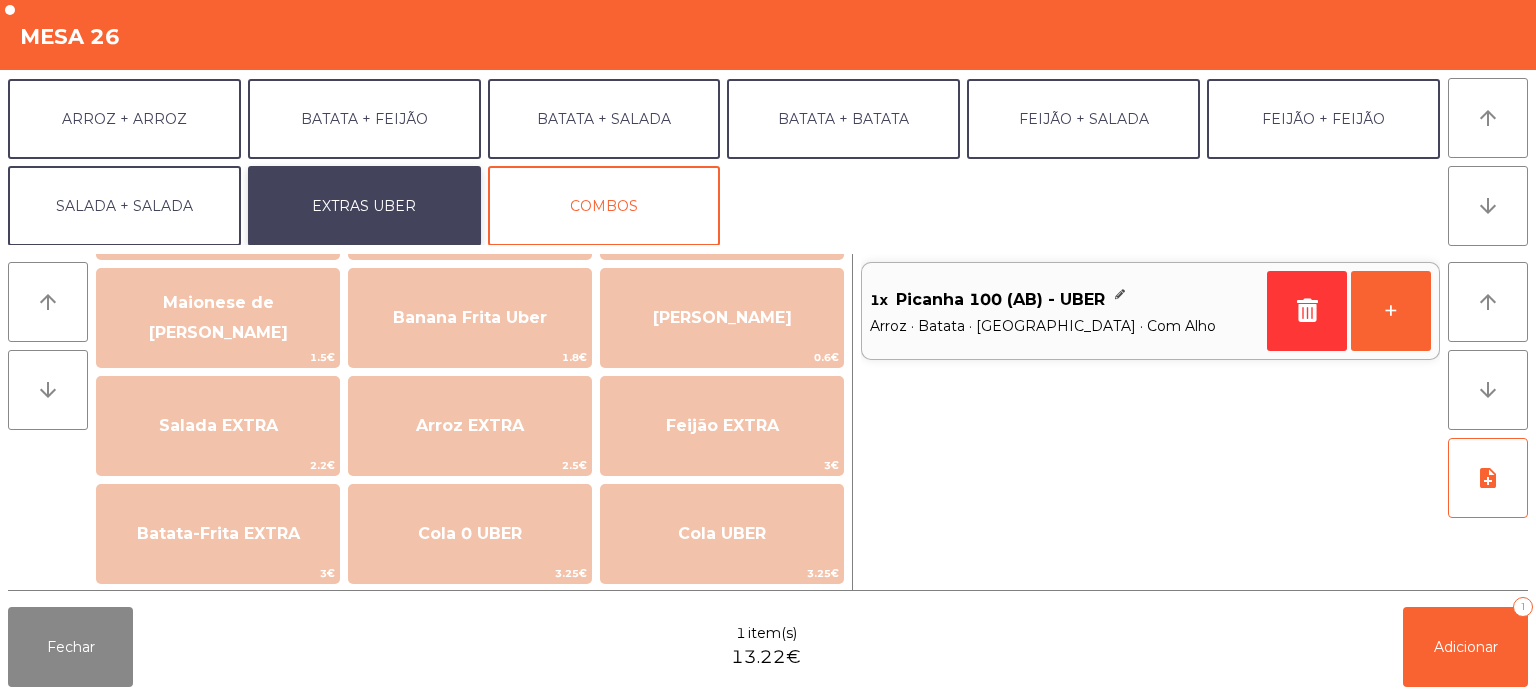 scroll, scrollTop: 128, scrollLeft: 0, axis: vertical 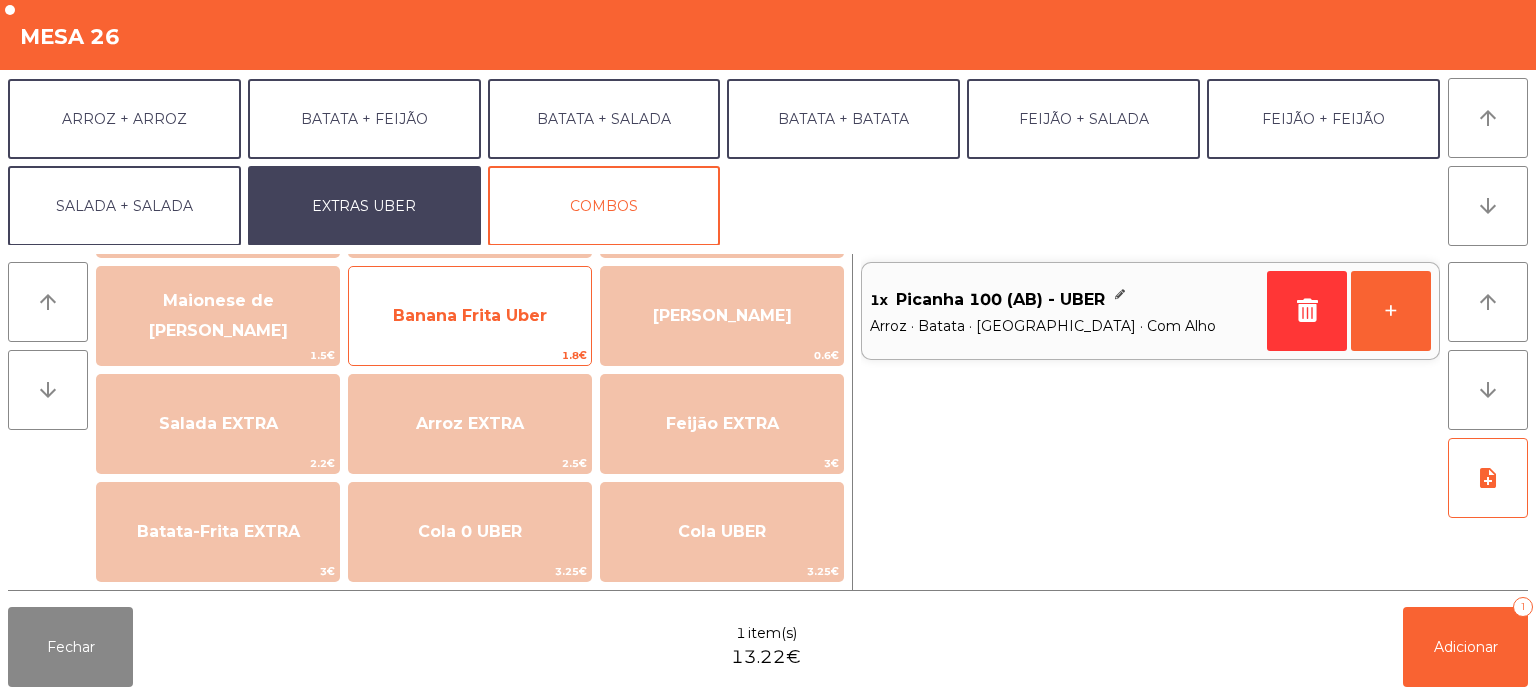 click on "Banana Frita Uber" 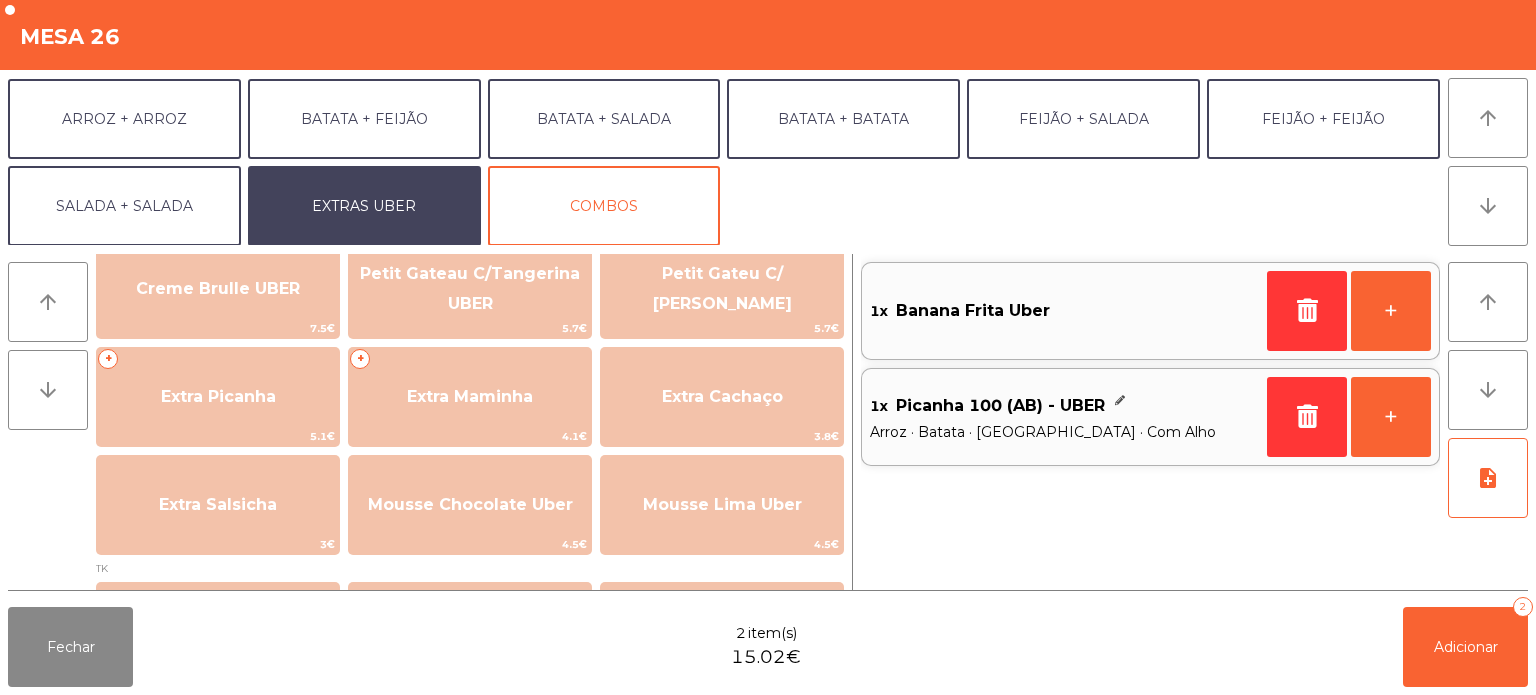 scroll, scrollTop: 477, scrollLeft: 0, axis: vertical 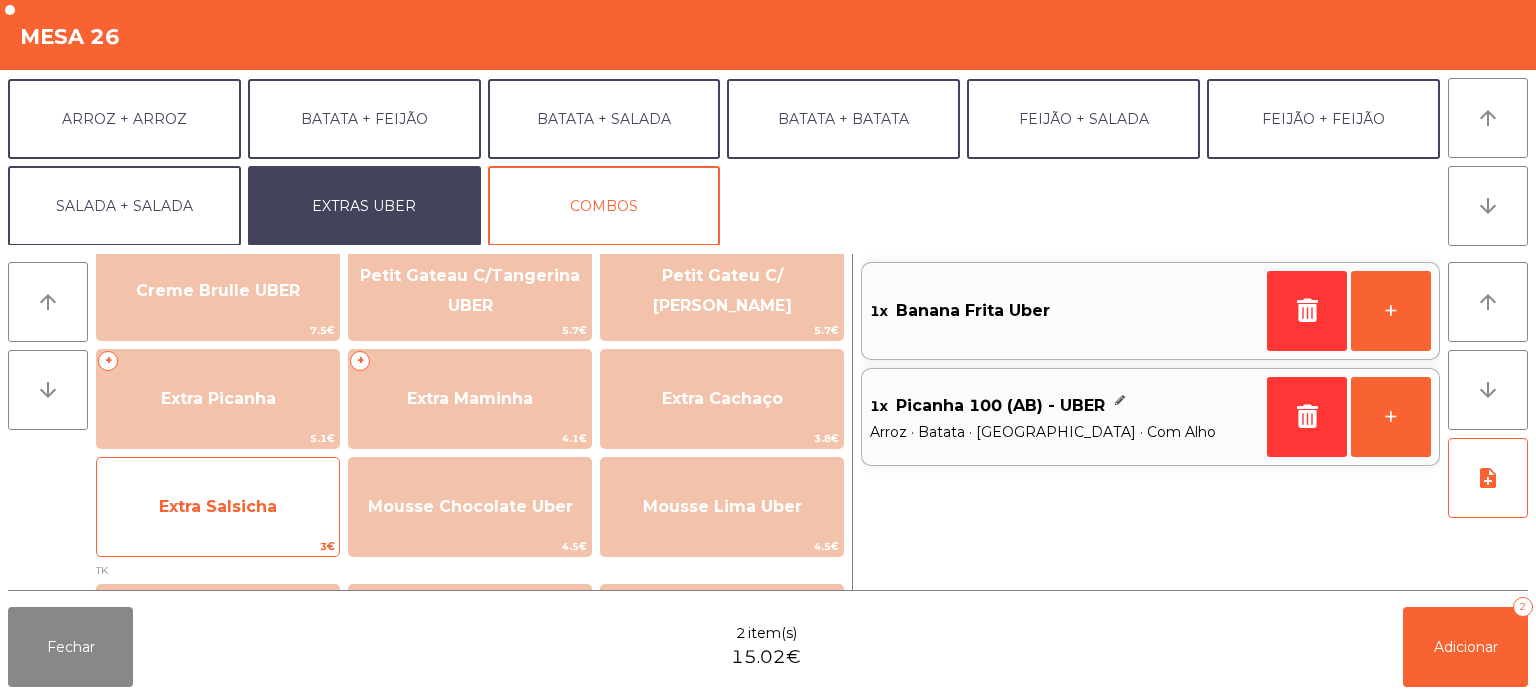 click on "Extra Salsicha" 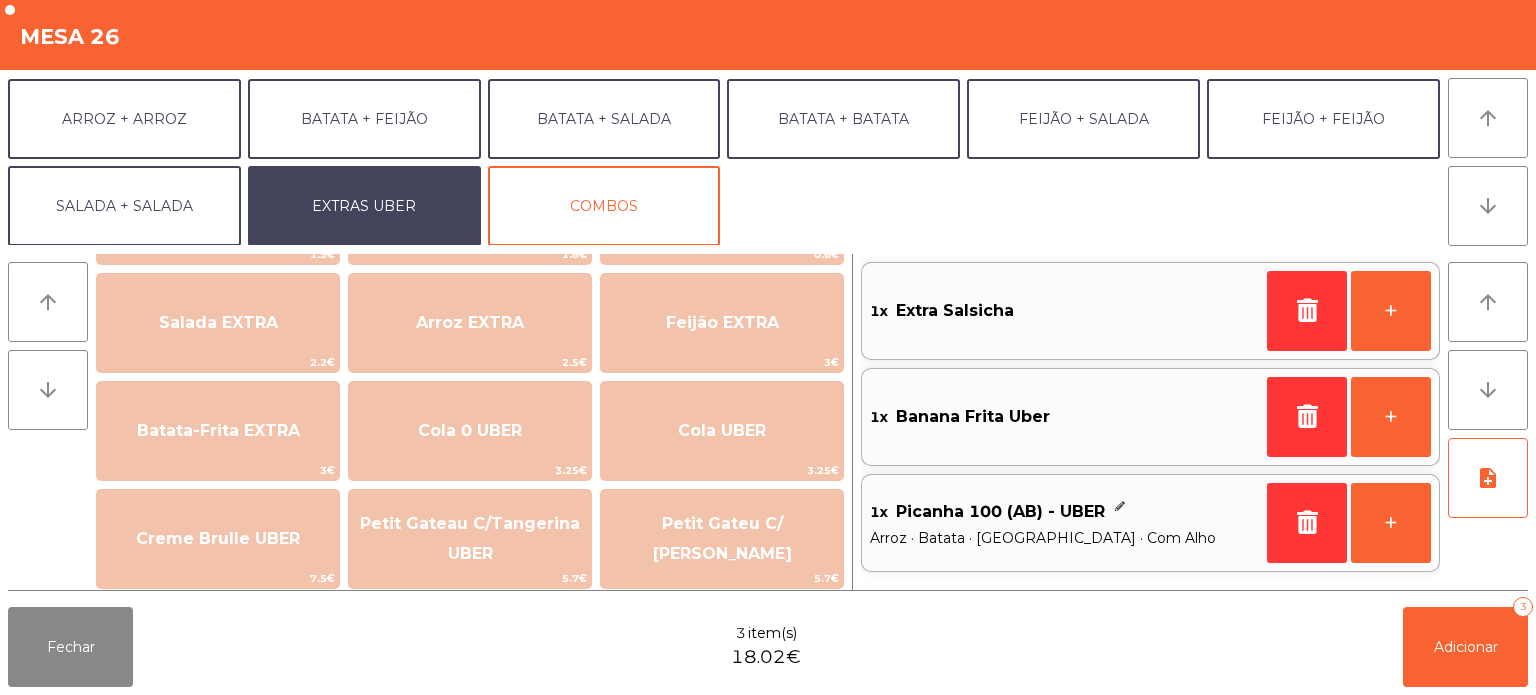 scroll, scrollTop: 222, scrollLeft: 0, axis: vertical 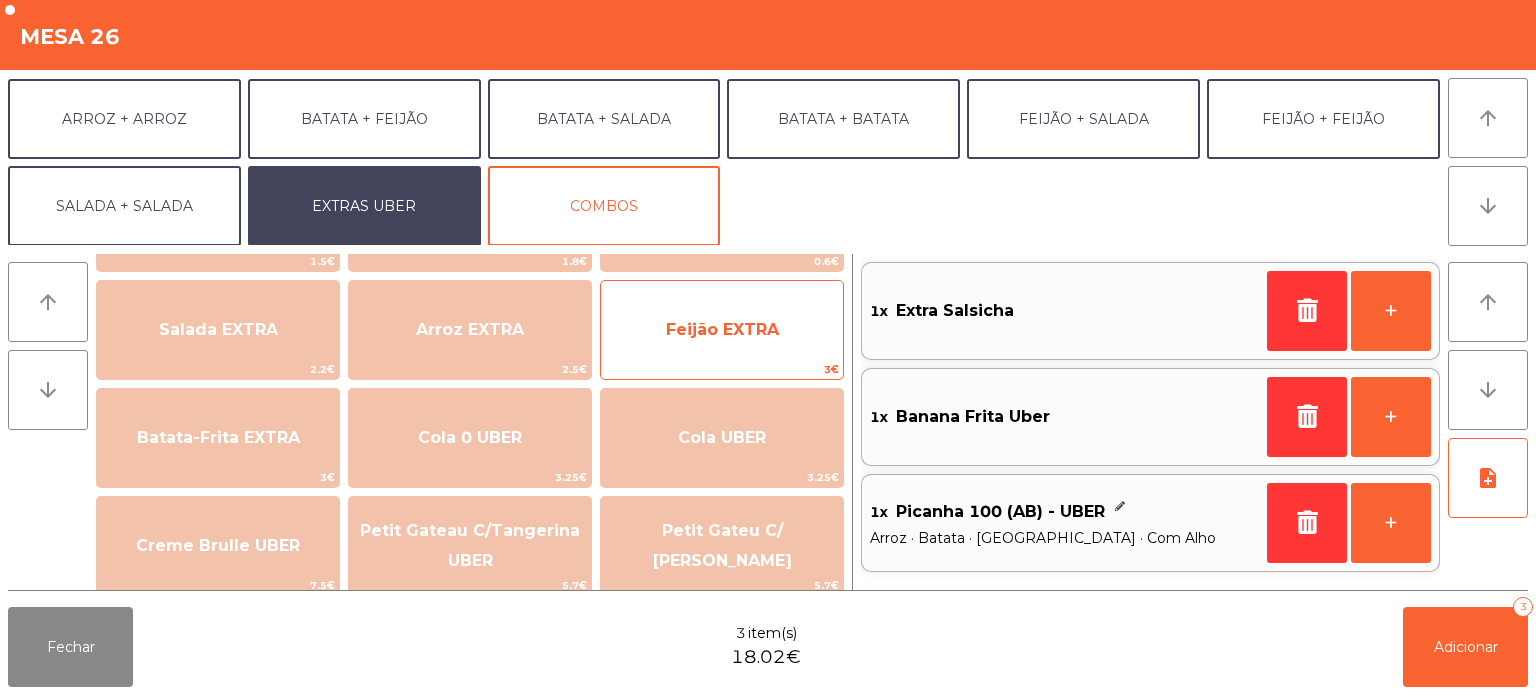 click on "Feijão EXTRA" 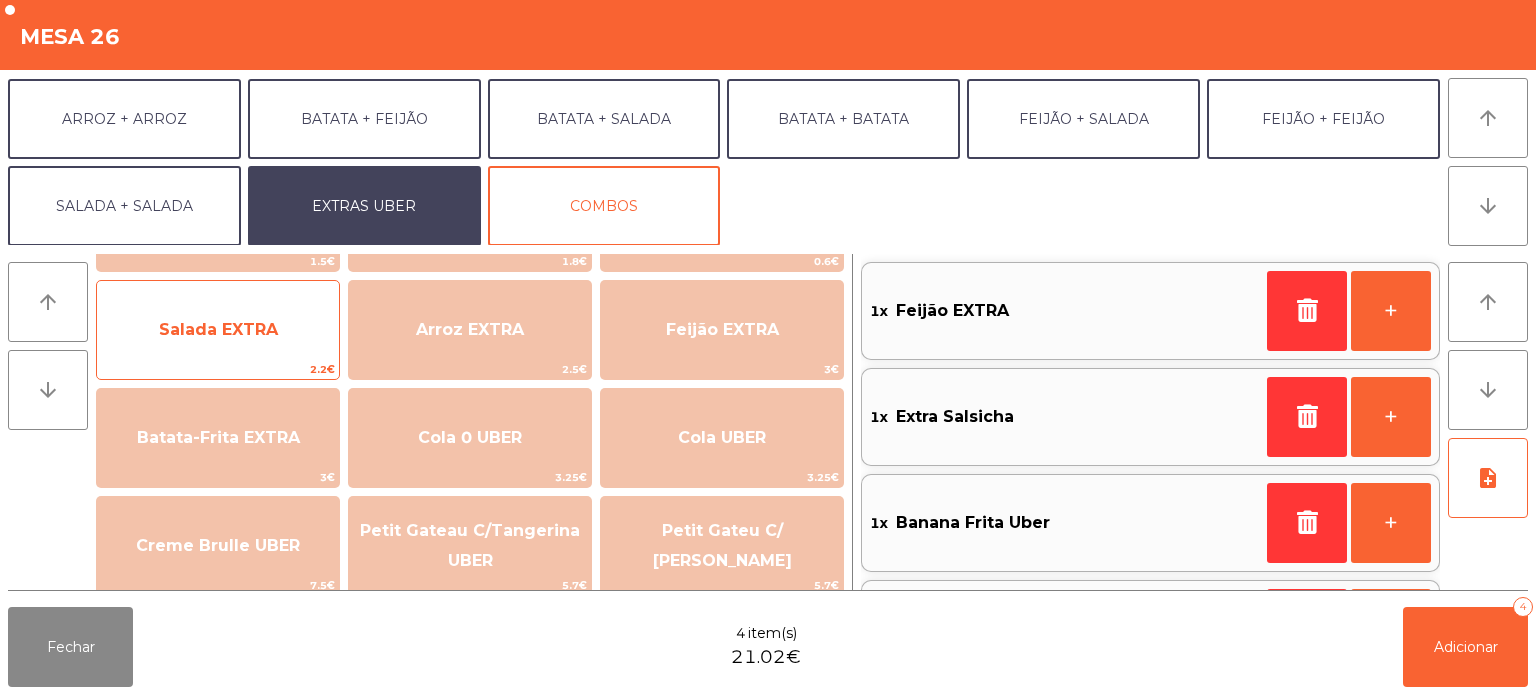 click on "Salada EXTRA" 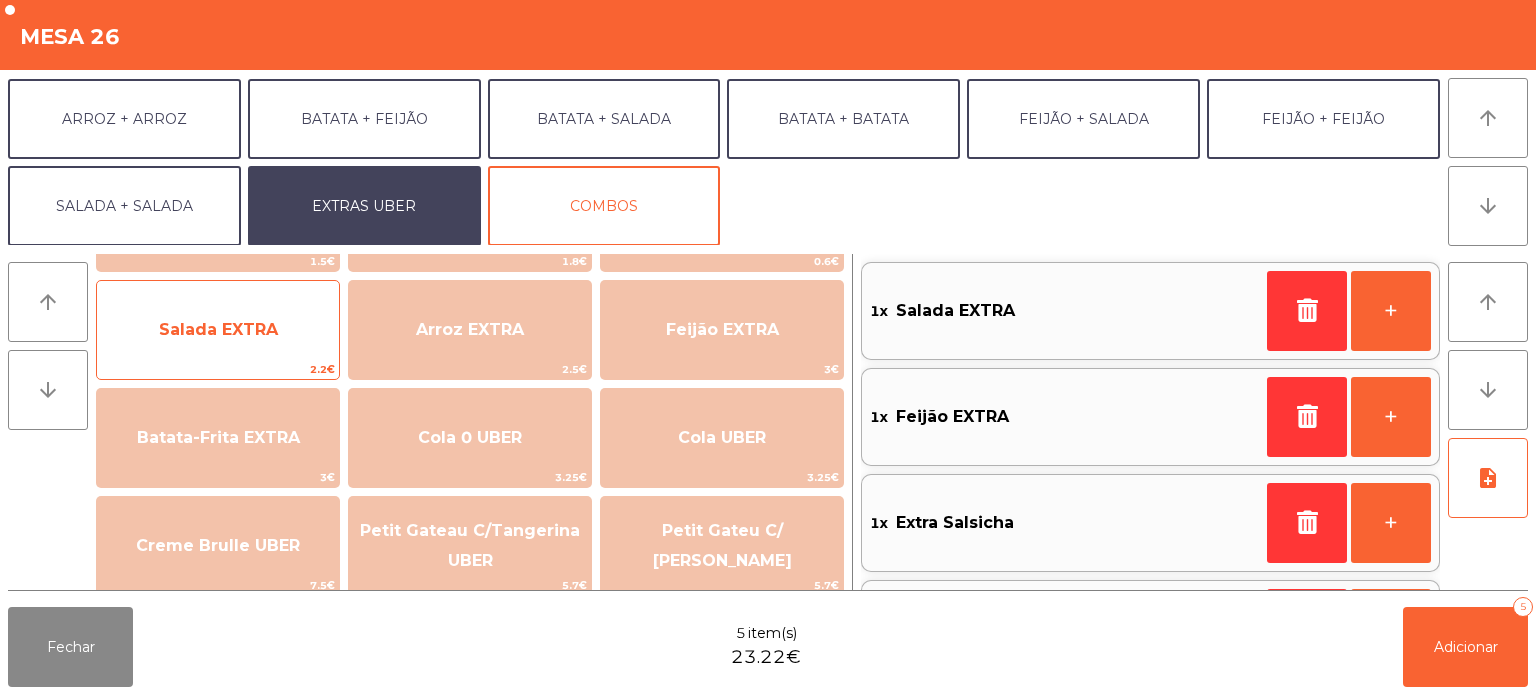 scroll, scrollTop: 8, scrollLeft: 0, axis: vertical 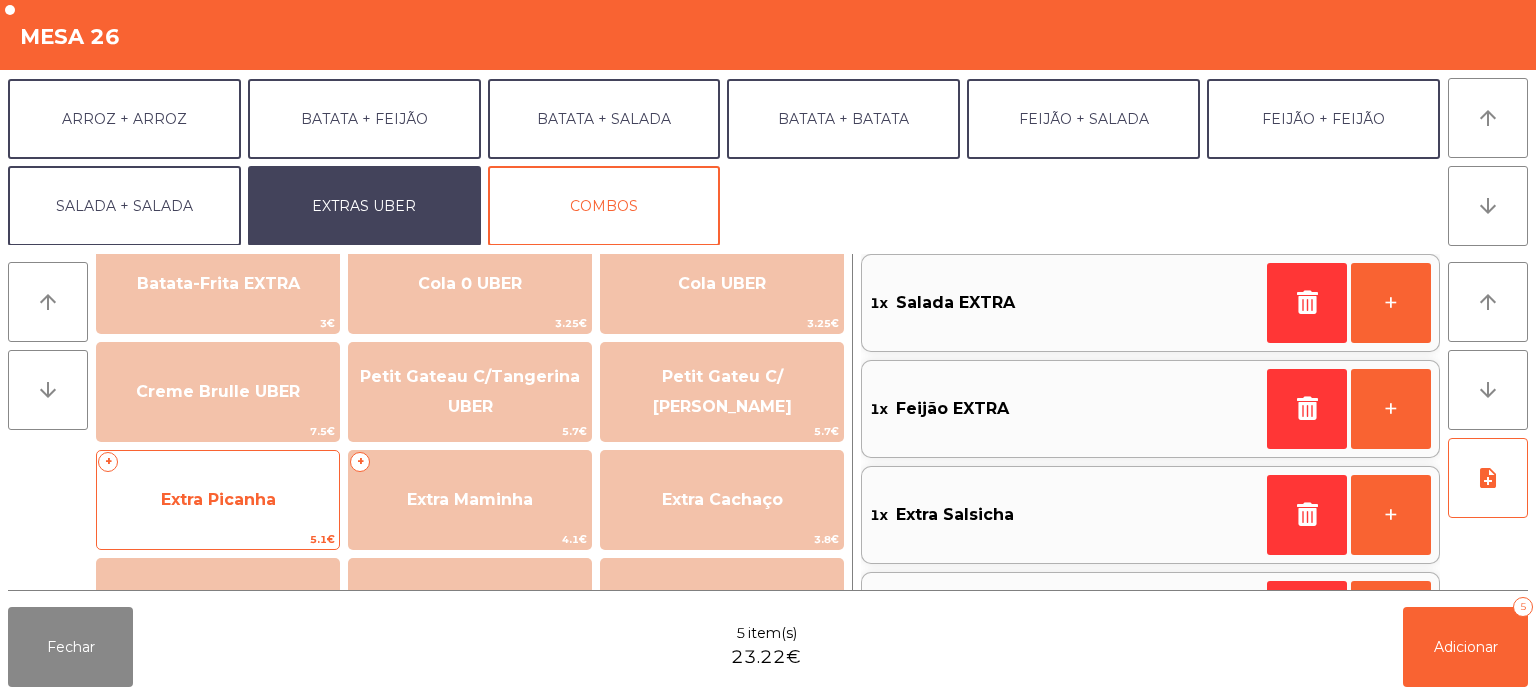 click on "Extra Picanha" 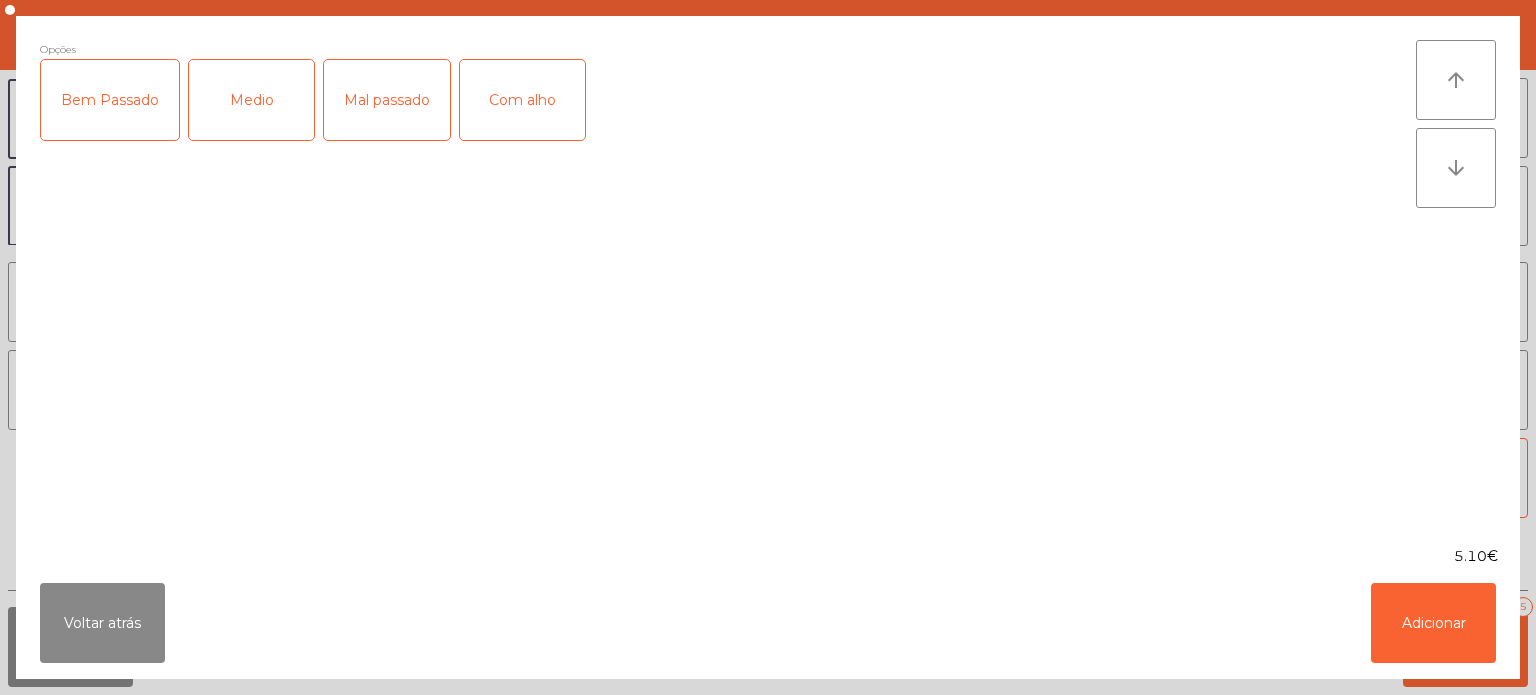 click on "Medio" 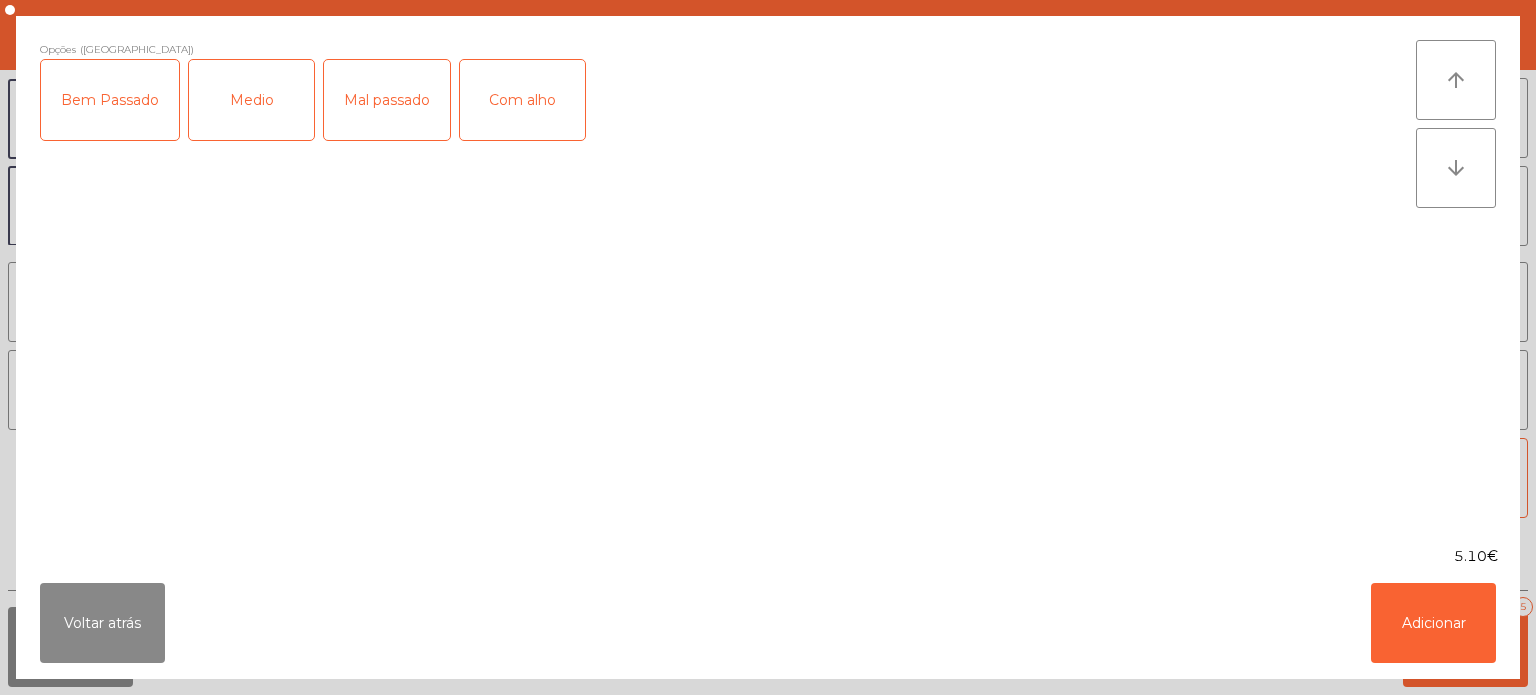 click on "Com alho" 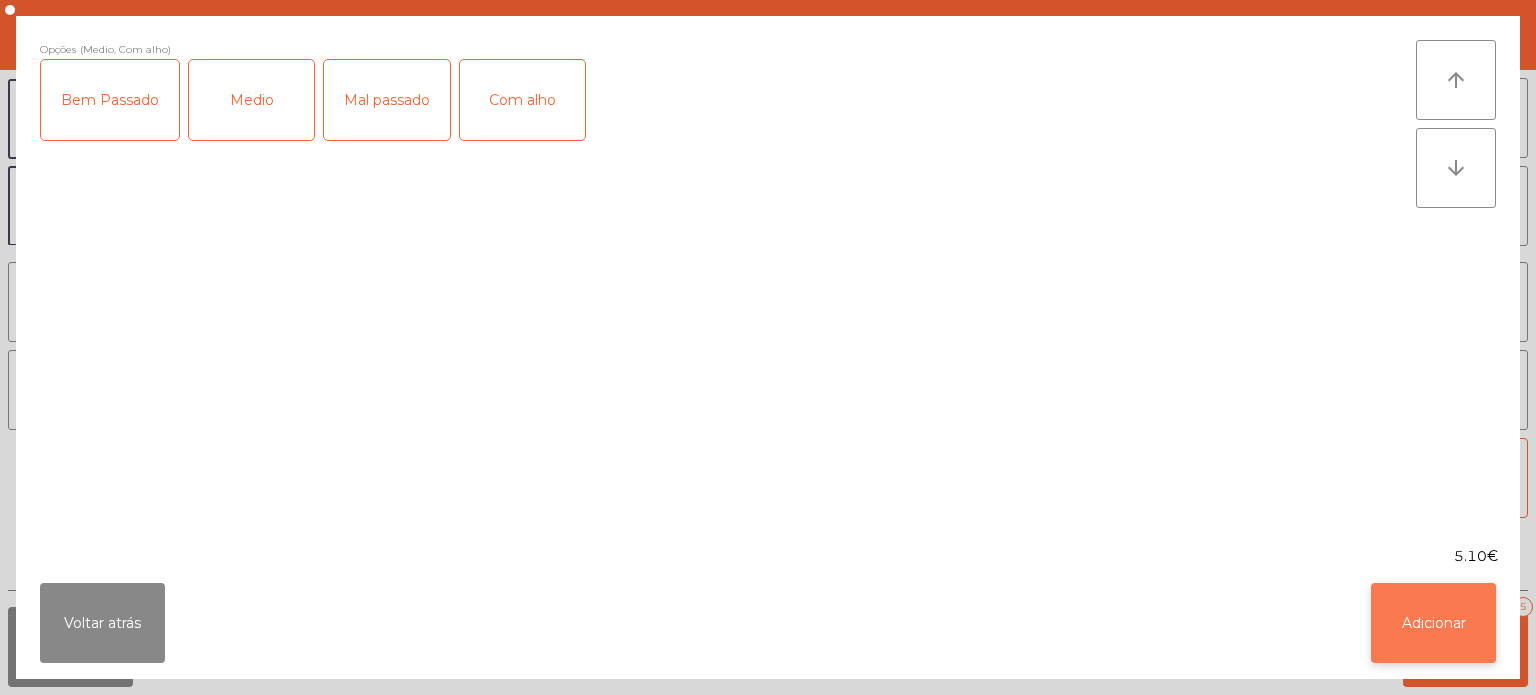 click on "Adicionar" 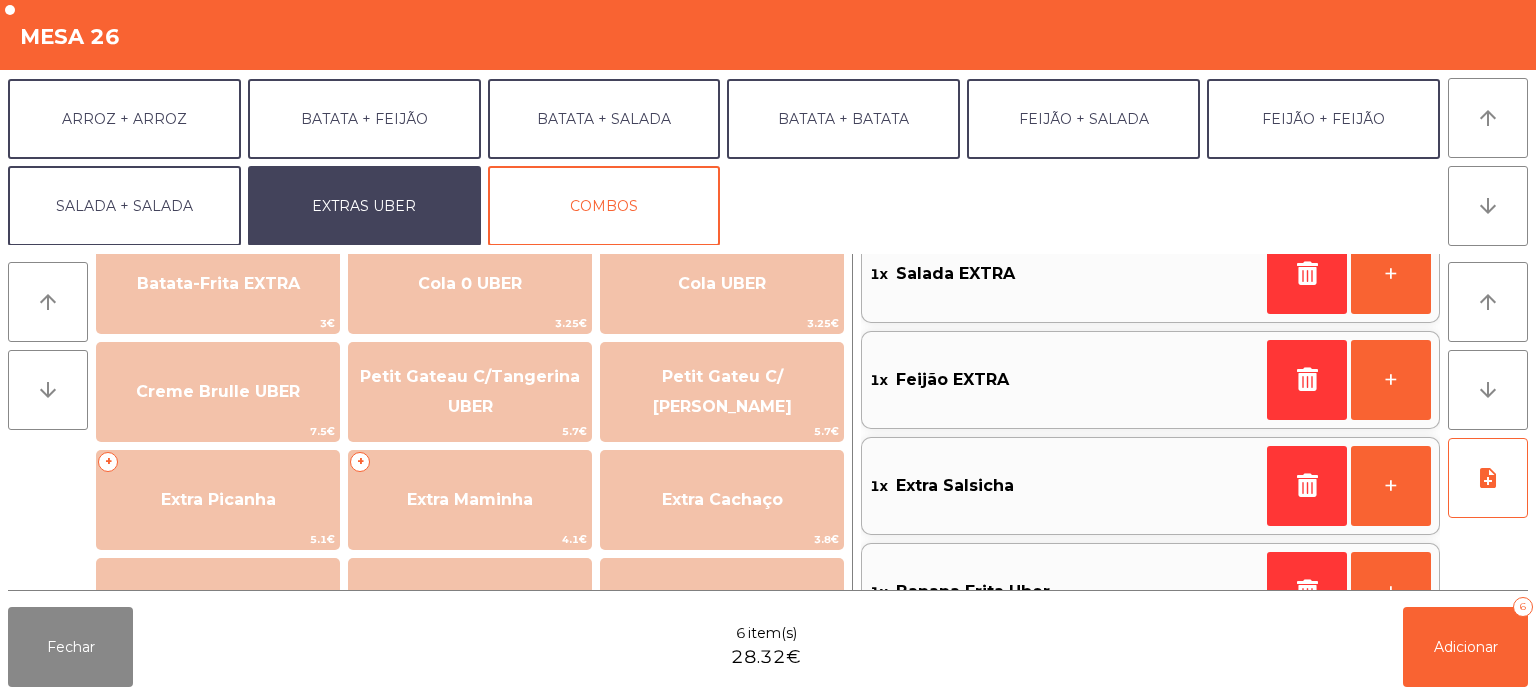 scroll, scrollTop: 0, scrollLeft: 0, axis: both 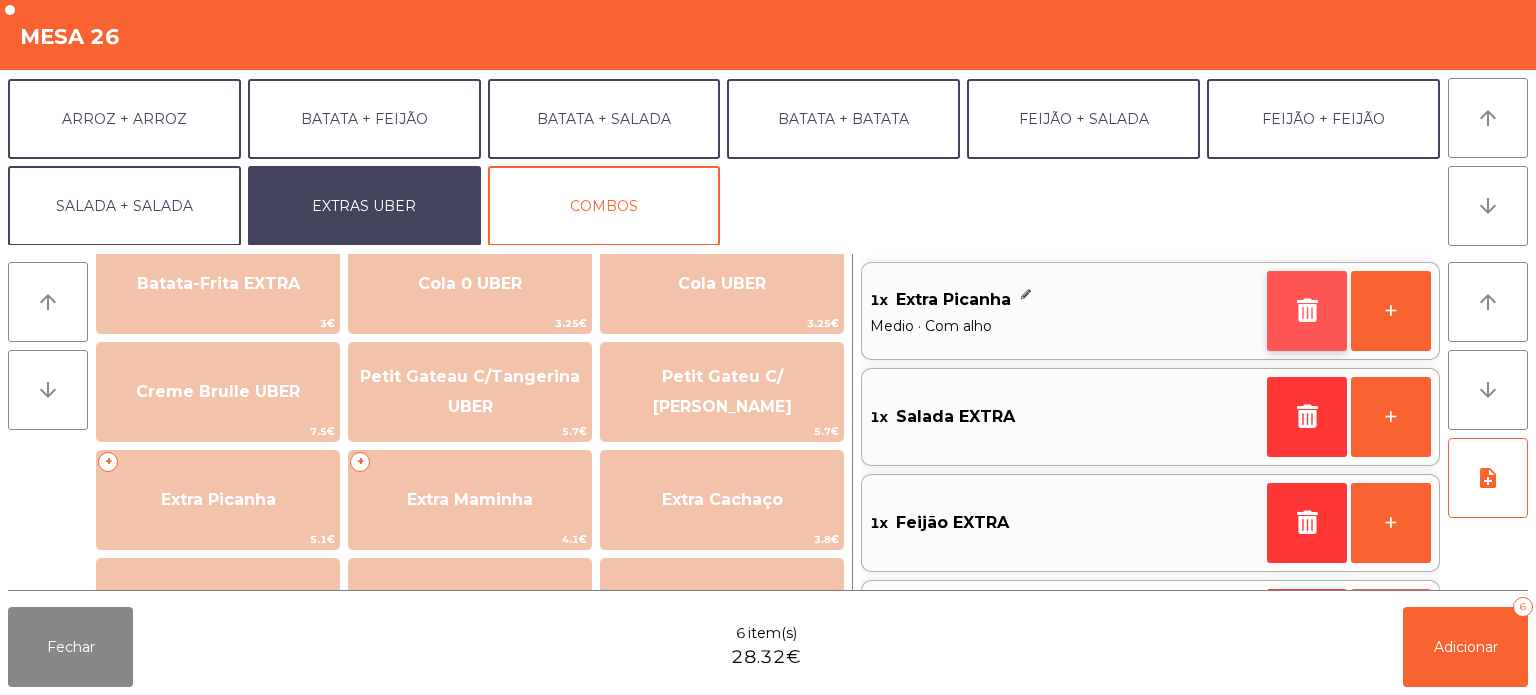 click 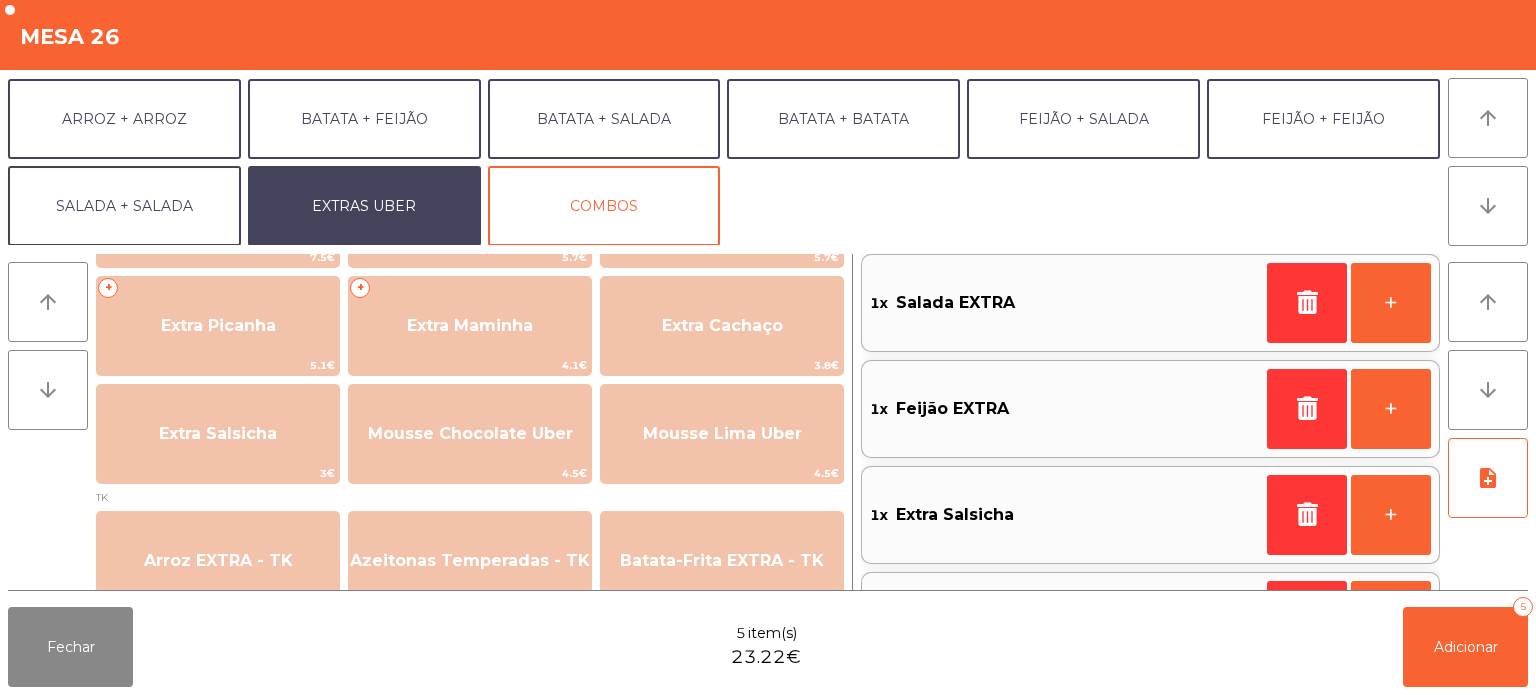 scroll, scrollTop: 573, scrollLeft: 0, axis: vertical 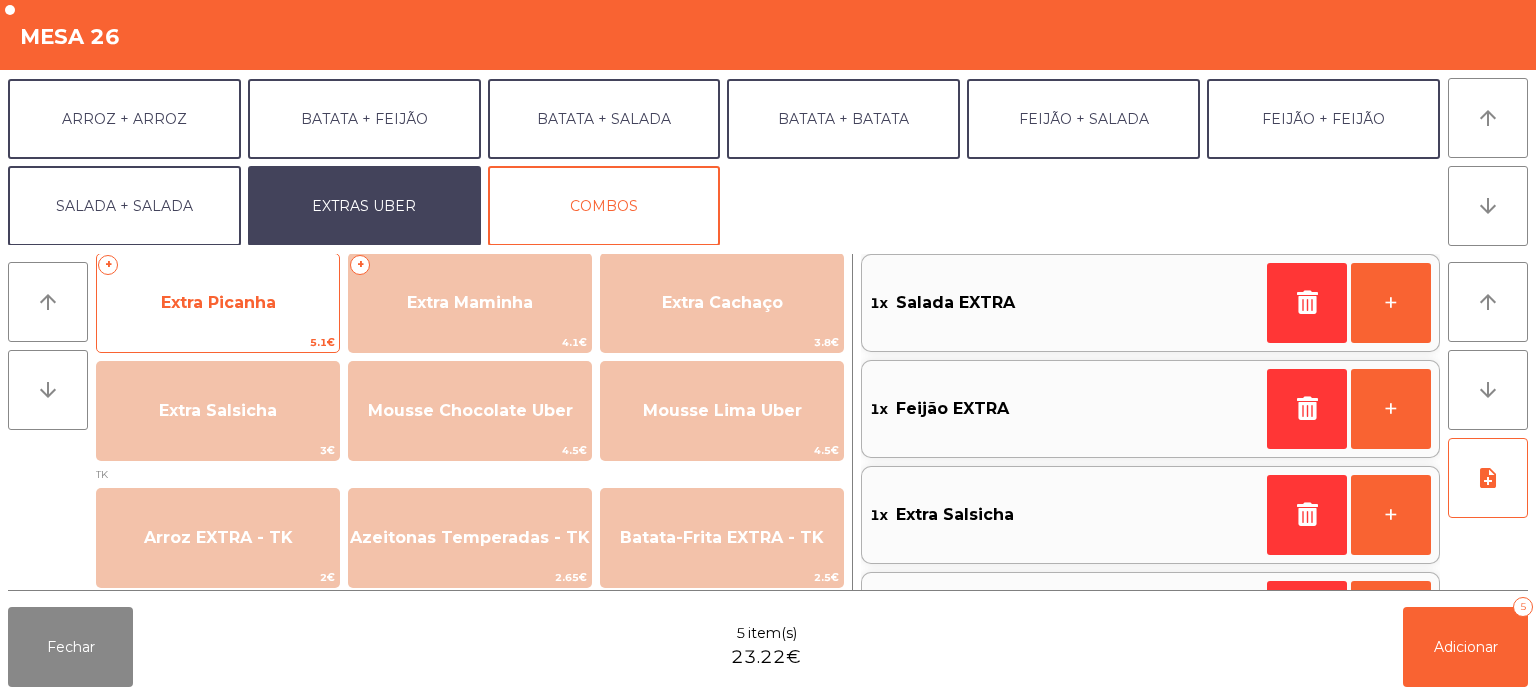 click on "Extra Picanha" 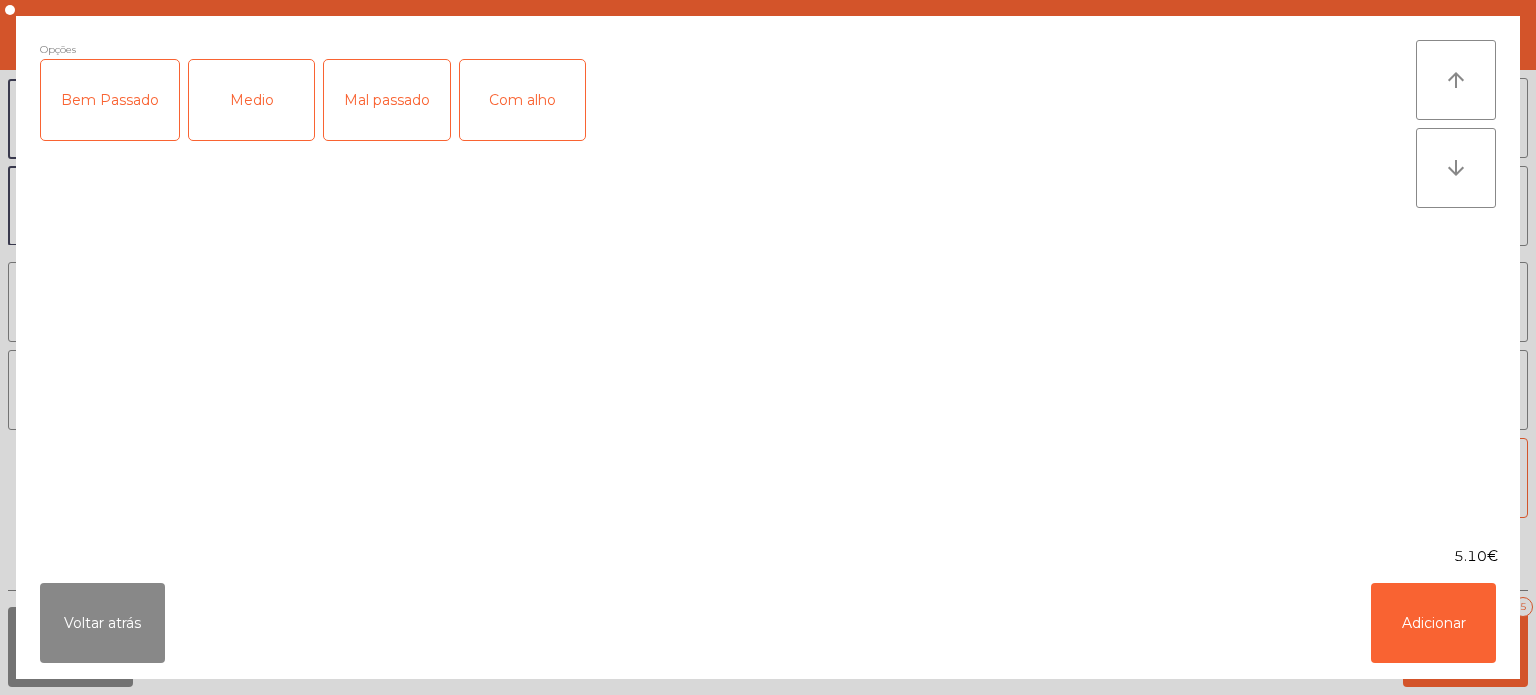 click on "Mal passado" 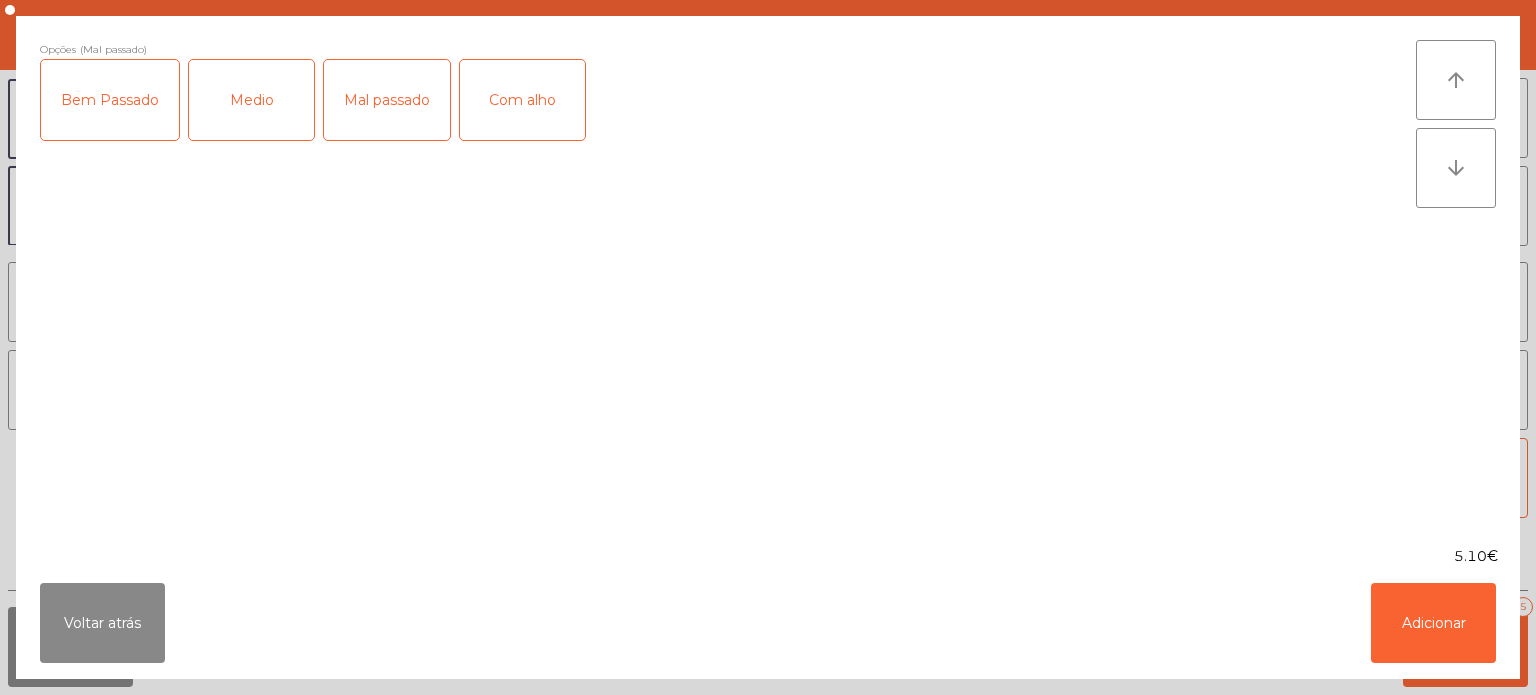 click on "Com alho" 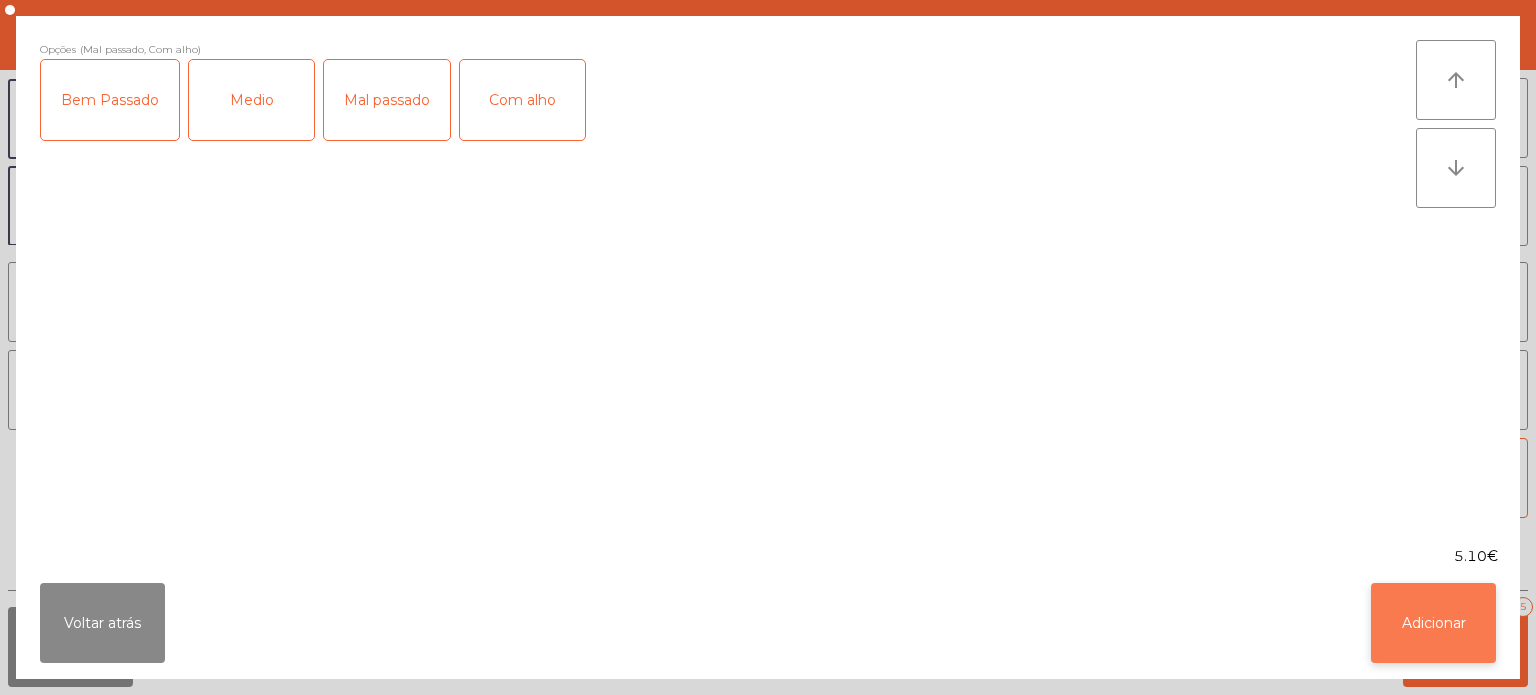 click on "Adicionar" 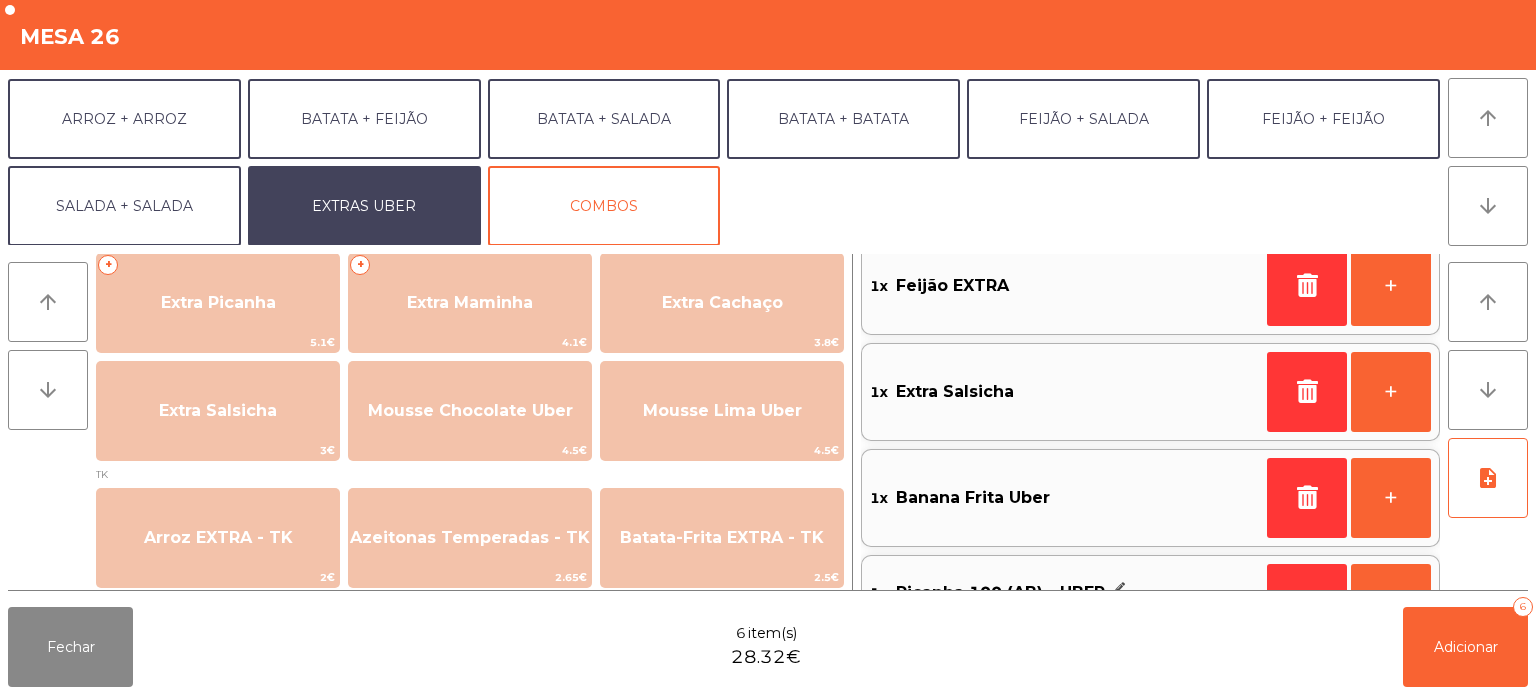 scroll, scrollTop: 304, scrollLeft: 0, axis: vertical 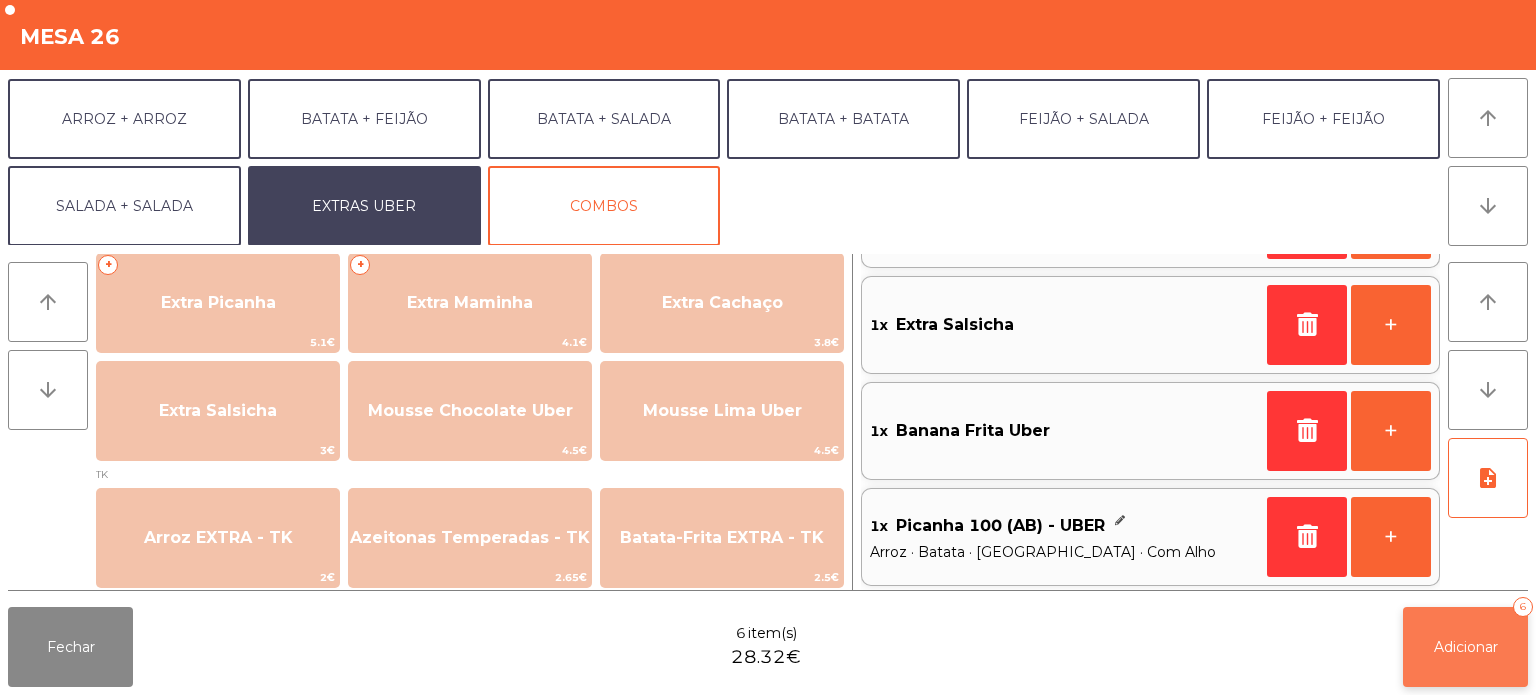 click on "Adicionar   6" 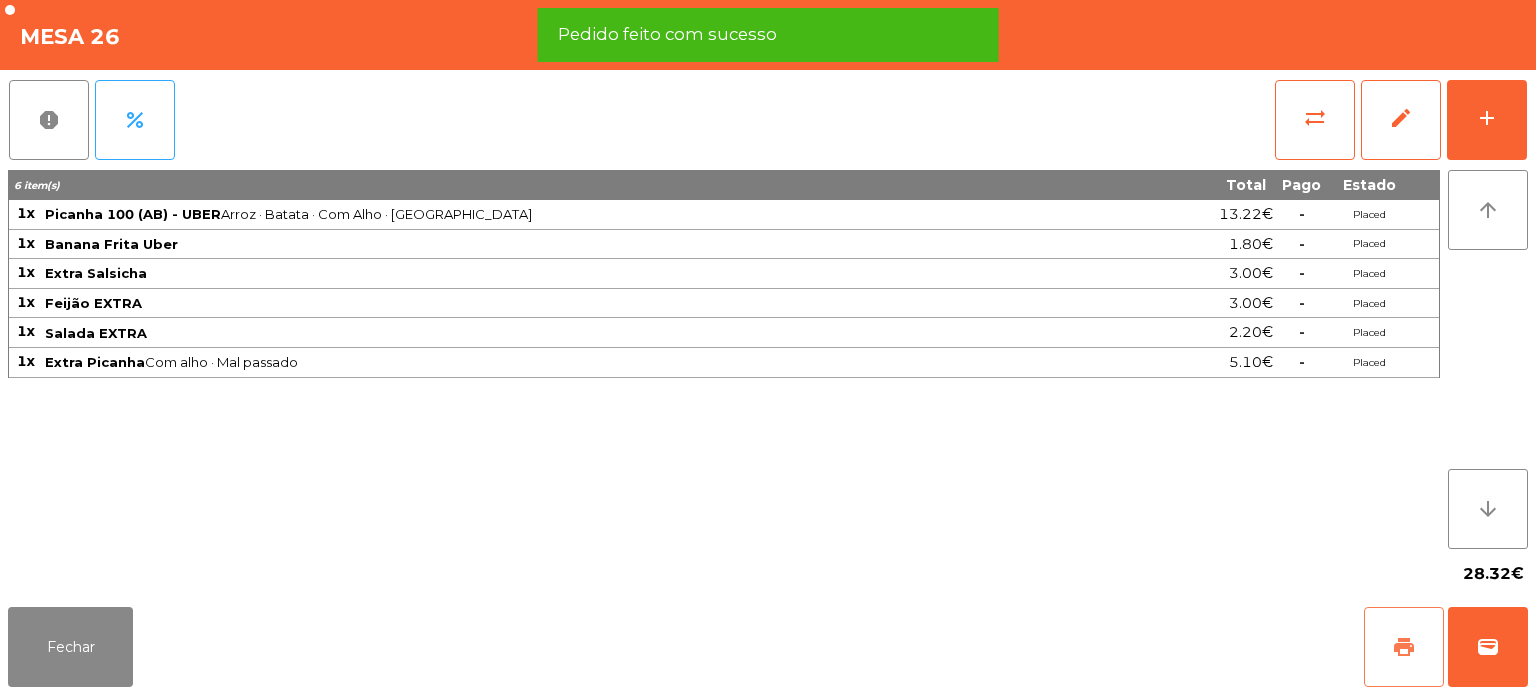 click on "print" 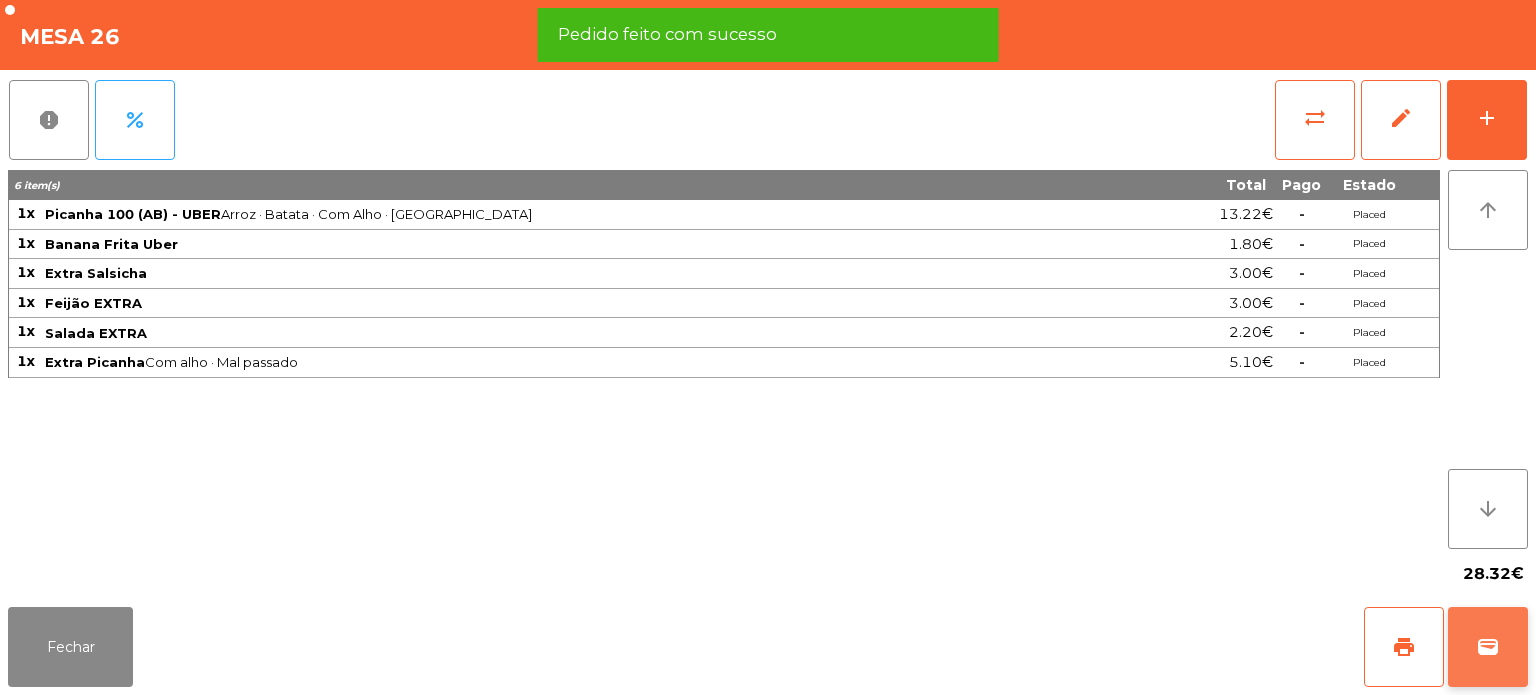 click on "wallet" 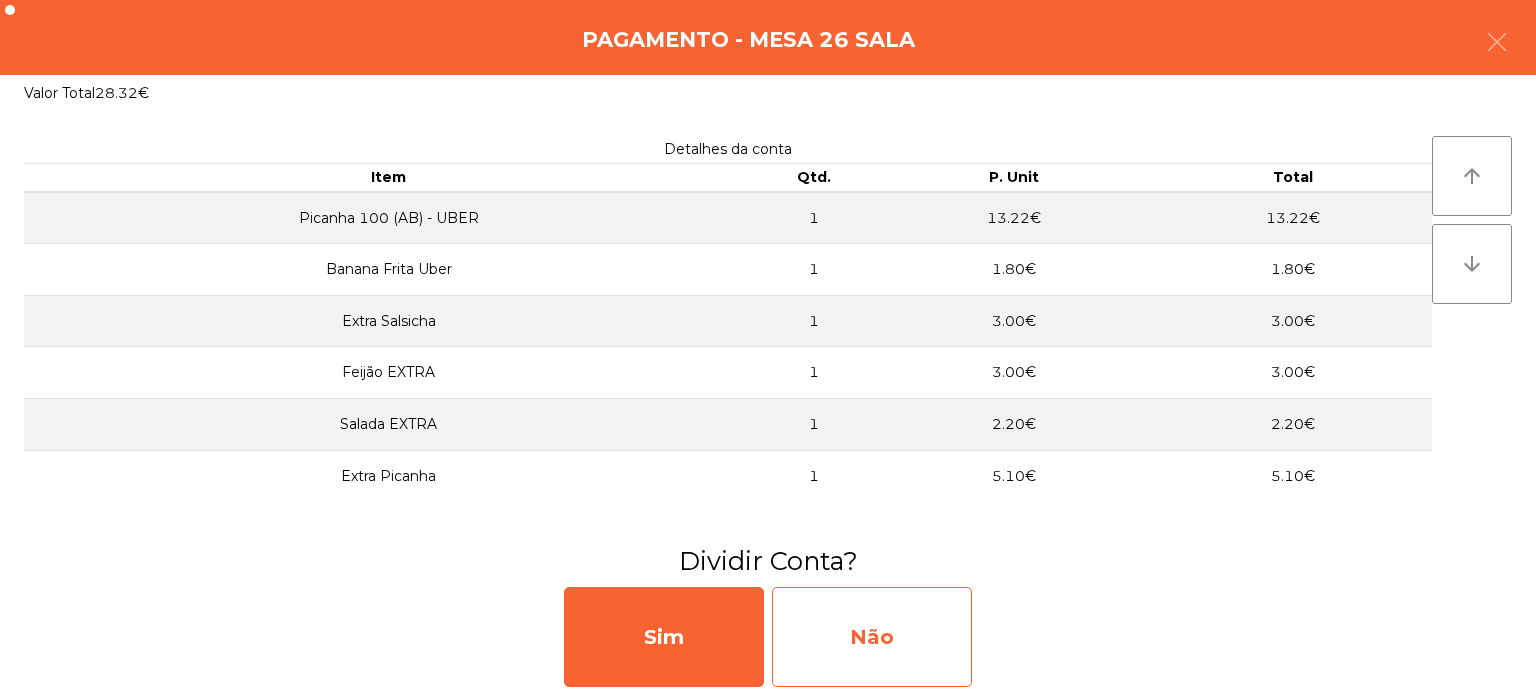 click on "Não" 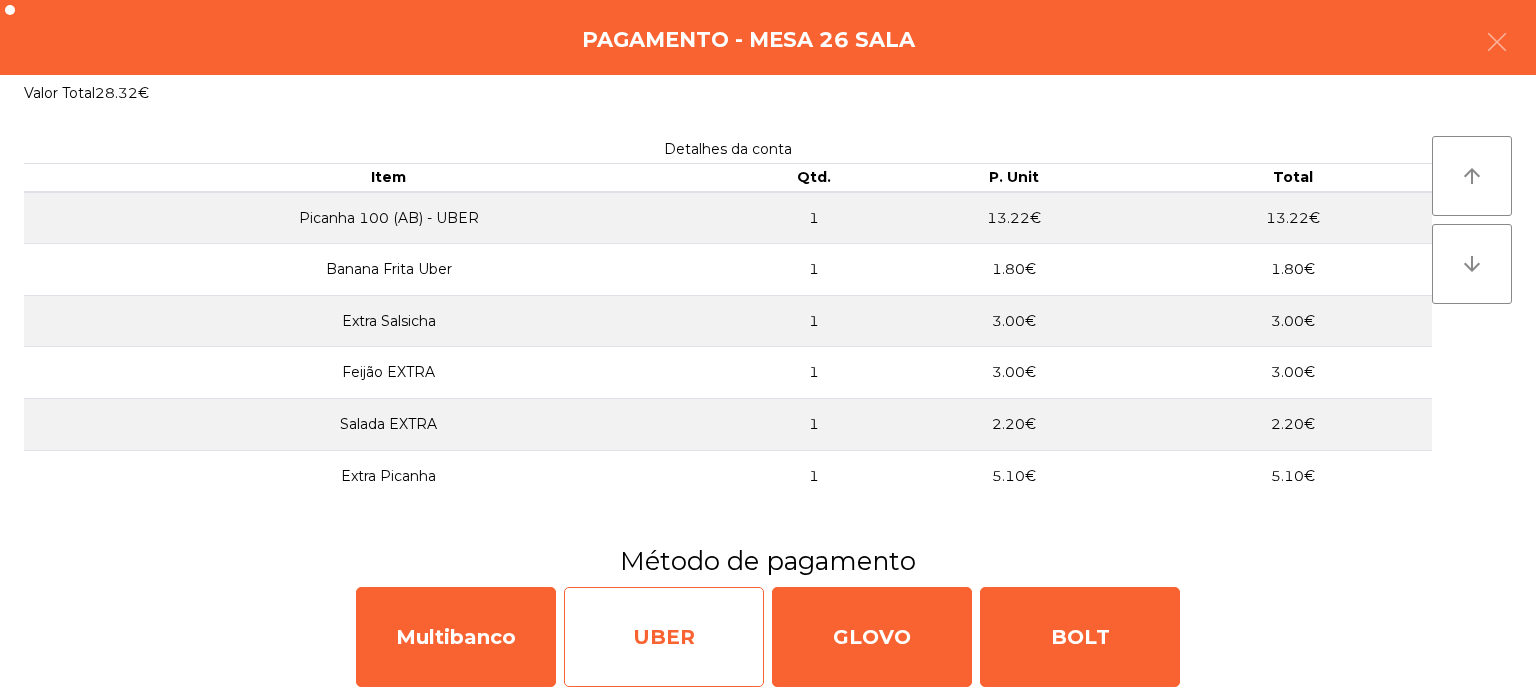 click on "UBER" 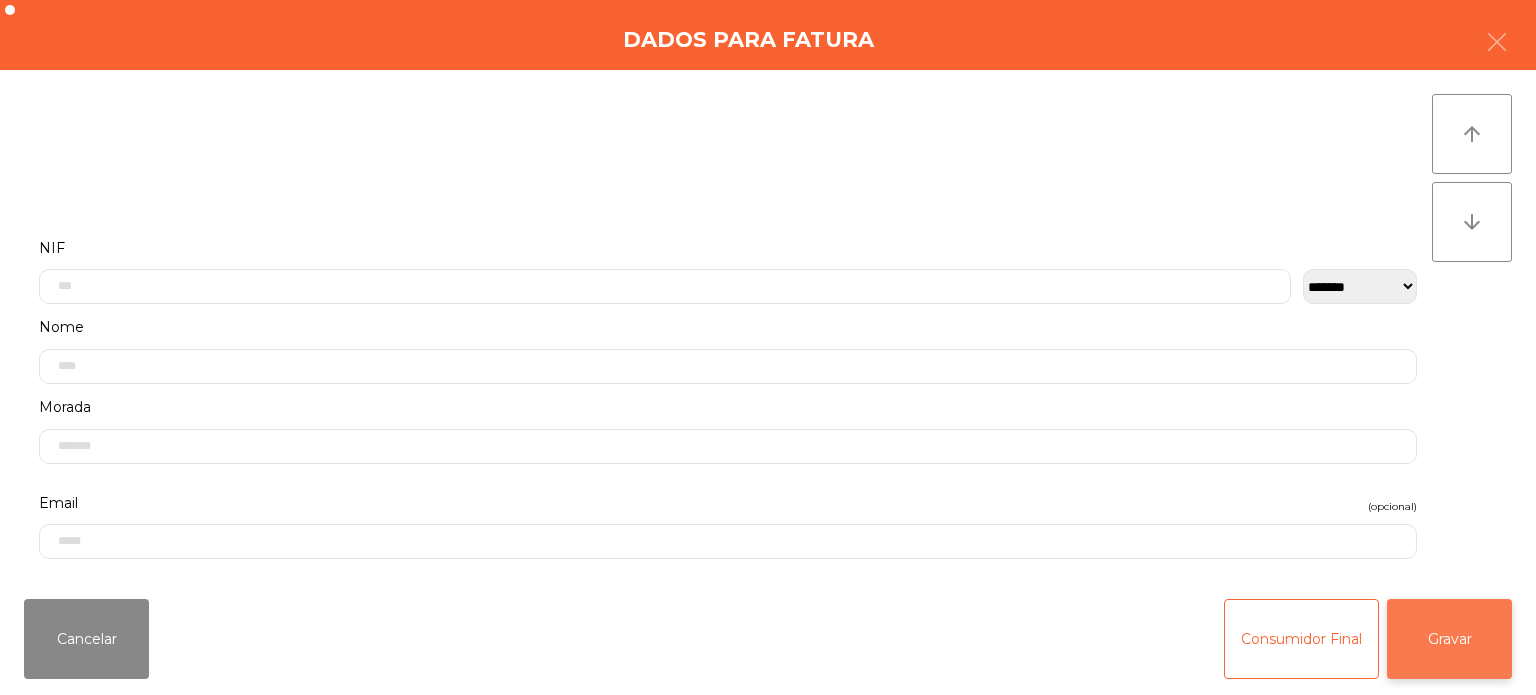 click on "Gravar" 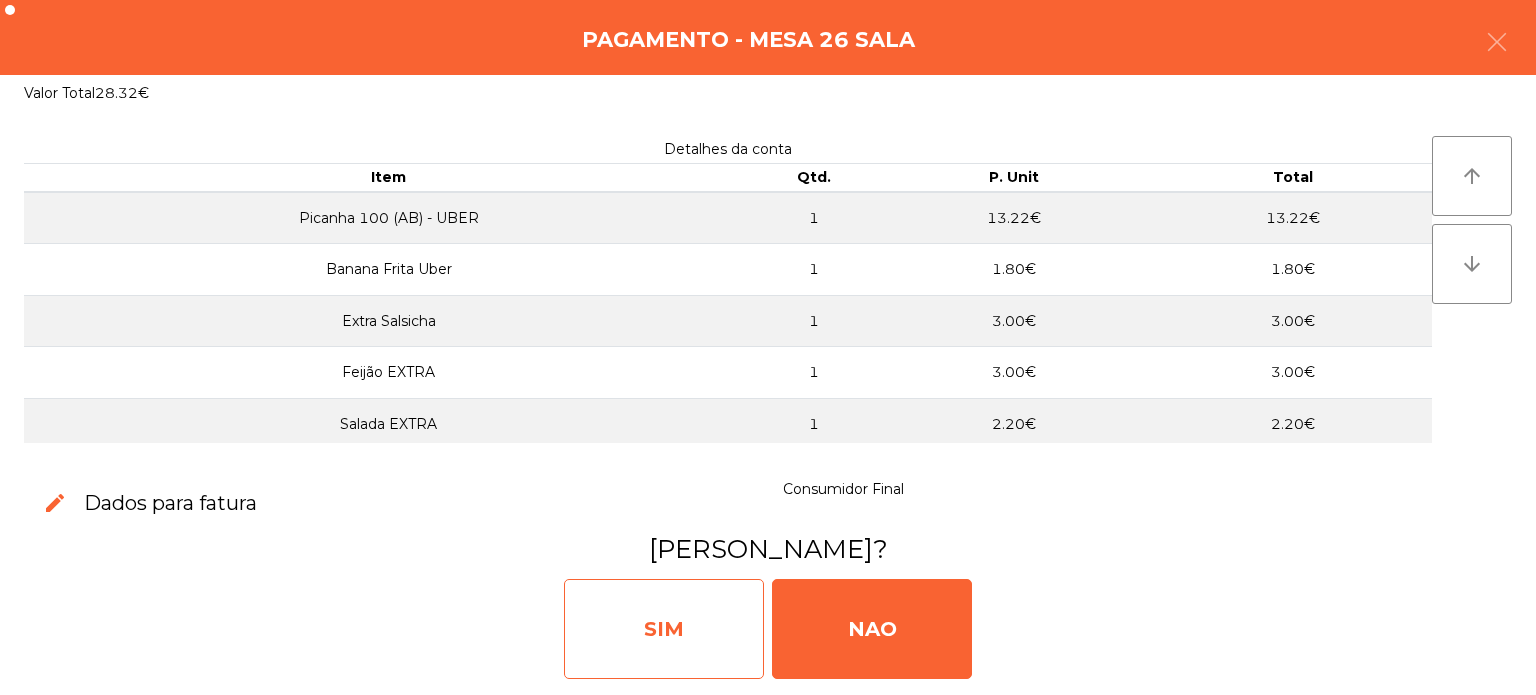click on "SIM" 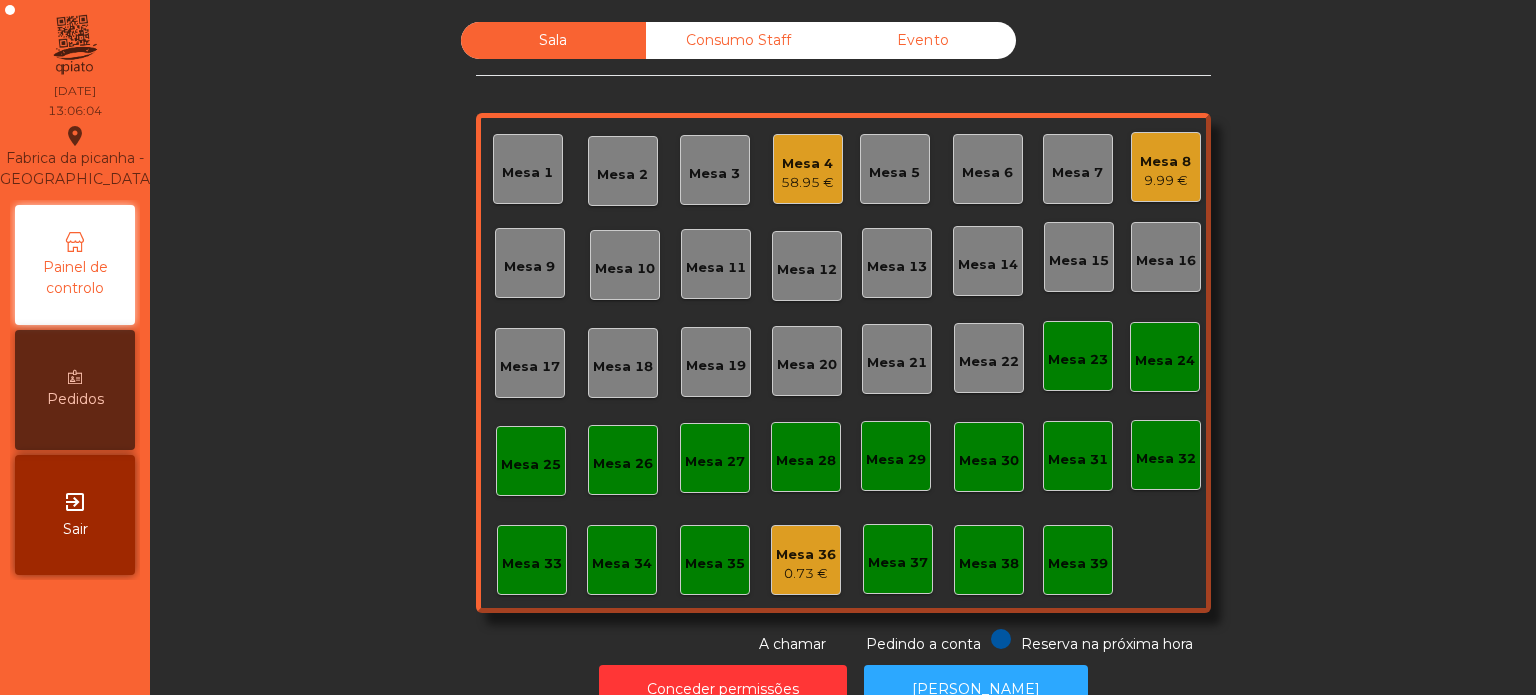 click on "Mesa 33" 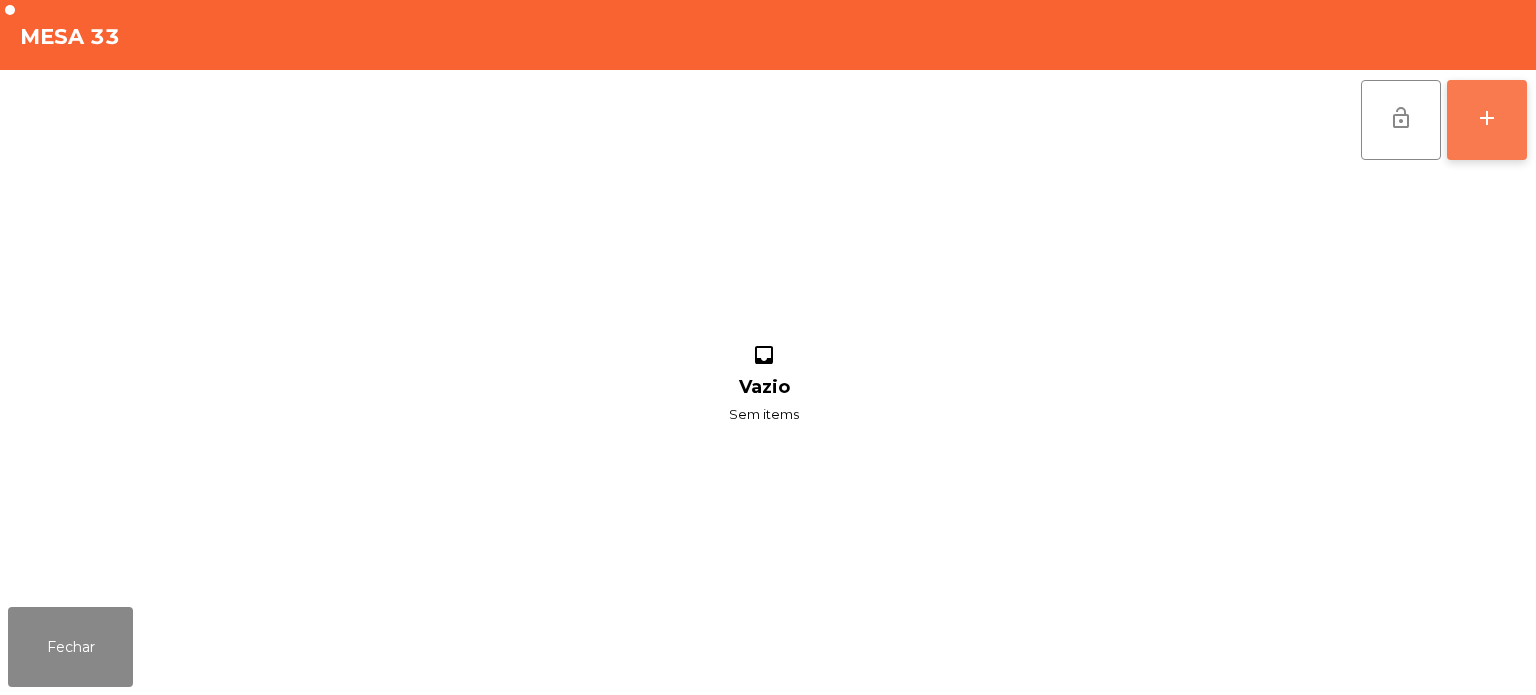 click on "add" 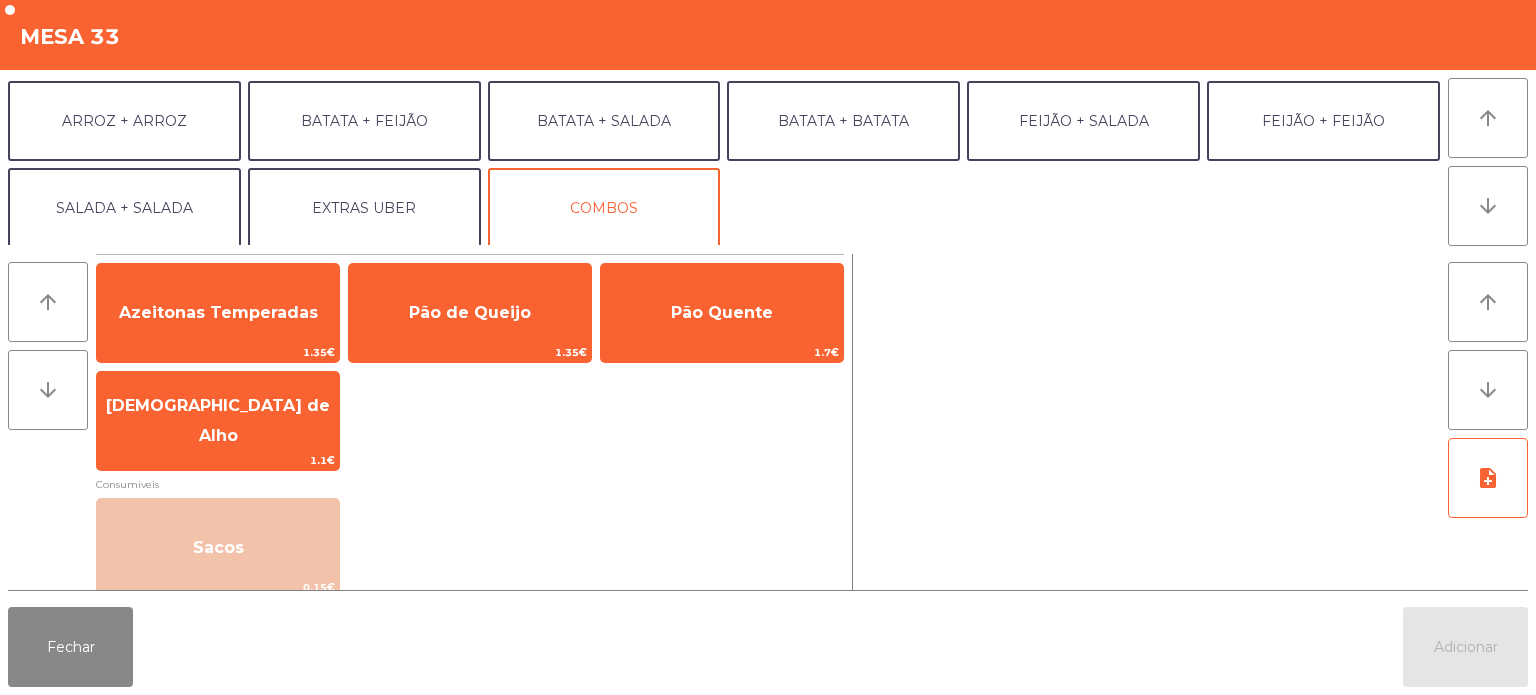 scroll, scrollTop: 260, scrollLeft: 0, axis: vertical 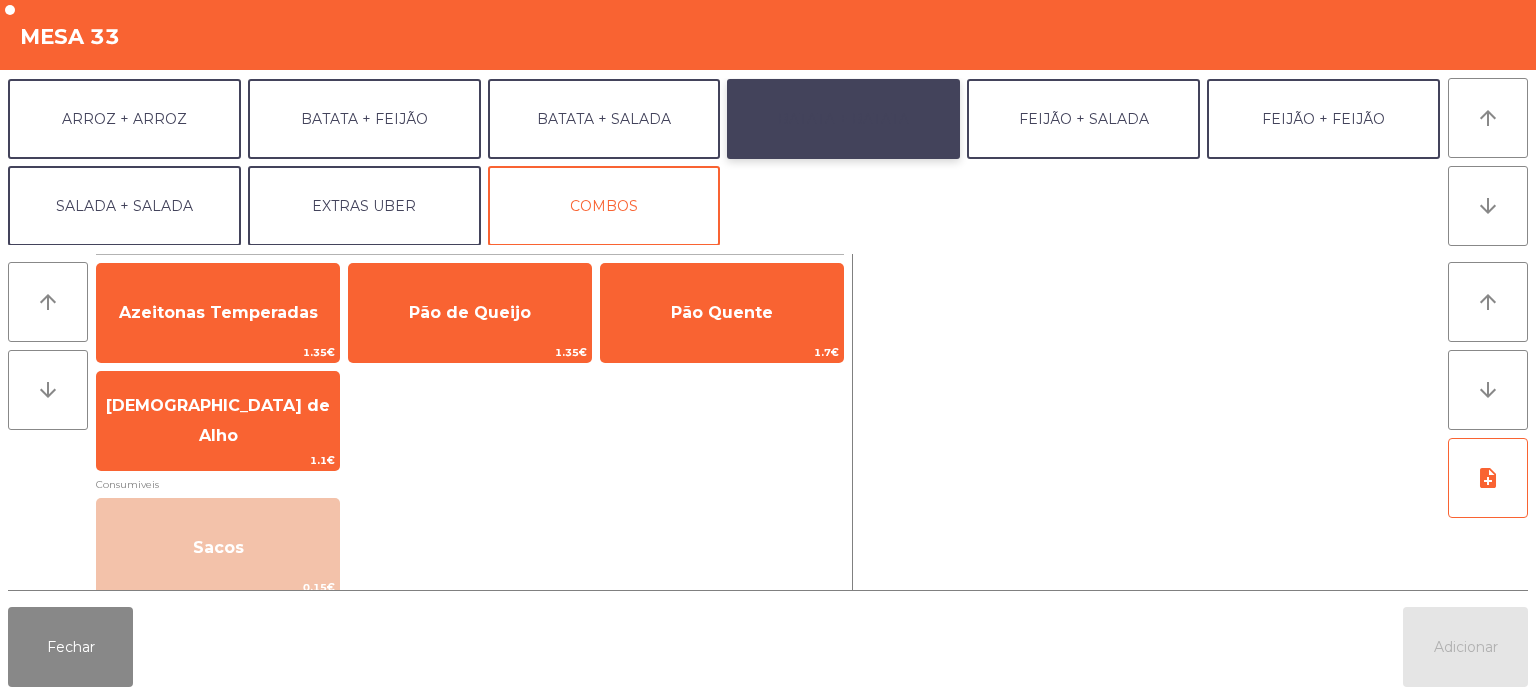 click on "BATATA + BATATA" 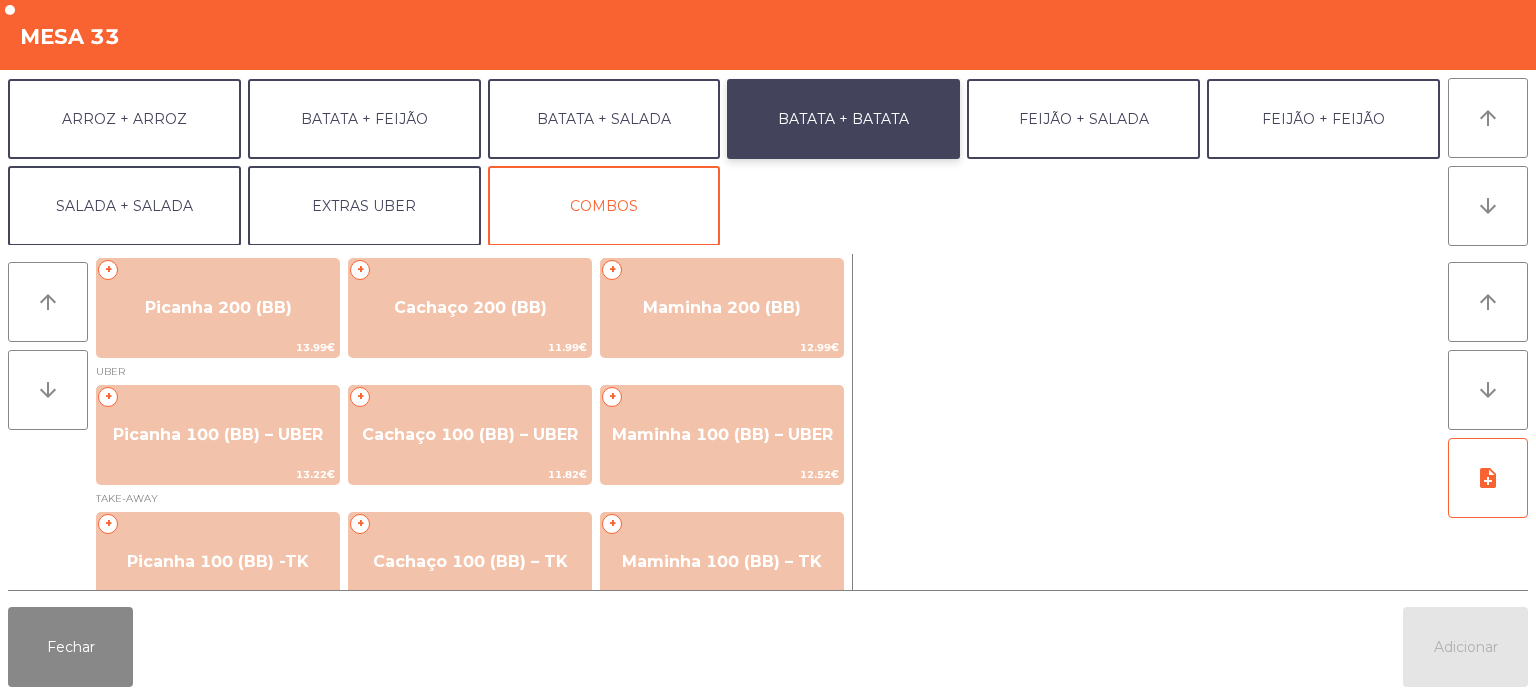 scroll, scrollTop: 124, scrollLeft: 0, axis: vertical 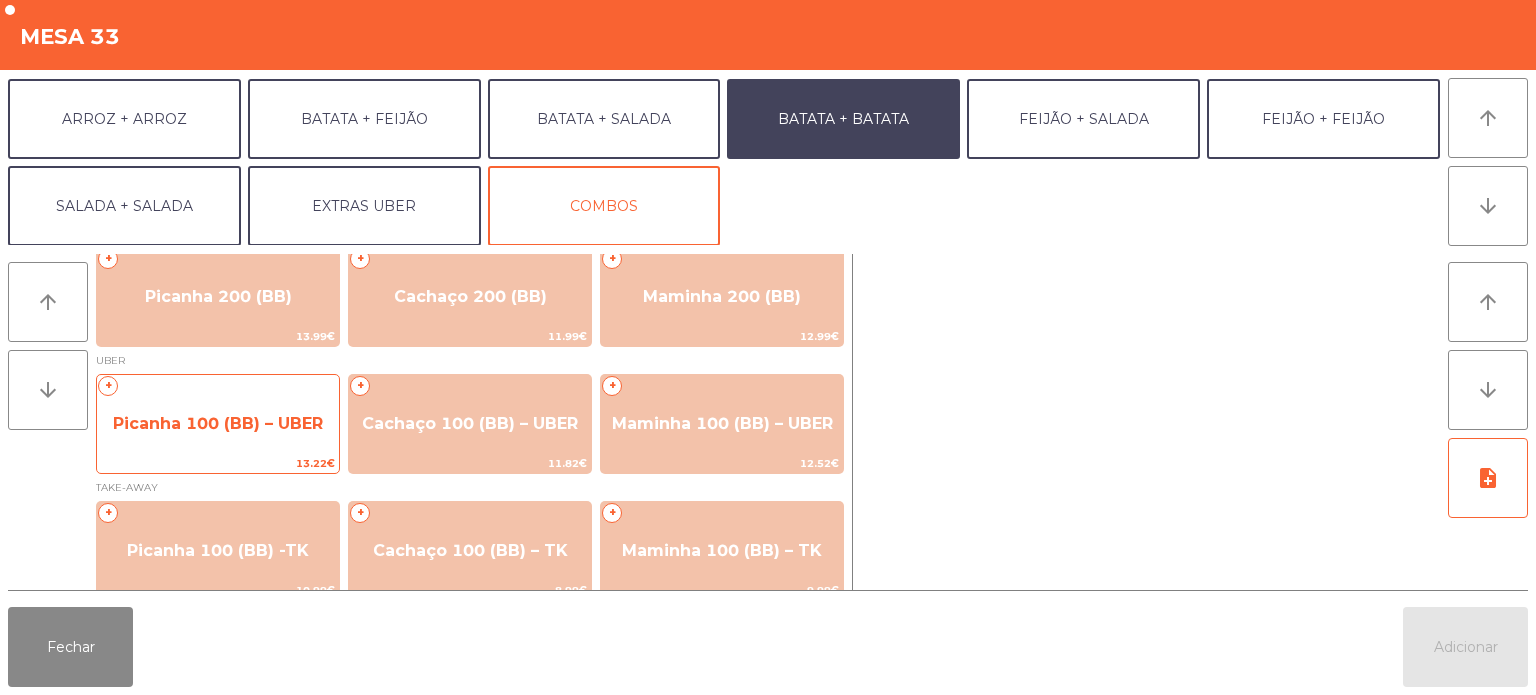 click on "Picanha 100 (BB) – UBER" 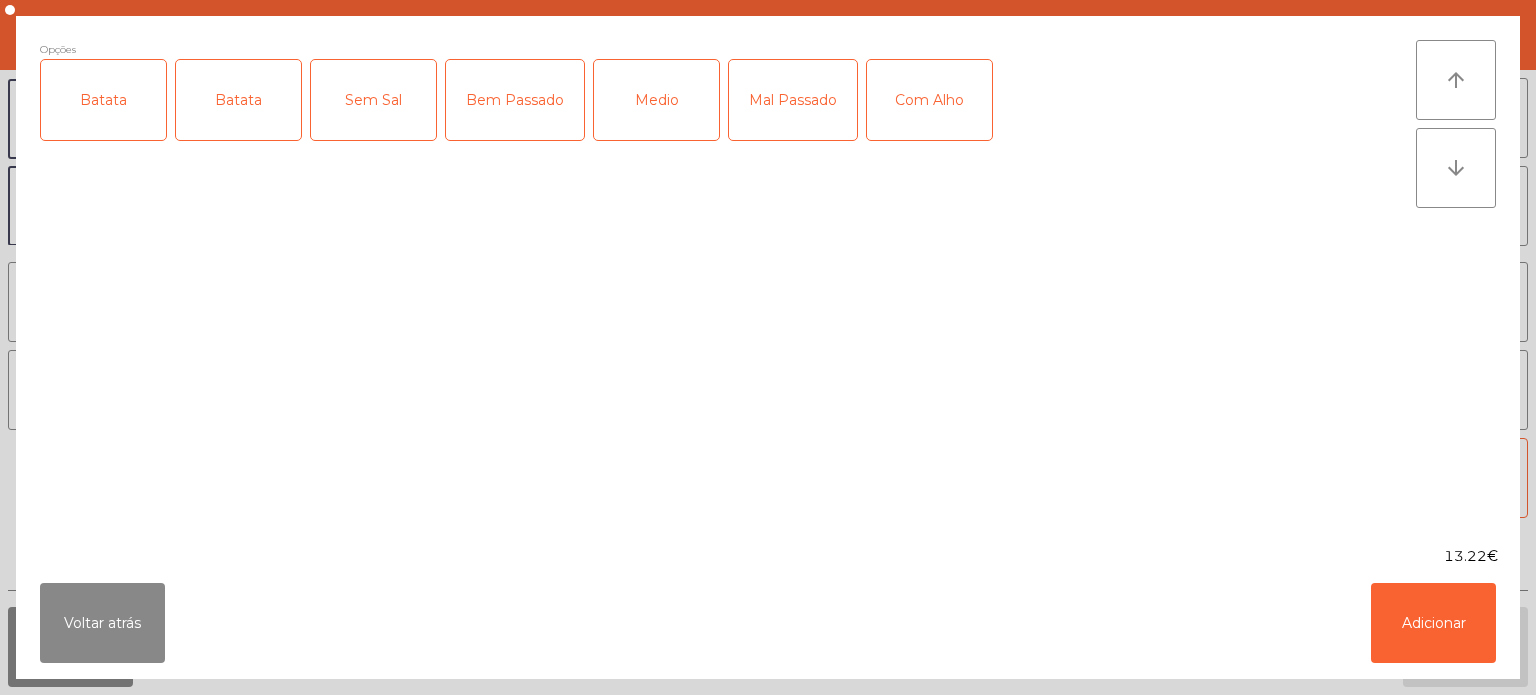 click on "Batata" 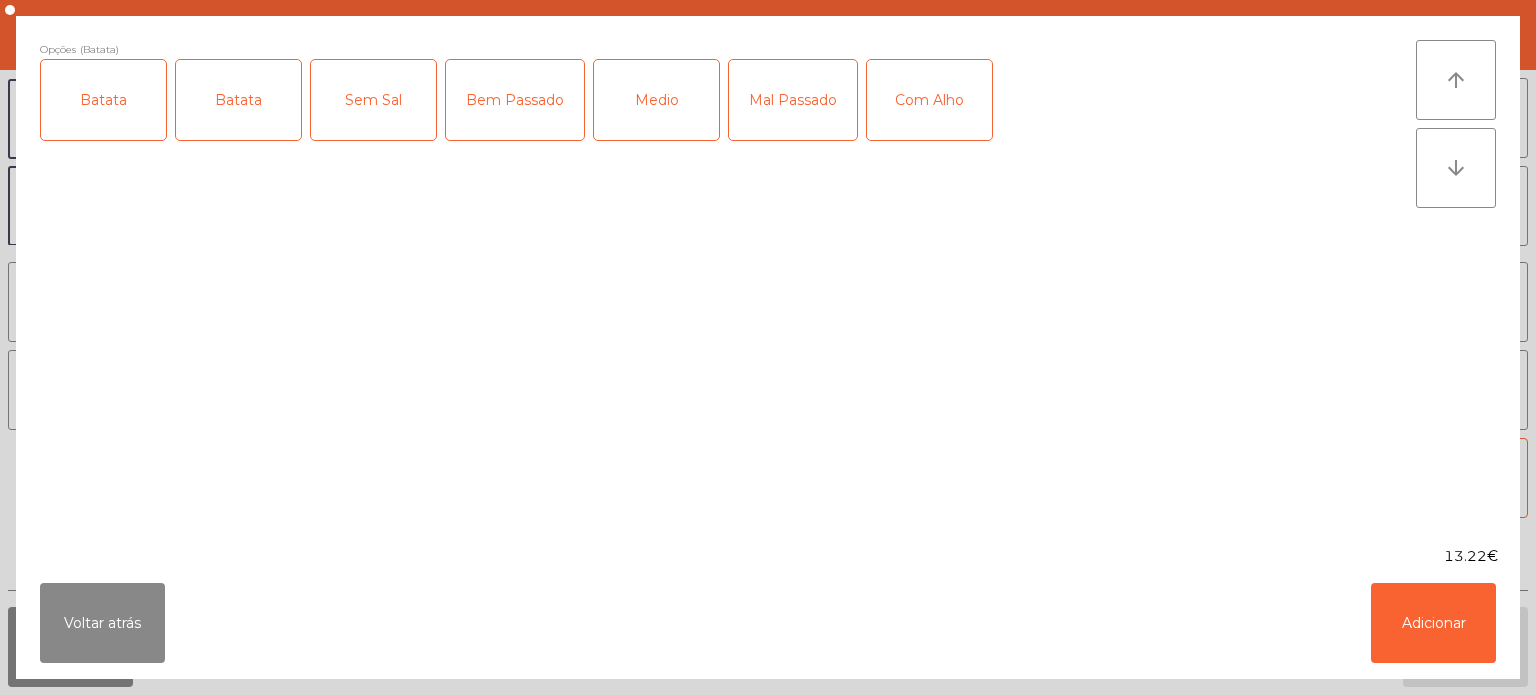 click on "Medio" 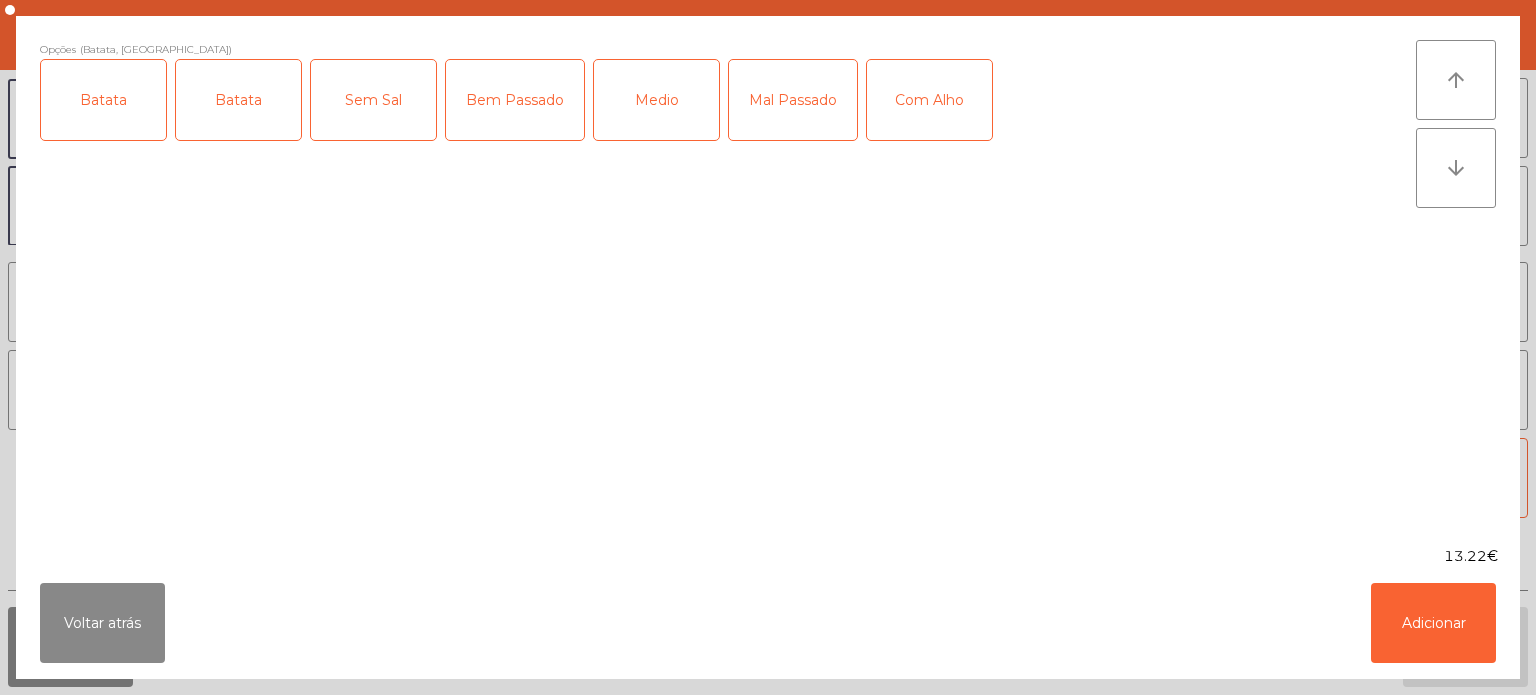 click on "Com Alho" 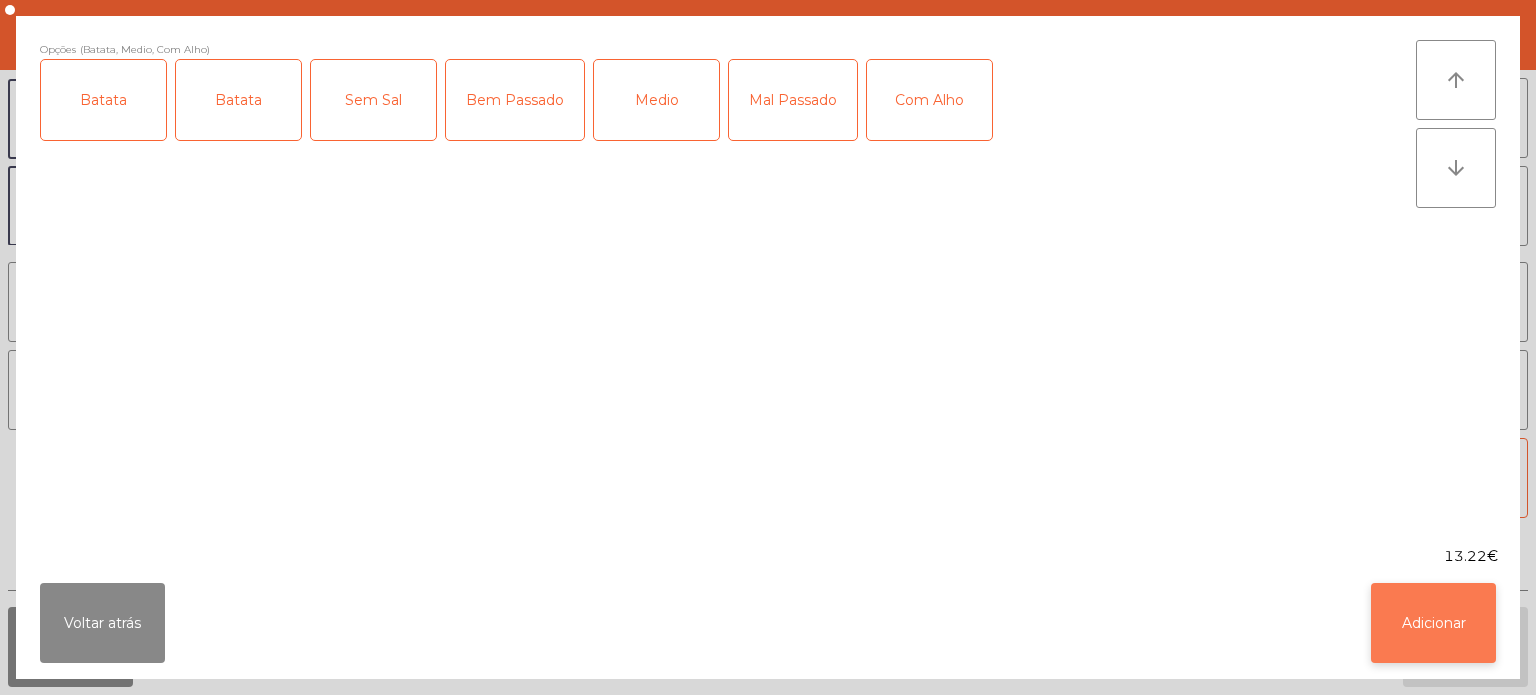 click on "Adicionar" 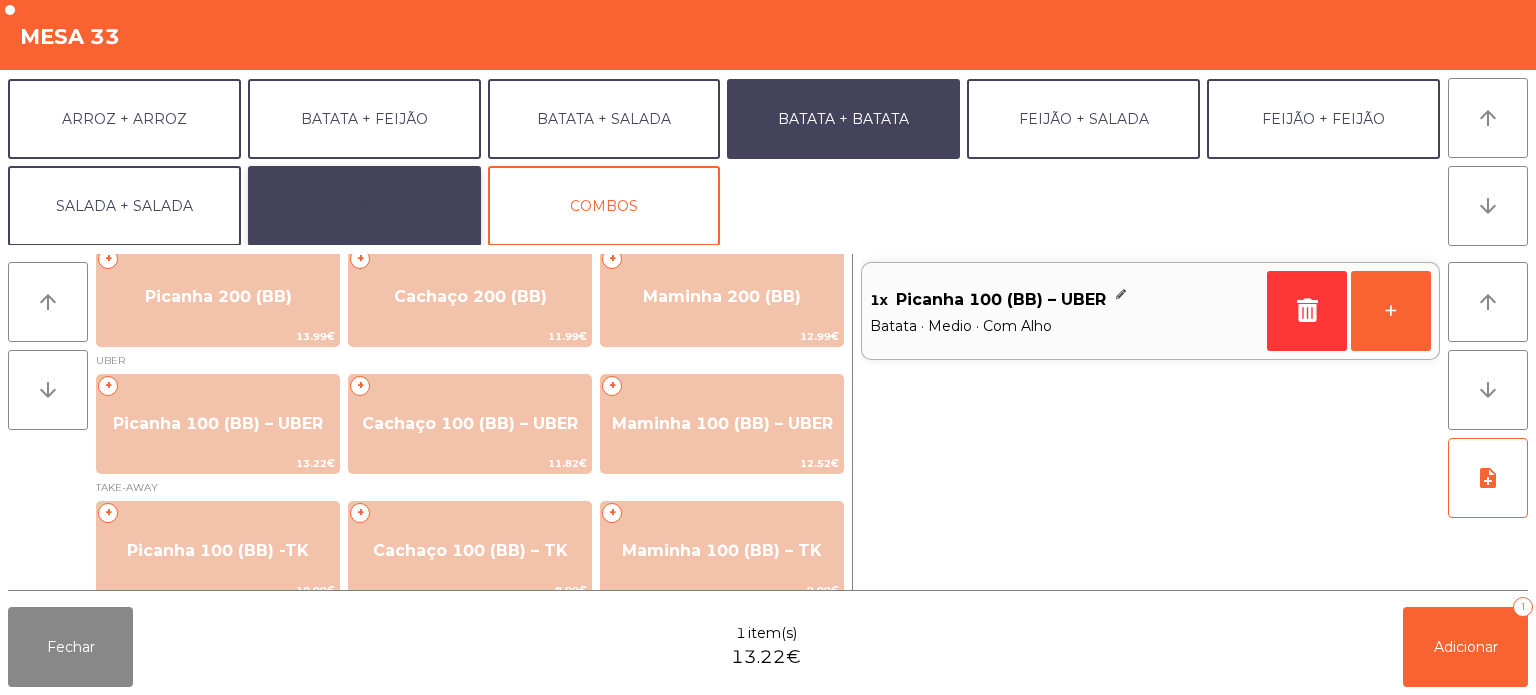 click on "EXTRAS UBER" 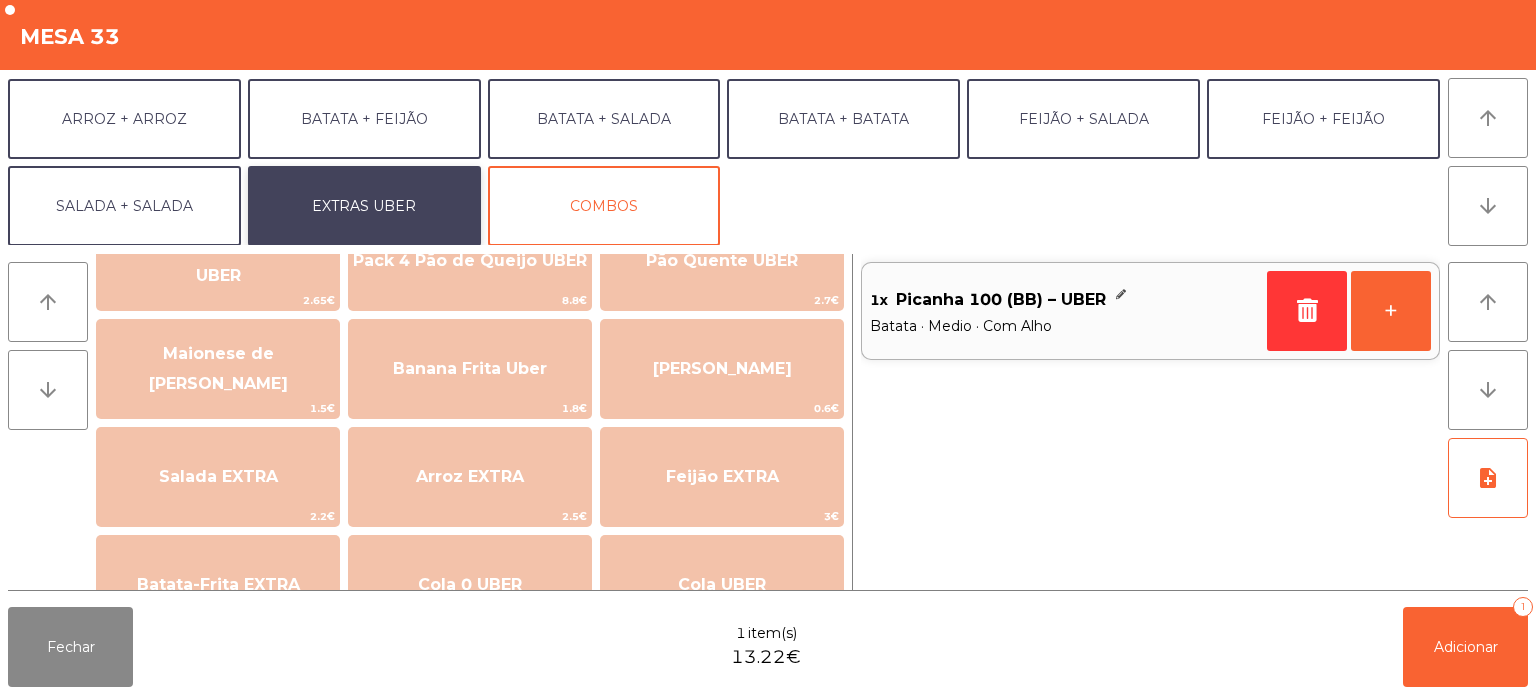 scroll, scrollTop: 0, scrollLeft: 0, axis: both 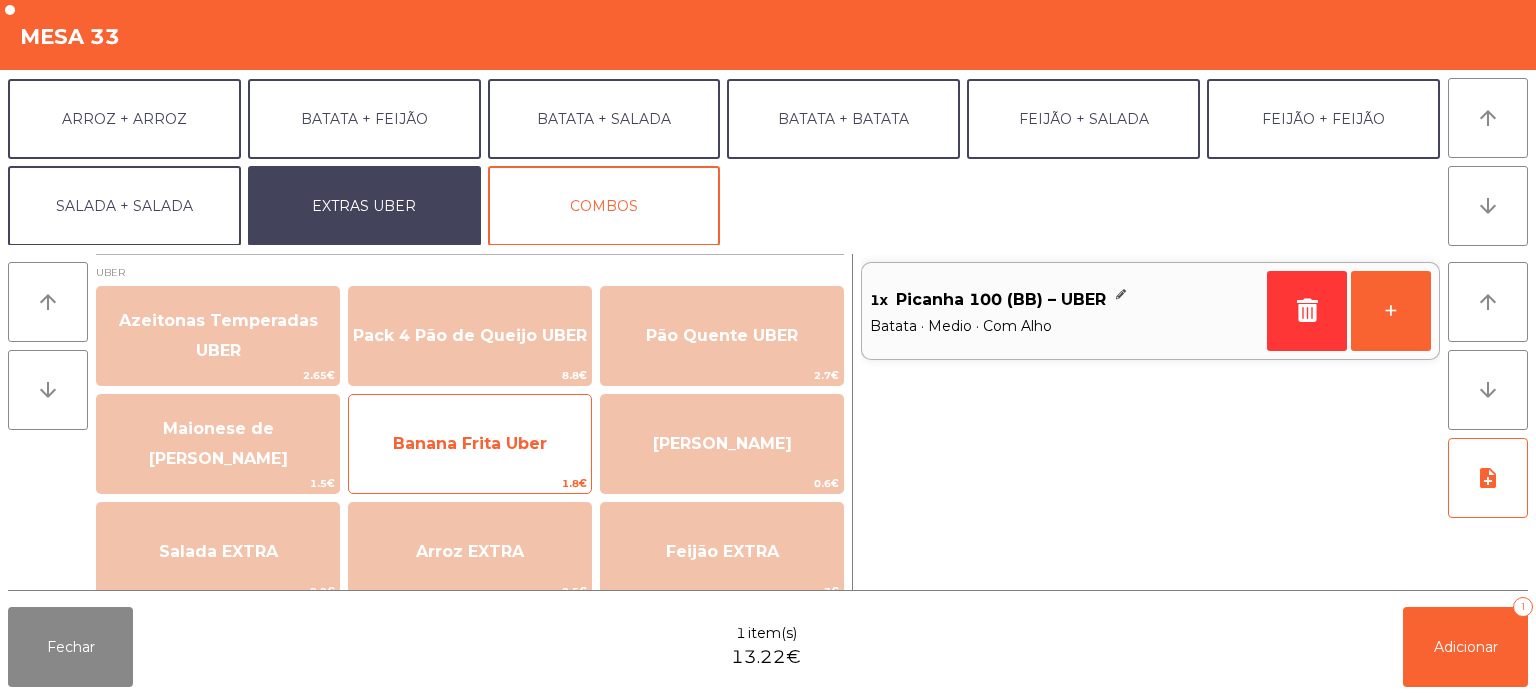 click on "Banana Frita Uber" 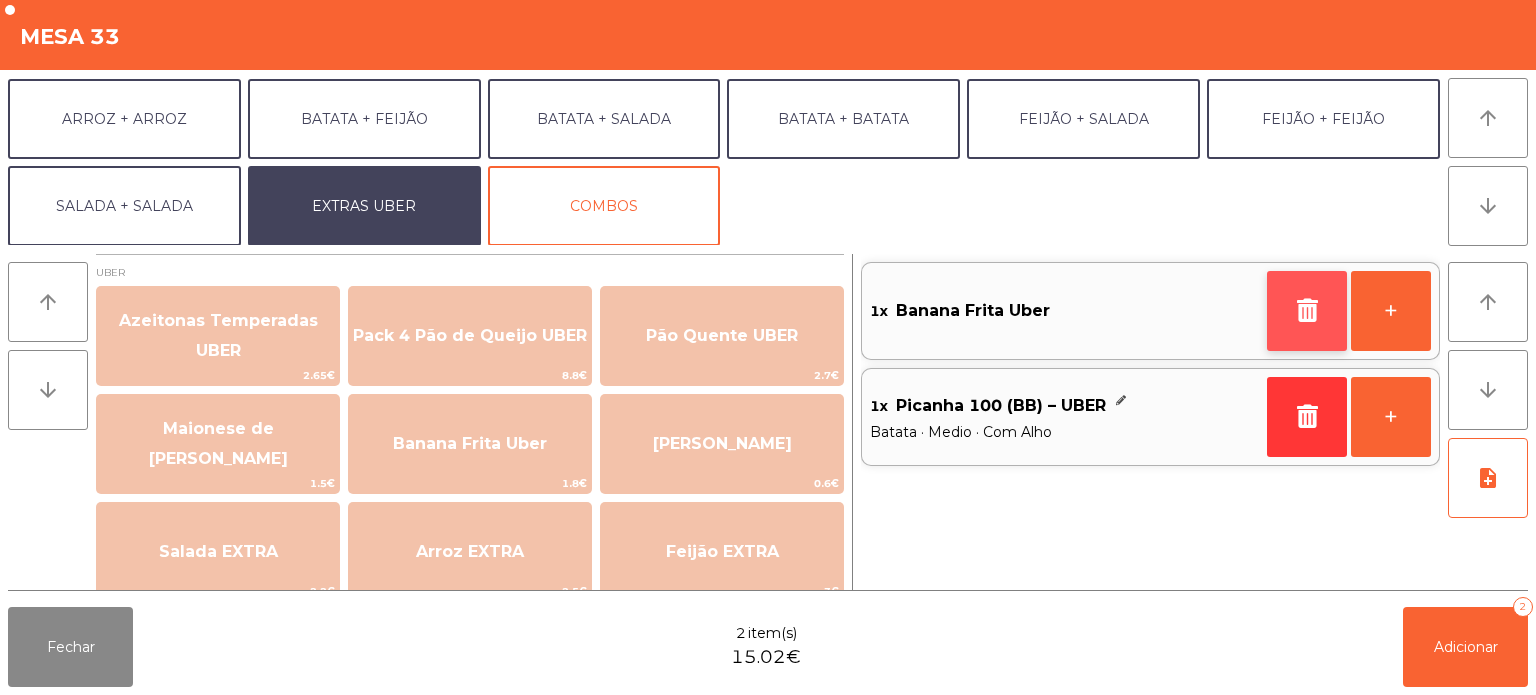 click 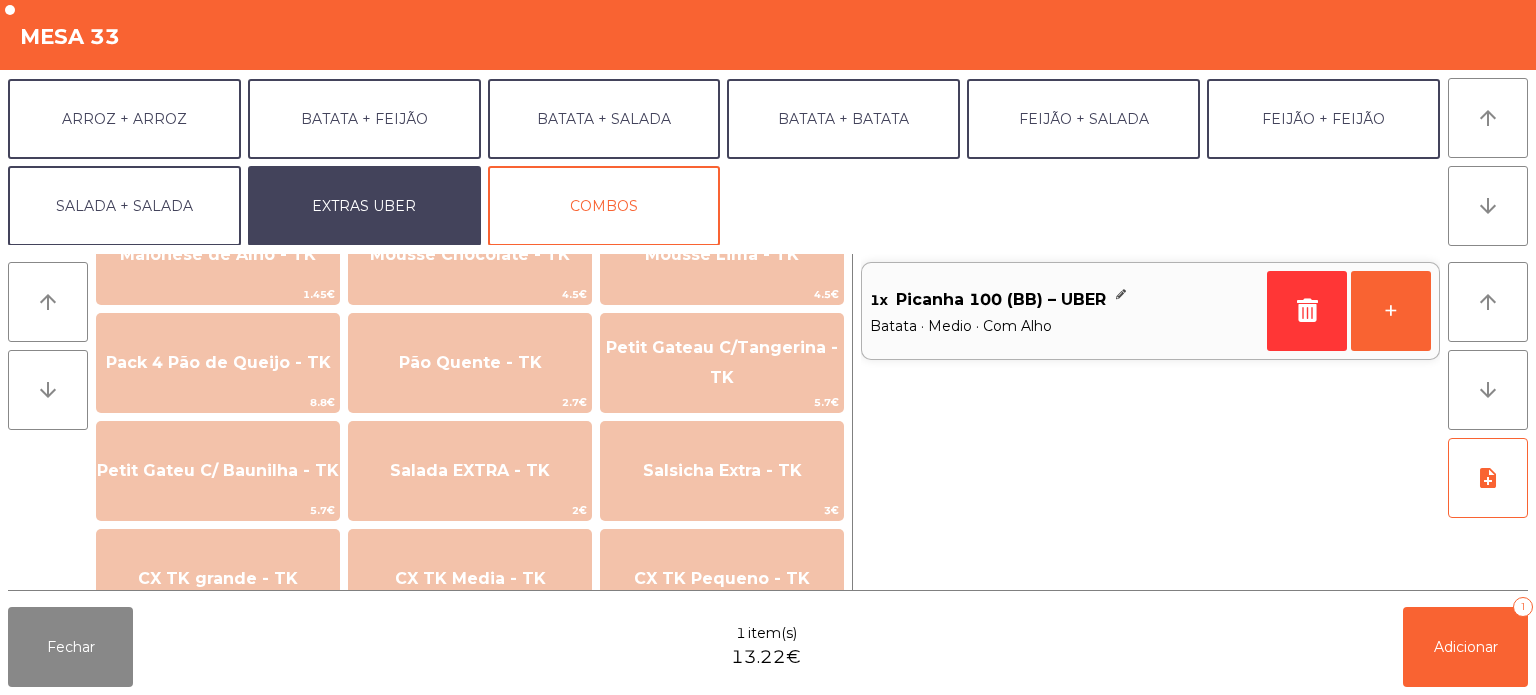 scroll, scrollTop: 1330, scrollLeft: 0, axis: vertical 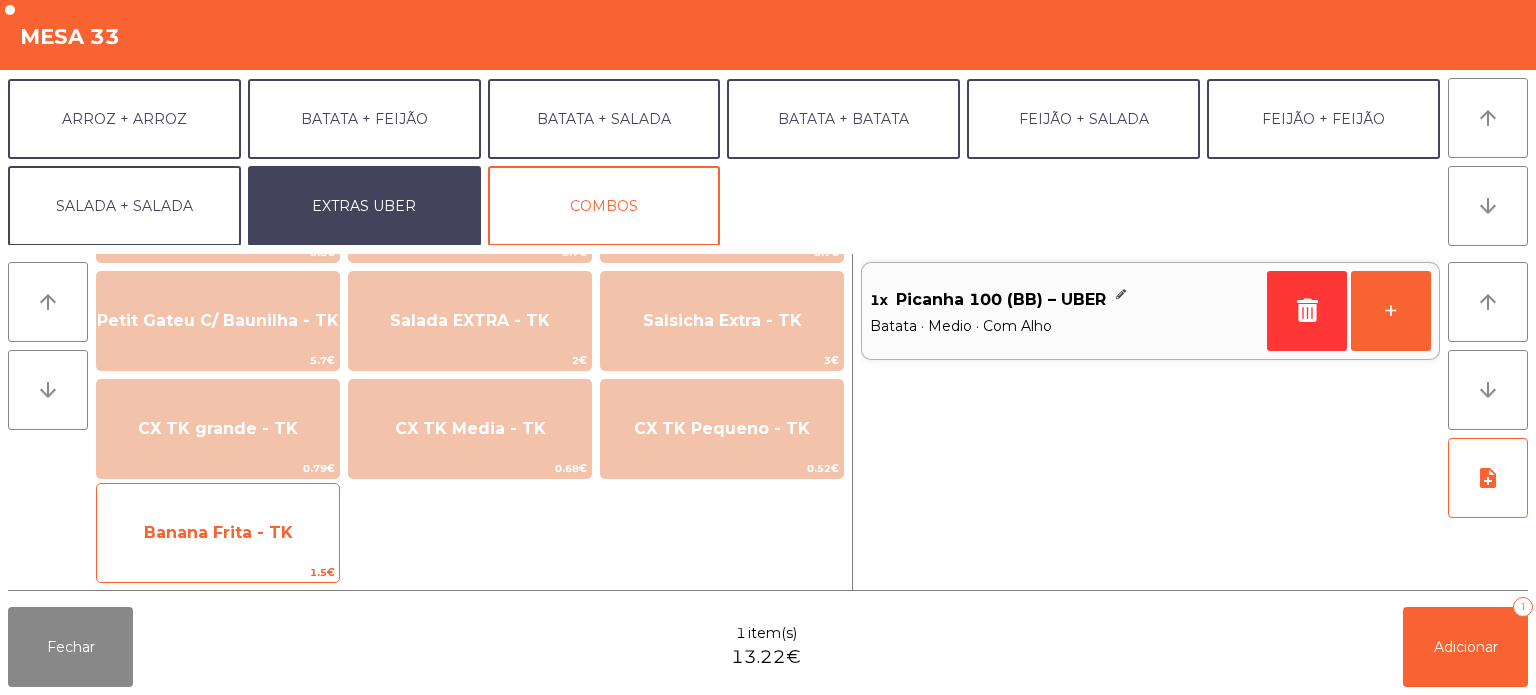 click on "Banana Frita - TK" 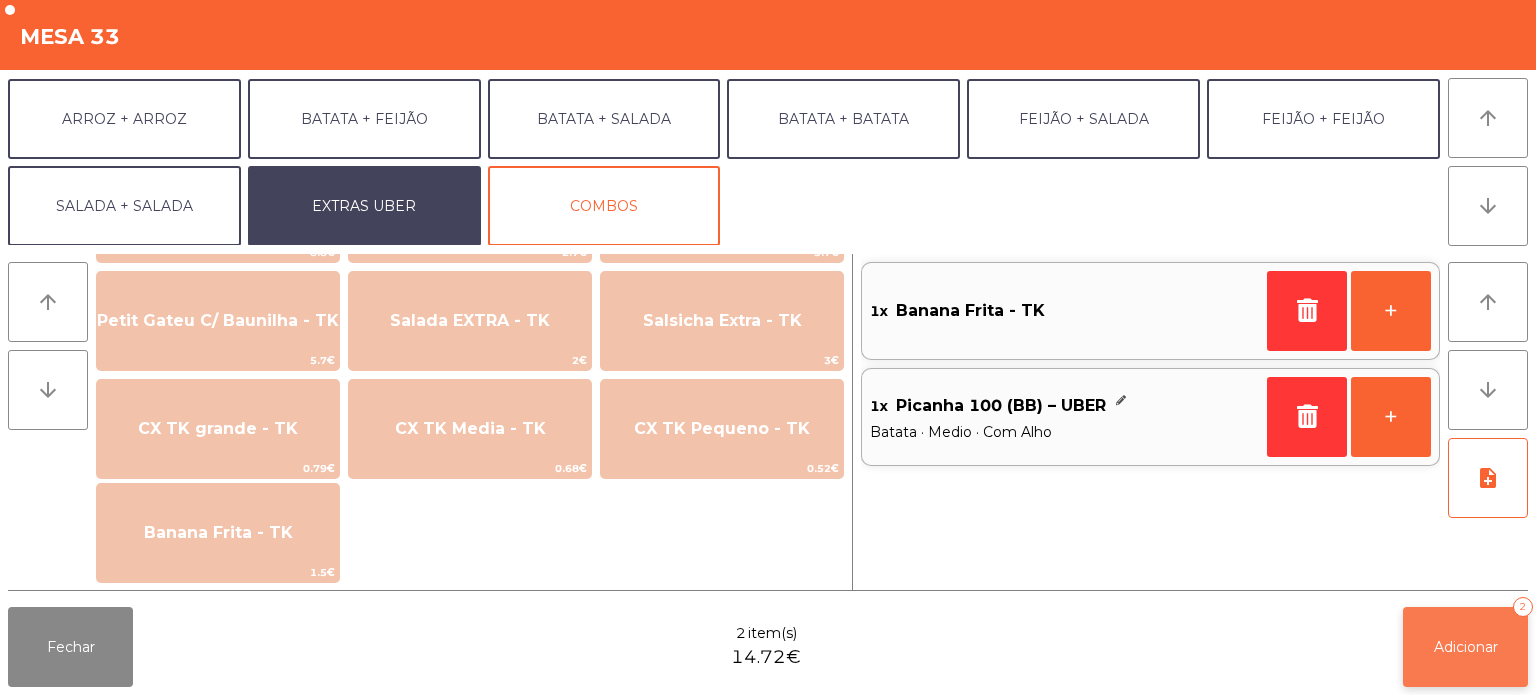 click on "Adicionar   2" 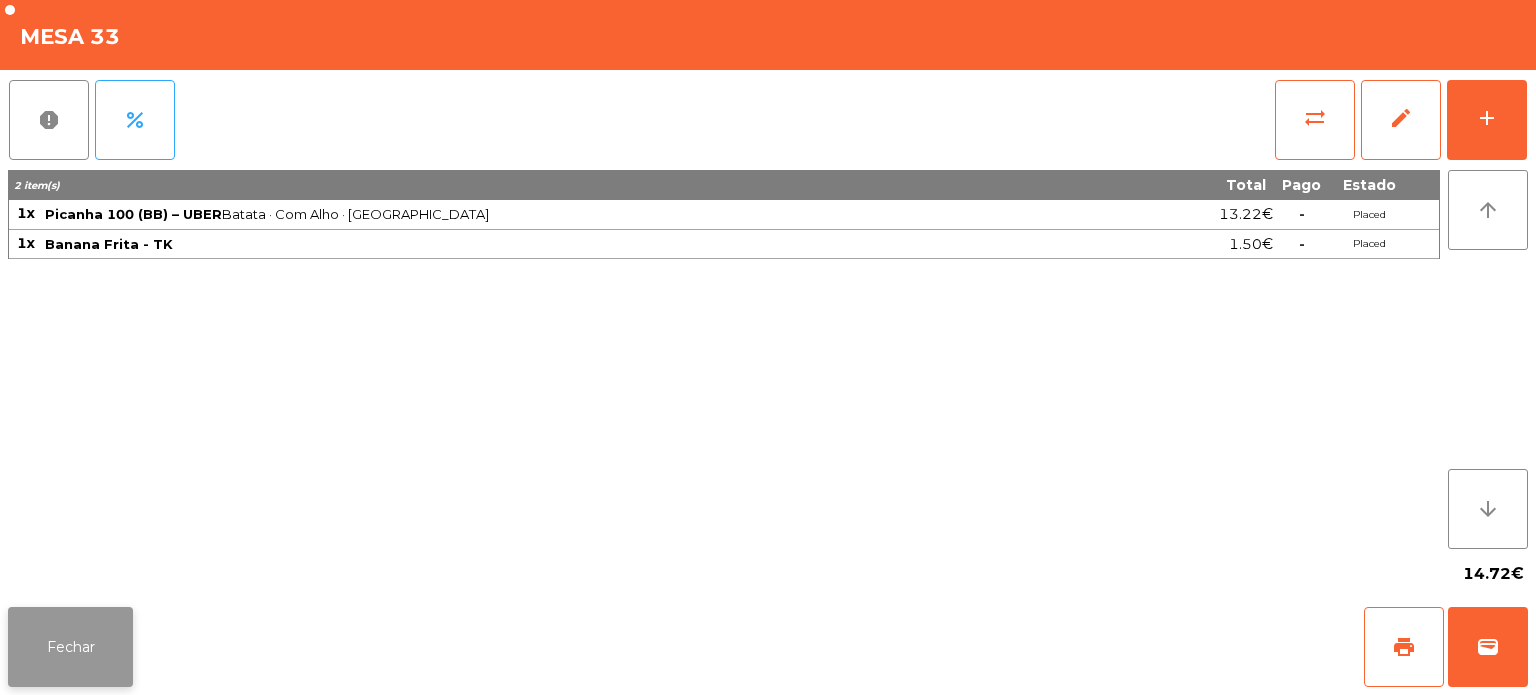 click on "Fechar" 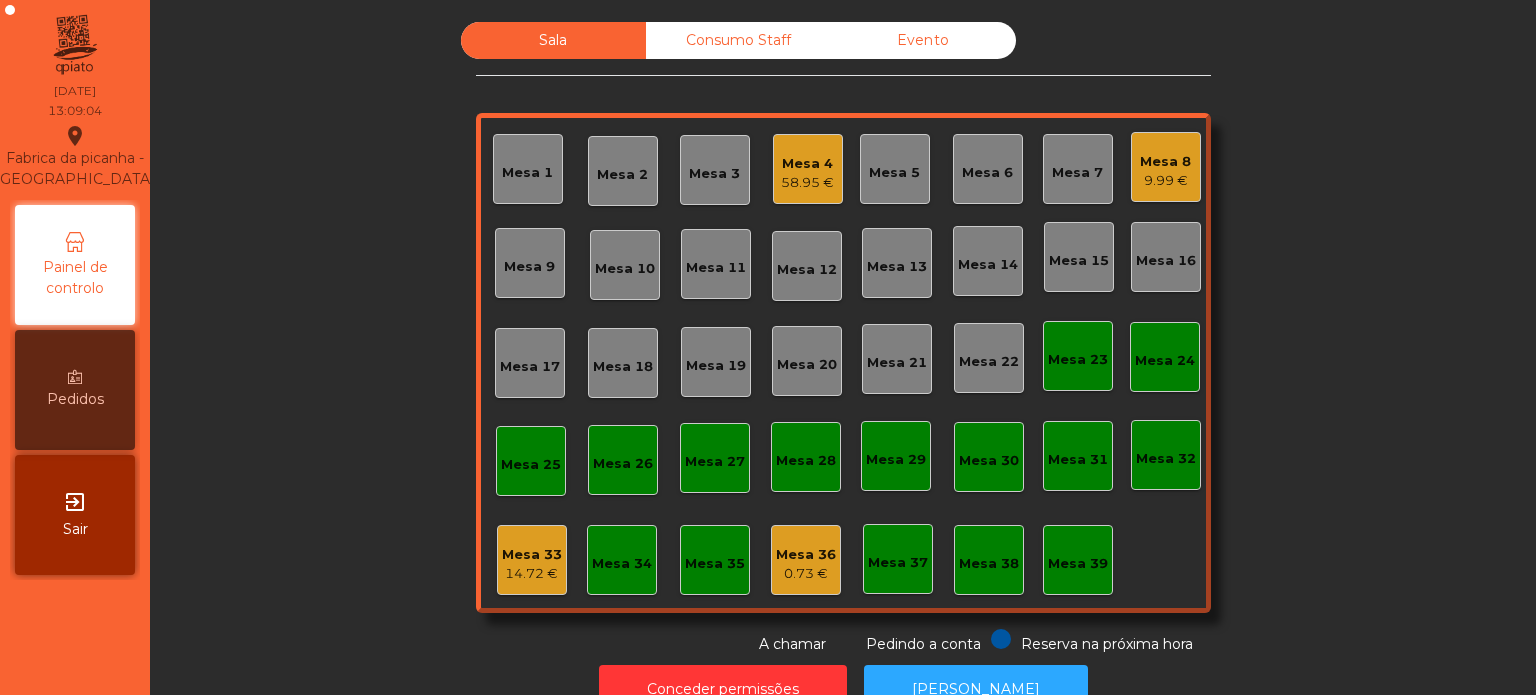 click on "Mesa 4" 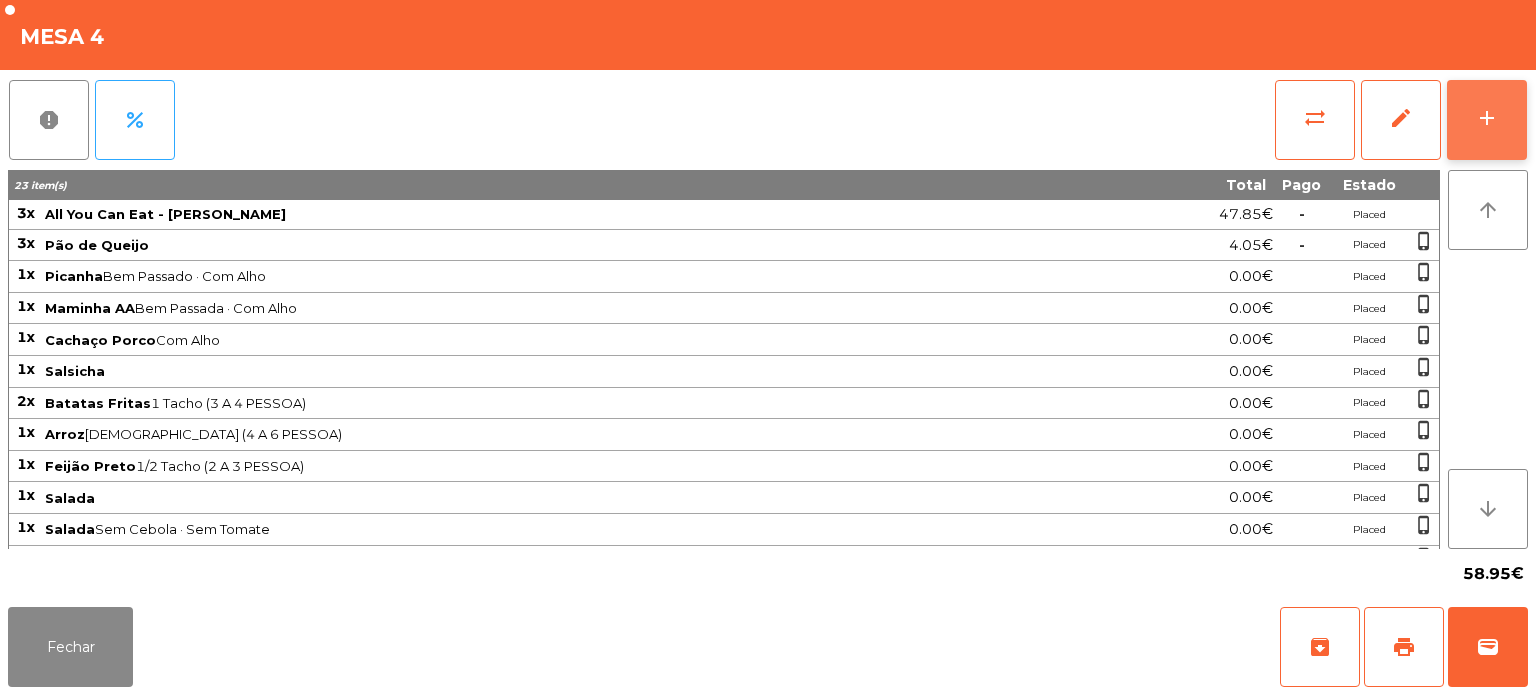 click on "add" 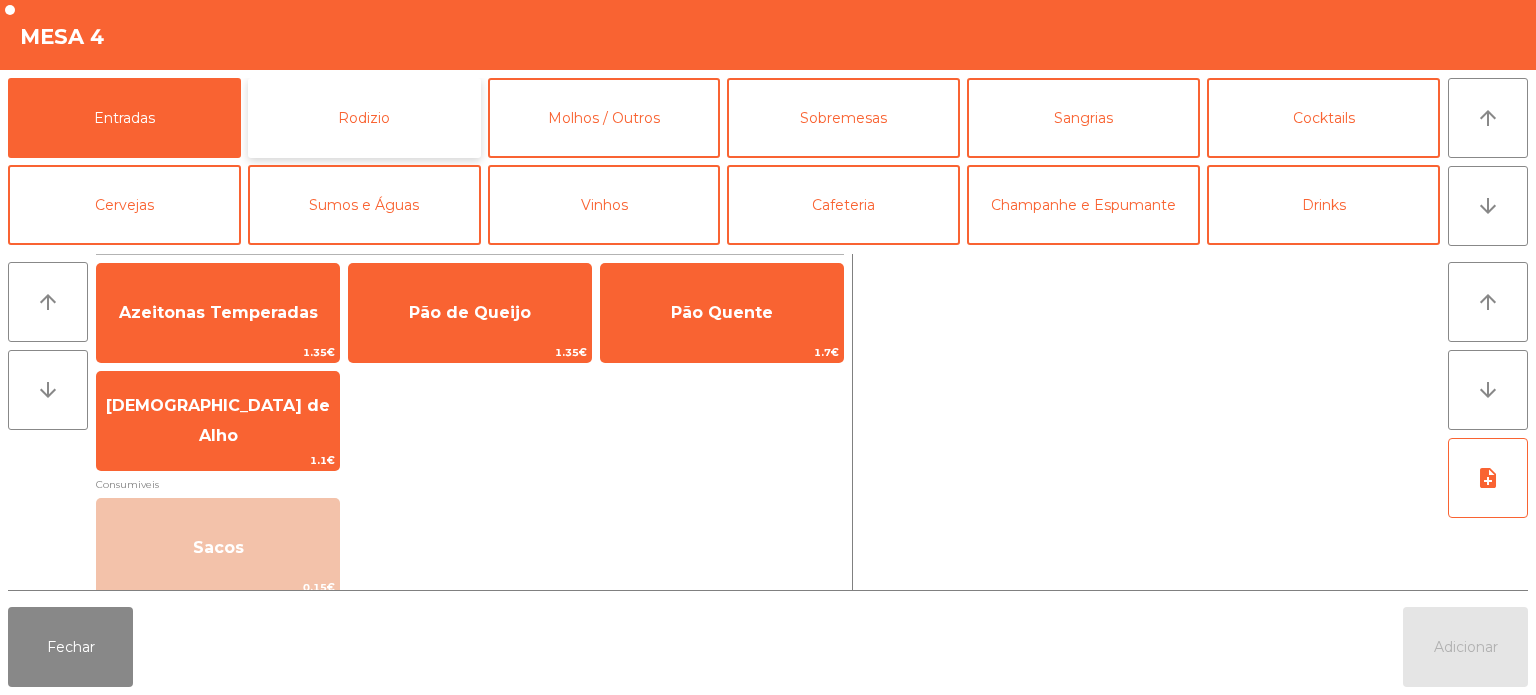 click on "Rodizio" 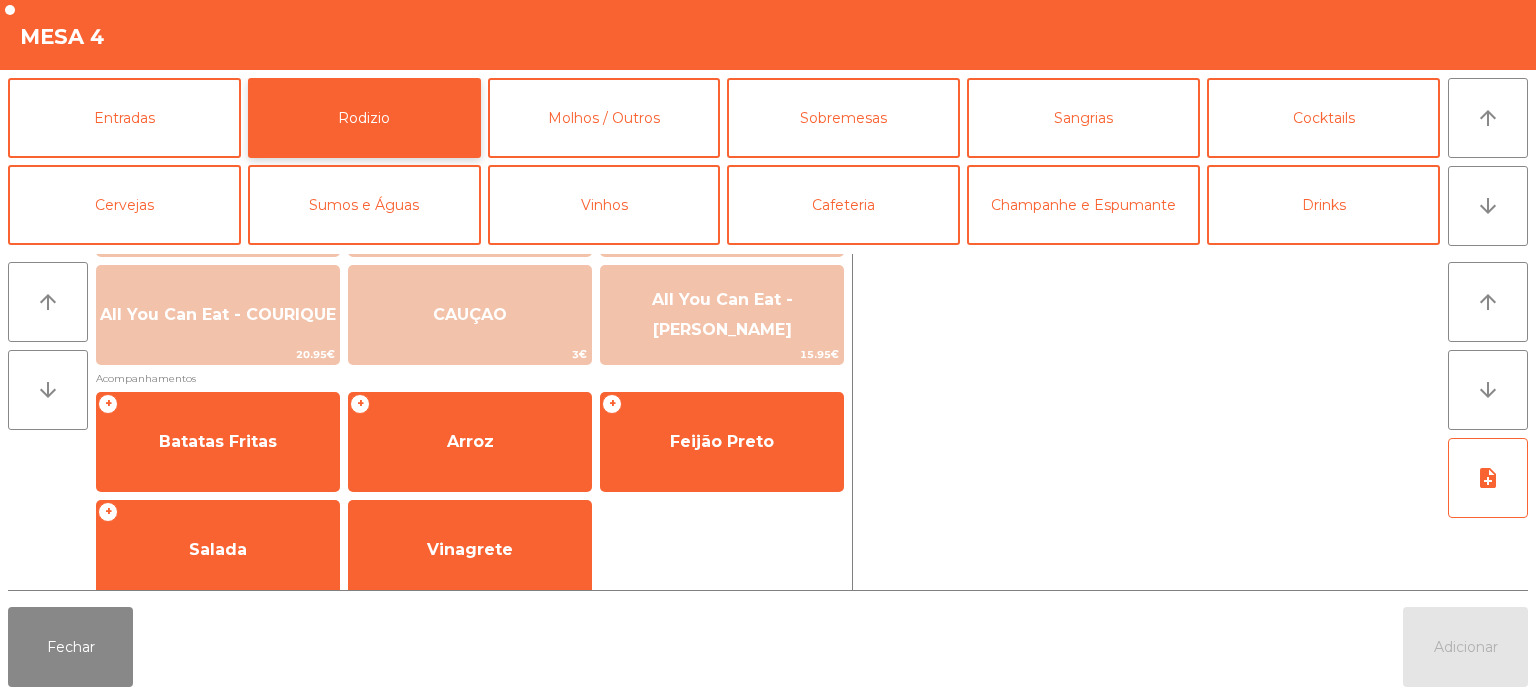 scroll, scrollTop: 358, scrollLeft: 0, axis: vertical 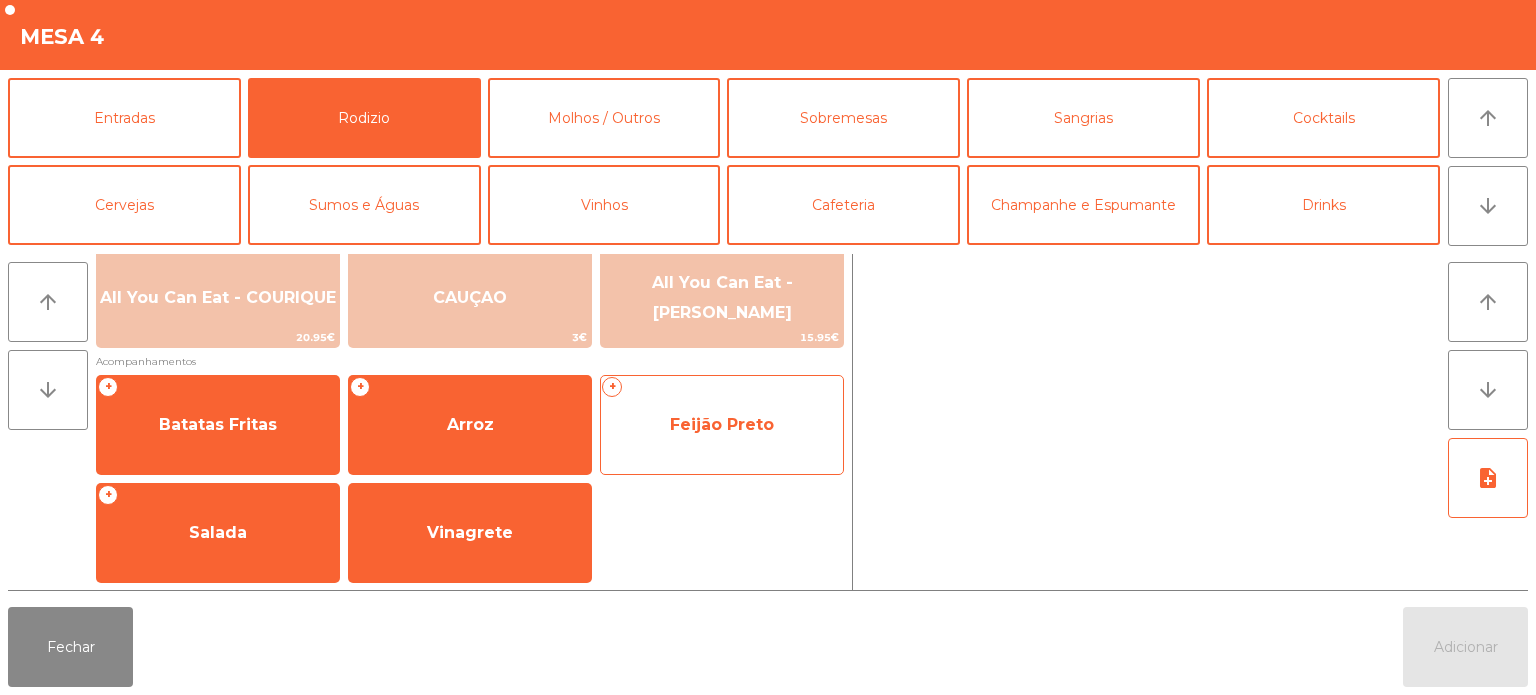 click on "Feijão Preto" 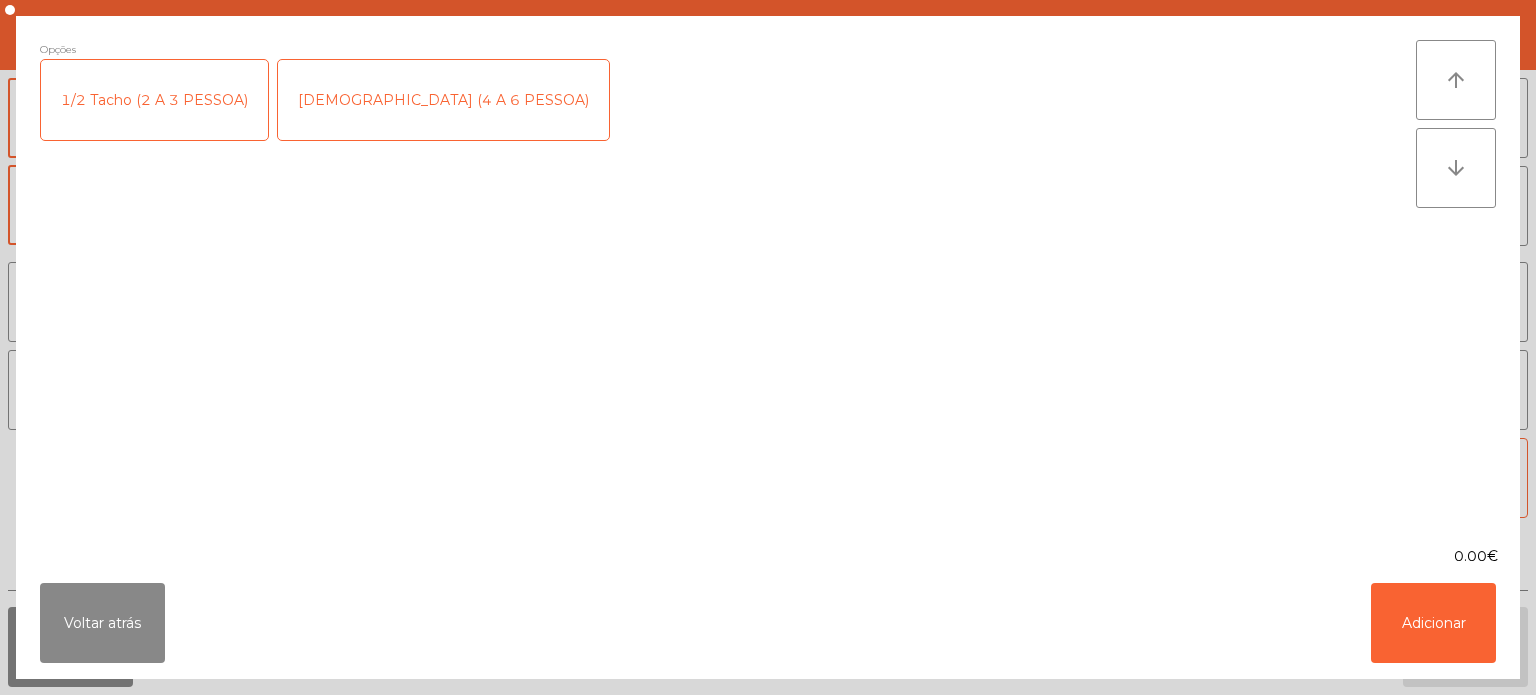 click on "1/2 Tacho (2 A 3 PESSOA)" 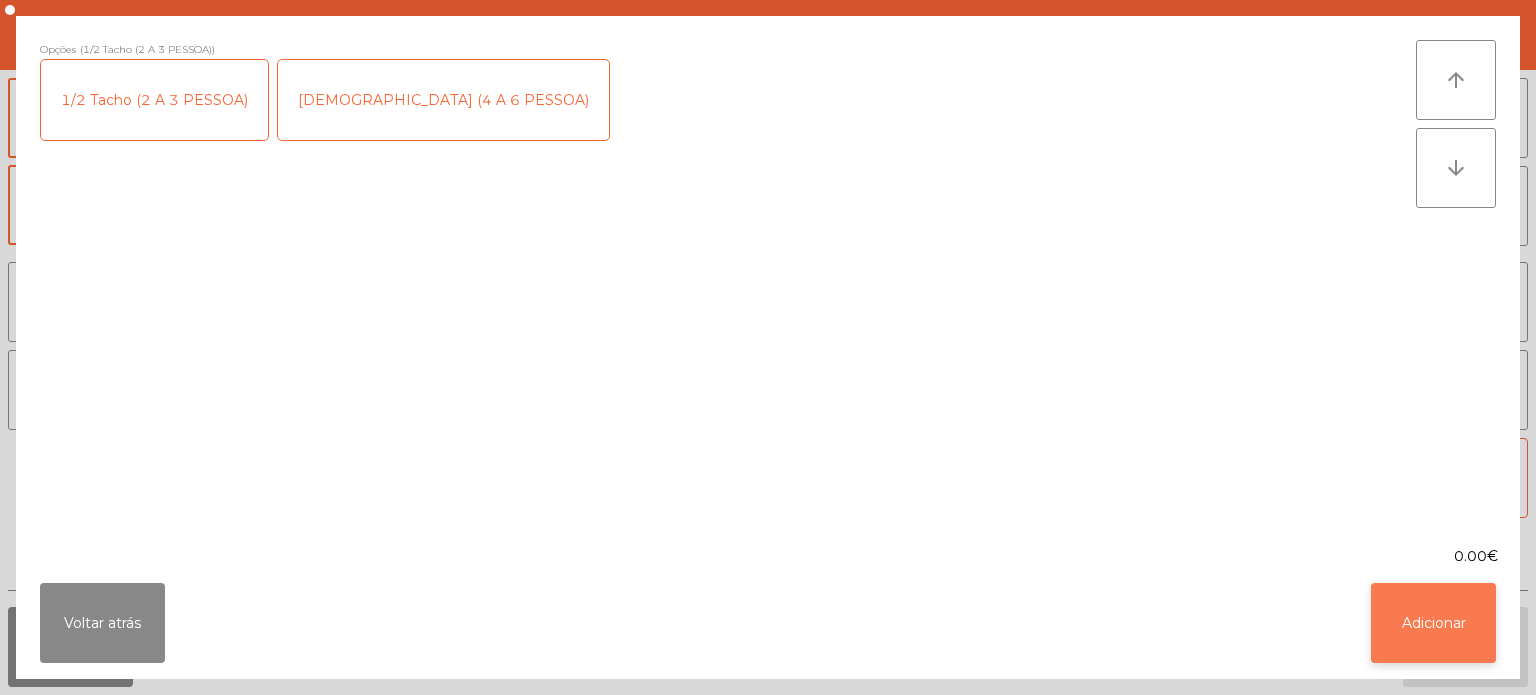 click on "Adicionar" 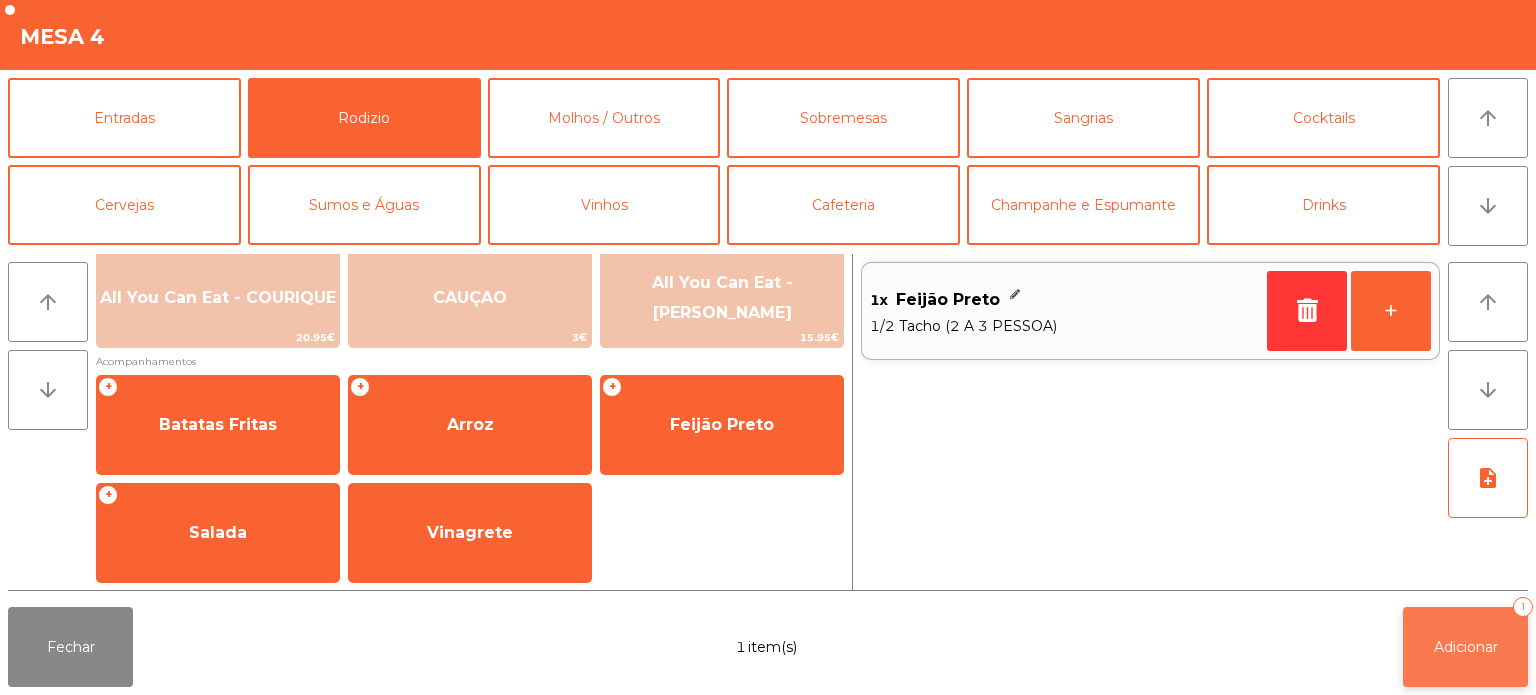 click on "Adicionar   1" 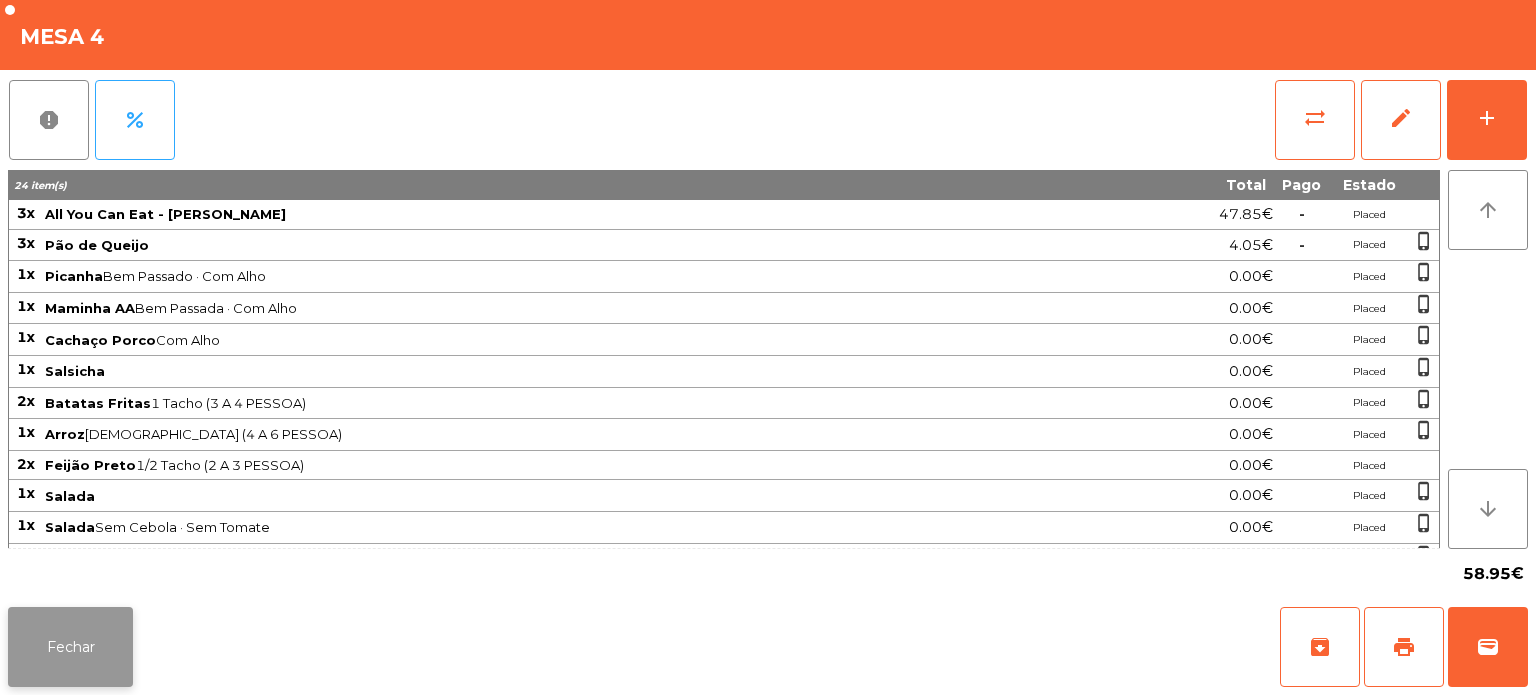 click on "Fechar" 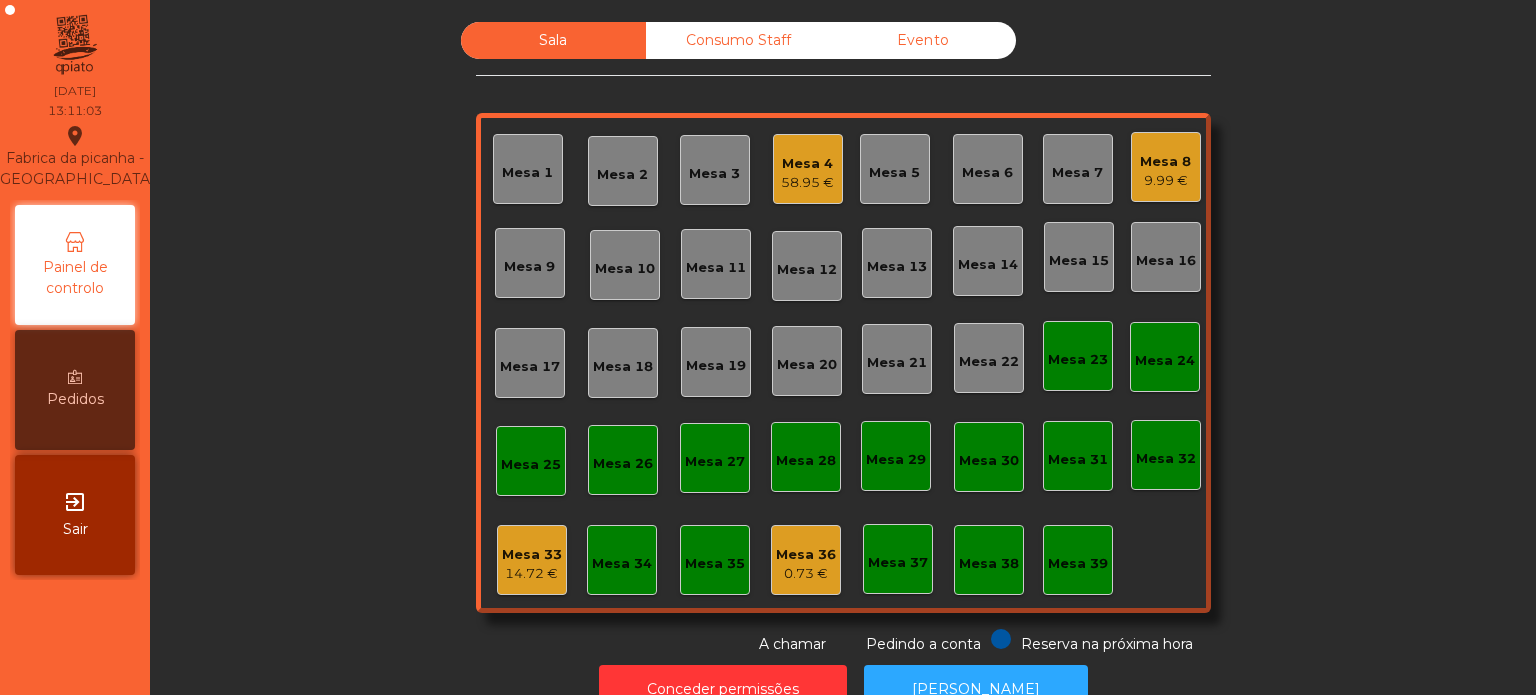 click on "9.99 €" 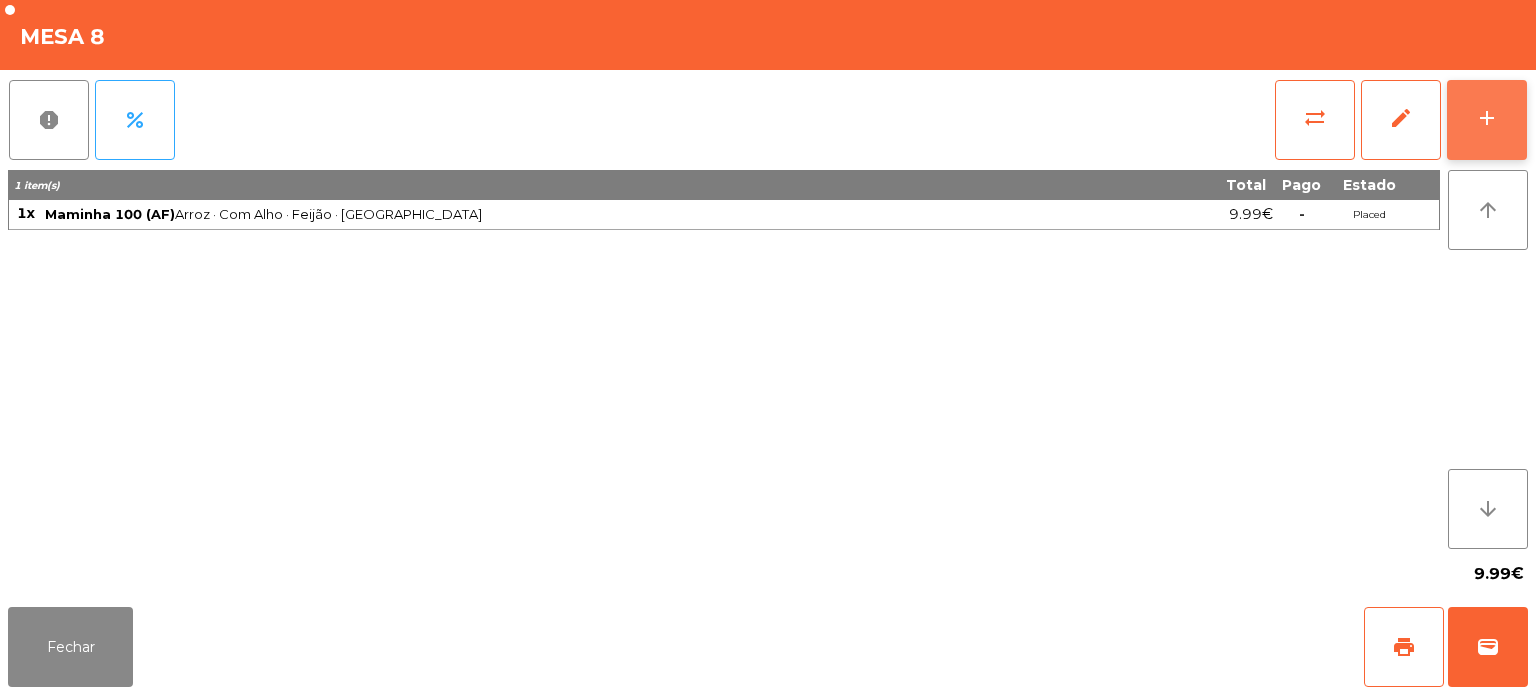 click on "add" 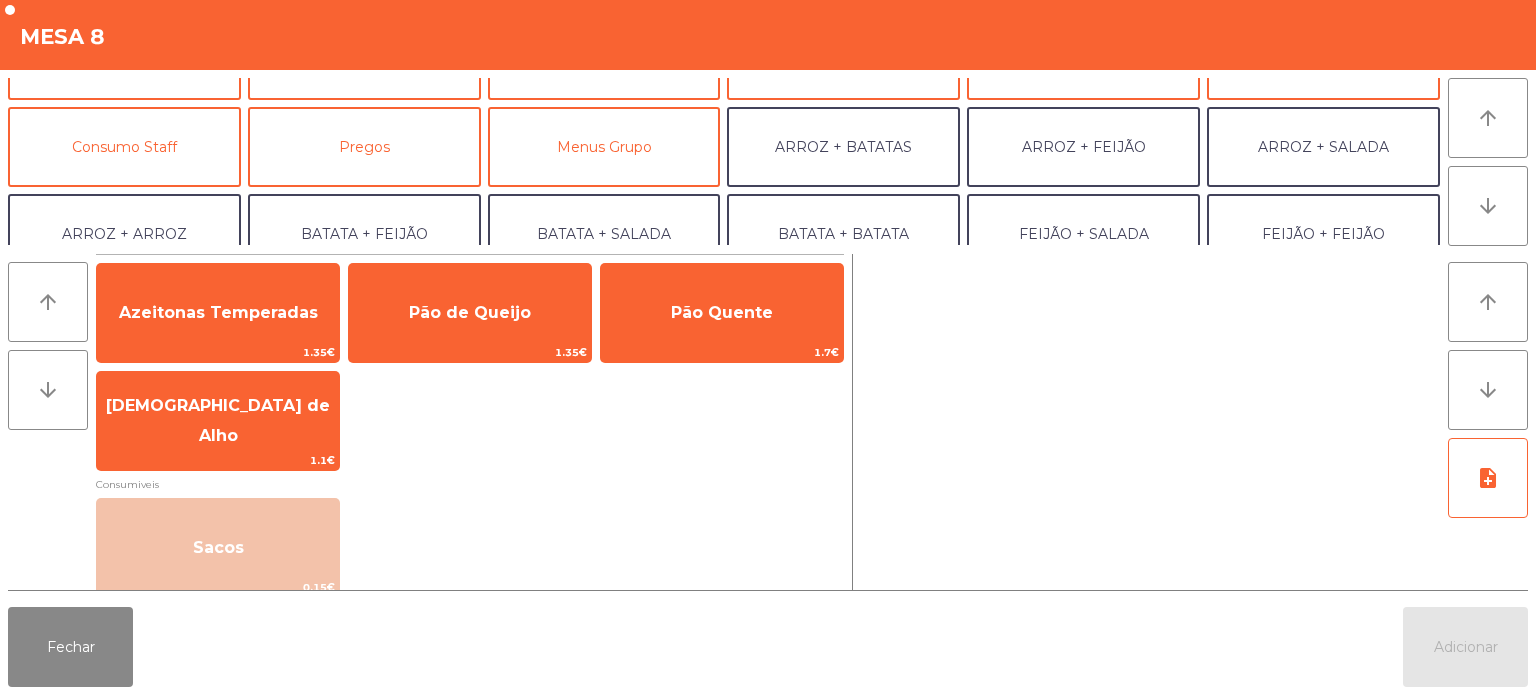 scroll, scrollTop: 148, scrollLeft: 0, axis: vertical 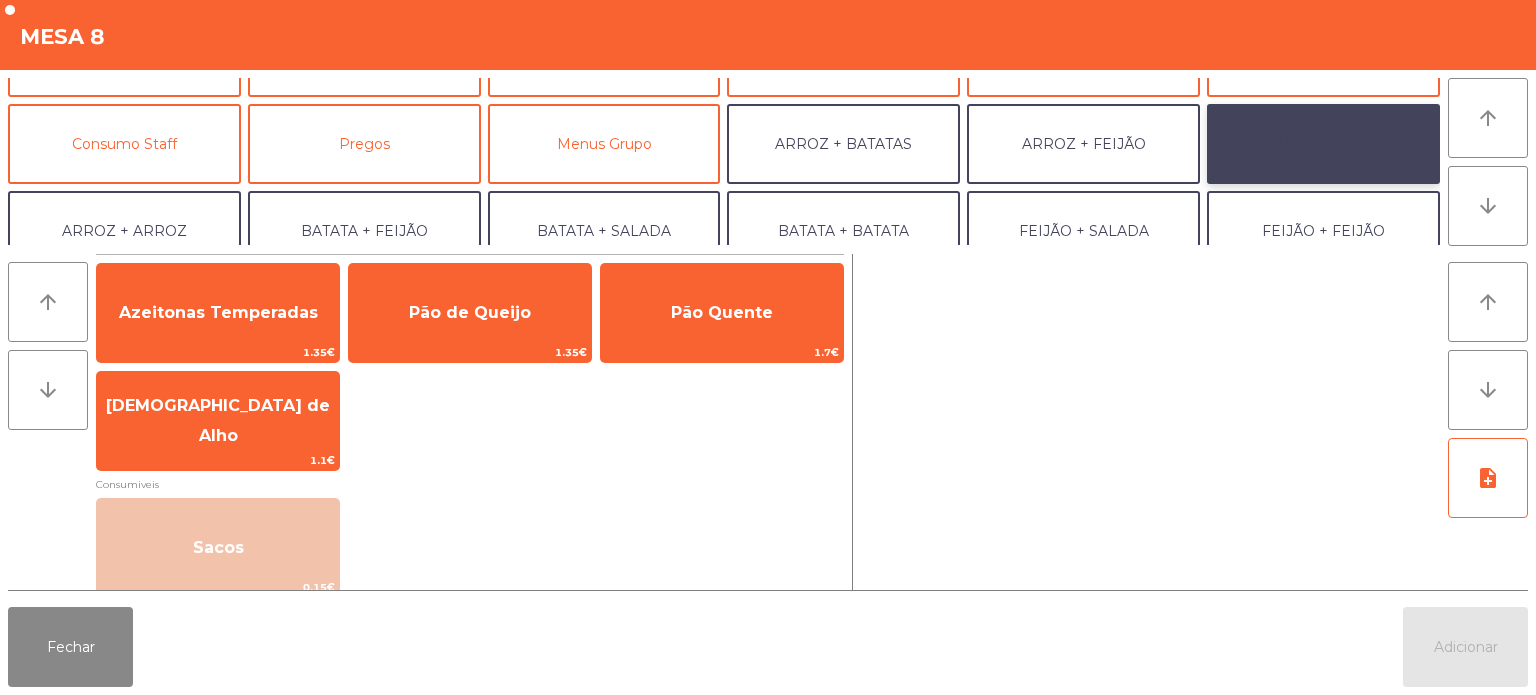 click on "ARROZ + SALADA" 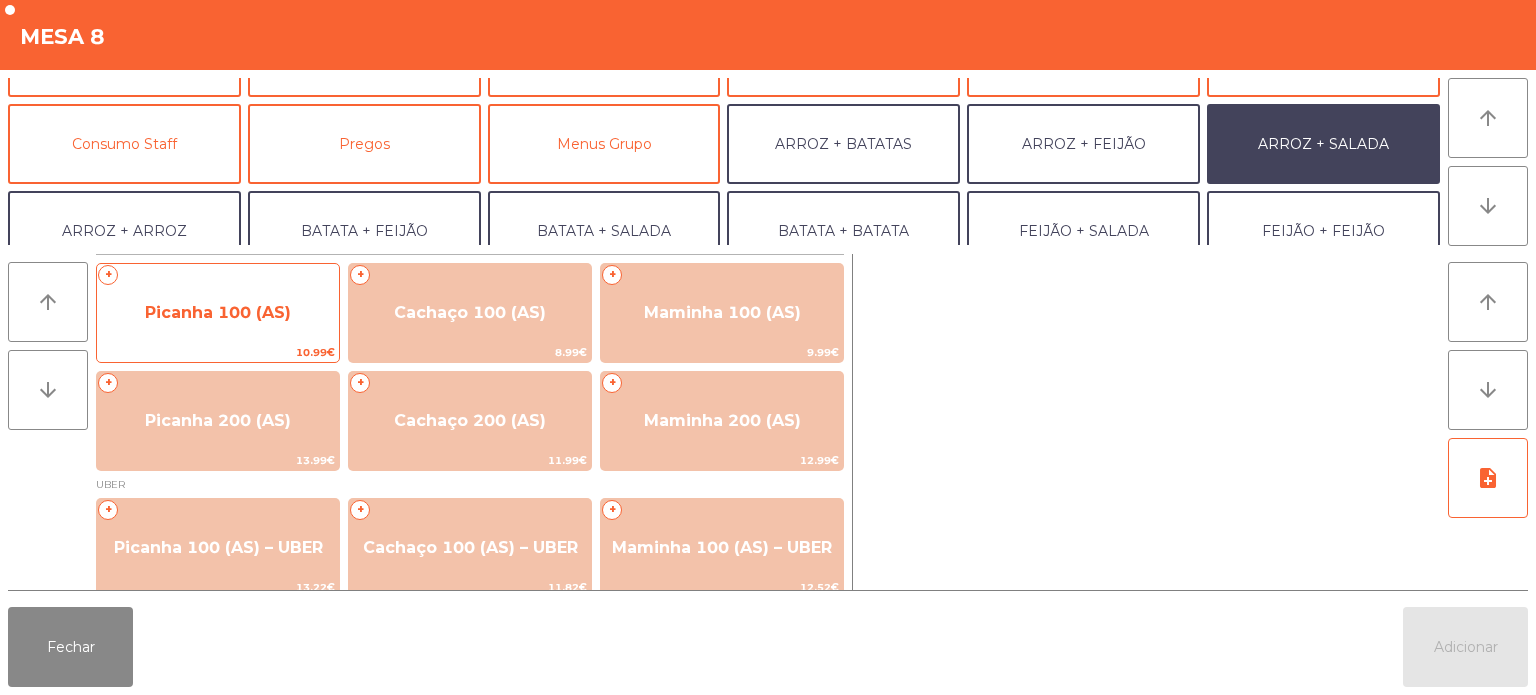 click on "Picanha 100 (AS)" 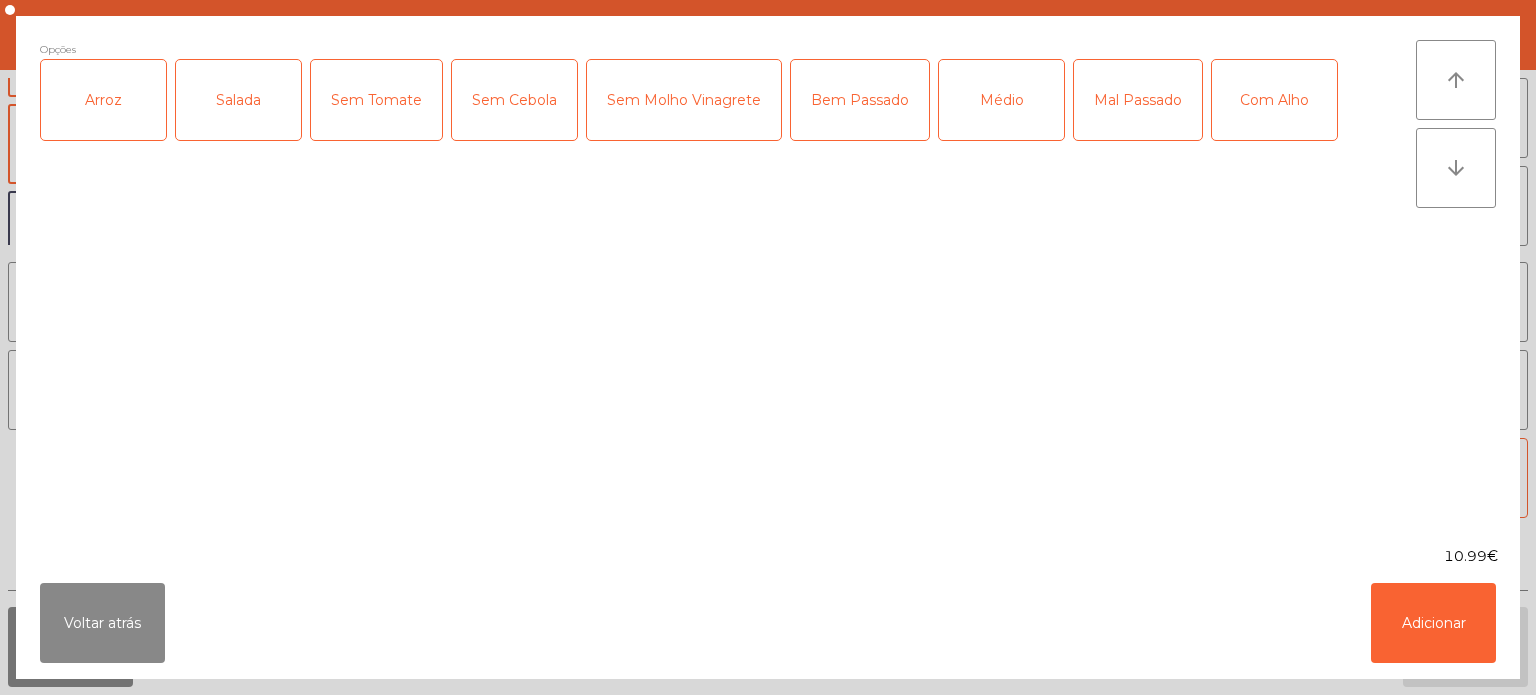click on "Arroz" 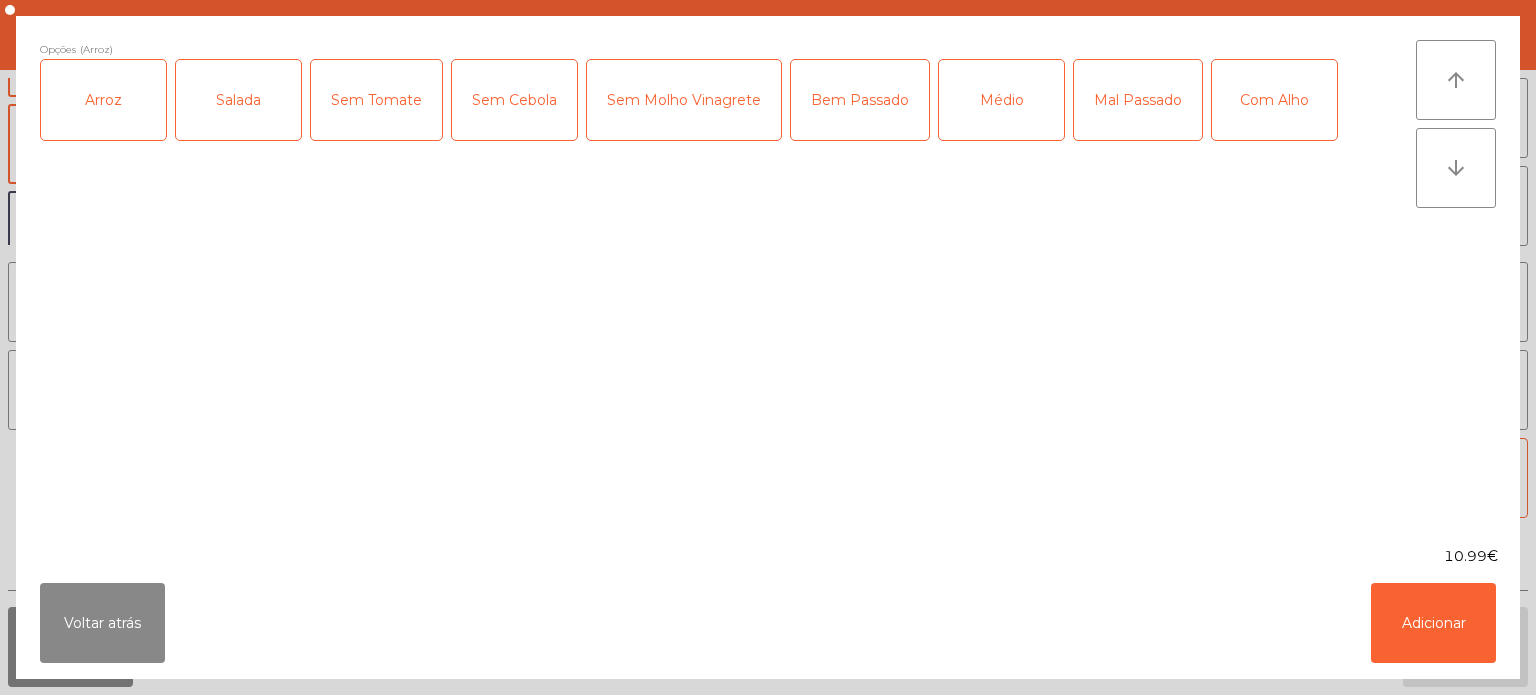 click on "Salada" 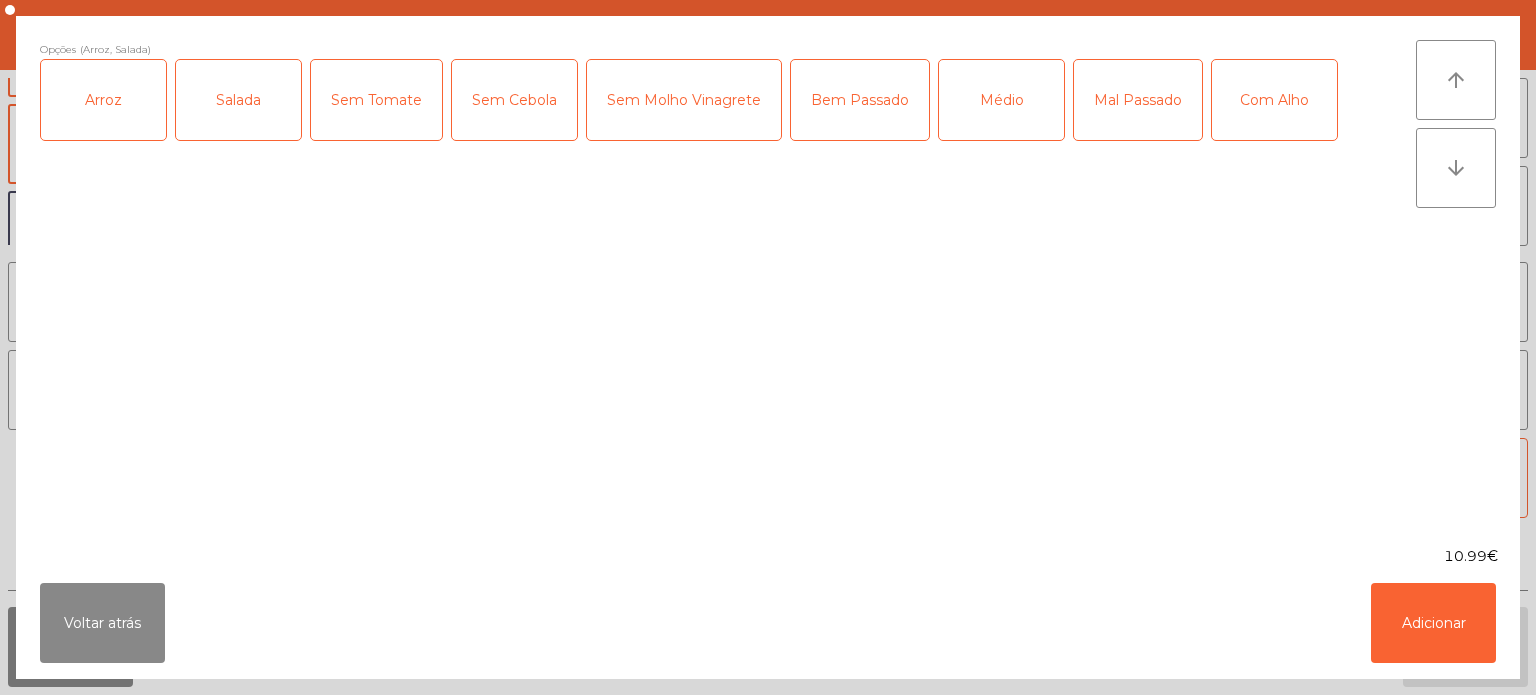 click on "Bem Passado" 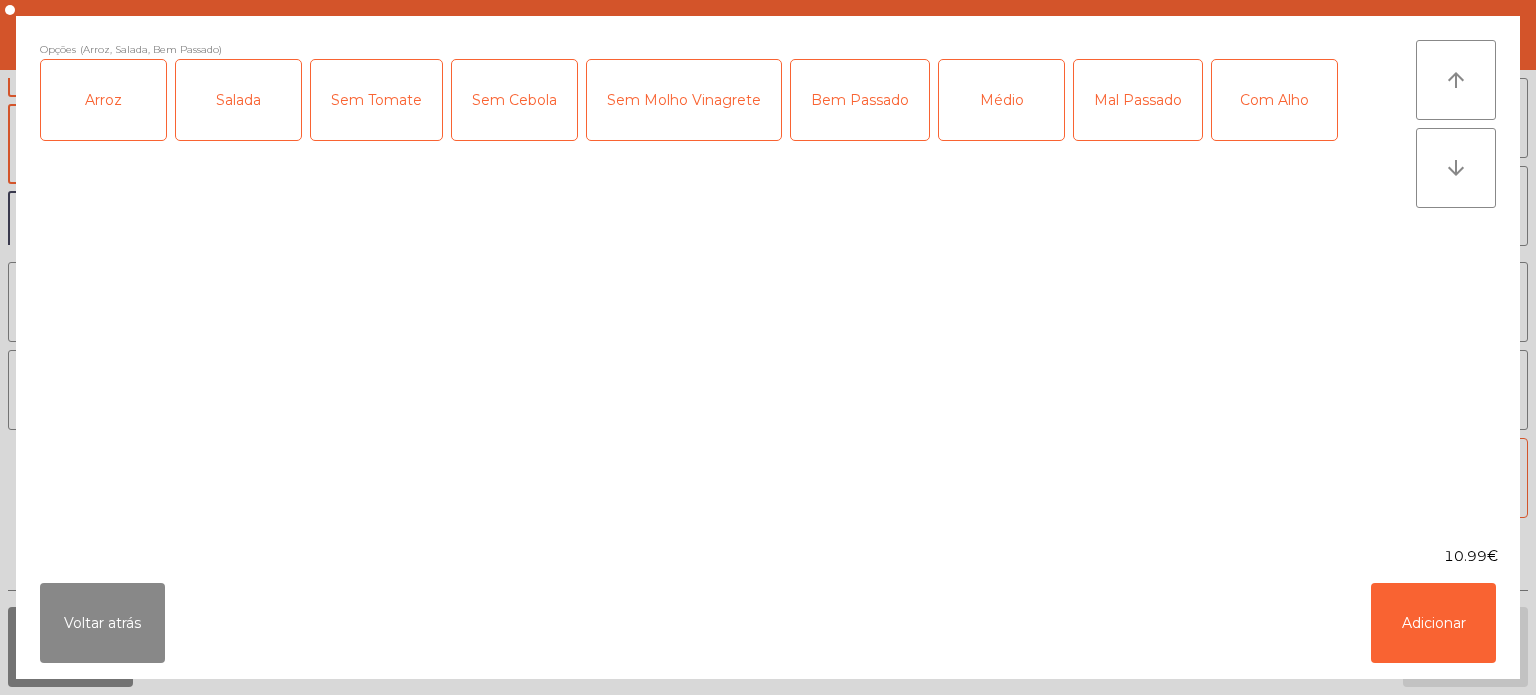 click on "Com Alho" 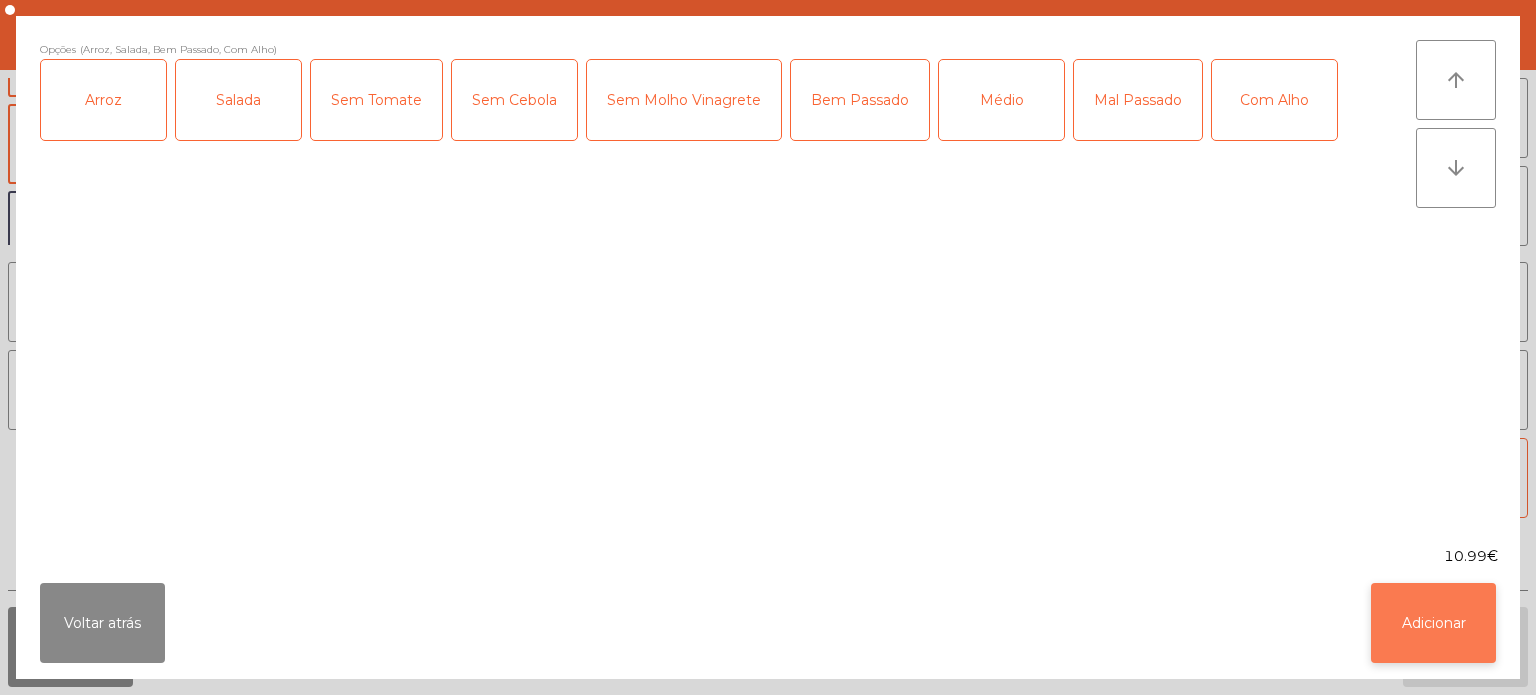 click on "Adicionar" 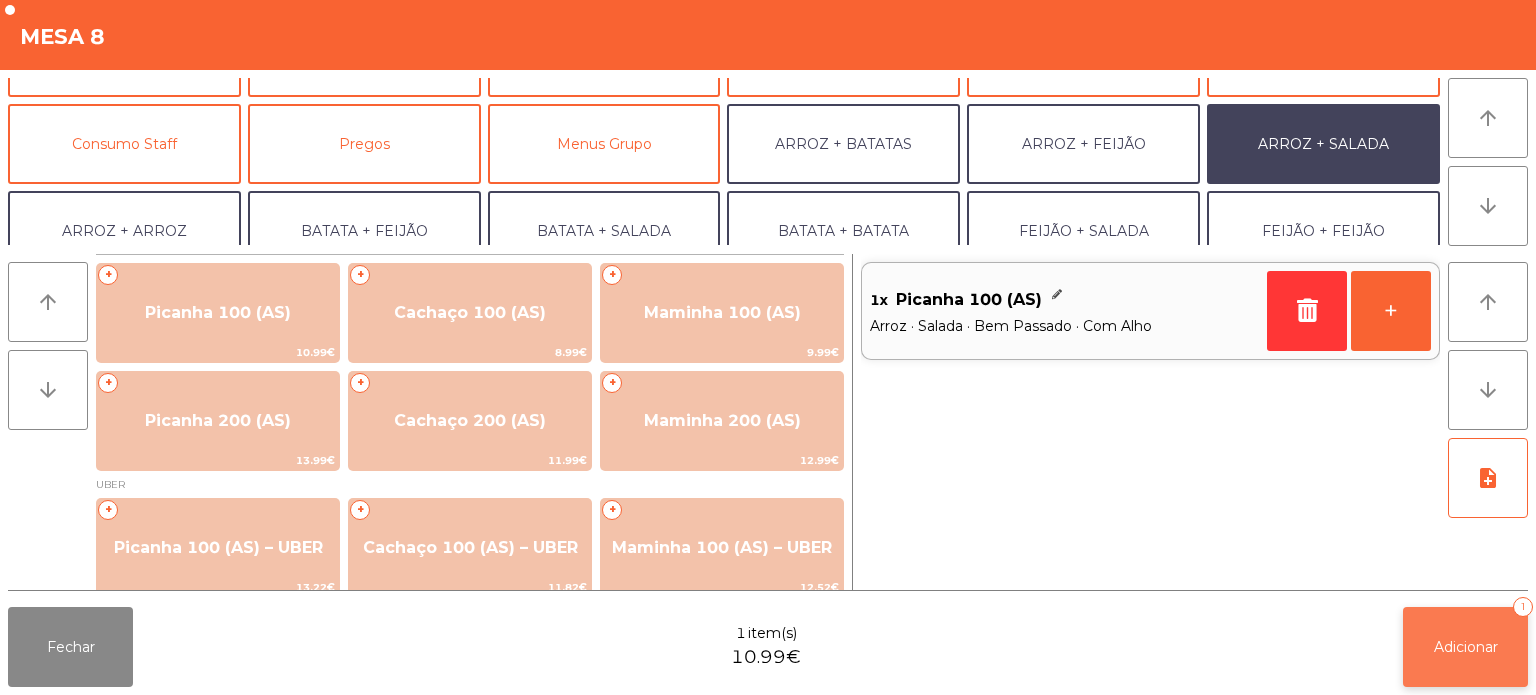 click on "Adicionar   1" 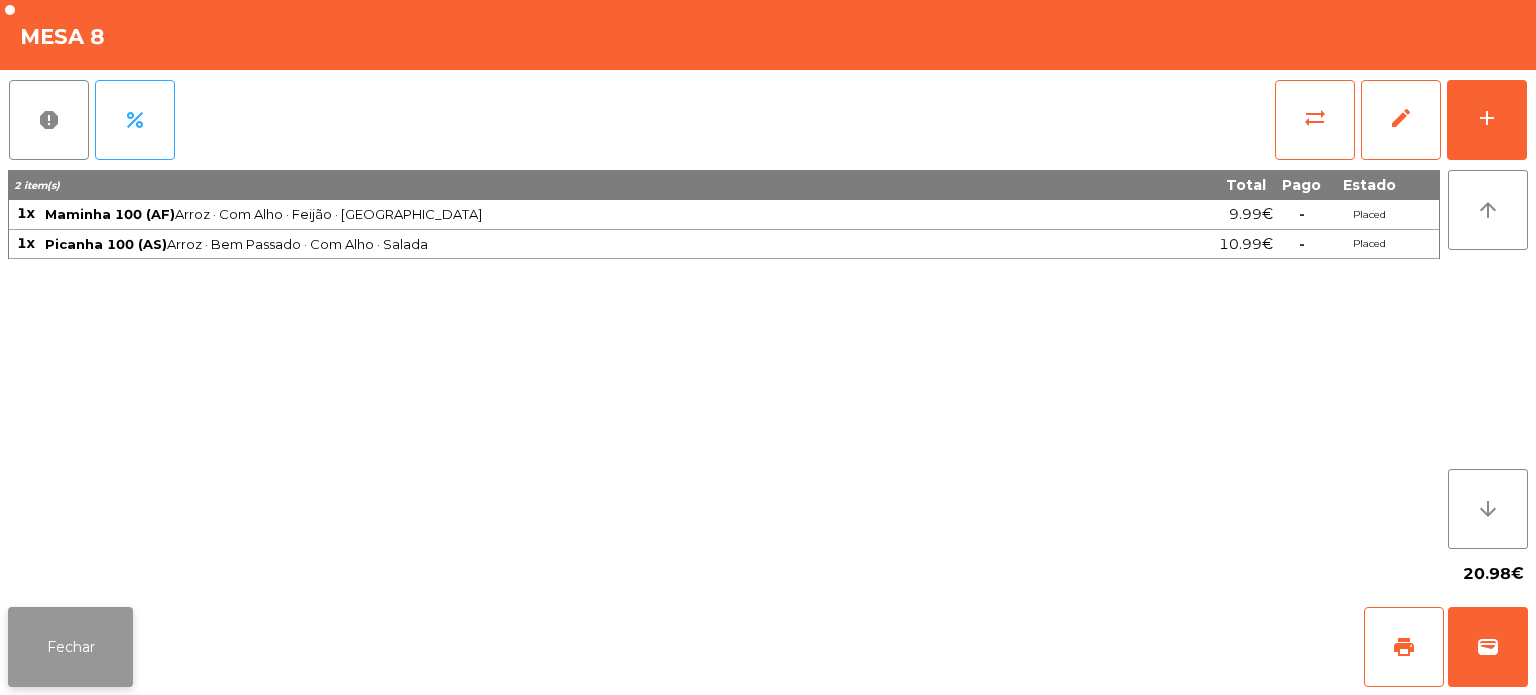 click on "Fechar" 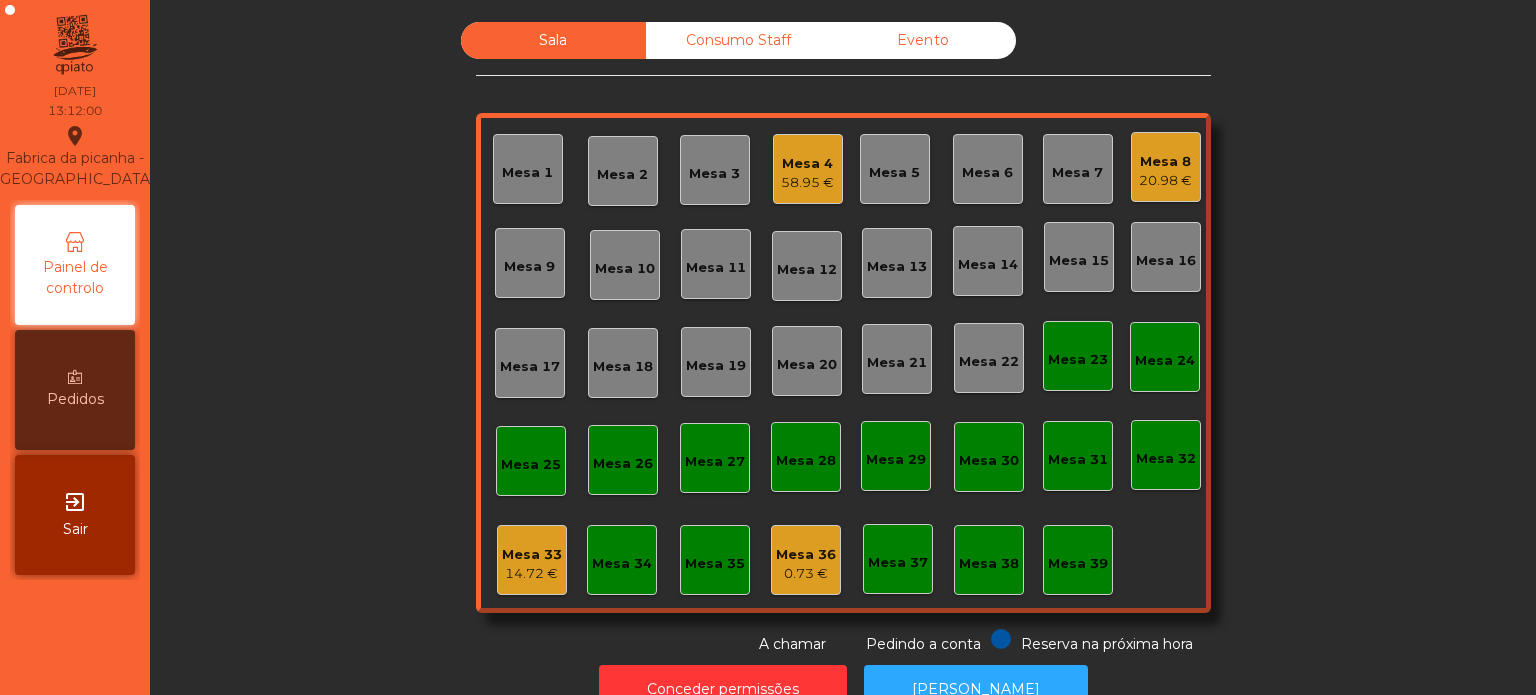 click on "Mesa 33" 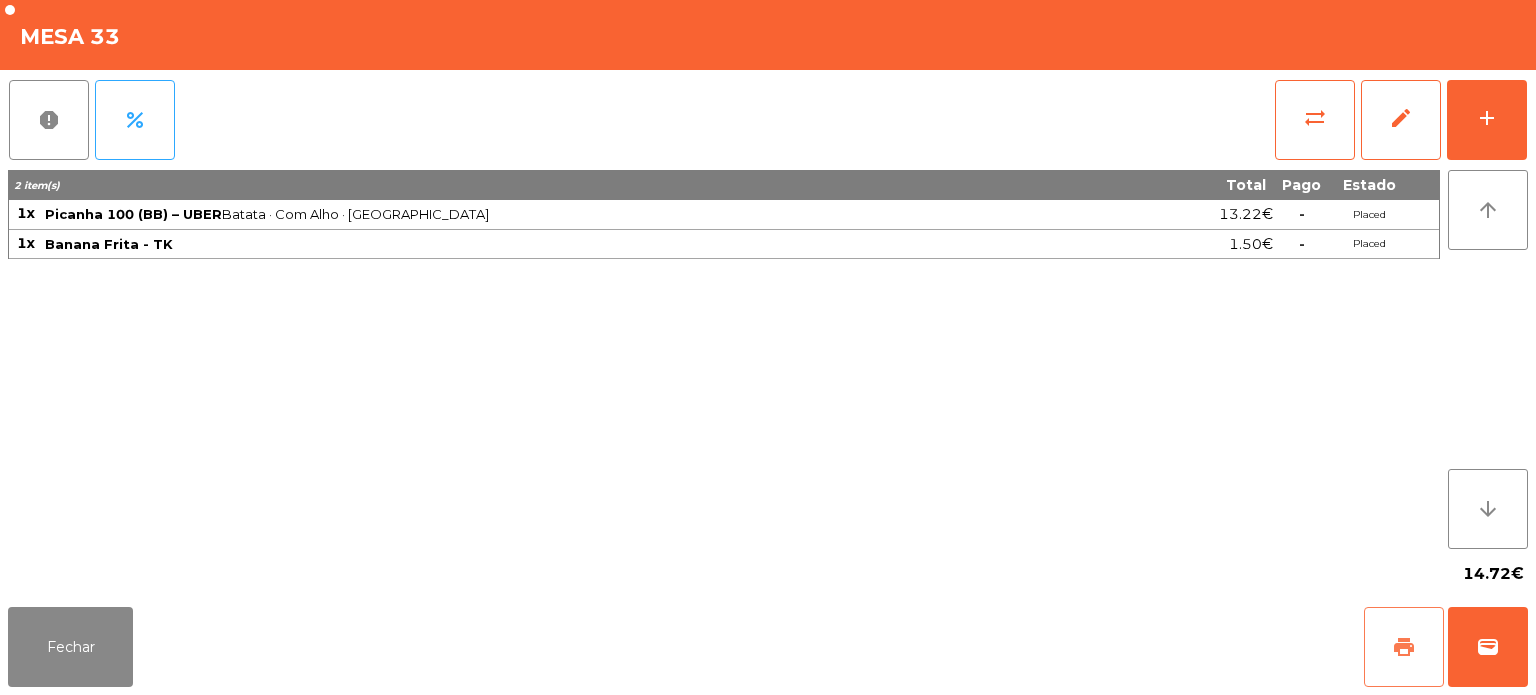 click on "print" 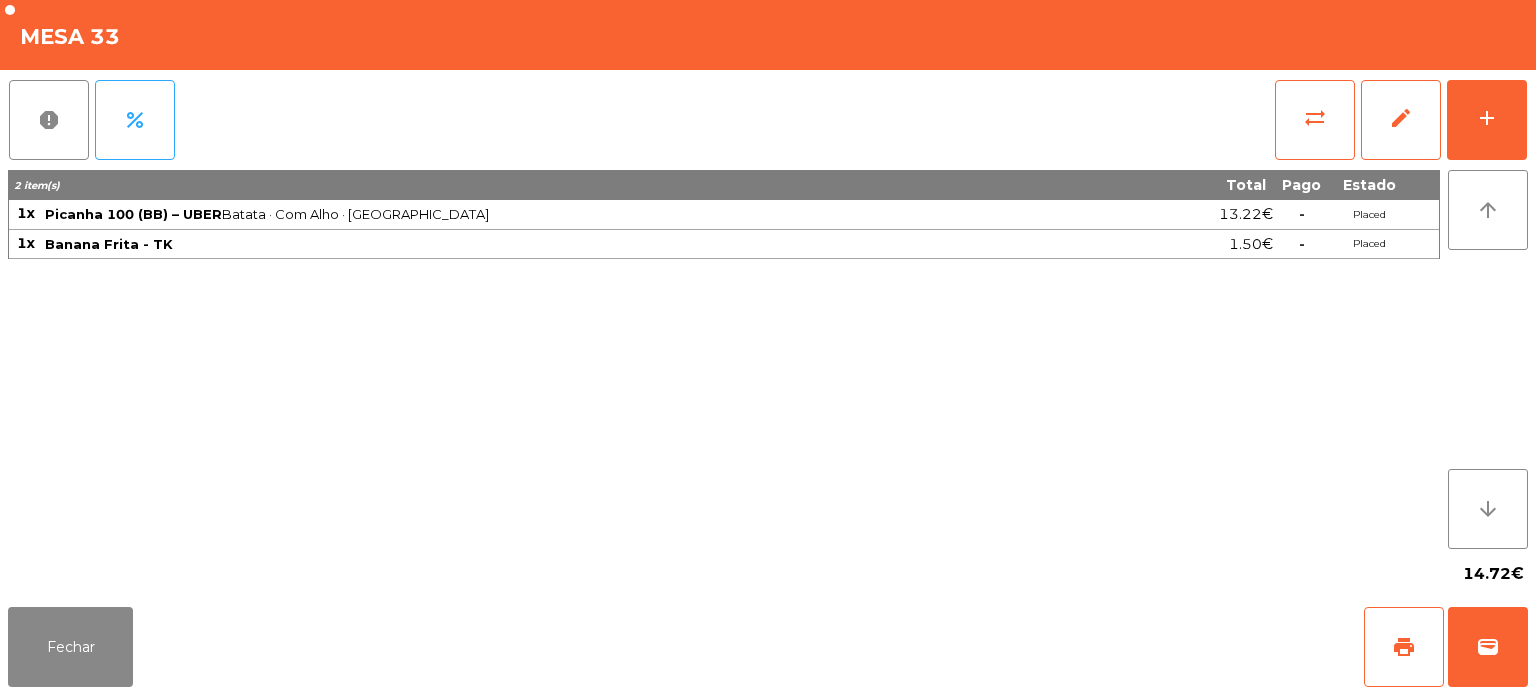 click on "Fechar   print   wallet" 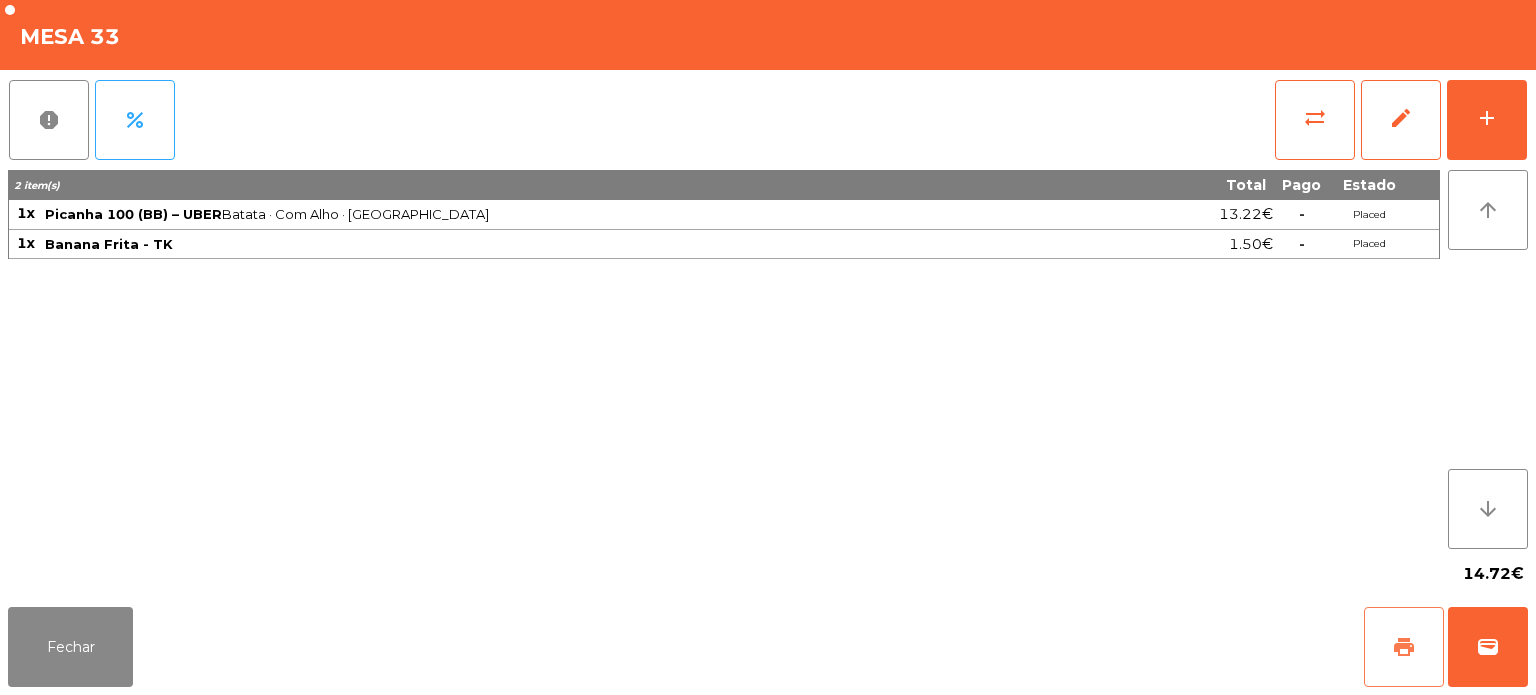 click on "print" 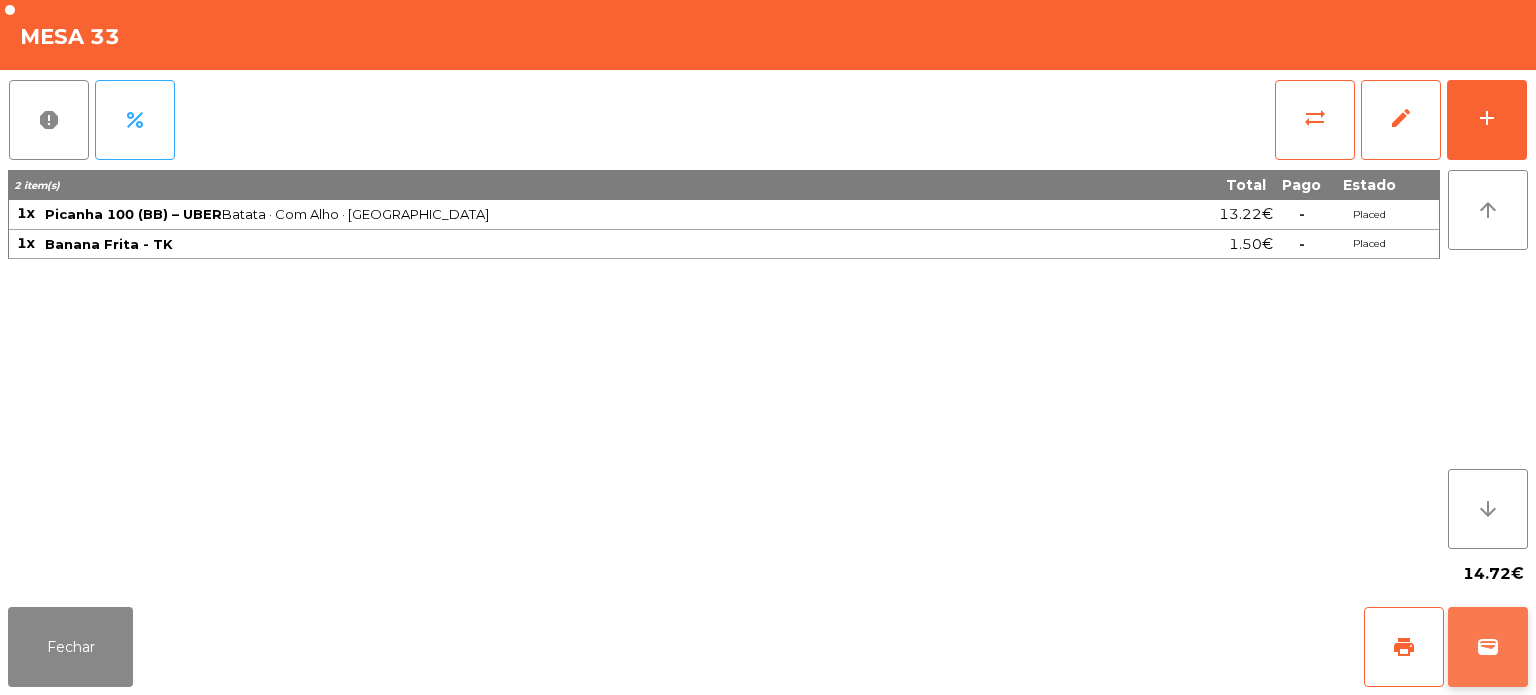 click on "wallet" 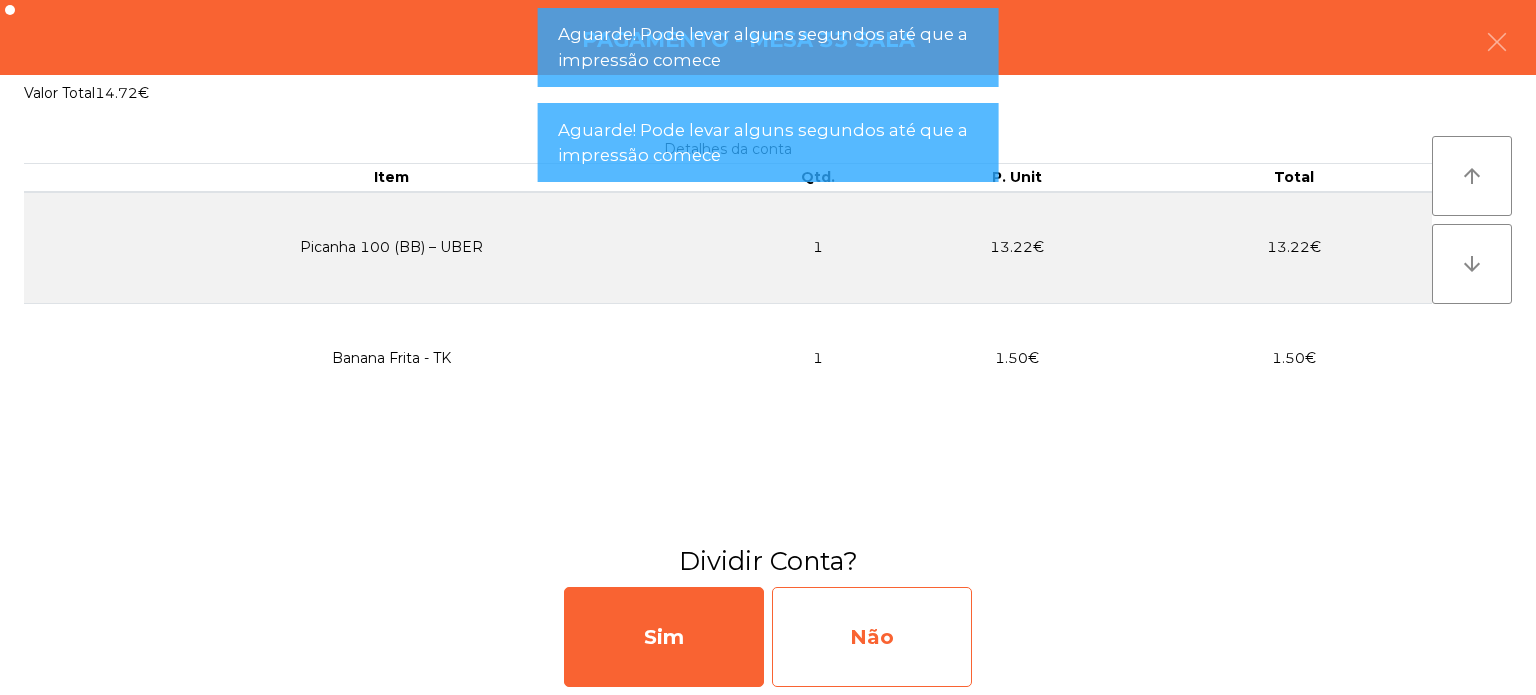 click on "Não" 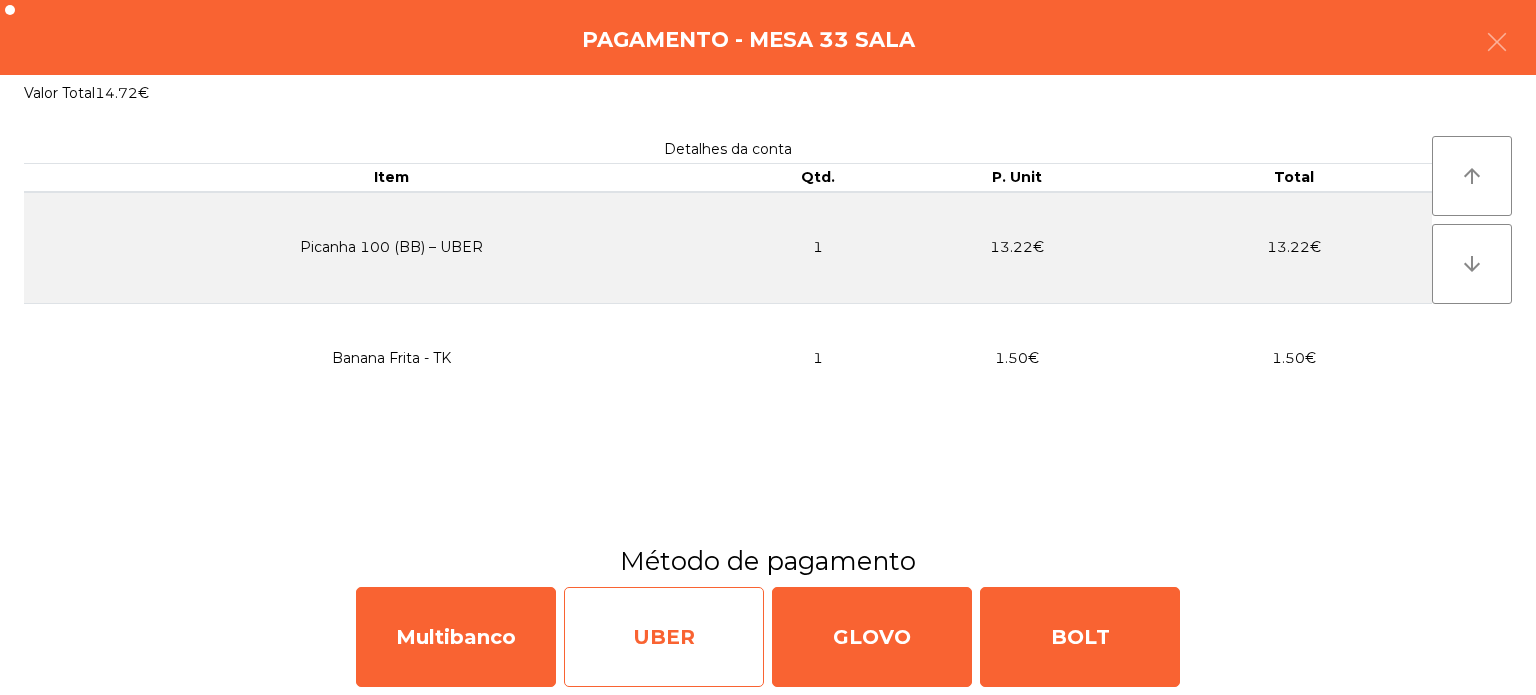 click on "UBER" 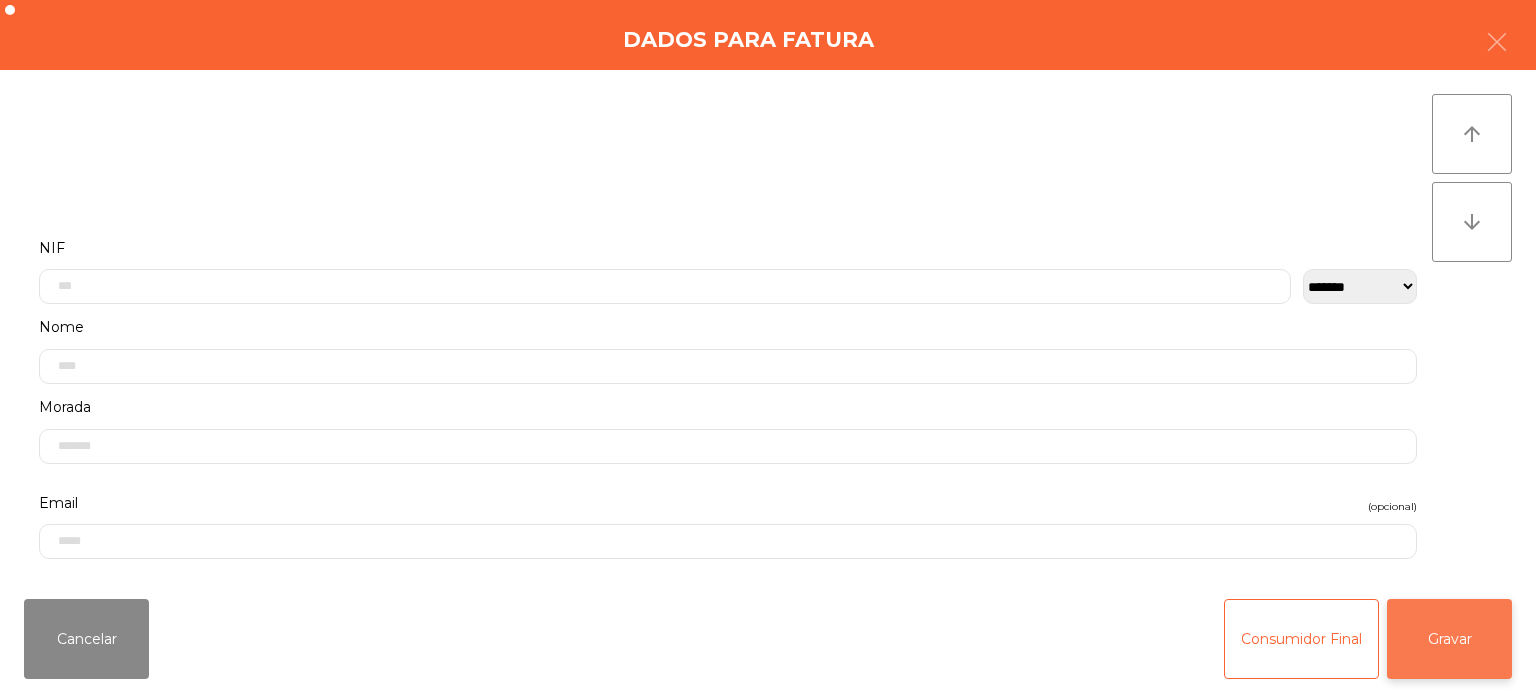click on "Gravar" 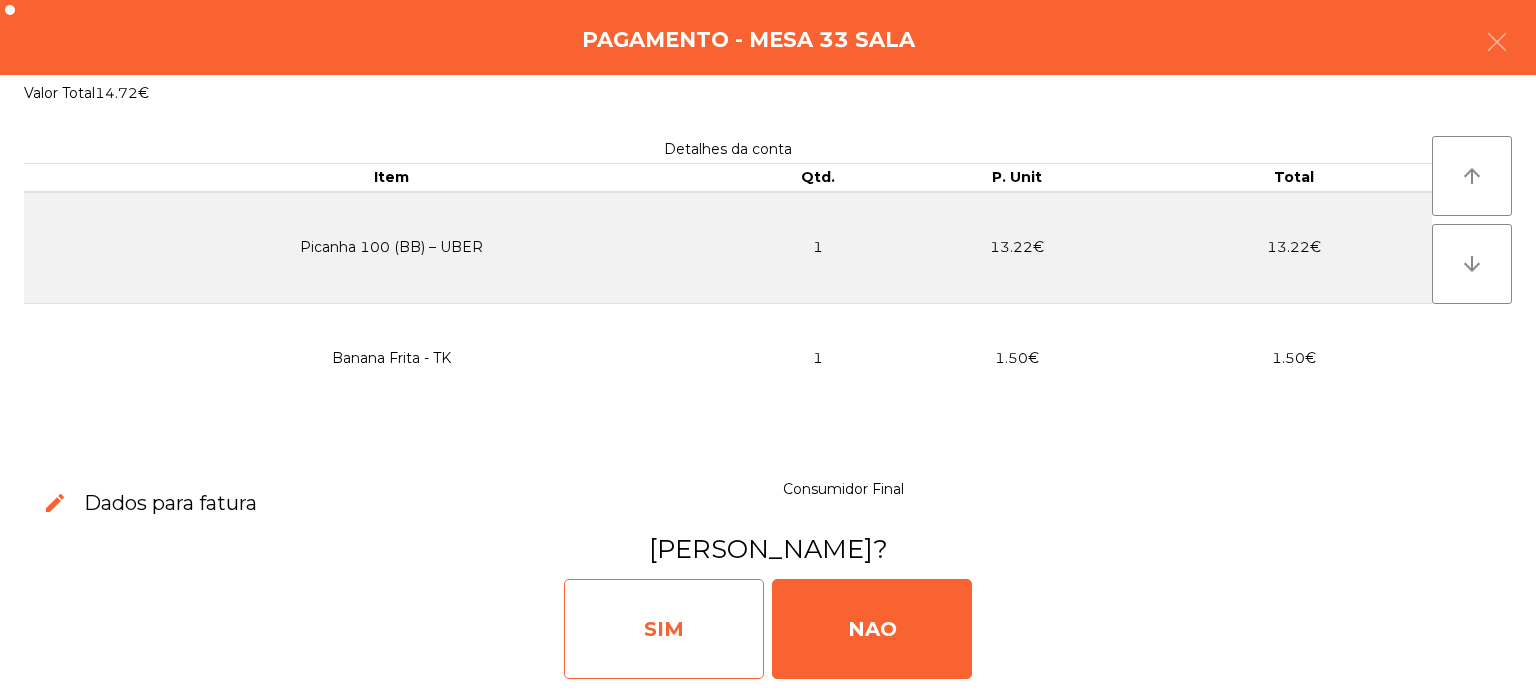 click on "SIM" 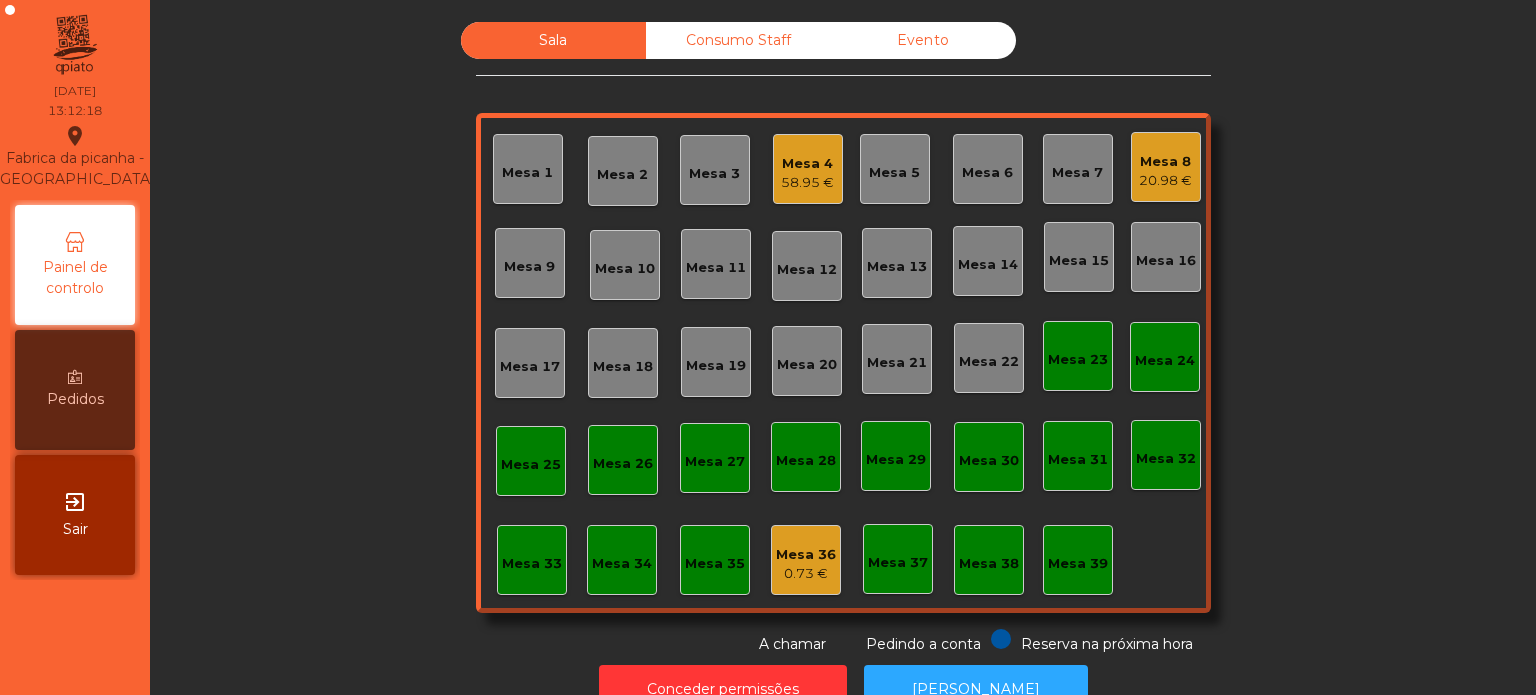 click on "Sala   Consumo Staff   Evento   Mesa 1   [GEOGRAPHIC_DATA] 3   Mesa 4   58.95 €   Mesa 5   Mesa 6   Mesa 7   Mesa 8   20.98 €   [GEOGRAPHIC_DATA] 9   [GEOGRAPHIC_DATA] 11   [GEOGRAPHIC_DATA] 13   [GEOGRAPHIC_DATA] 14   [GEOGRAPHIC_DATA] 16   [GEOGRAPHIC_DATA] 18   [GEOGRAPHIC_DATA] 19   [GEOGRAPHIC_DATA] 20   [GEOGRAPHIC_DATA] 22   [GEOGRAPHIC_DATA] 24   [GEOGRAPHIC_DATA] 26   [GEOGRAPHIC_DATA] 27   [GEOGRAPHIC_DATA] 28   [GEOGRAPHIC_DATA] 30   [GEOGRAPHIC_DATA] 31   [GEOGRAPHIC_DATA] 32   [GEOGRAPHIC_DATA] 34   [GEOGRAPHIC_DATA] 36   0.73 €   [GEOGRAPHIC_DATA] 38   Mesa 39  Reserva na próxima hora Pedindo a conta A chamar" 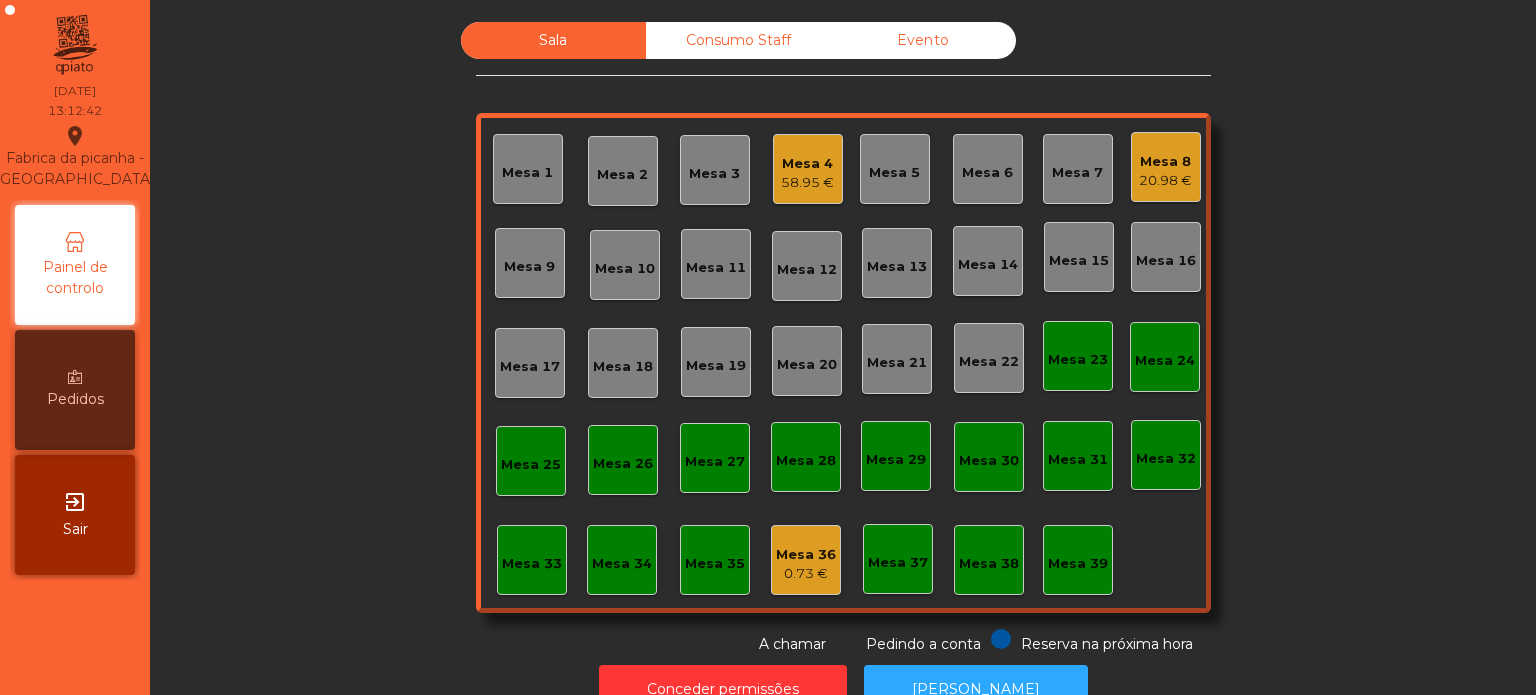scroll, scrollTop: 55, scrollLeft: 0, axis: vertical 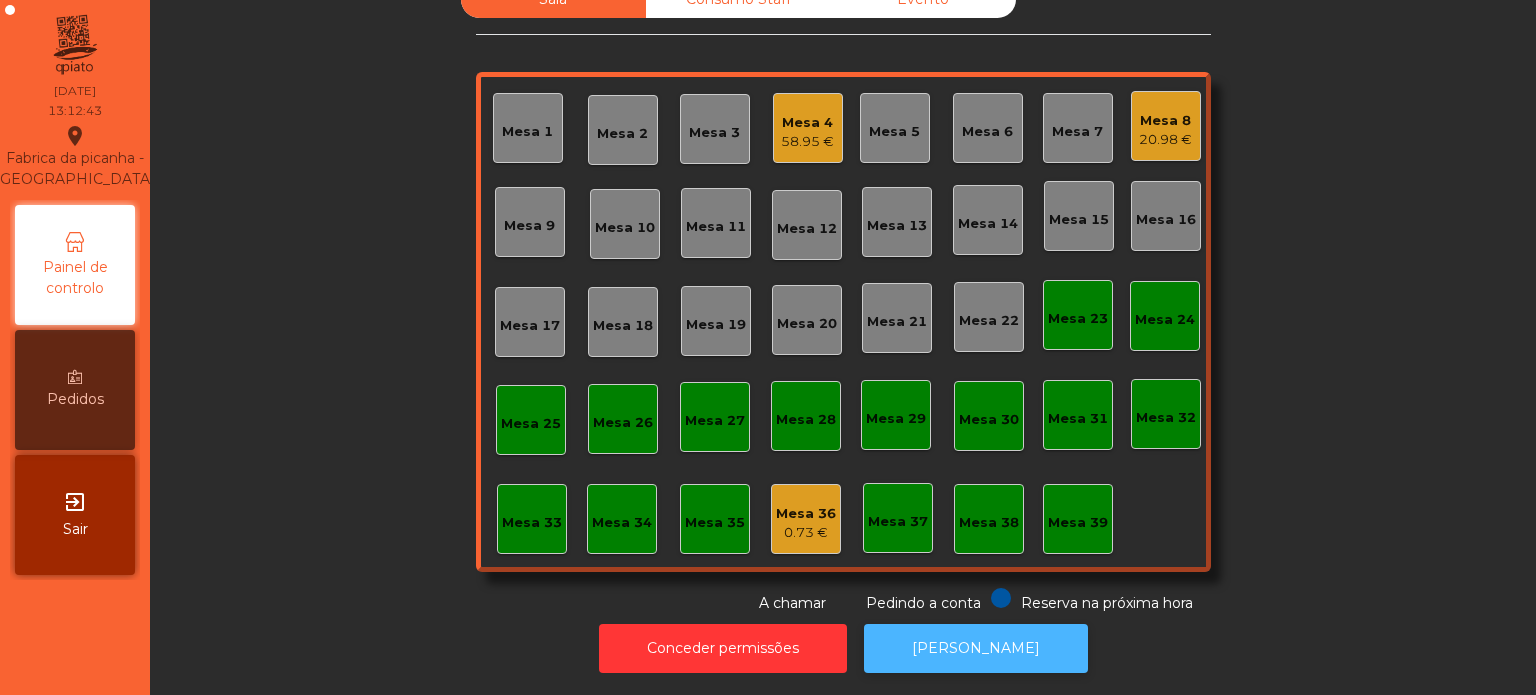 click on "[PERSON_NAME]" 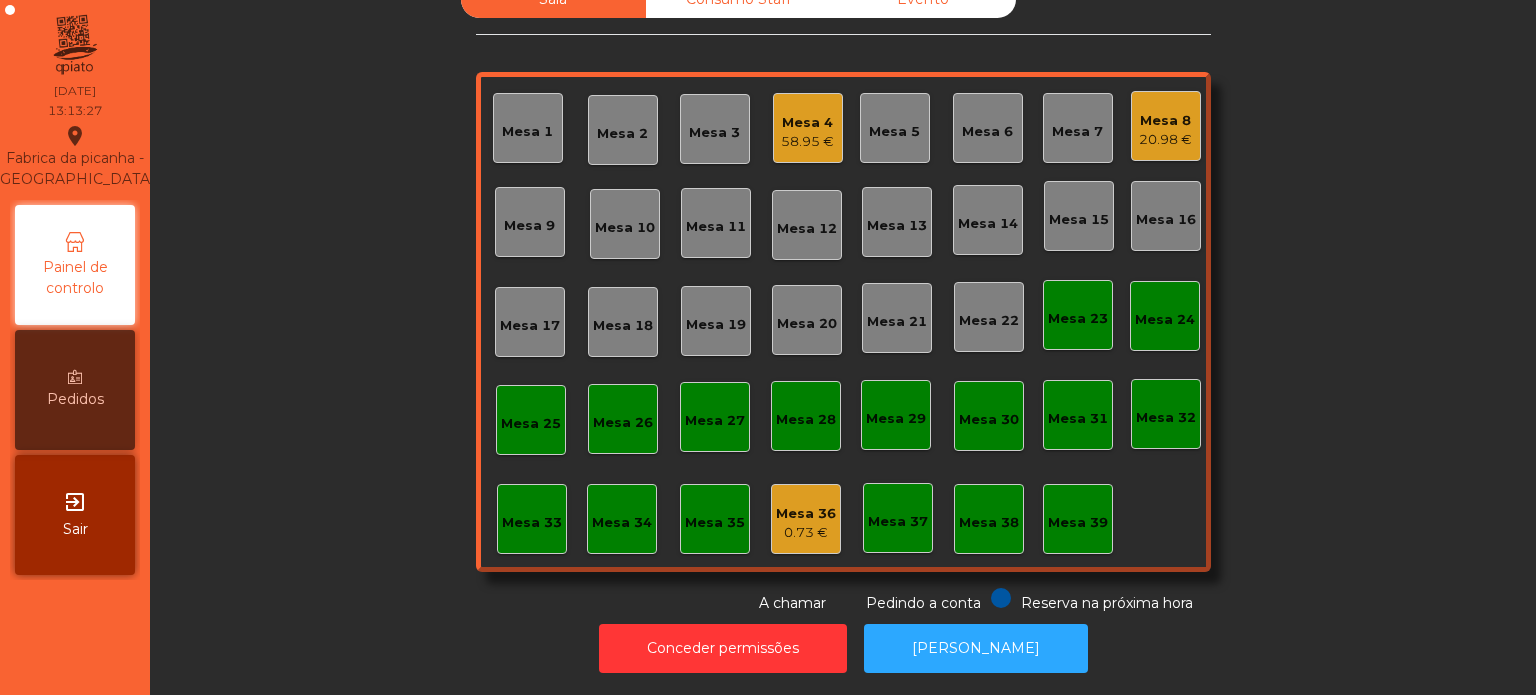 click on "Mesa 8" 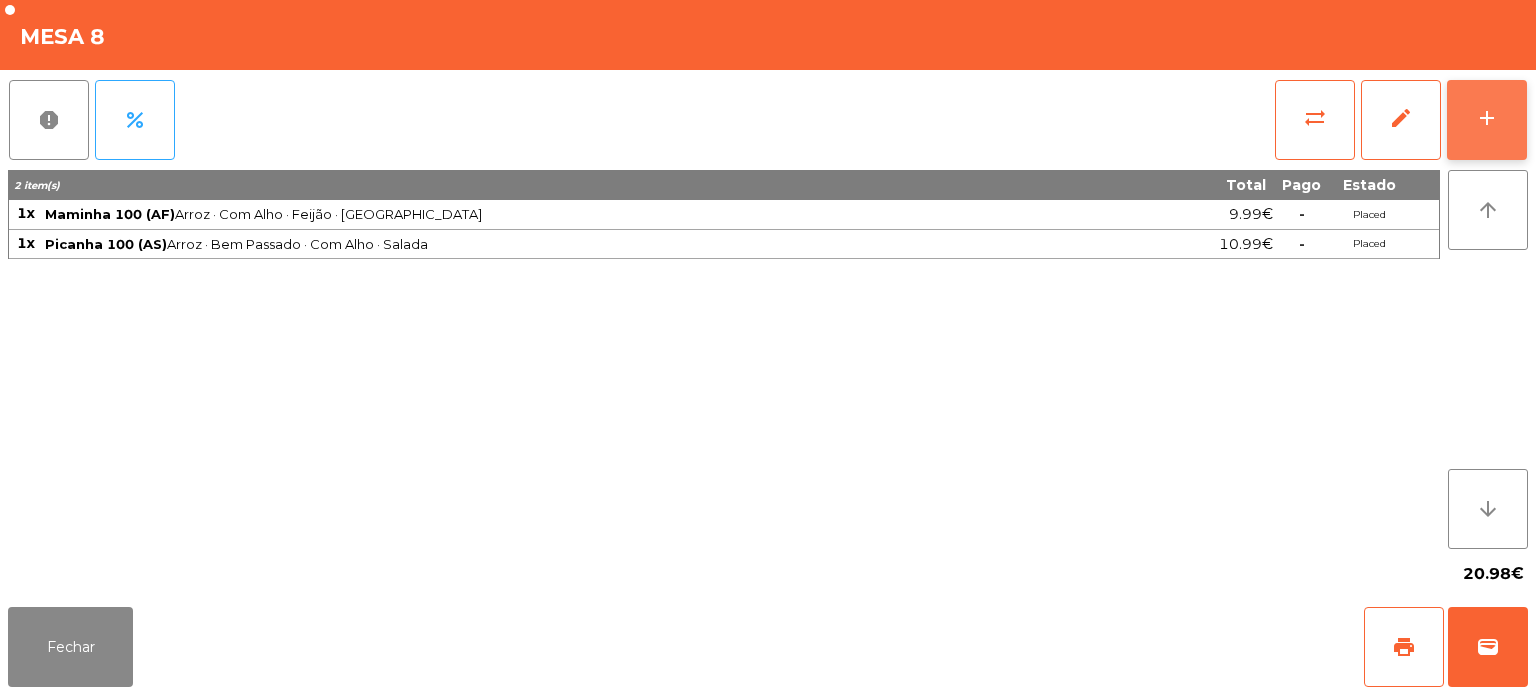 click on "add" 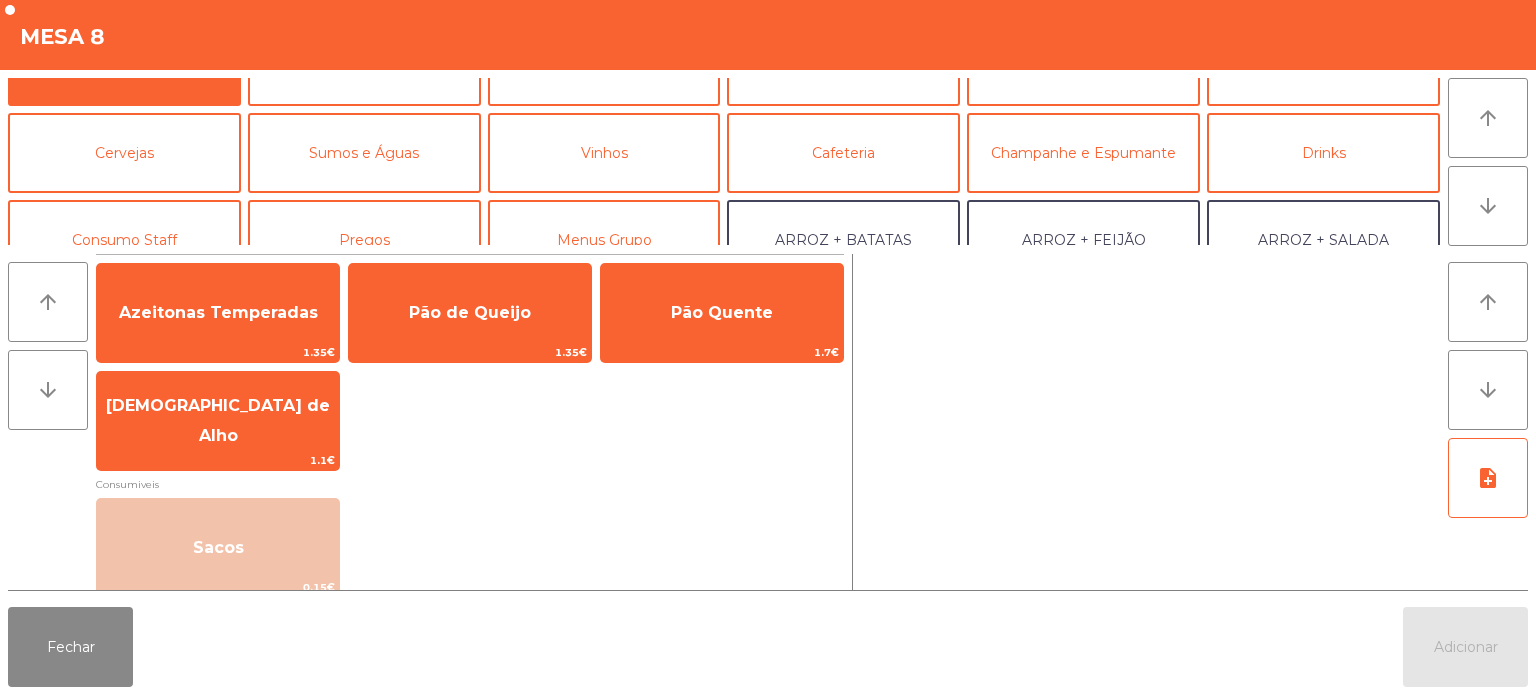 scroll, scrollTop: 0, scrollLeft: 0, axis: both 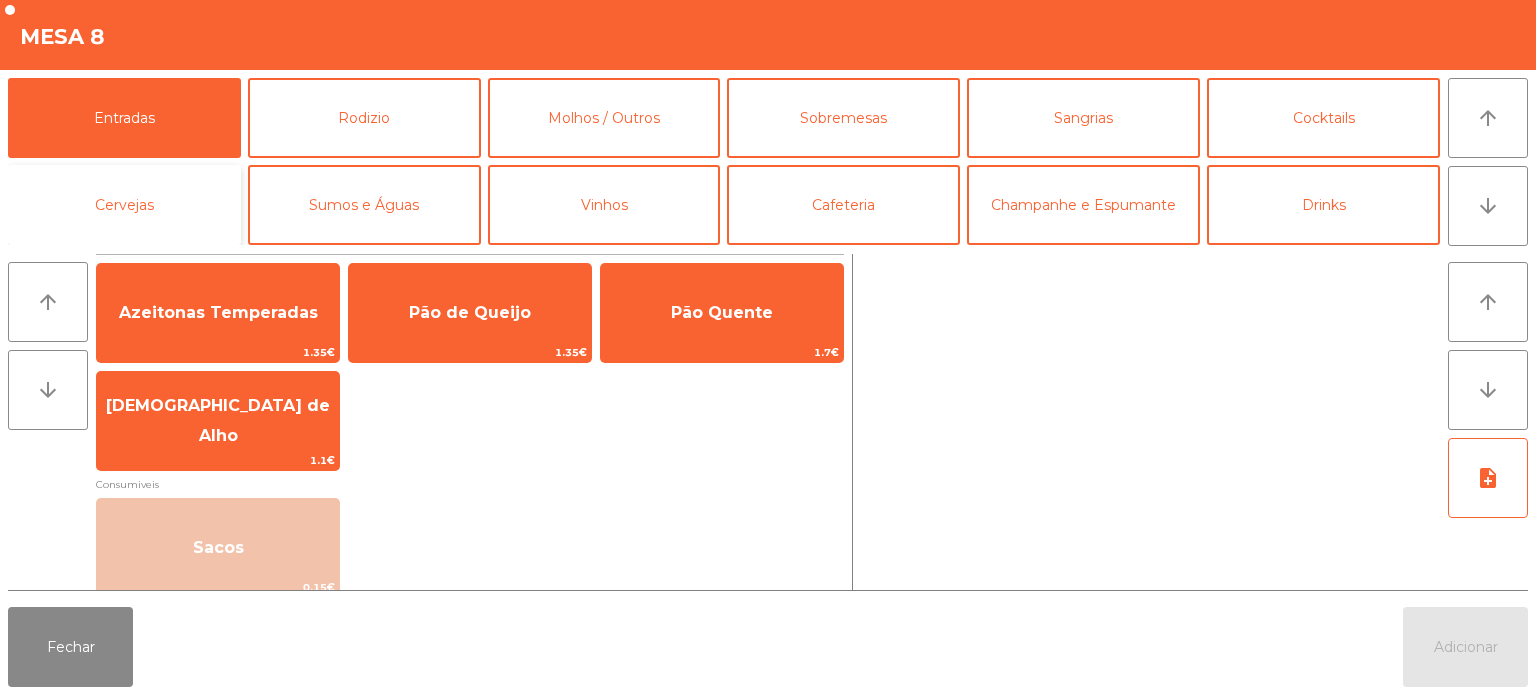 click on "Cervejas" 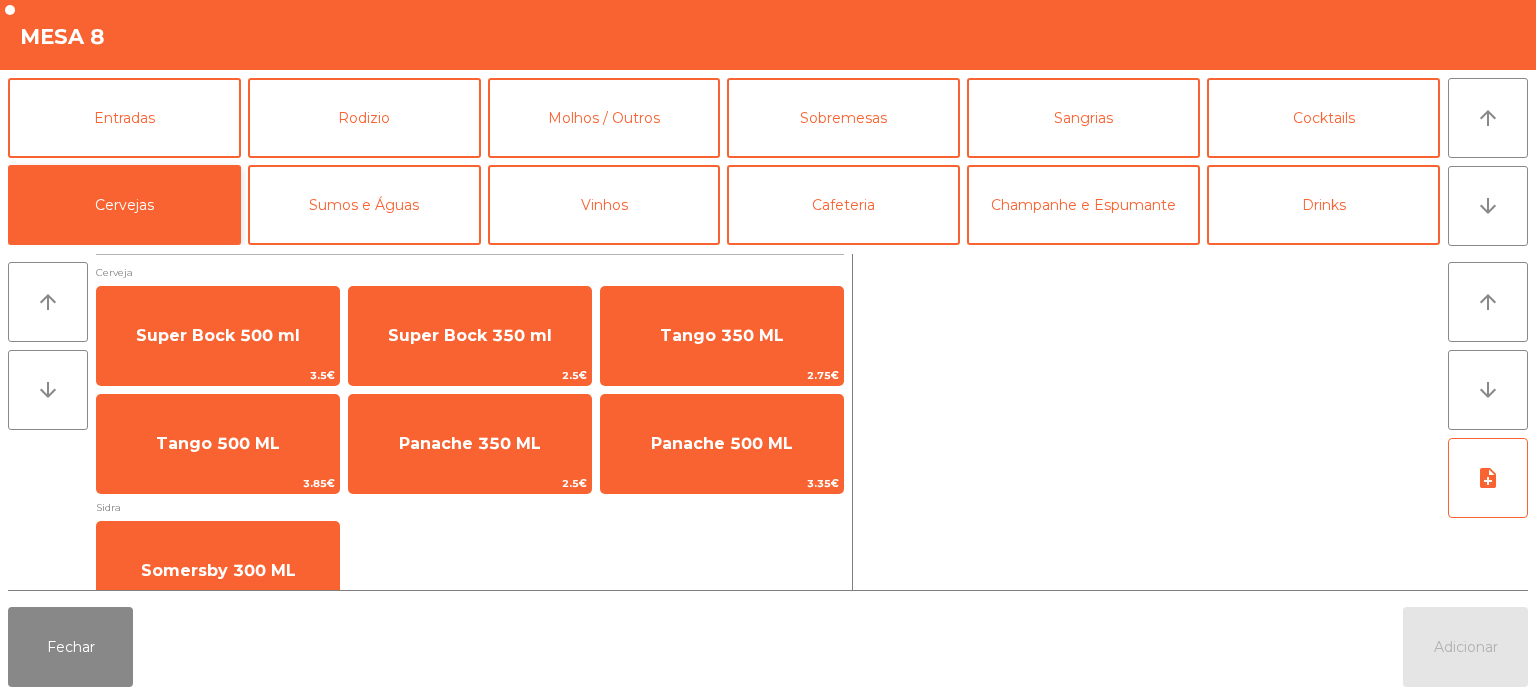 scroll, scrollTop: 38, scrollLeft: 0, axis: vertical 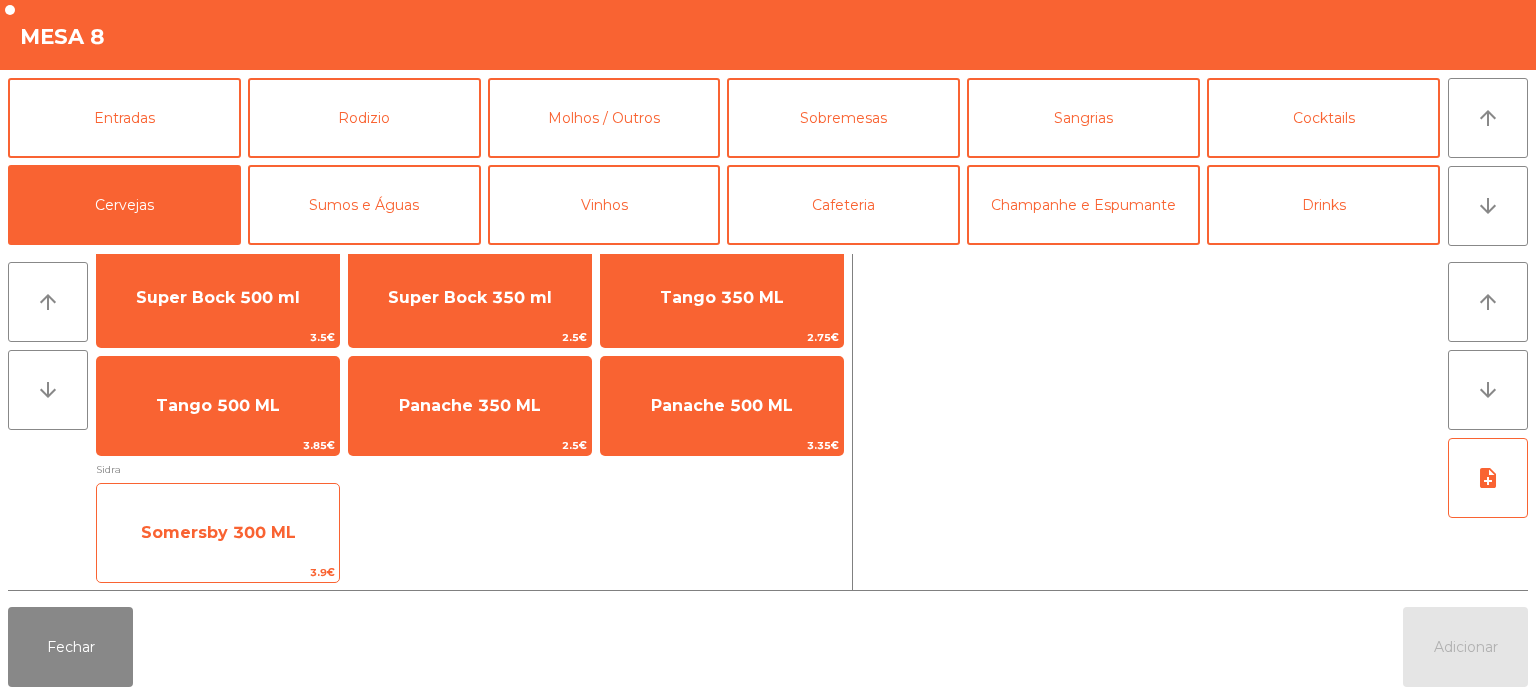 click on "Somersby 300 ML" 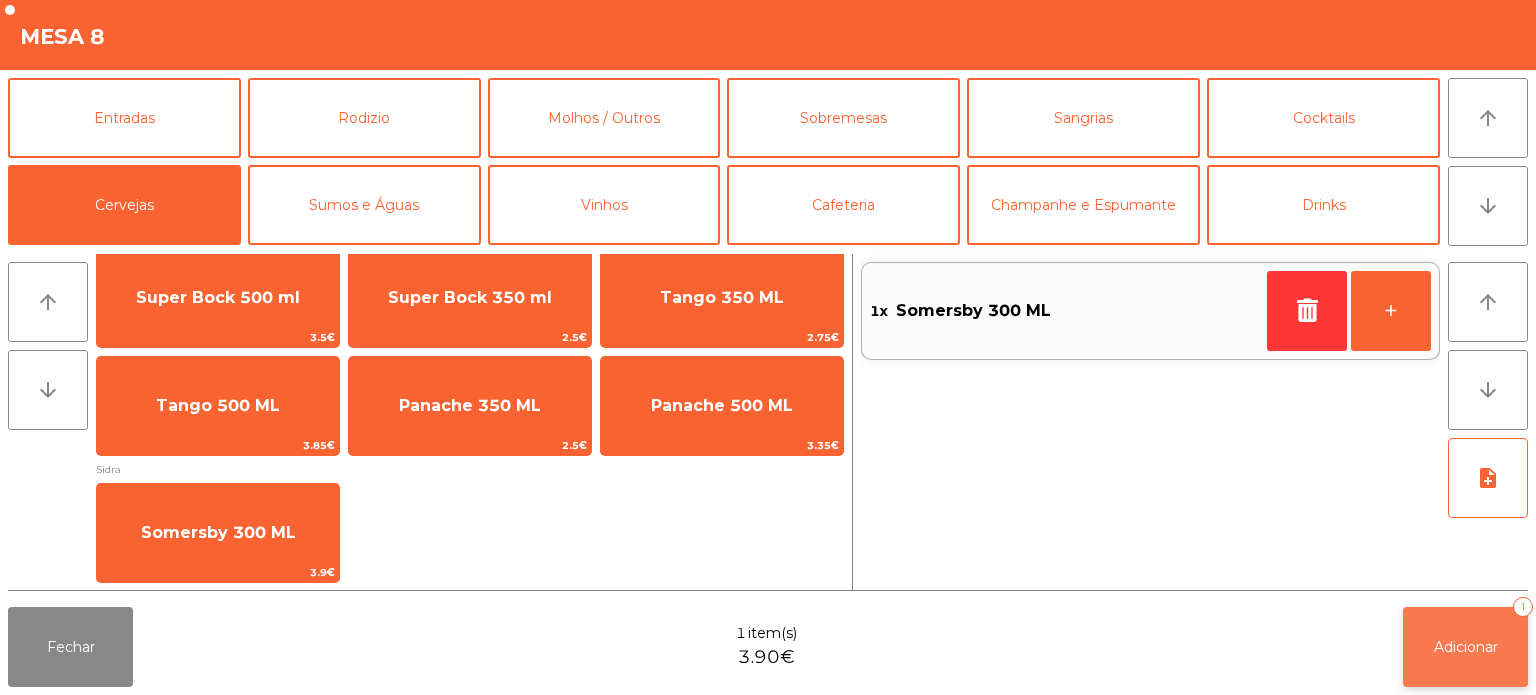 click on "Adicionar" 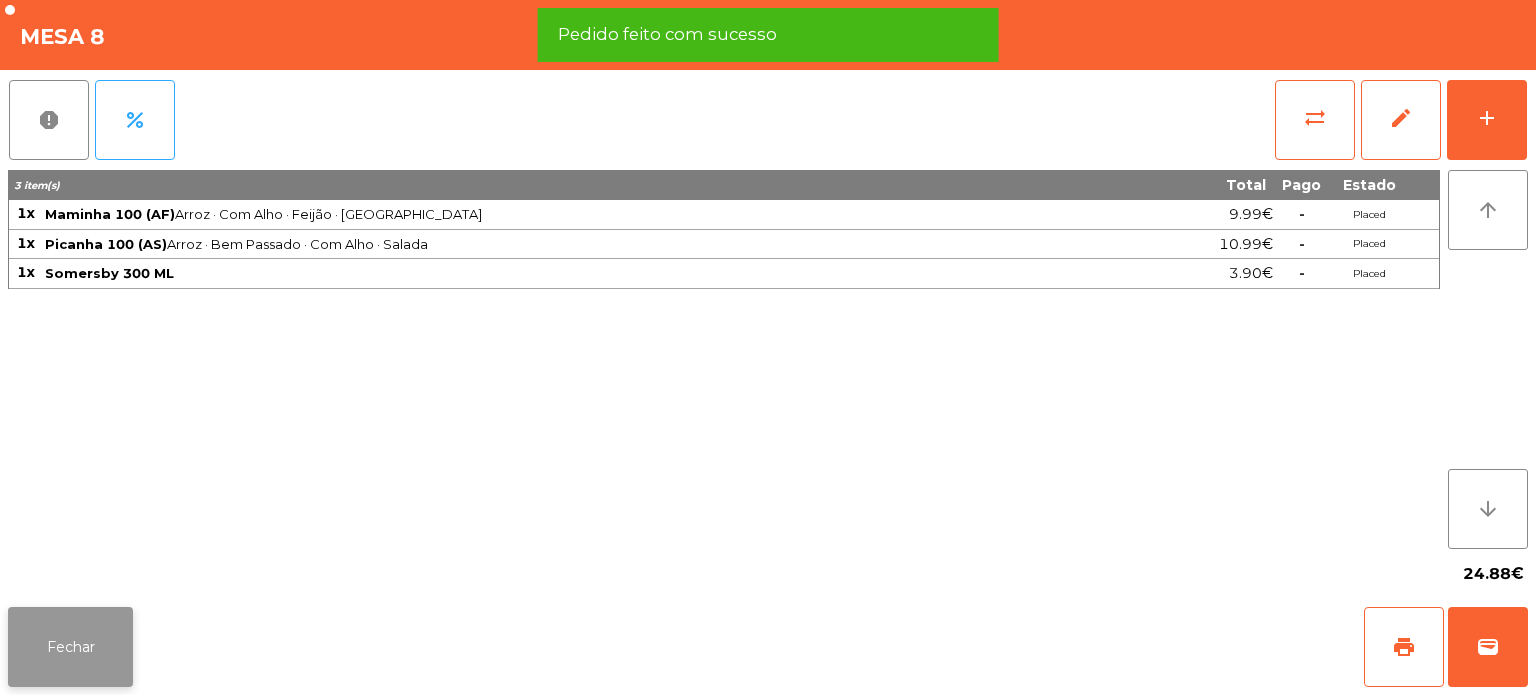 click on "Fechar" 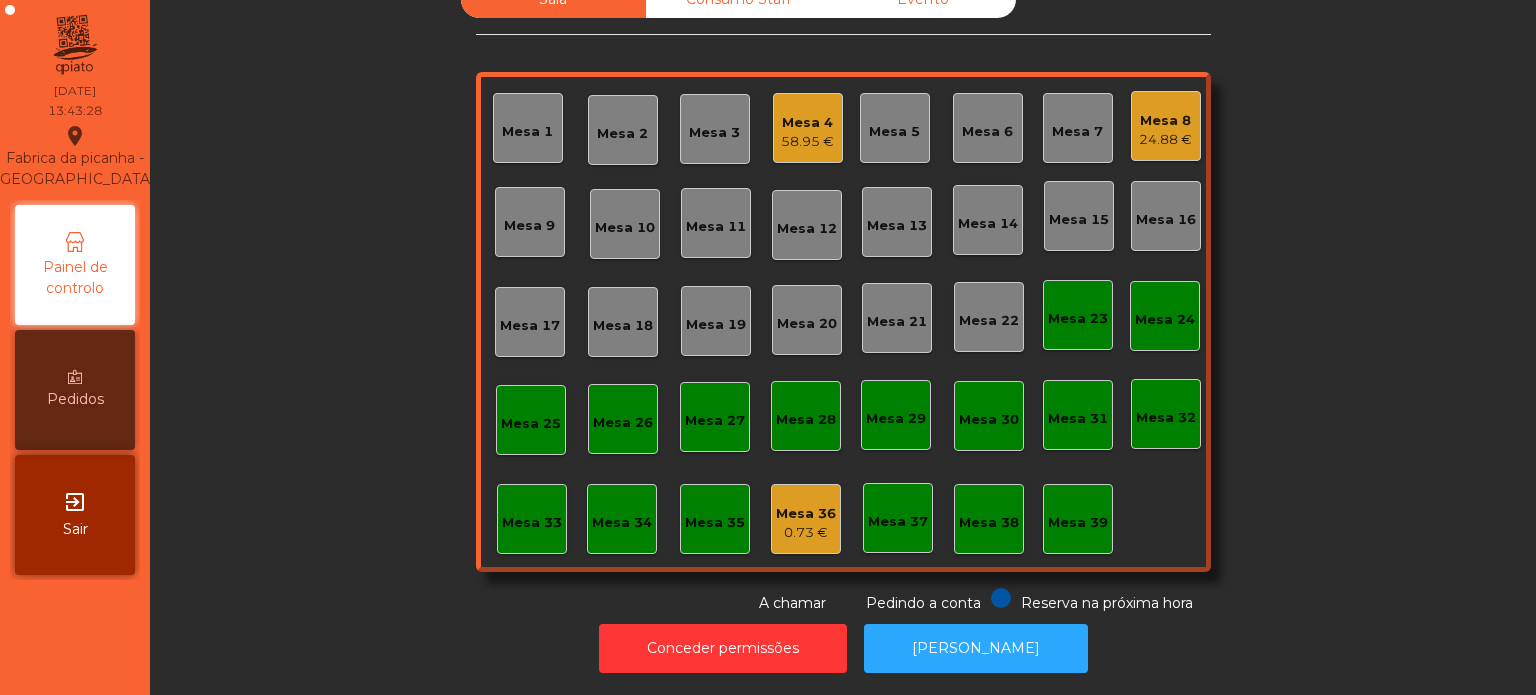 click on "58.95 €" 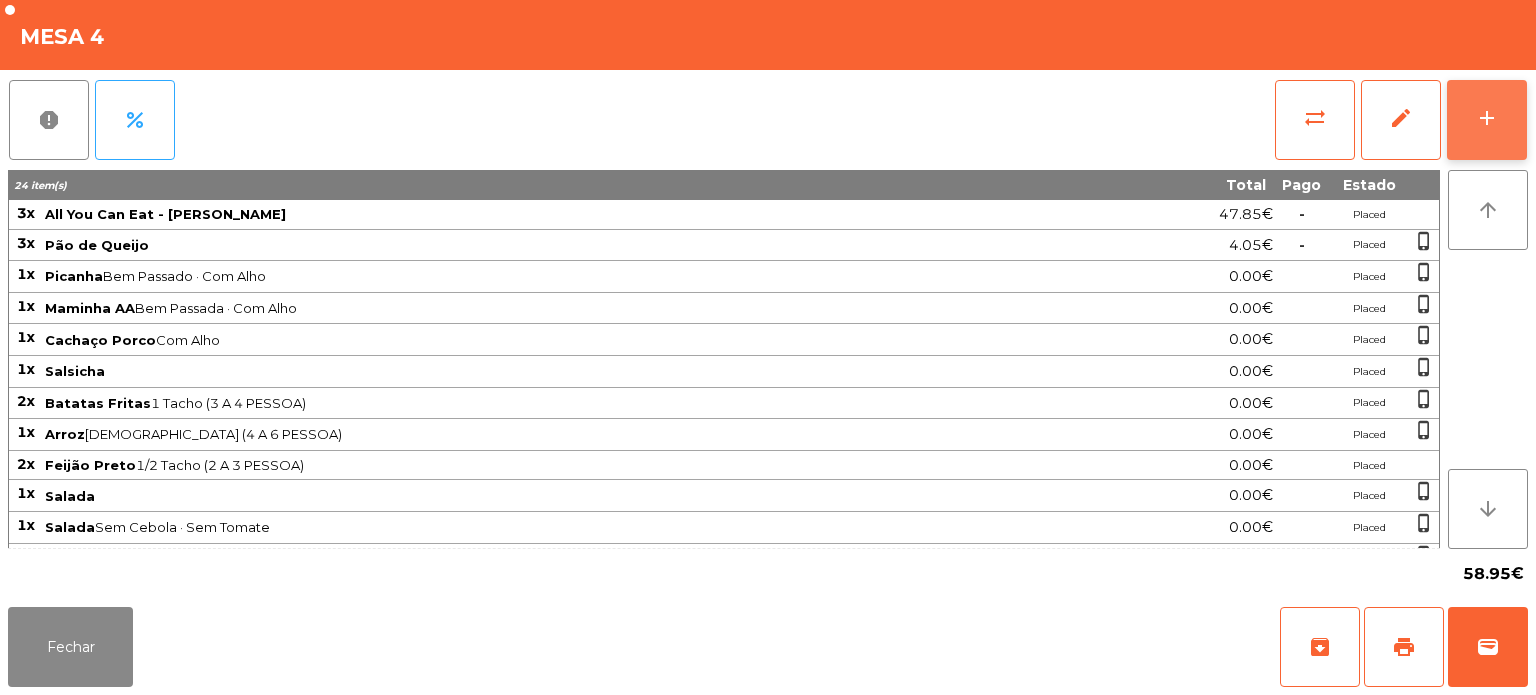 click on "add" 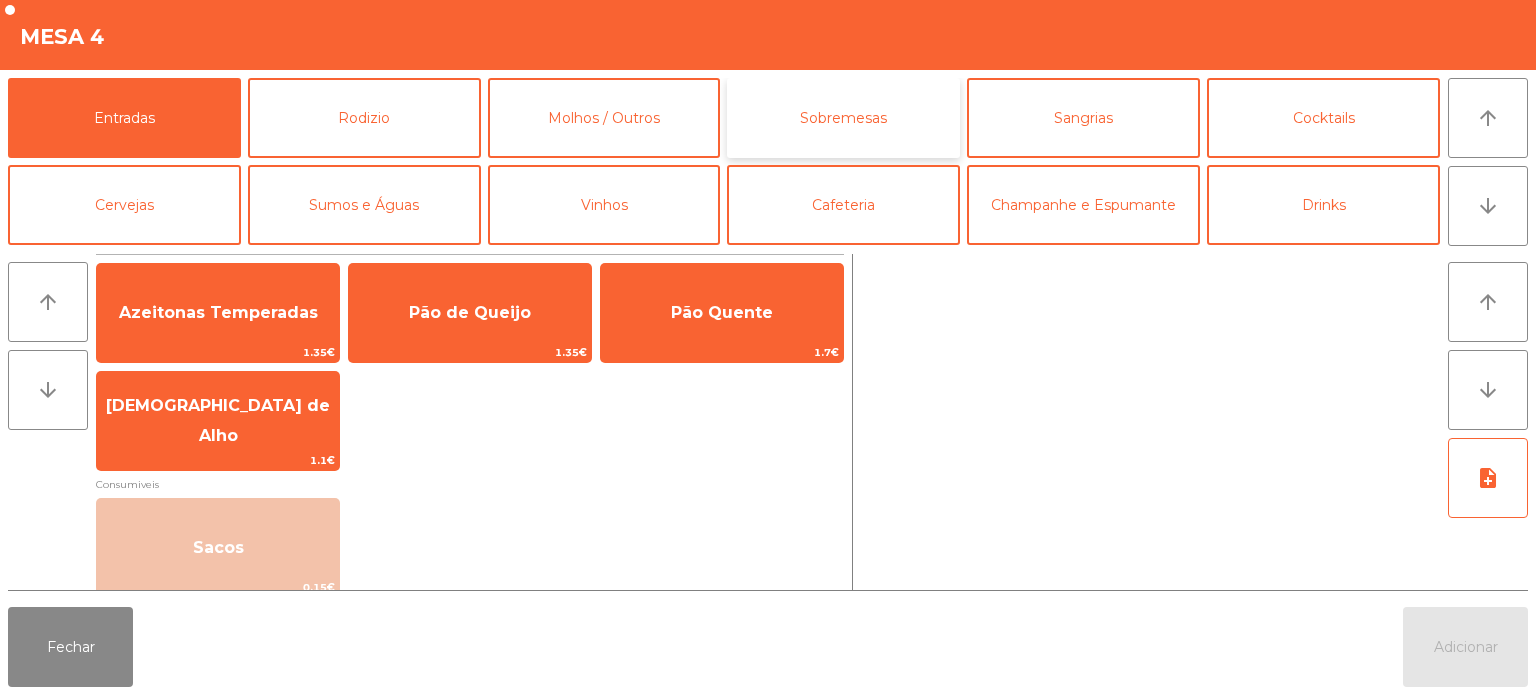 click on "Sobremesas" 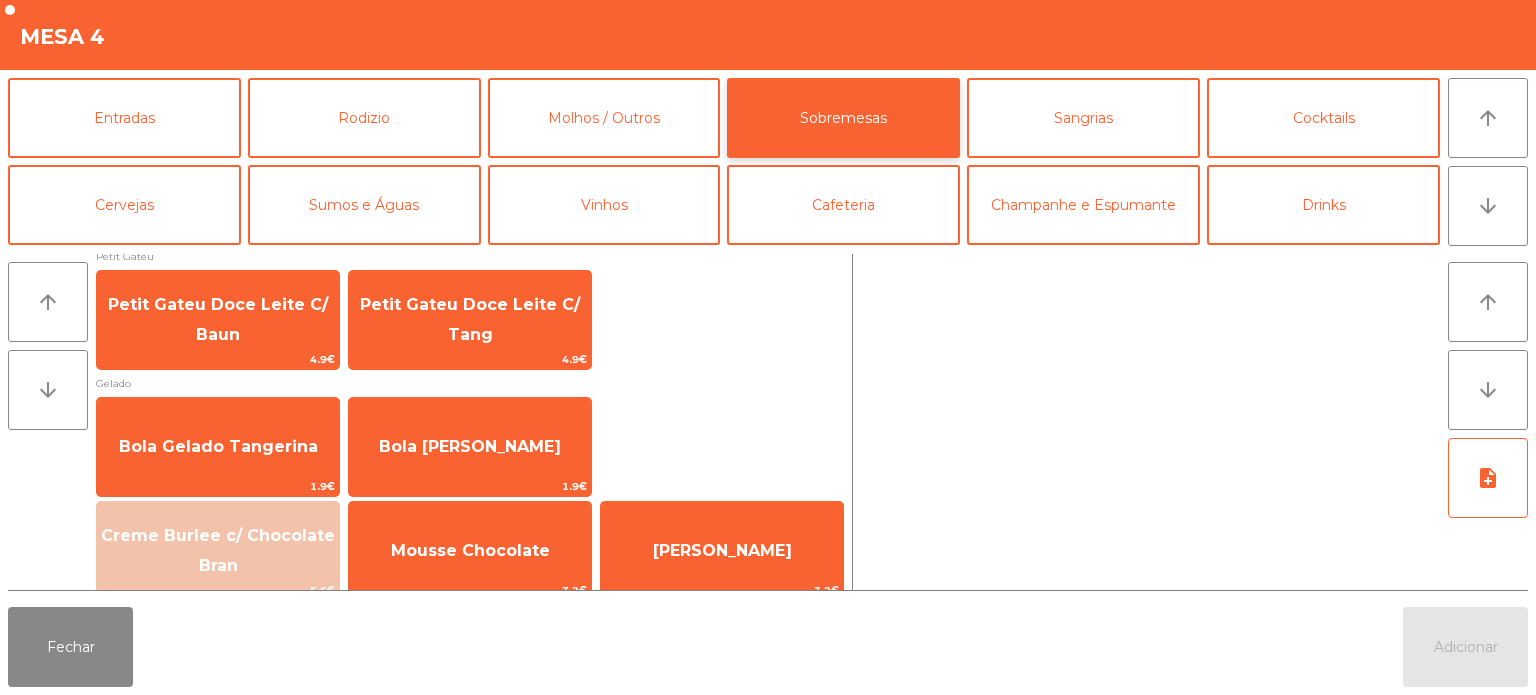 scroll, scrollTop: 17, scrollLeft: 0, axis: vertical 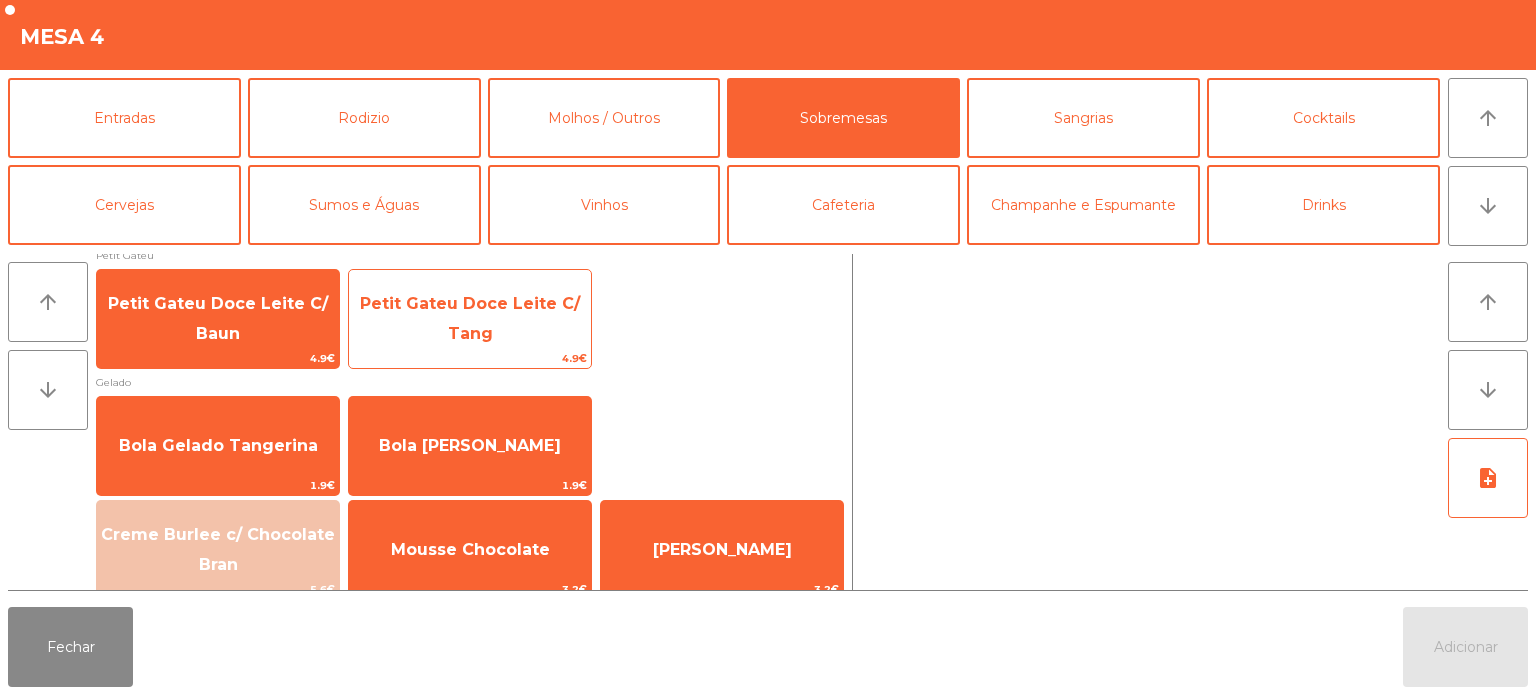 click on "Petit Gateu Doce Leite C/ Tang" 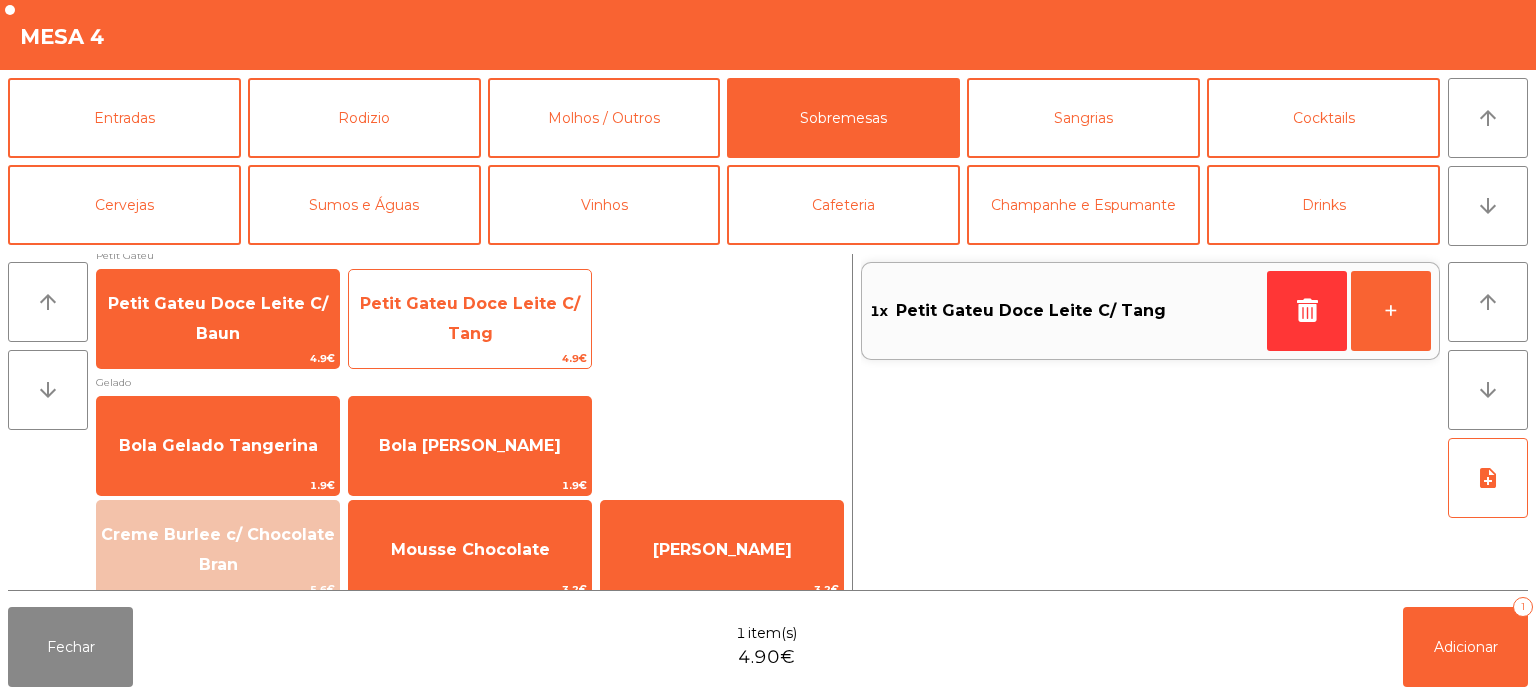 scroll, scrollTop: 34, scrollLeft: 0, axis: vertical 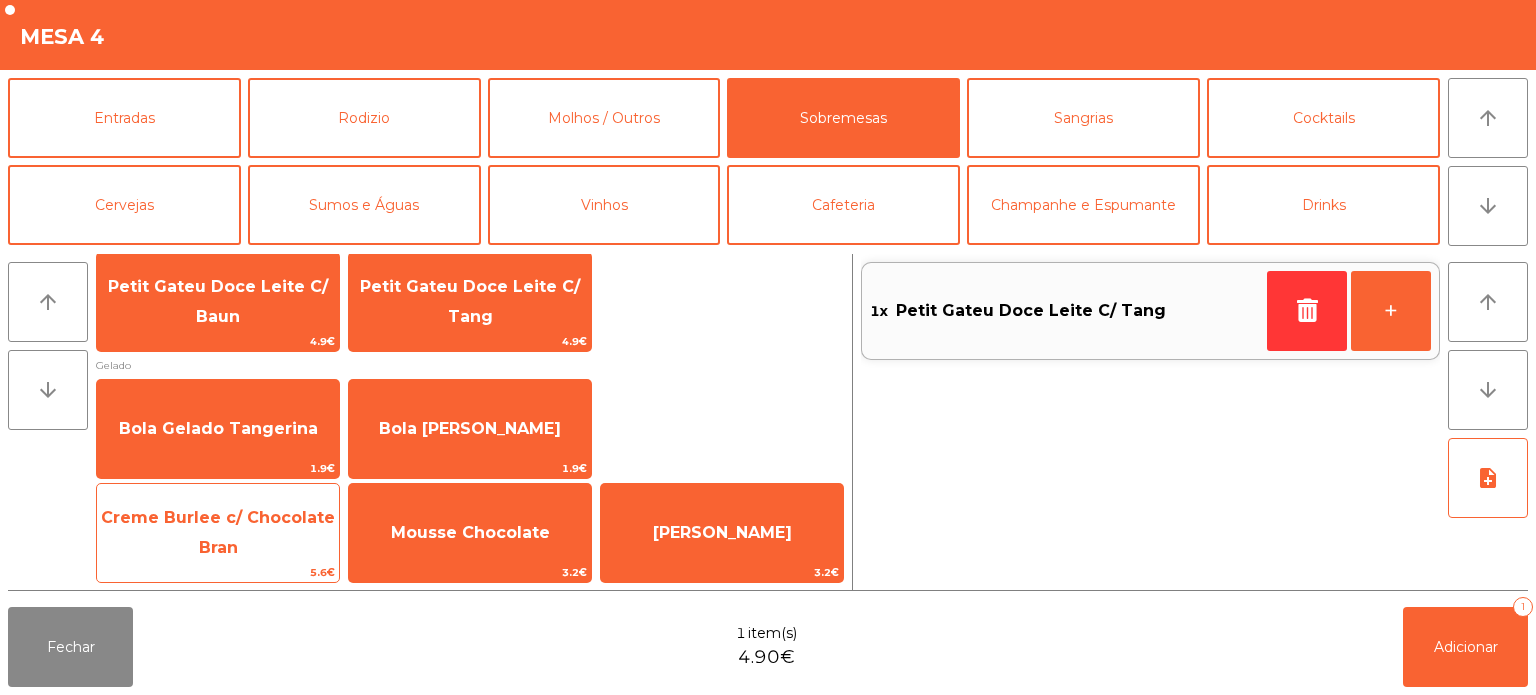 click on "Creme Burlee c/ Chocolate Bran" 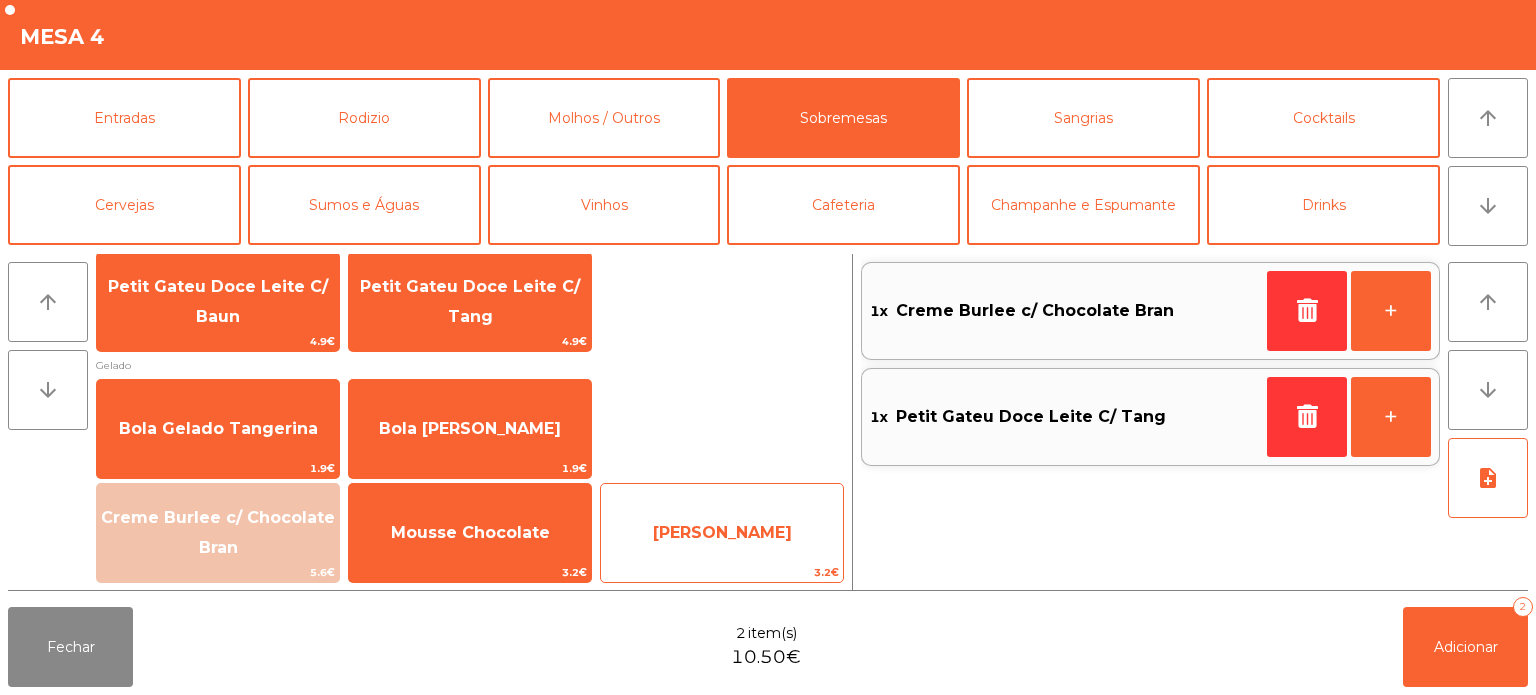 click on "[PERSON_NAME]" 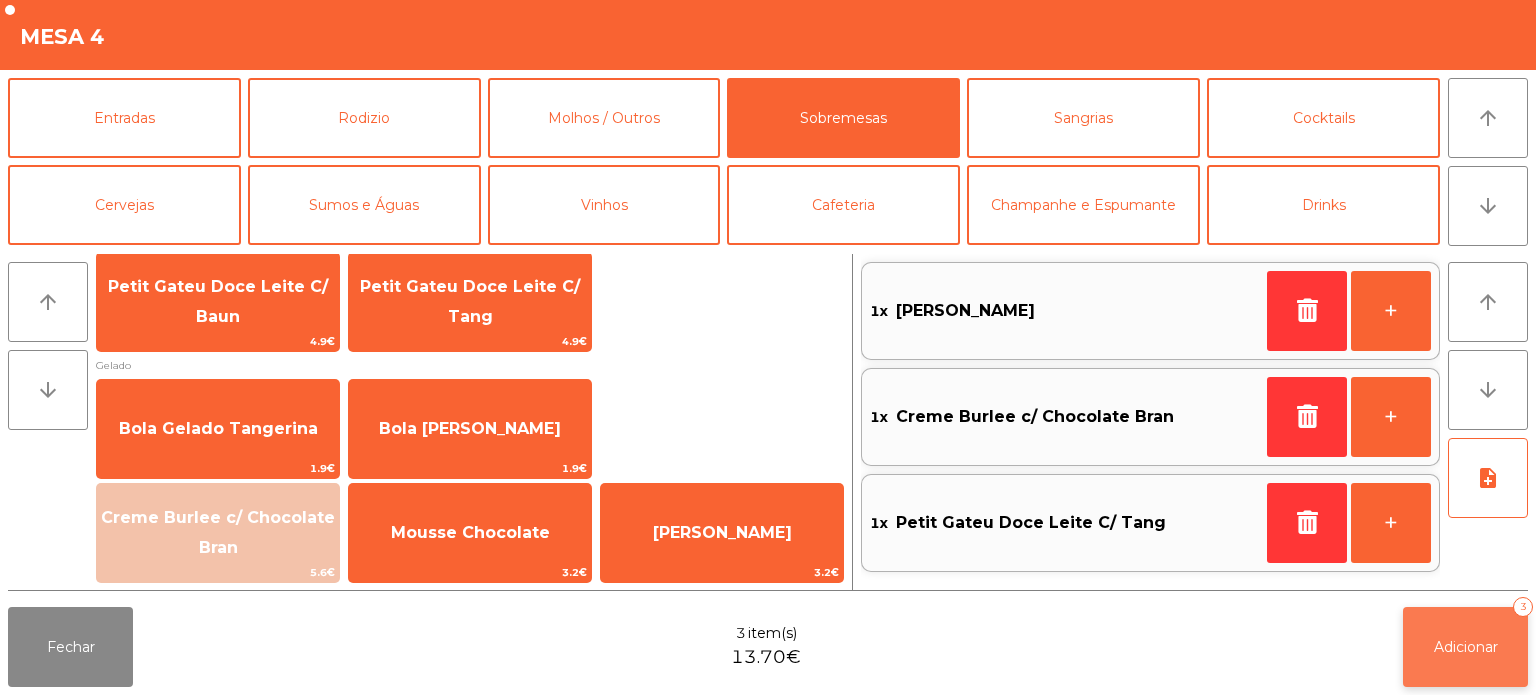 click on "Adicionar" 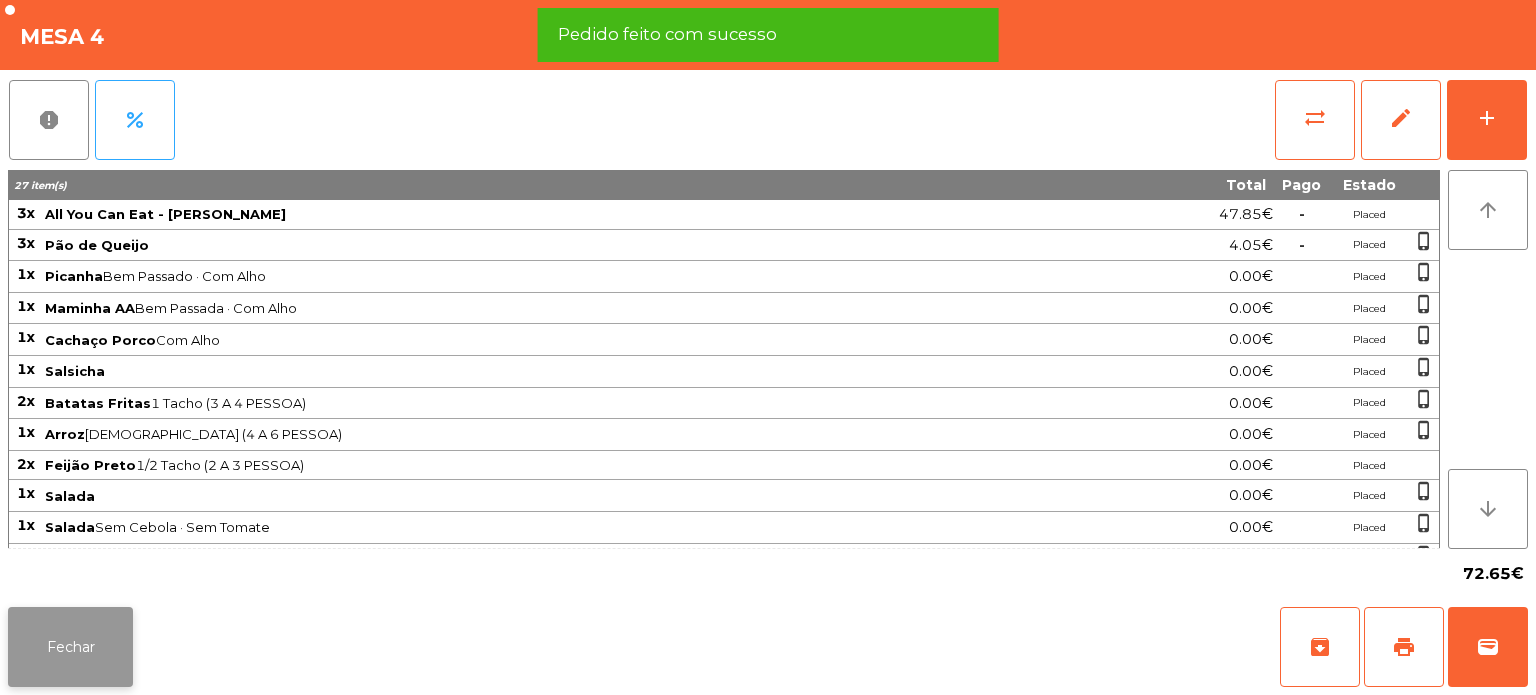 click on "Fechar" 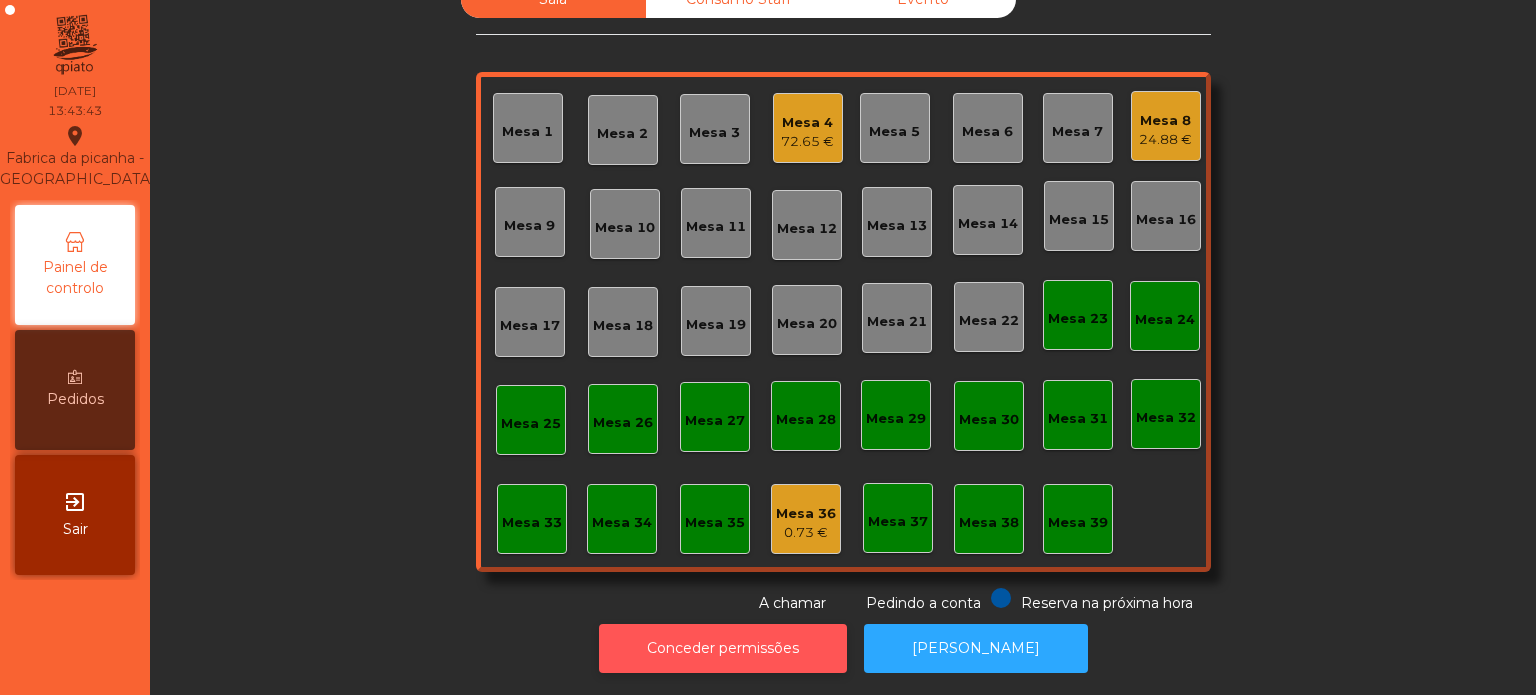 click on "Conceder permissões" 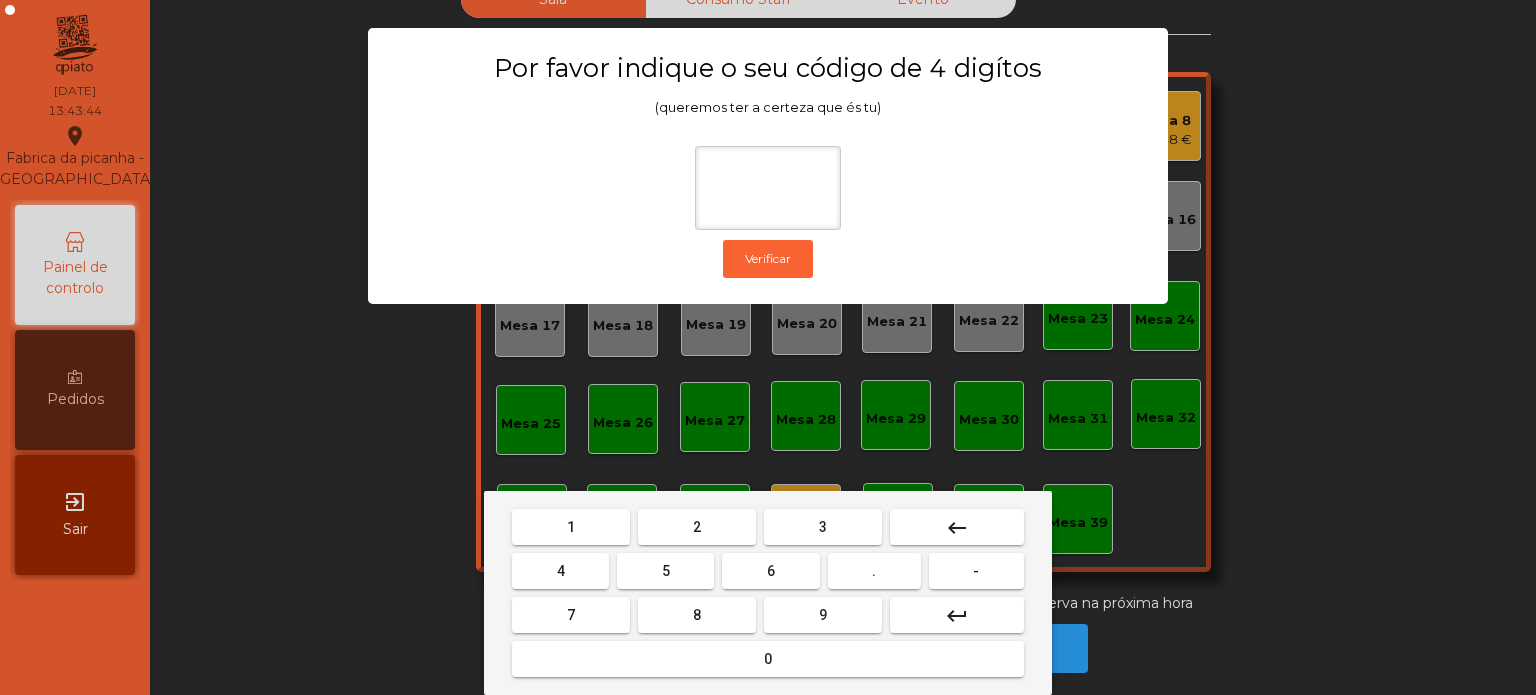 click on "1" at bounding box center [571, 527] 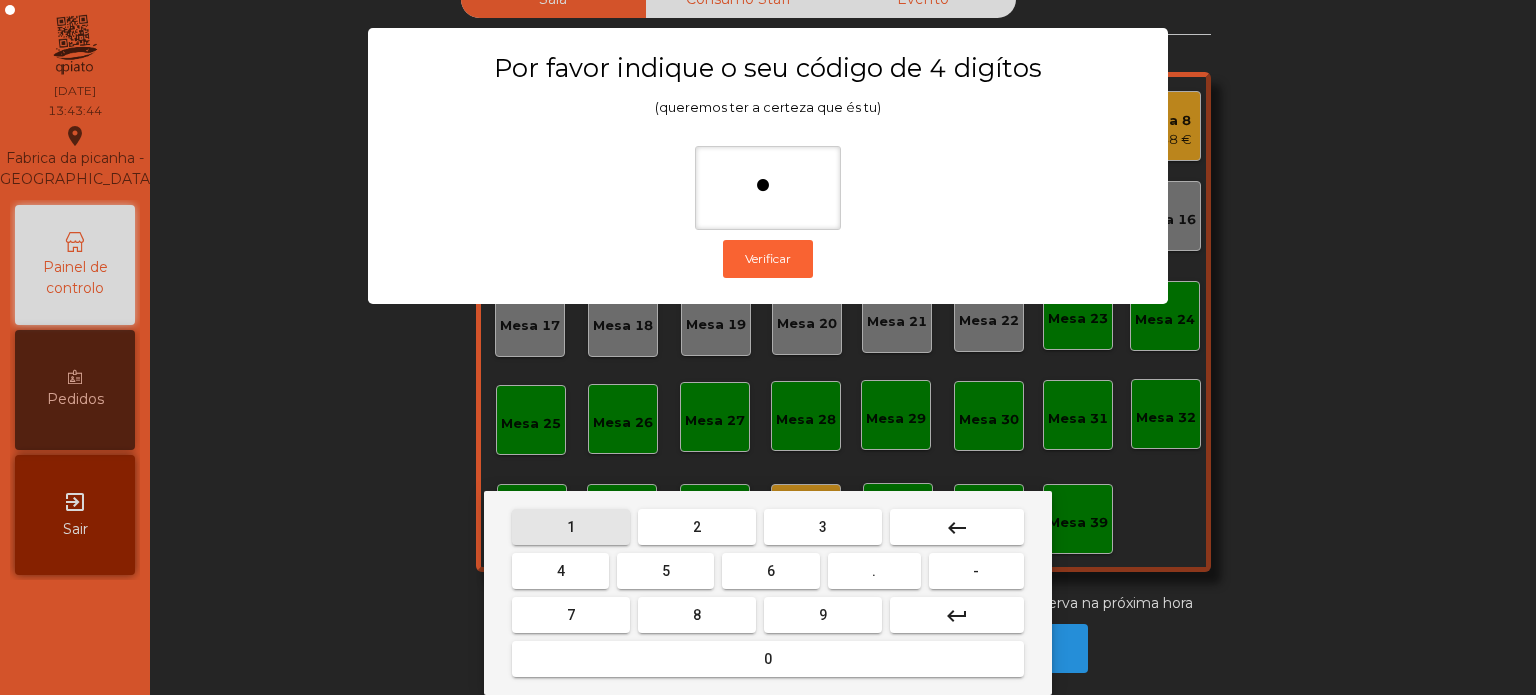 click on "3" at bounding box center [823, 527] 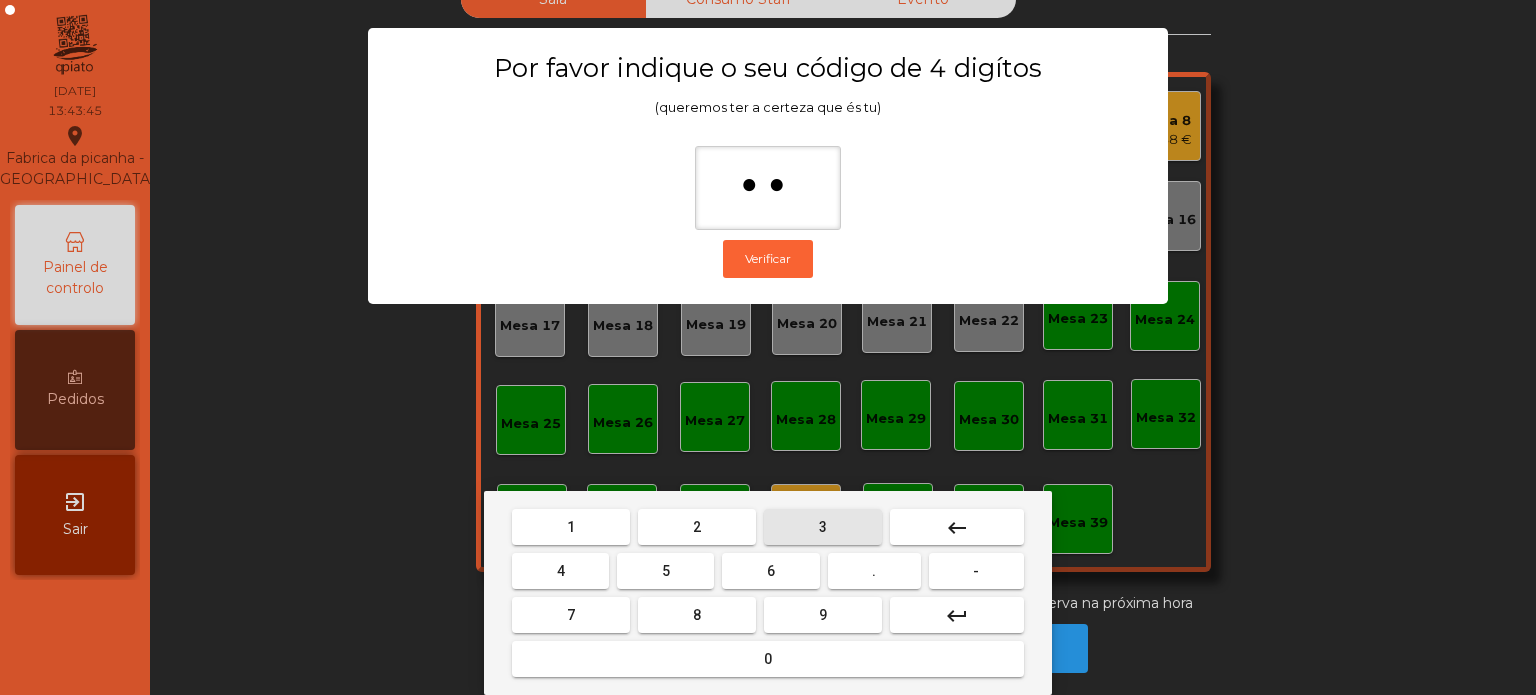 click on "5" at bounding box center [665, 571] 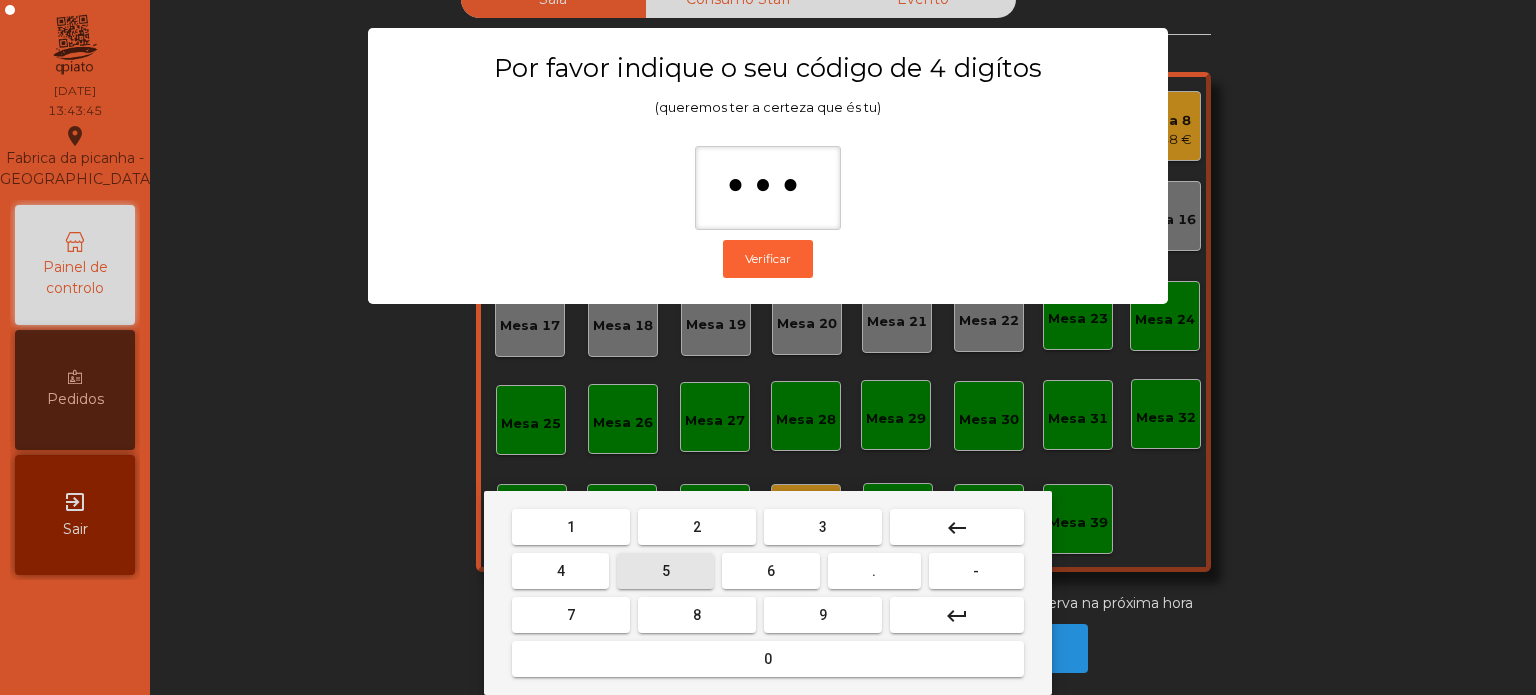 click on "0" at bounding box center [768, 659] 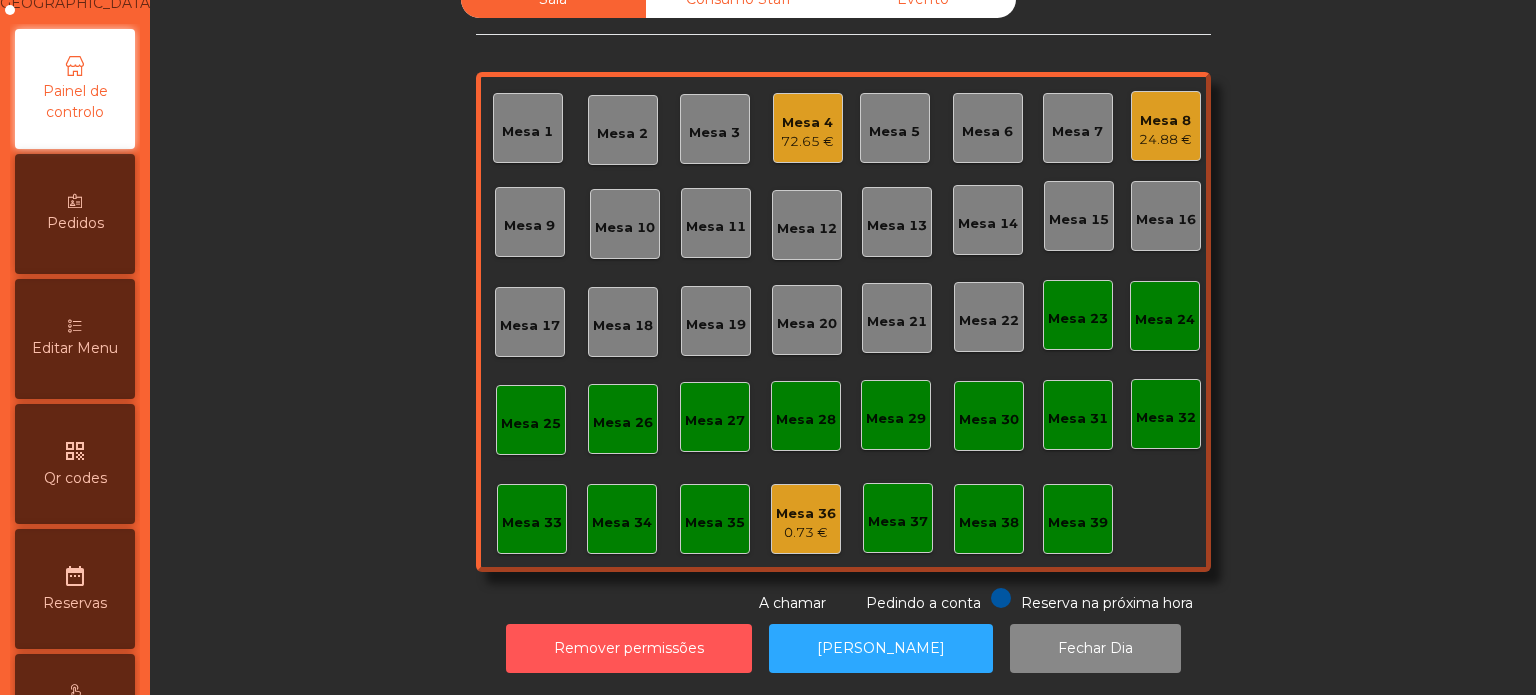 scroll, scrollTop: 154, scrollLeft: 0, axis: vertical 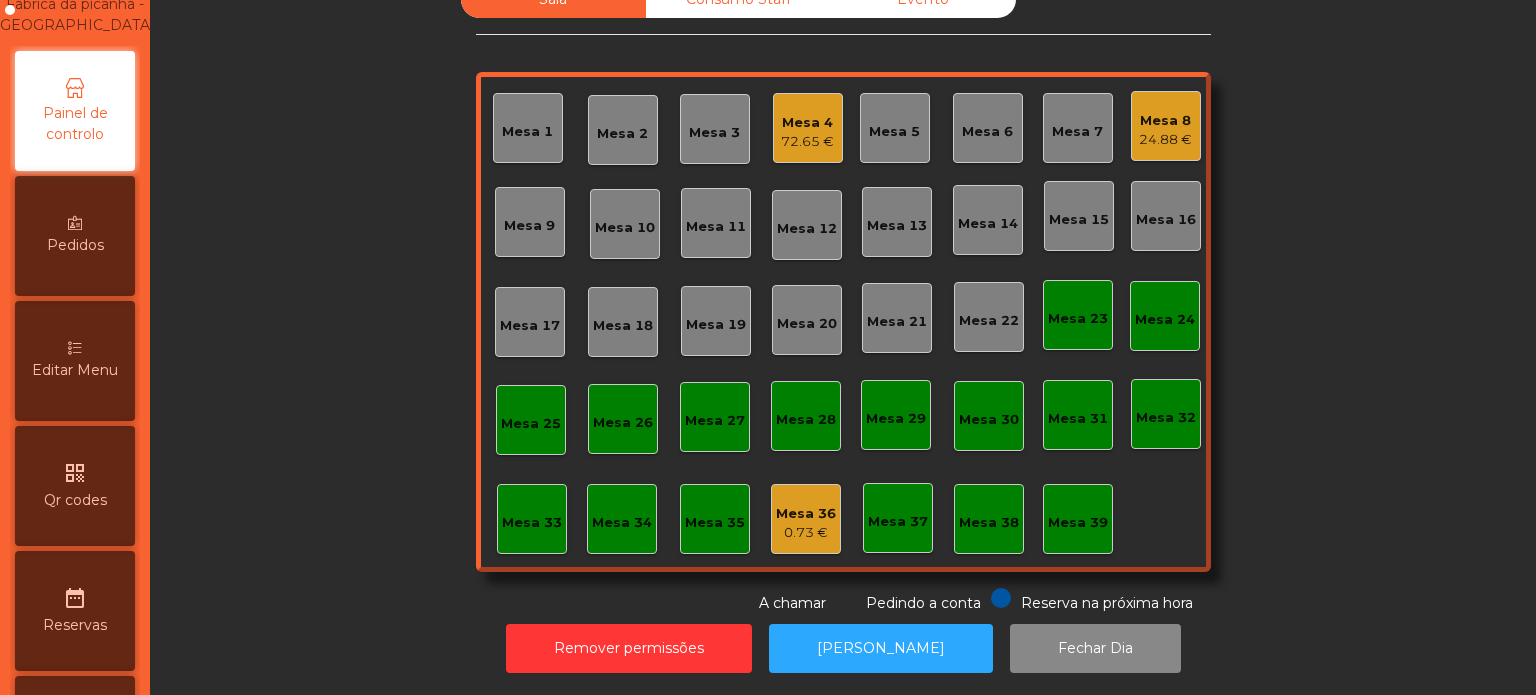 click on "Editar Menu" at bounding box center [75, 361] 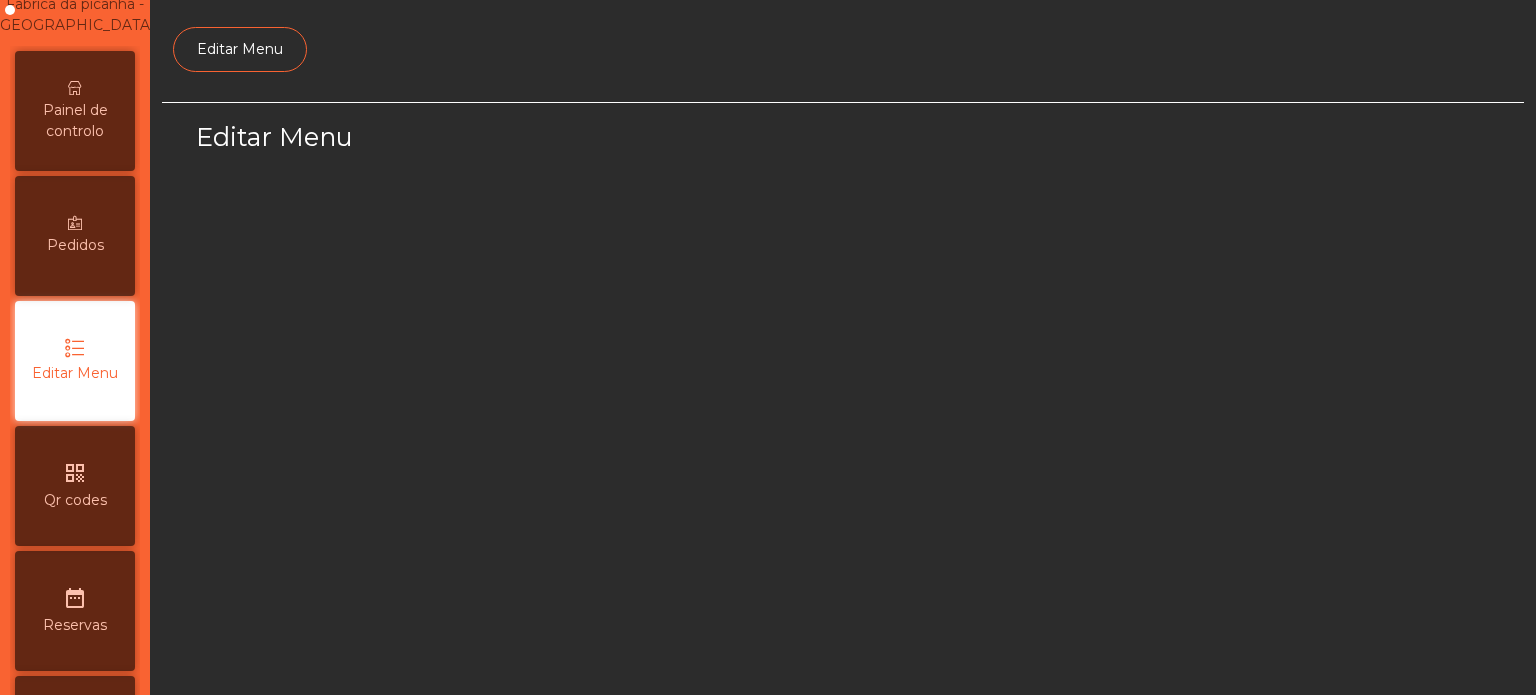 scroll, scrollTop: 0, scrollLeft: 0, axis: both 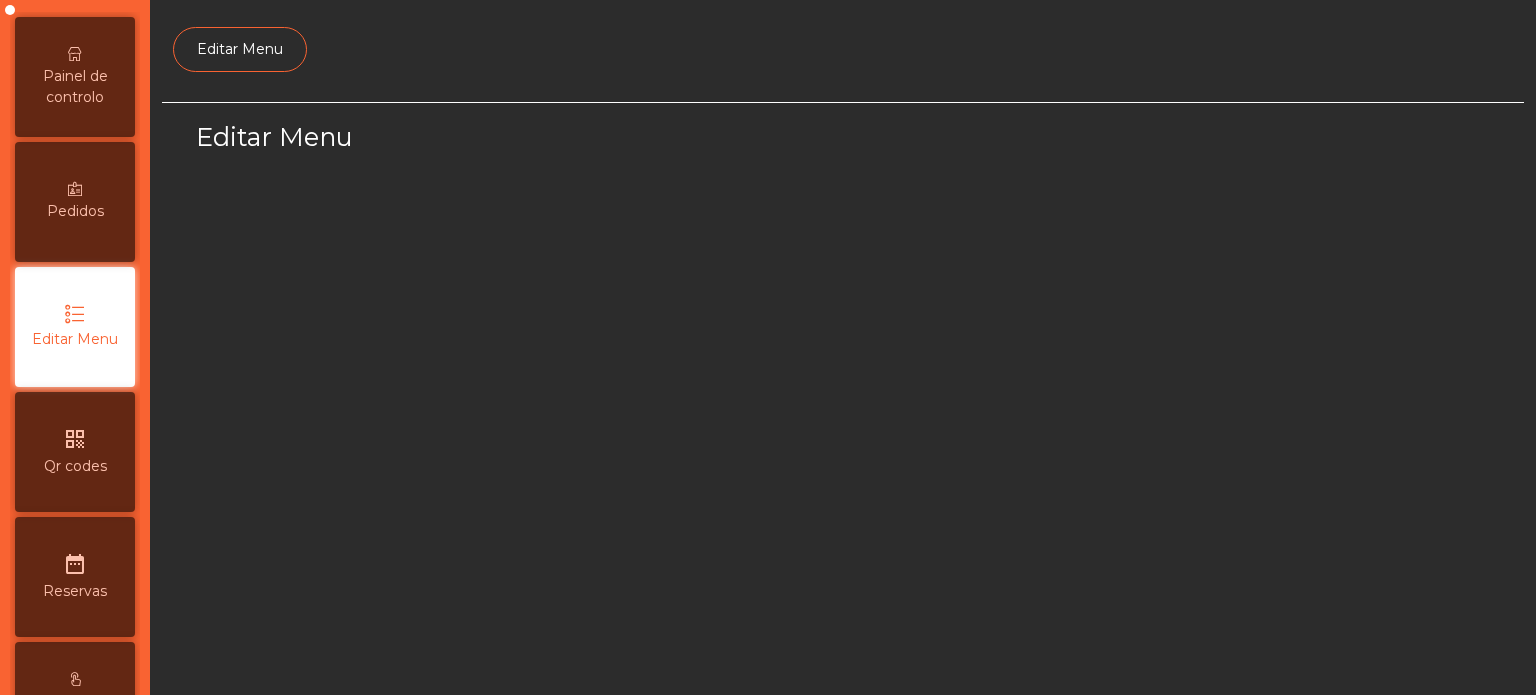 select on "*" 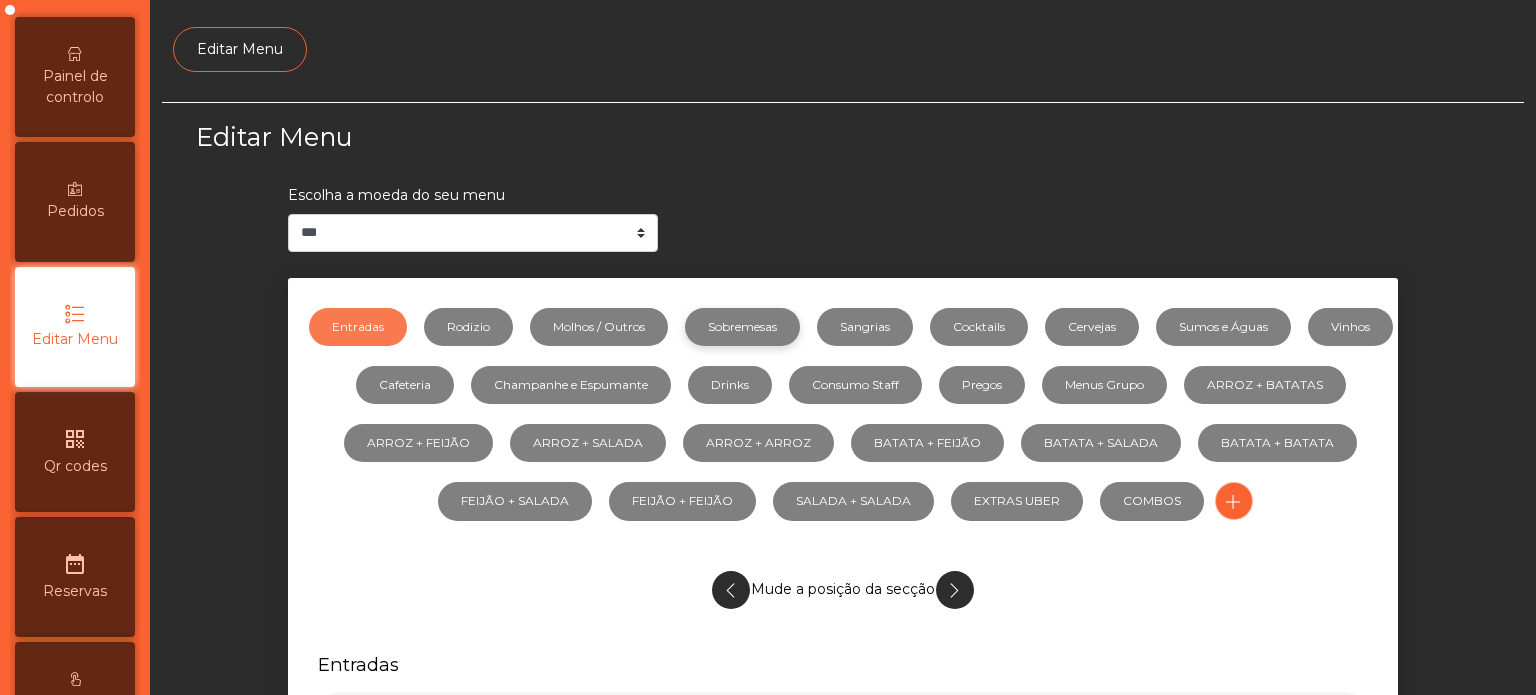 click on "Sobremesas" at bounding box center [742, 327] 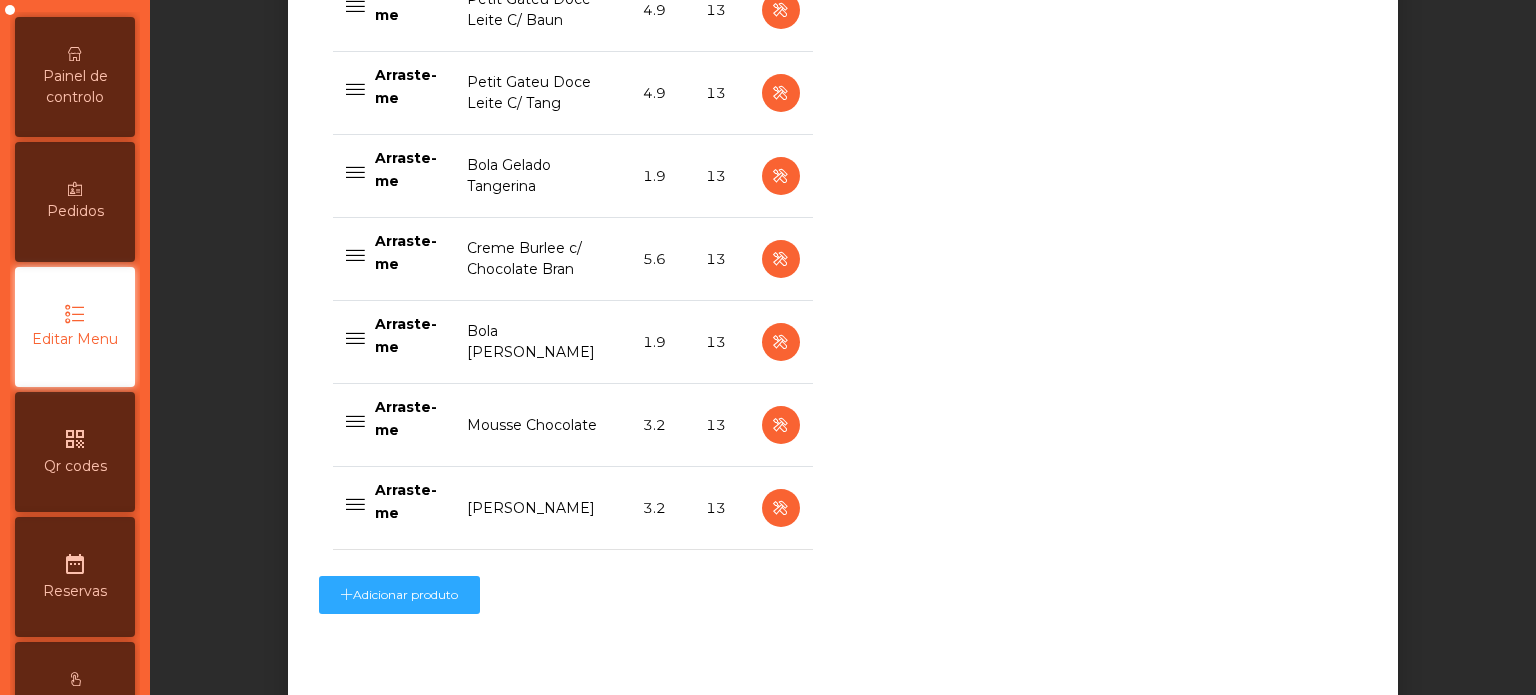 scroll, scrollTop: 1030, scrollLeft: 0, axis: vertical 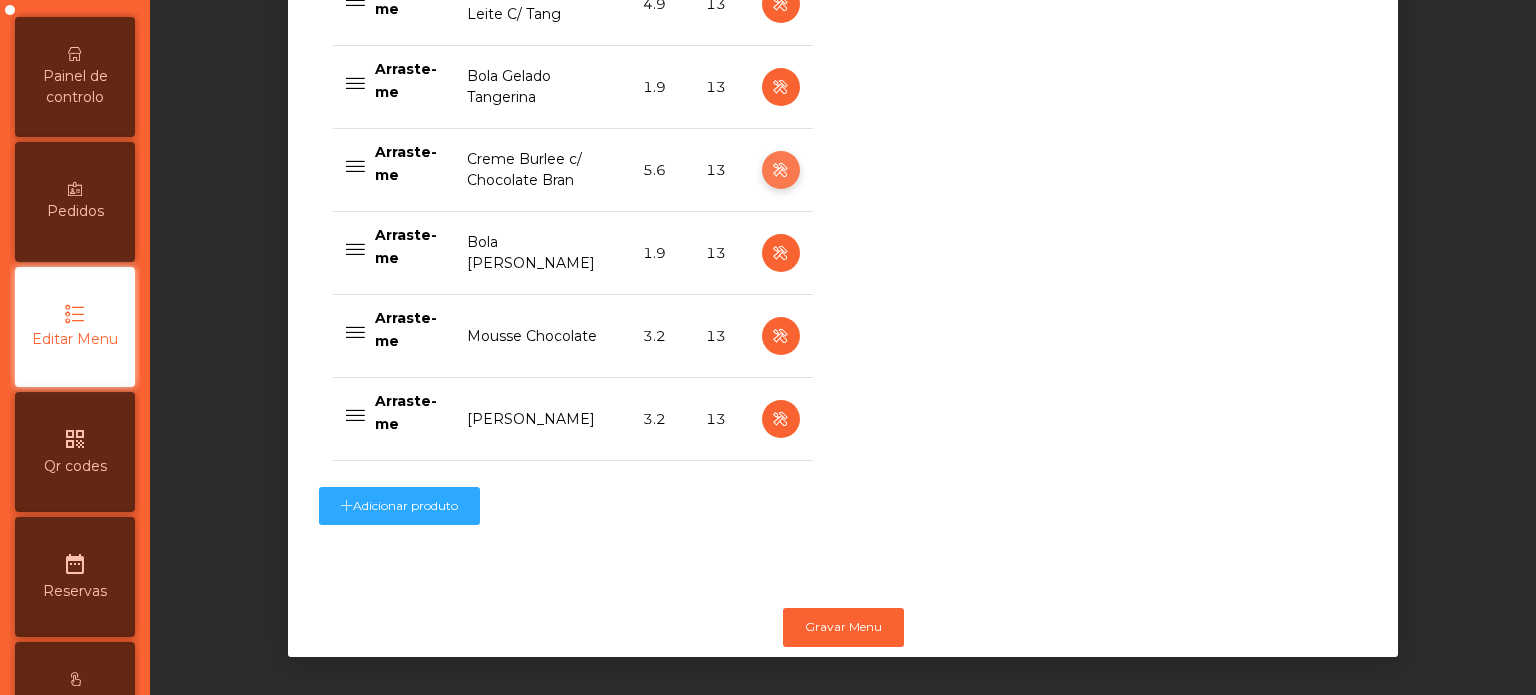 click at bounding box center (780, 170) 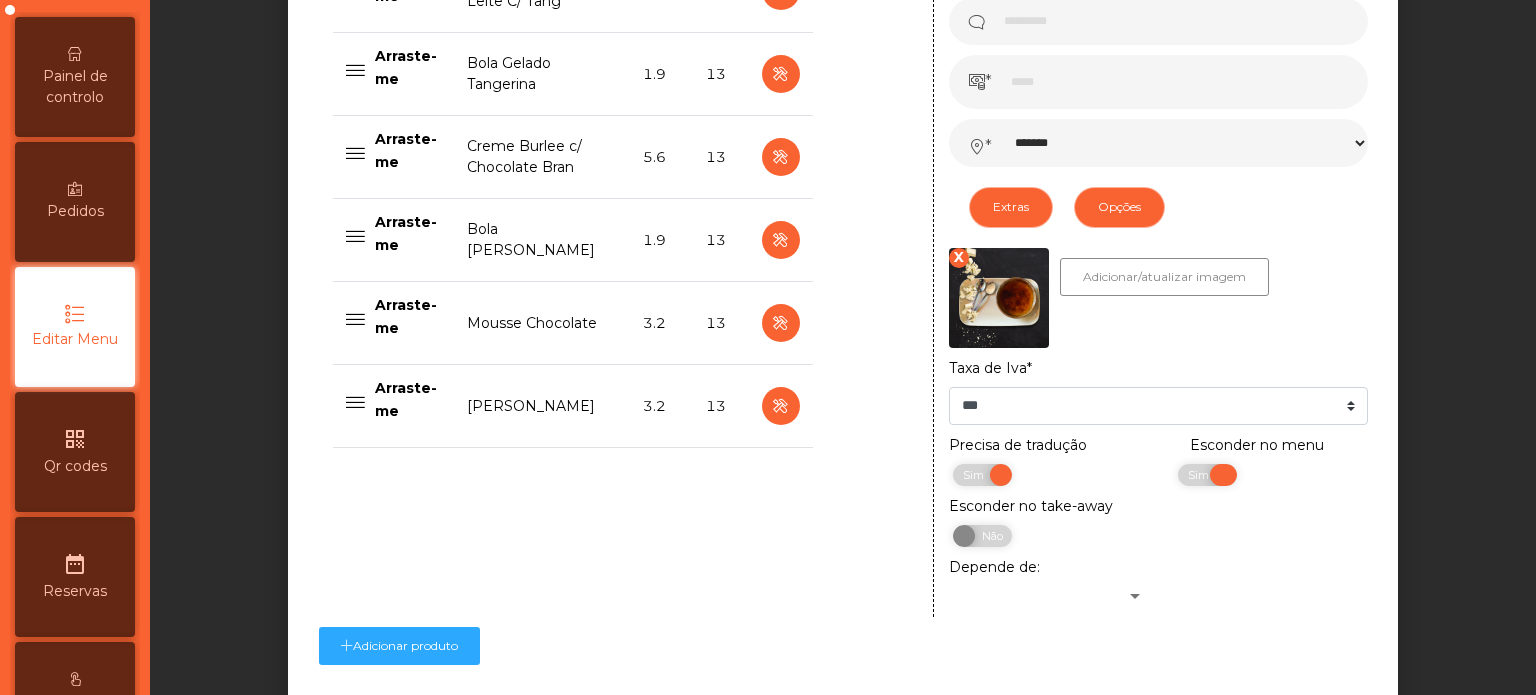click on "Sim" at bounding box center (1201, 475) 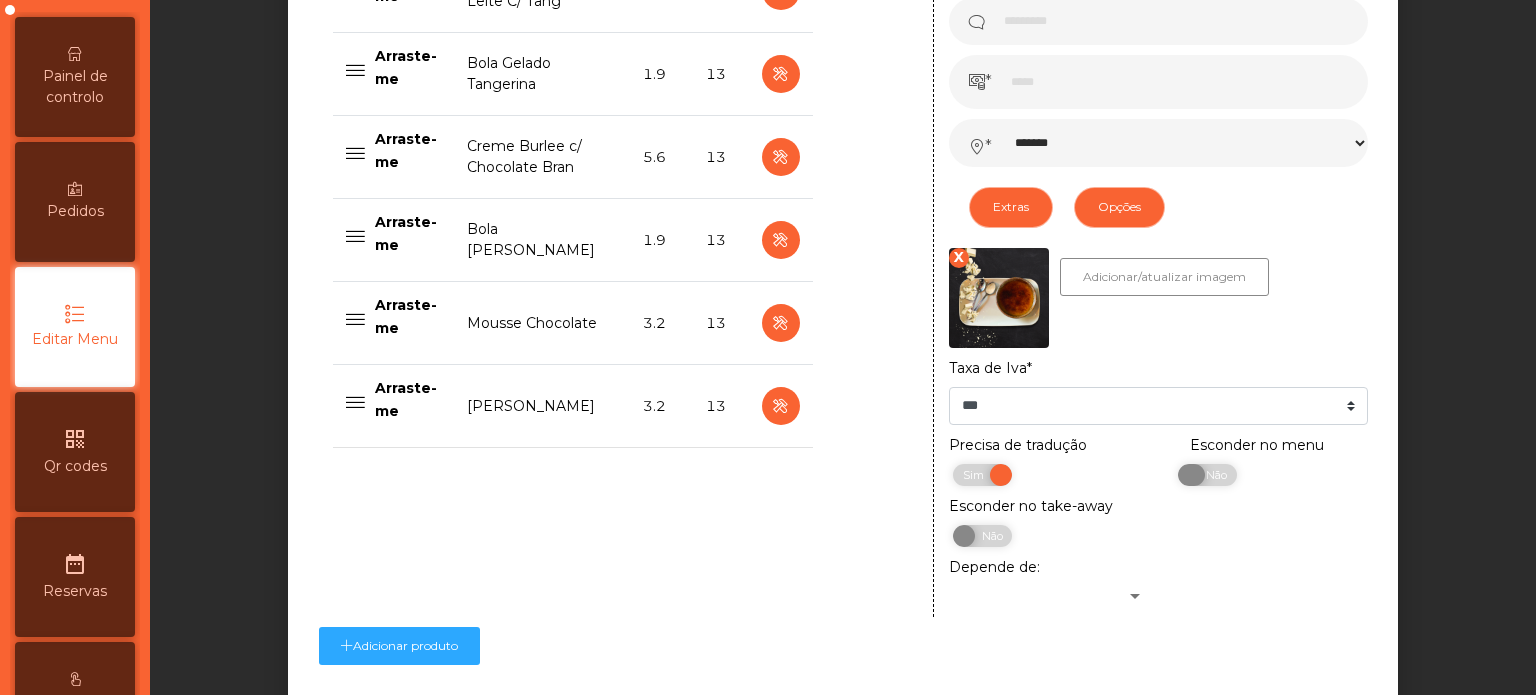 scroll, scrollTop: 1192, scrollLeft: 0, axis: vertical 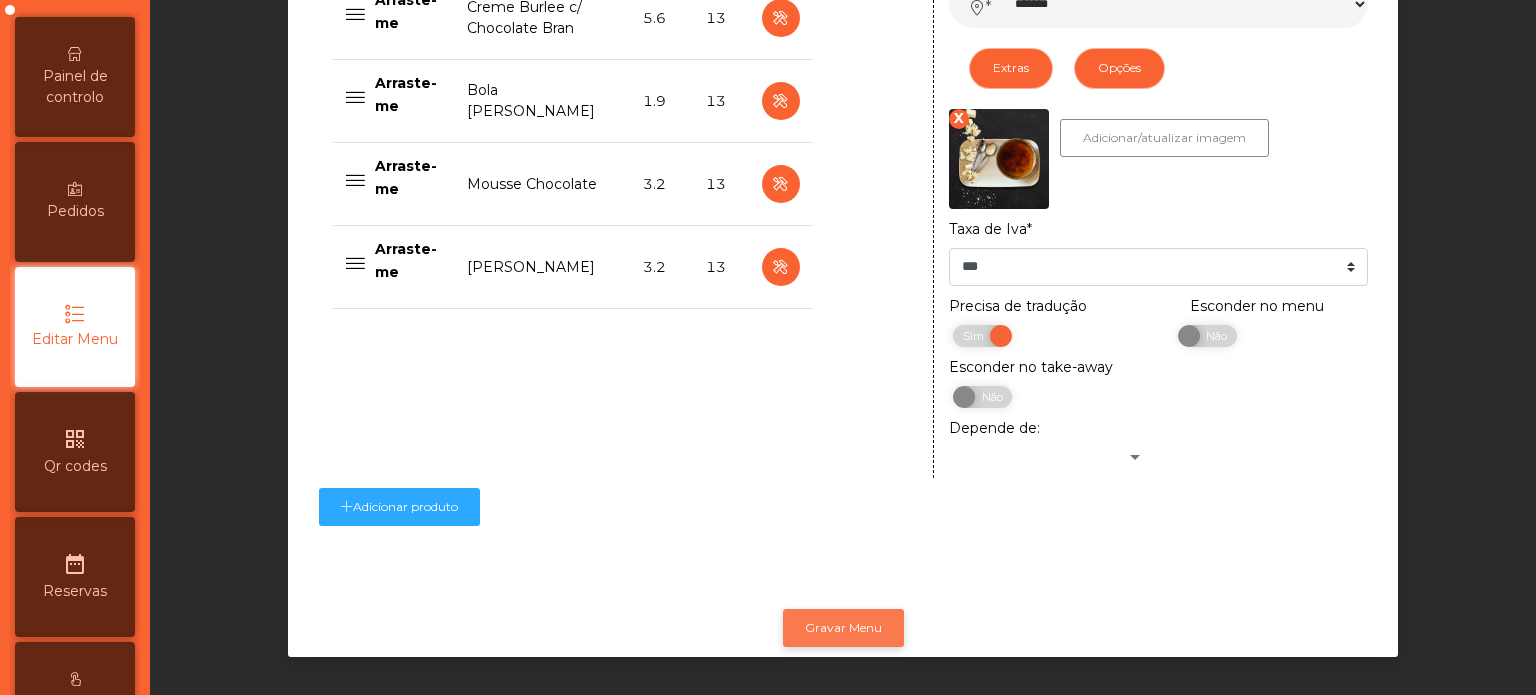 click on "Gravar Menu" at bounding box center (843, 628) 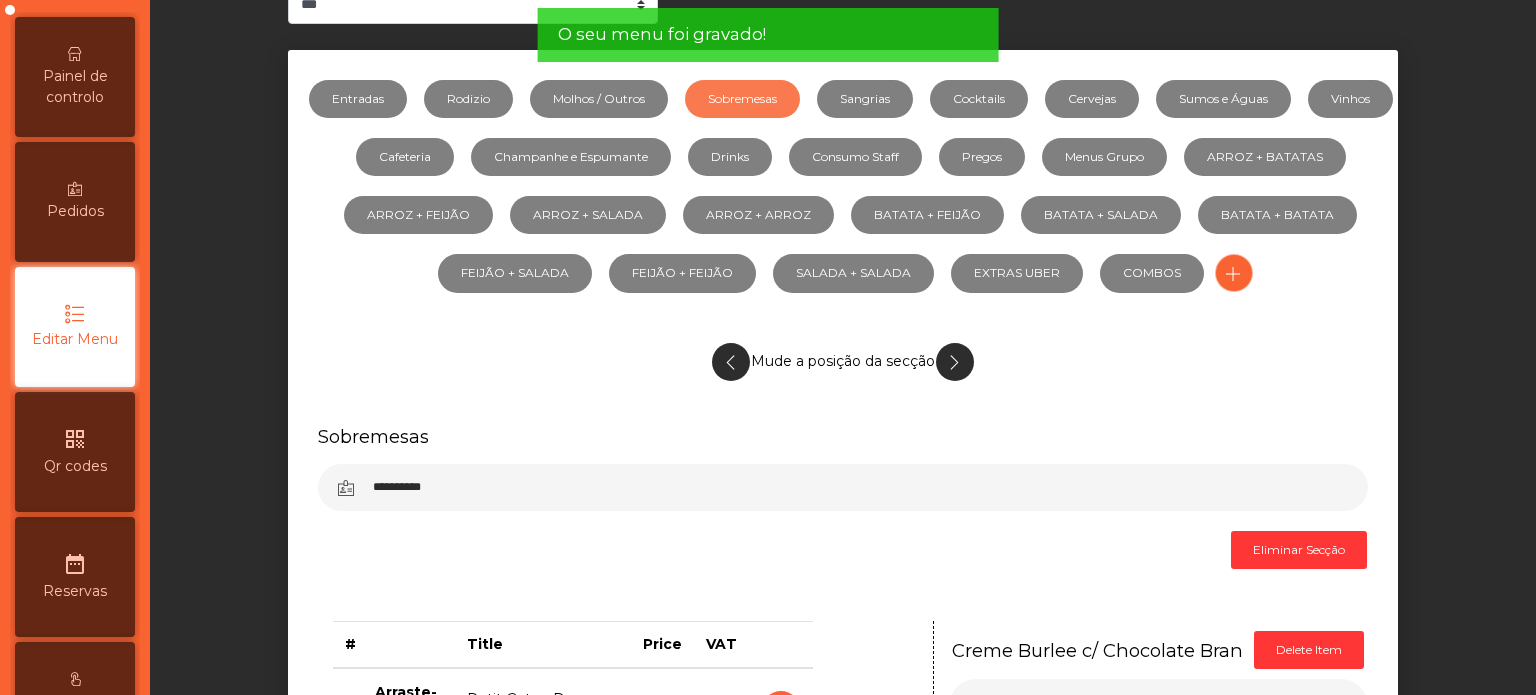 scroll, scrollTop: 0, scrollLeft: 0, axis: both 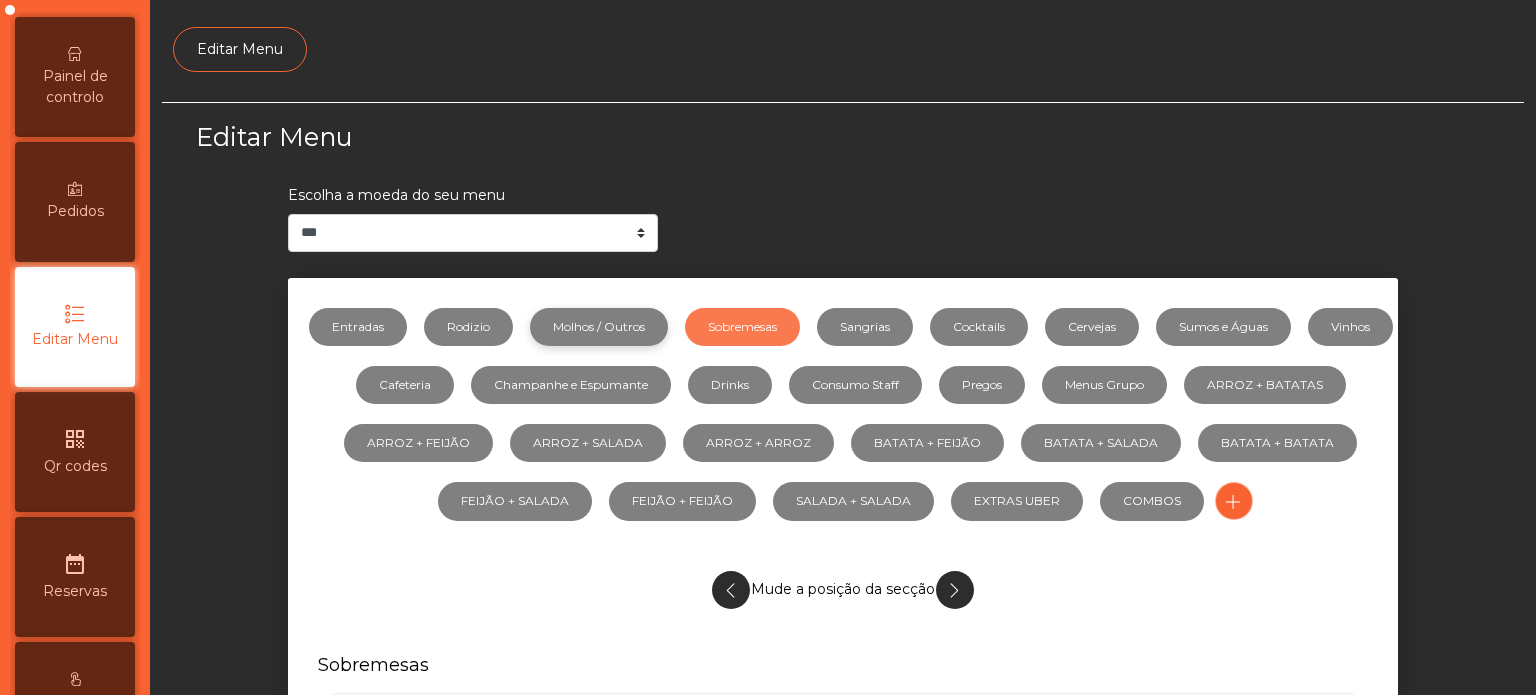 click on "Molhos / Outros" at bounding box center [599, 327] 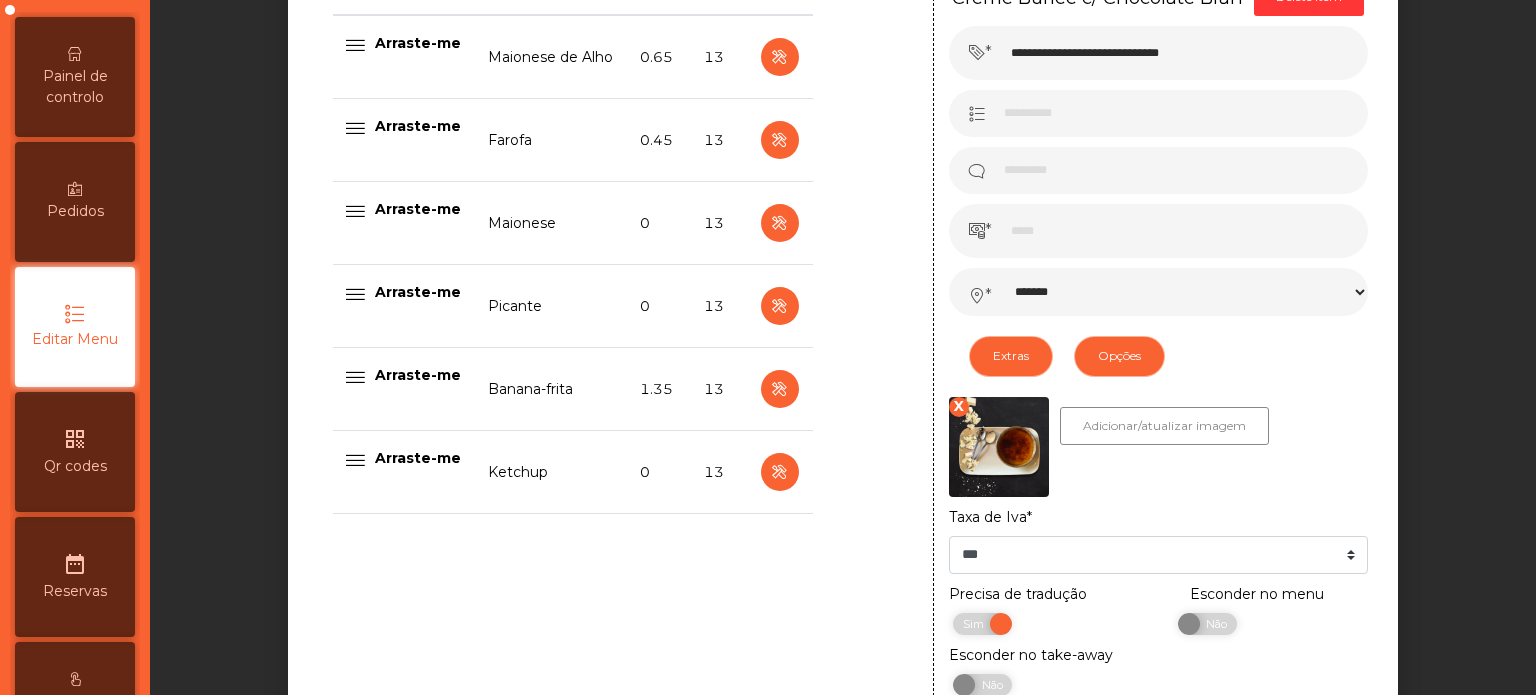 scroll, scrollTop: 889, scrollLeft: 0, axis: vertical 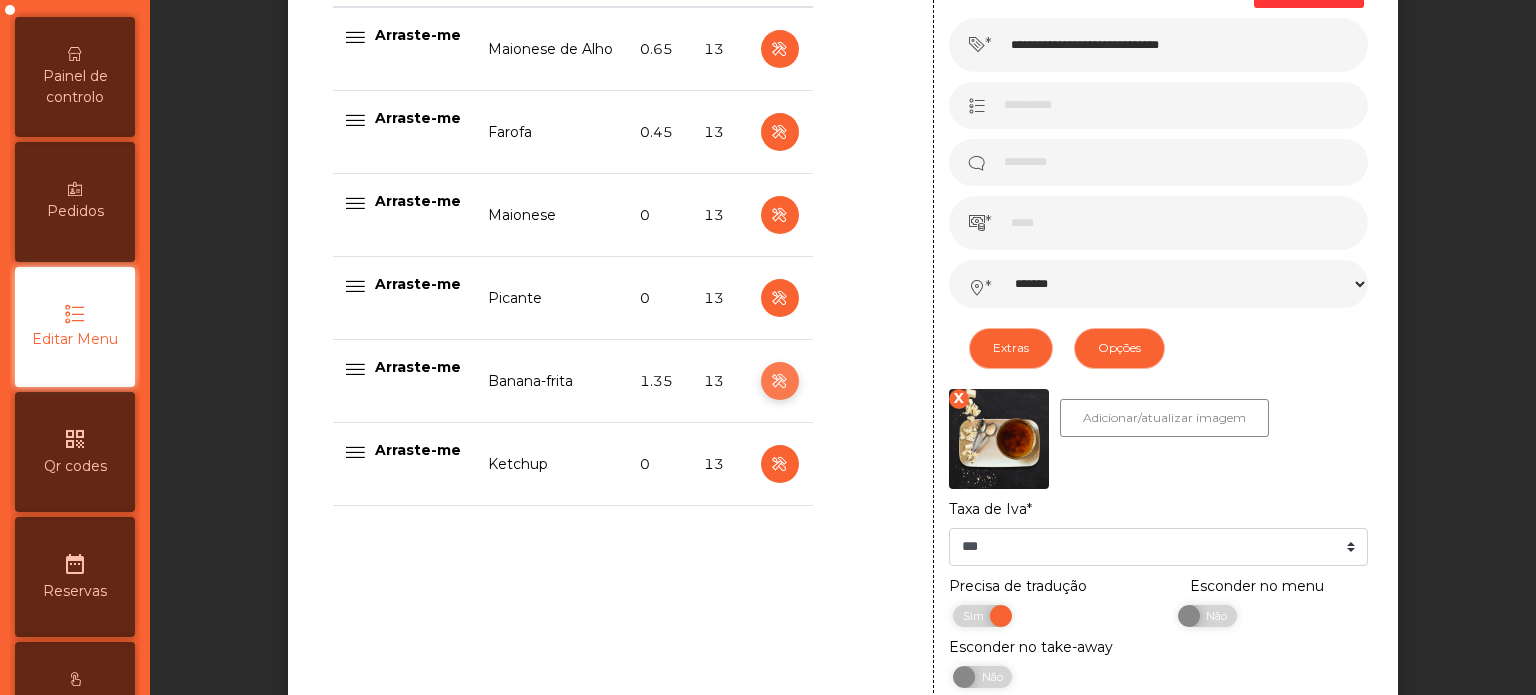 click at bounding box center [779, 381] 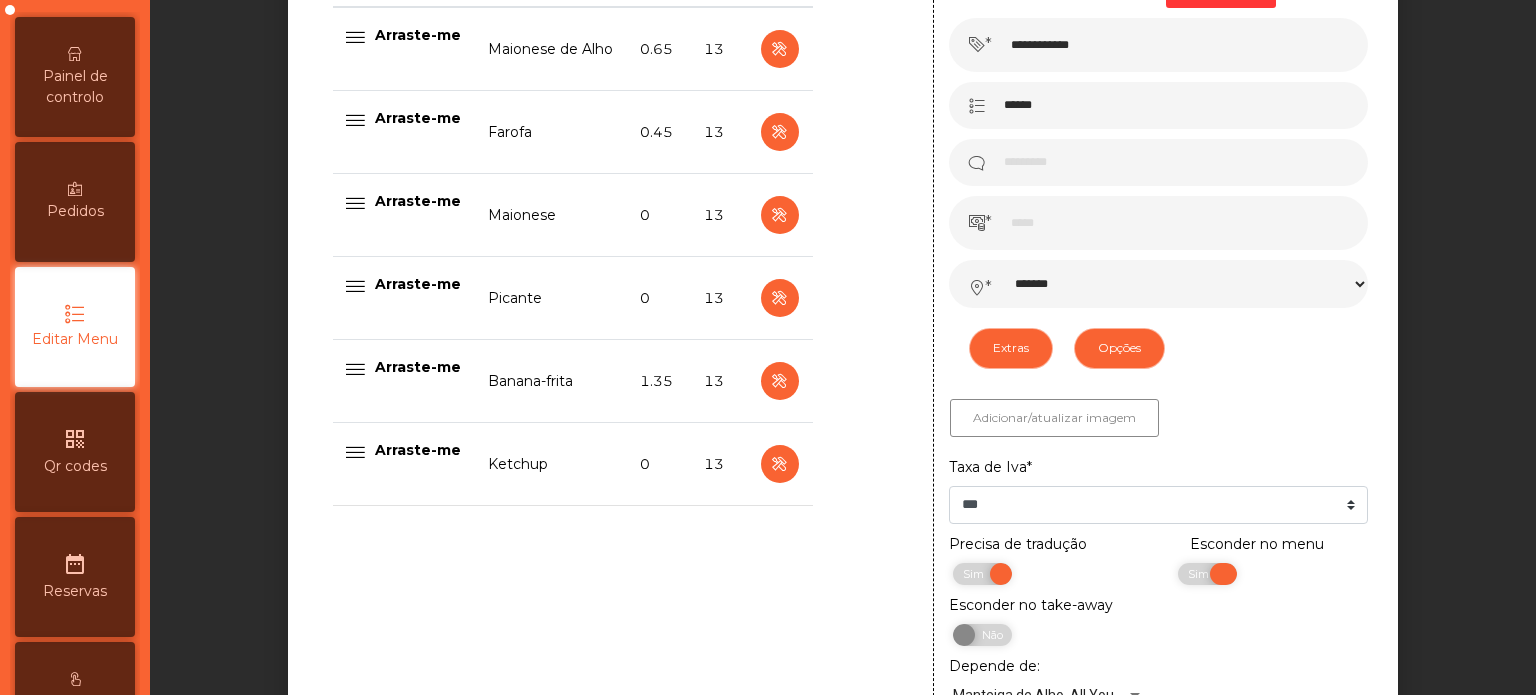 click on "Sim" at bounding box center (1201, 574) 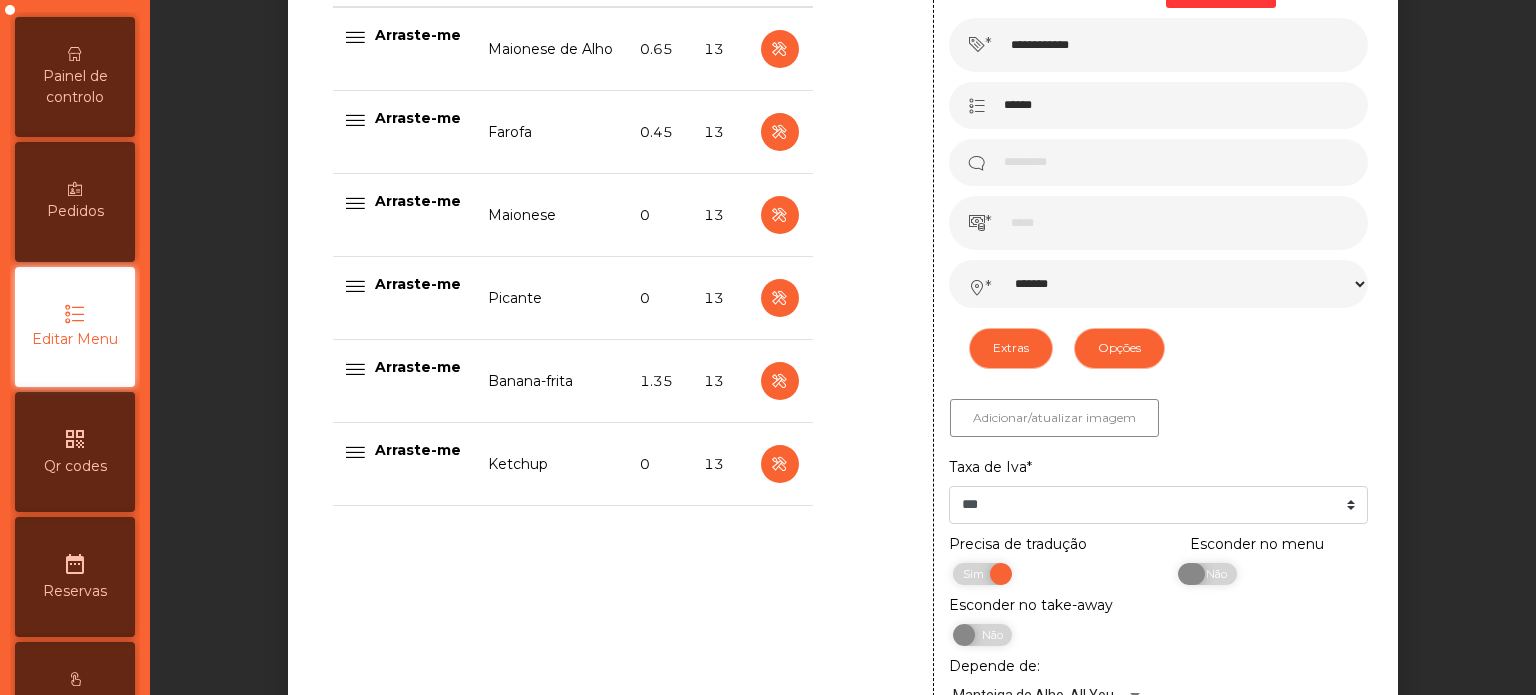scroll, scrollTop: 1149, scrollLeft: 0, axis: vertical 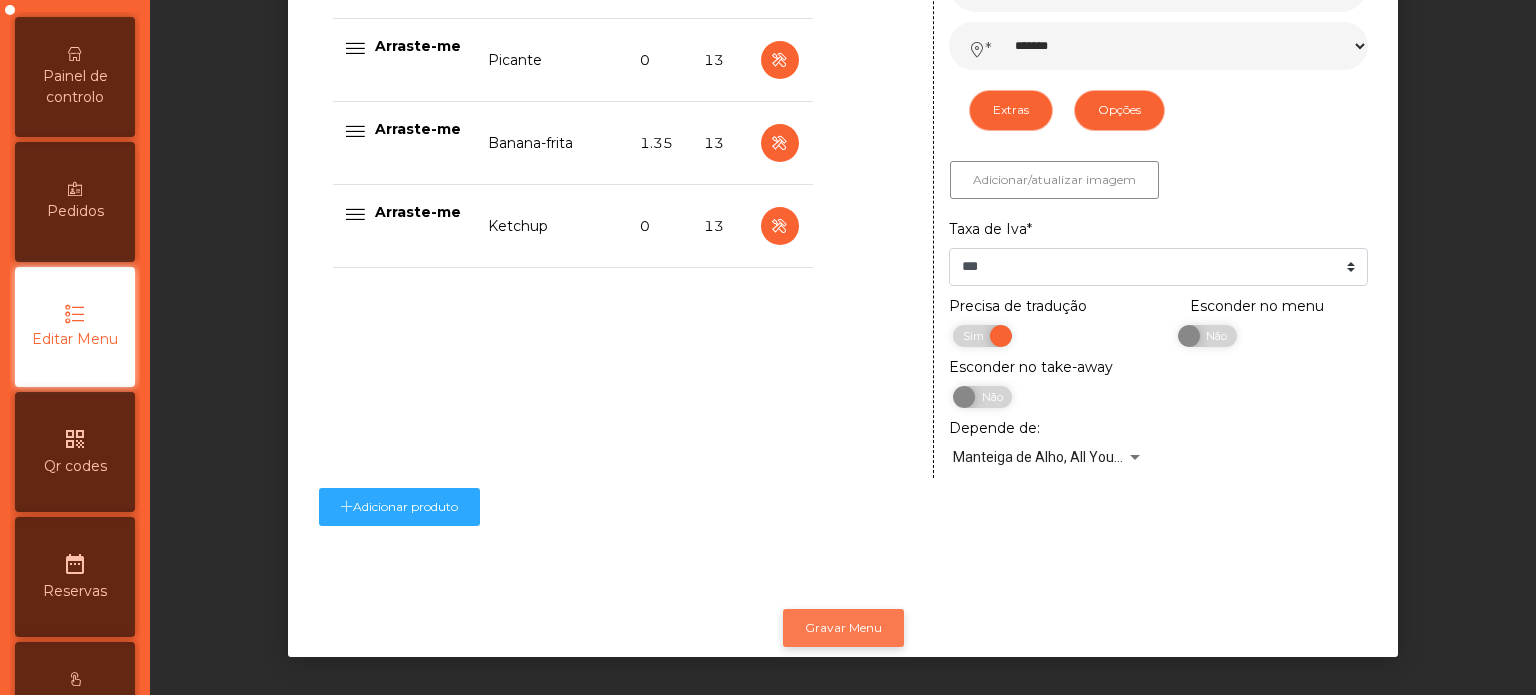 click on "Gravar Menu" at bounding box center (843, 628) 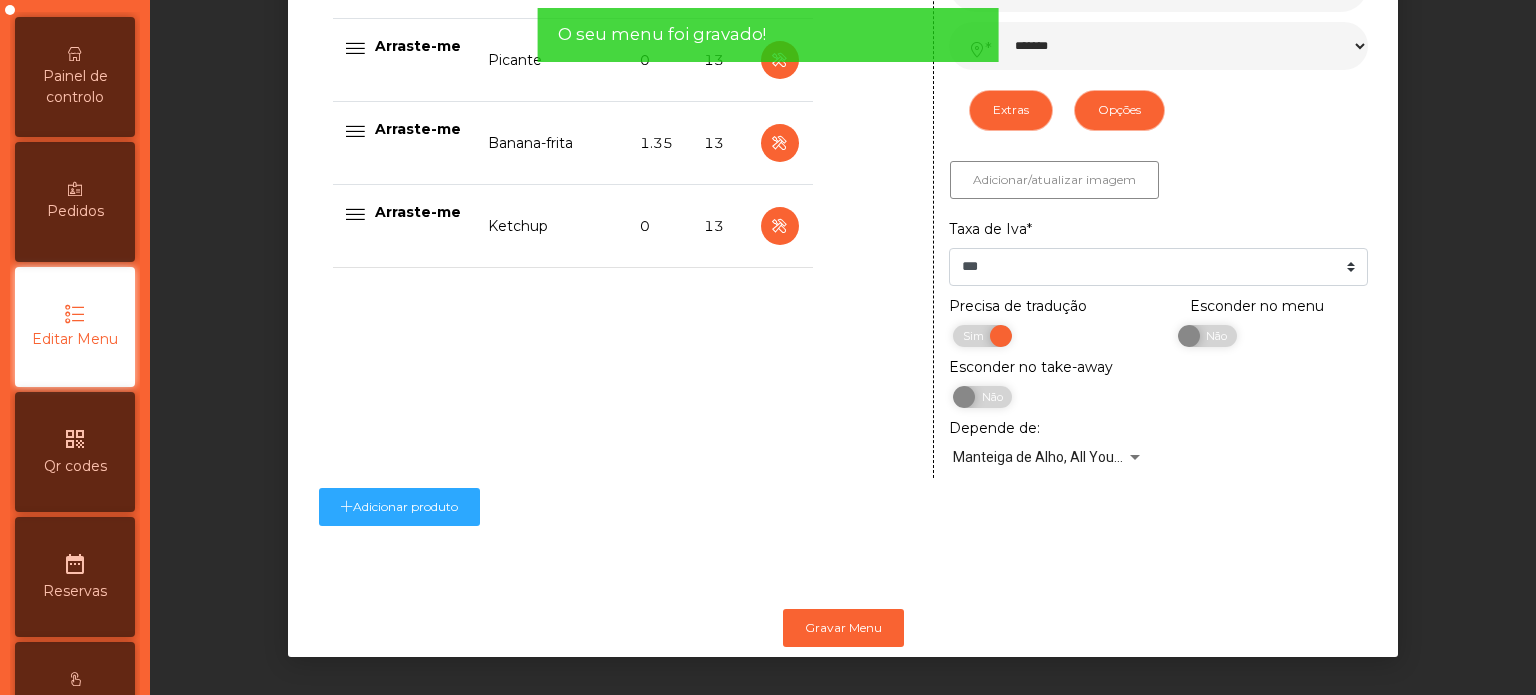 click on "Painel de controlo" at bounding box center [75, 87] 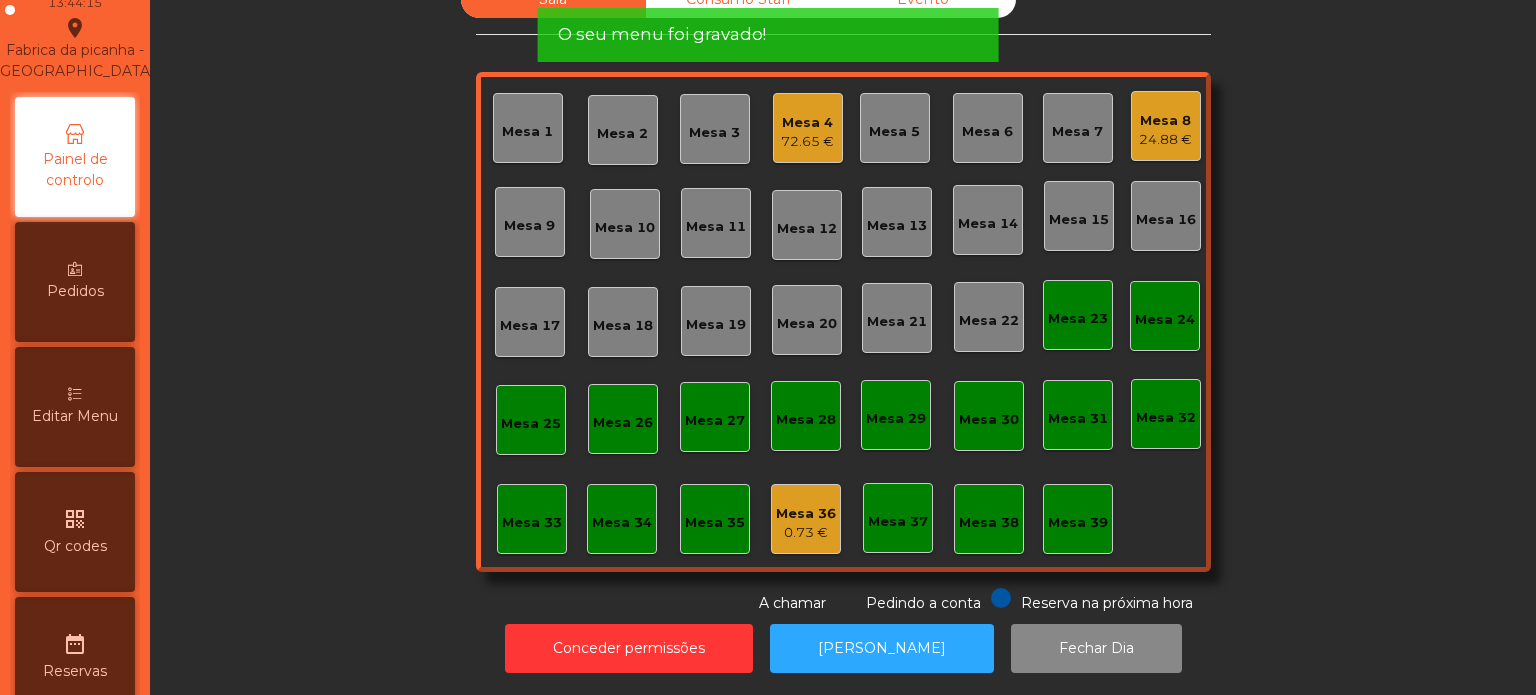 scroll, scrollTop: 0, scrollLeft: 0, axis: both 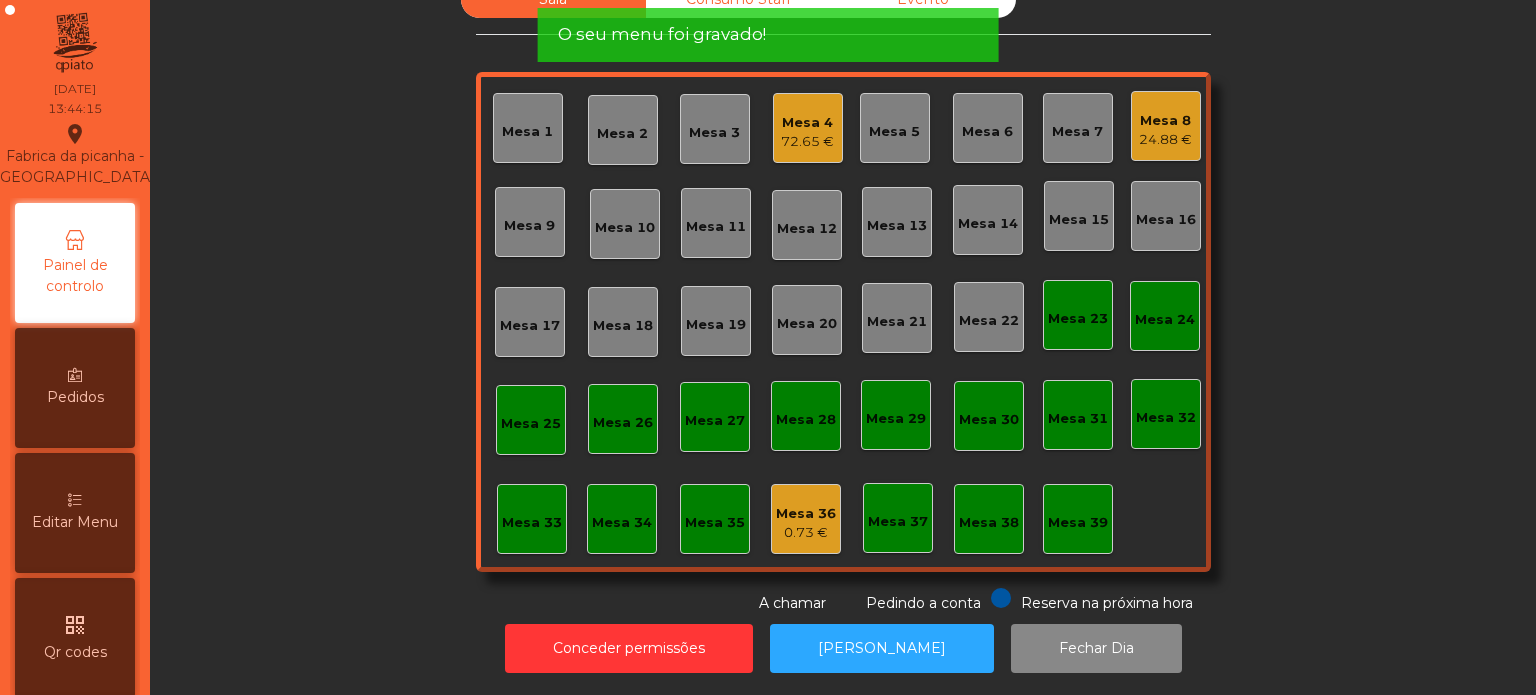 click on "[DATE]" 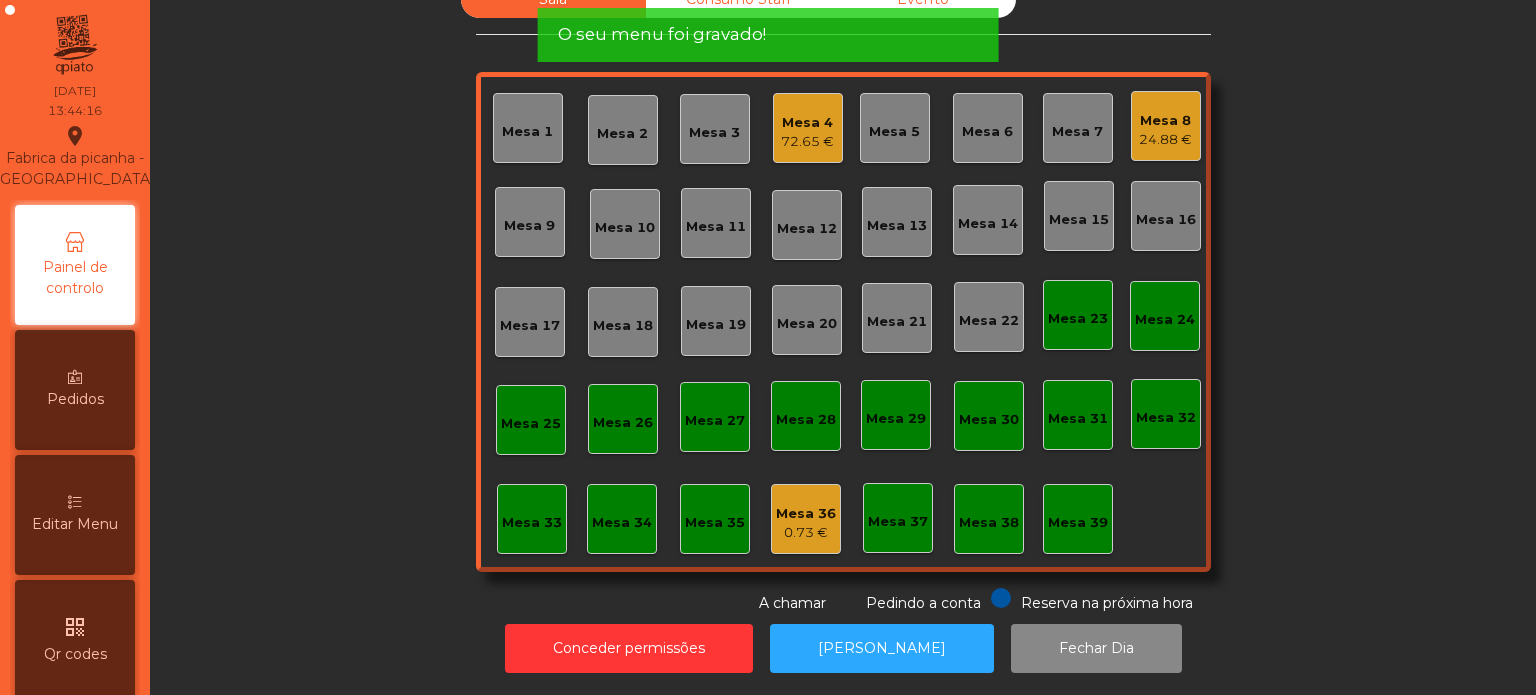 click on "Sala   Consumo Staff   Evento   Mesa 1   [GEOGRAPHIC_DATA] 3   Mesa 4   72.65 €   Mesa 5   Mesa 6   Mesa 7   Mesa 8   24.88 €   [GEOGRAPHIC_DATA] 9   [GEOGRAPHIC_DATA] 11   [GEOGRAPHIC_DATA] 13   [GEOGRAPHIC_DATA] 14   [GEOGRAPHIC_DATA] 16   [GEOGRAPHIC_DATA] 18   [GEOGRAPHIC_DATA] 19   [GEOGRAPHIC_DATA] 20   [GEOGRAPHIC_DATA] 22   [GEOGRAPHIC_DATA] 24   [GEOGRAPHIC_DATA] 26   [GEOGRAPHIC_DATA] 27   [GEOGRAPHIC_DATA] 28   [GEOGRAPHIC_DATA] 30   [GEOGRAPHIC_DATA] 31   [GEOGRAPHIC_DATA] 32   [GEOGRAPHIC_DATA] 34   [GEOGRAPHIC_DATA] 36   0.73 €   [GEOGRAPHIC_DATA] 38   Mesa 39  Reserva na próxima hora Pedindo a conta A chamar" 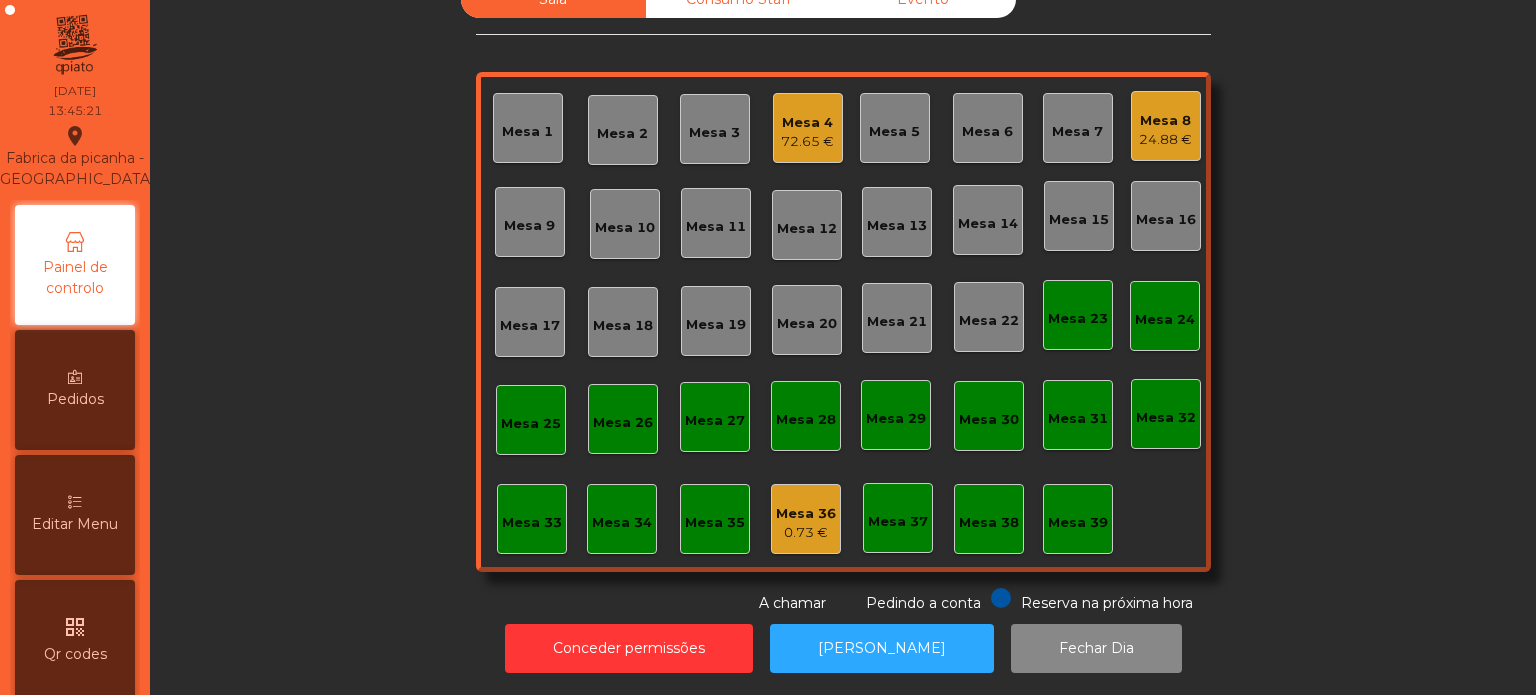 click on "Mesa 8   24.88 €" 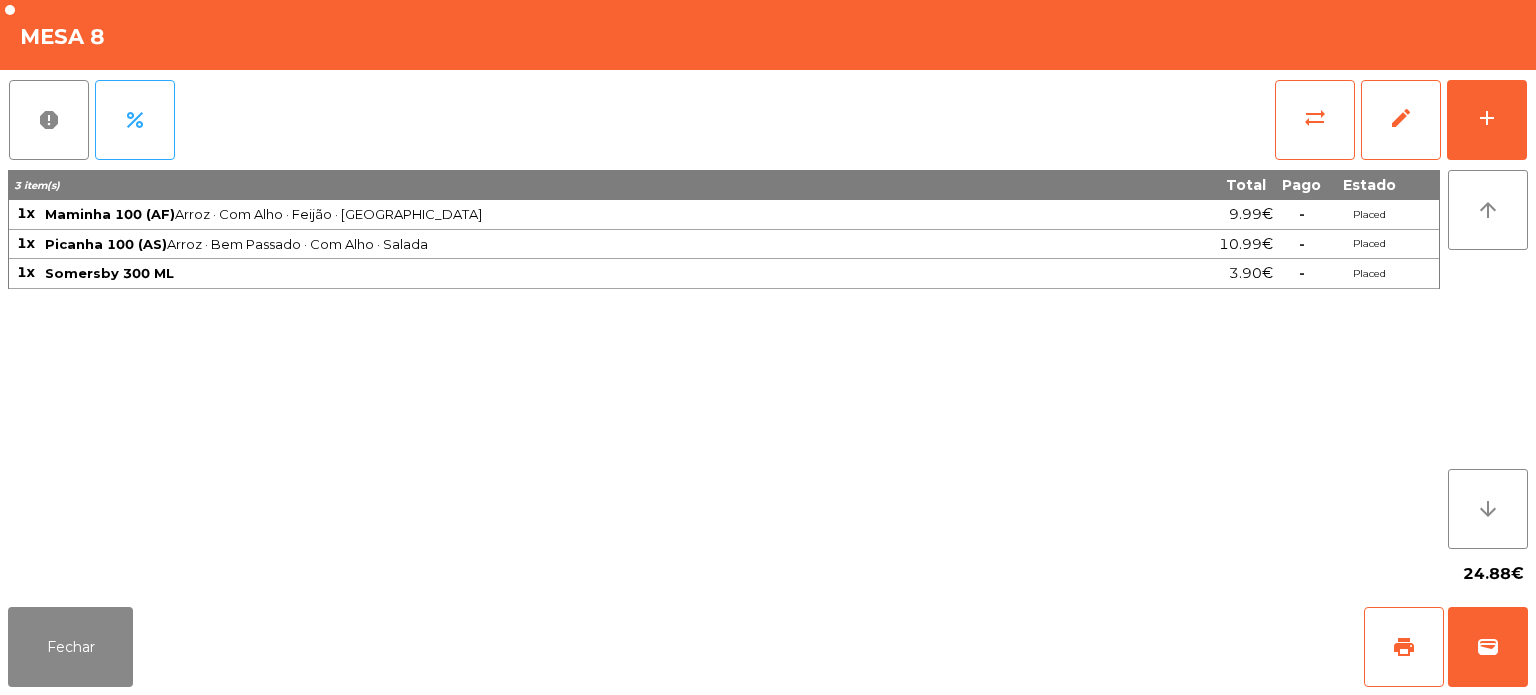 click on "report   percent   sync_alt   edit   add  3 item(s) Total Pago Estado 1x Maminha 100 (AF)  Arroz · Com Alho · Feijão · [GEOGRAPHIC_DATA]  9.99€  -  Placed 1x Picanha 100 ([GEOGRAPHIC_DATA])  Arroz · Bem Passado · Com Alho · Salada  10.99€  -  Placed 1x Somersby 300 ML 3.90€  -  Placed arrow_upward arrow_downward  24.88€" 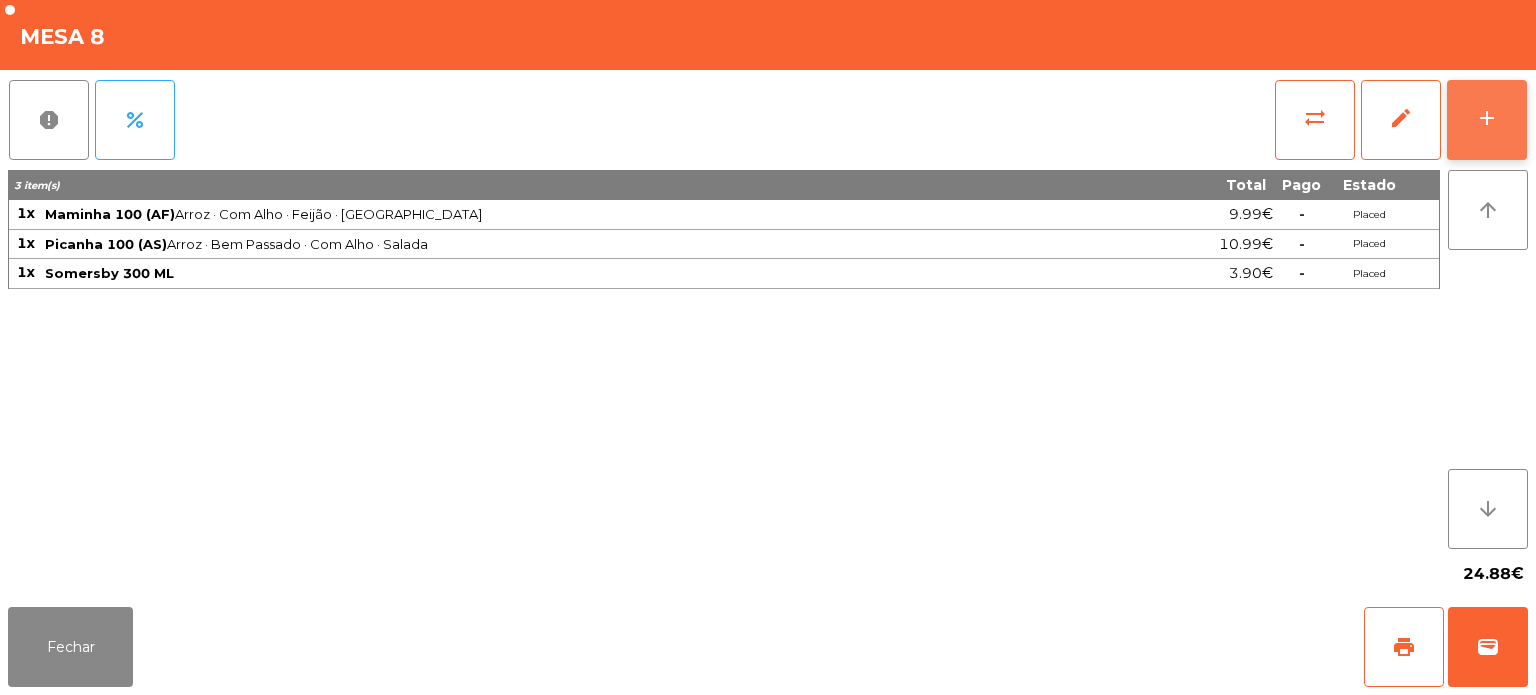 click on "add" 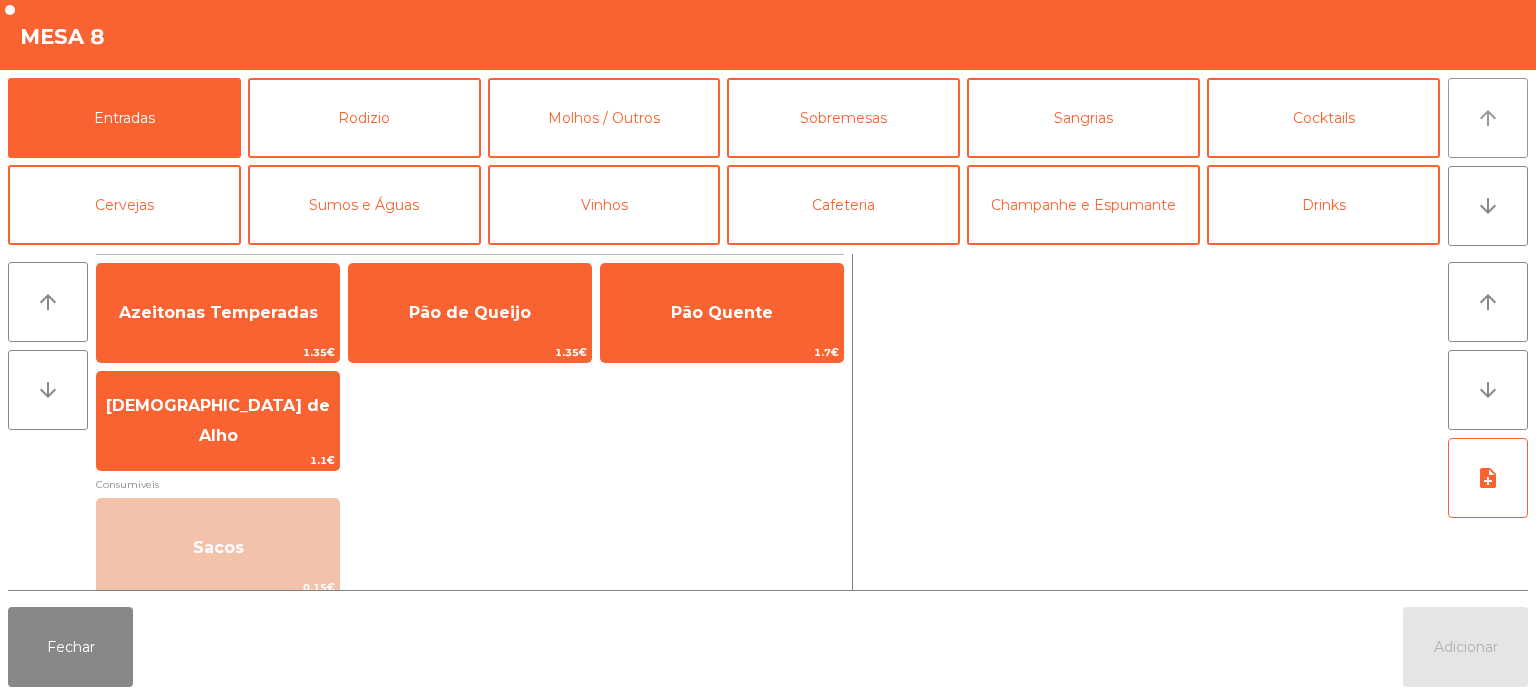 click on "arrow_upward" 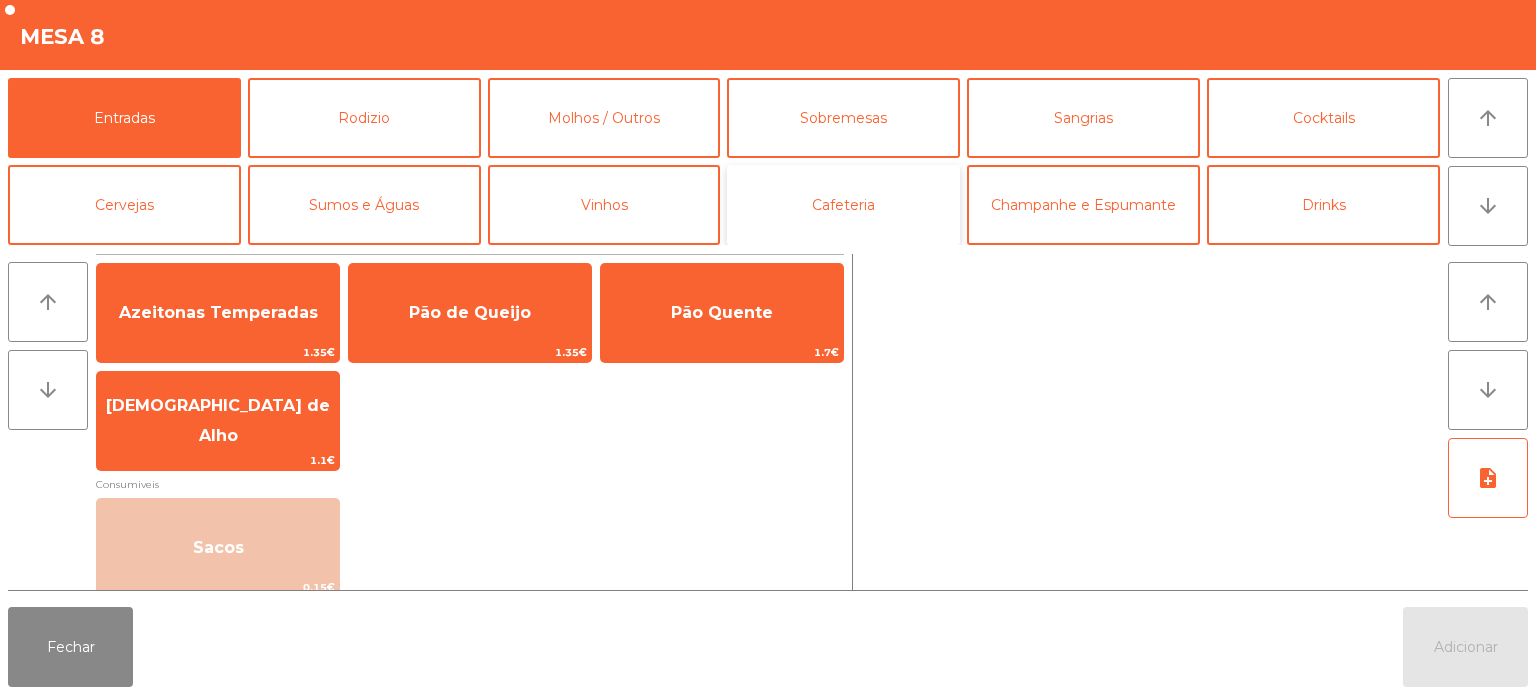 click on "Cafeteria" 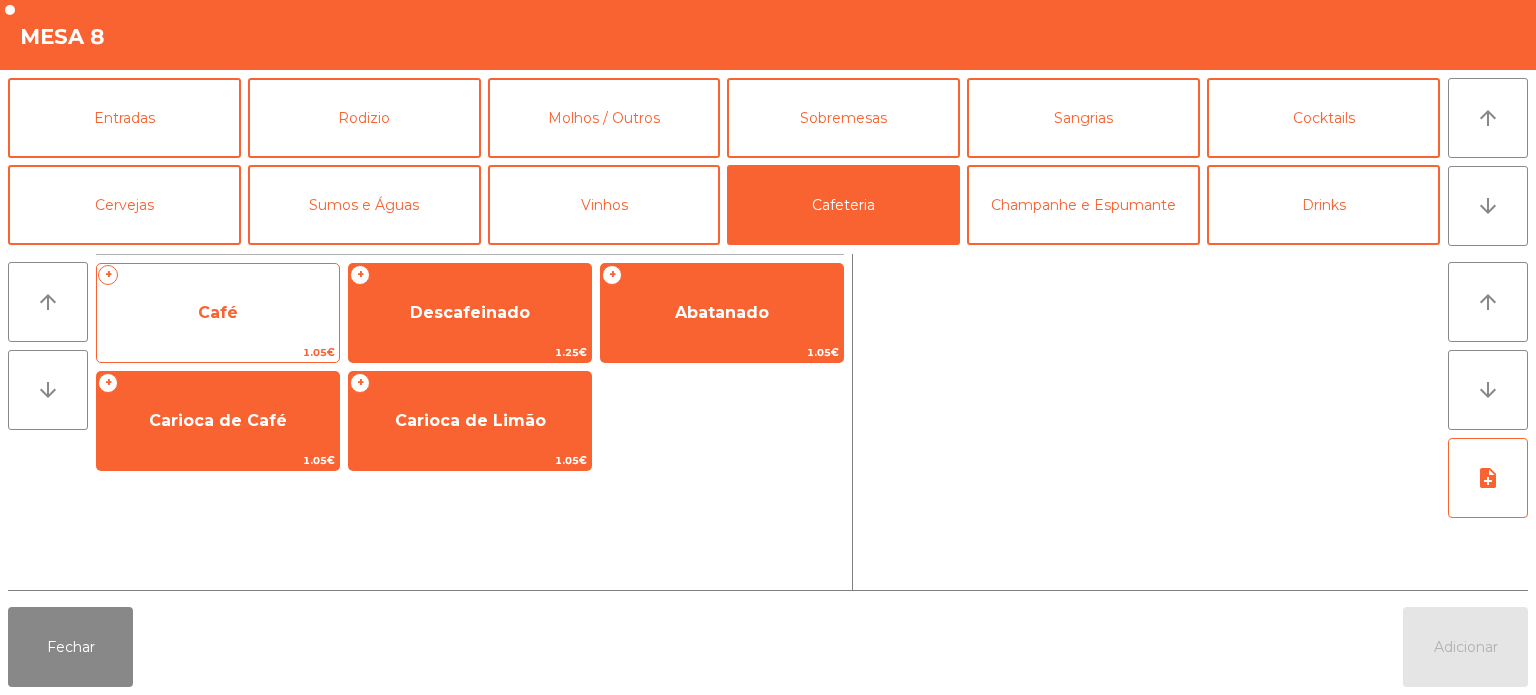 click on "Café" 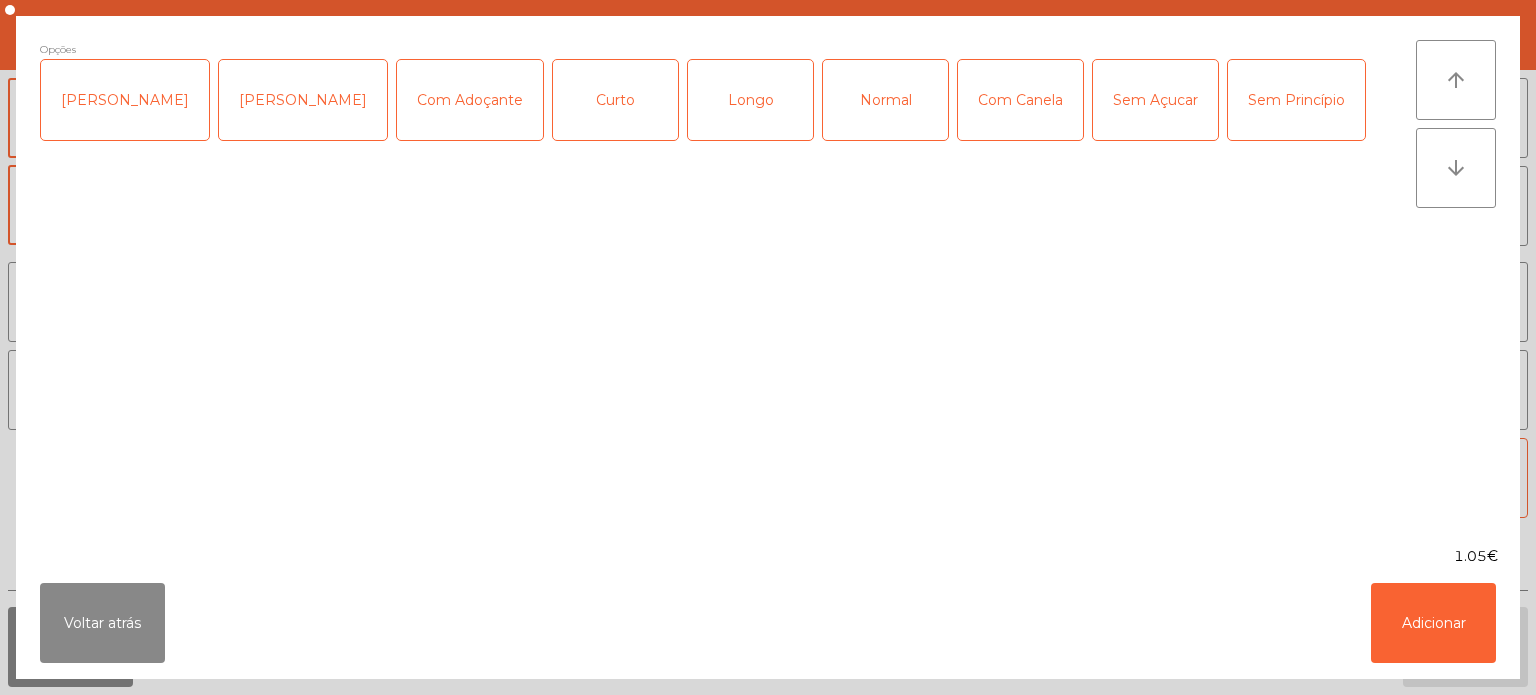 click on "Longo" 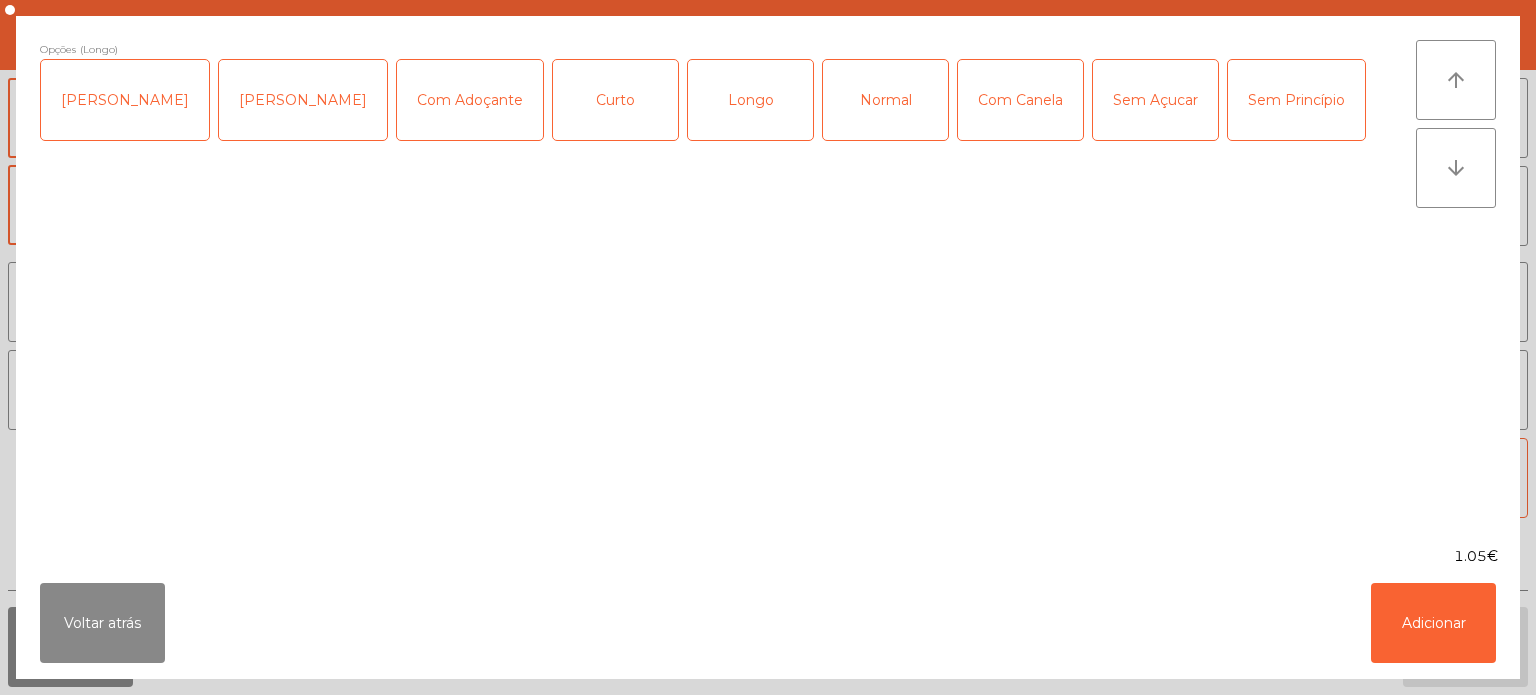 click on "Normal" 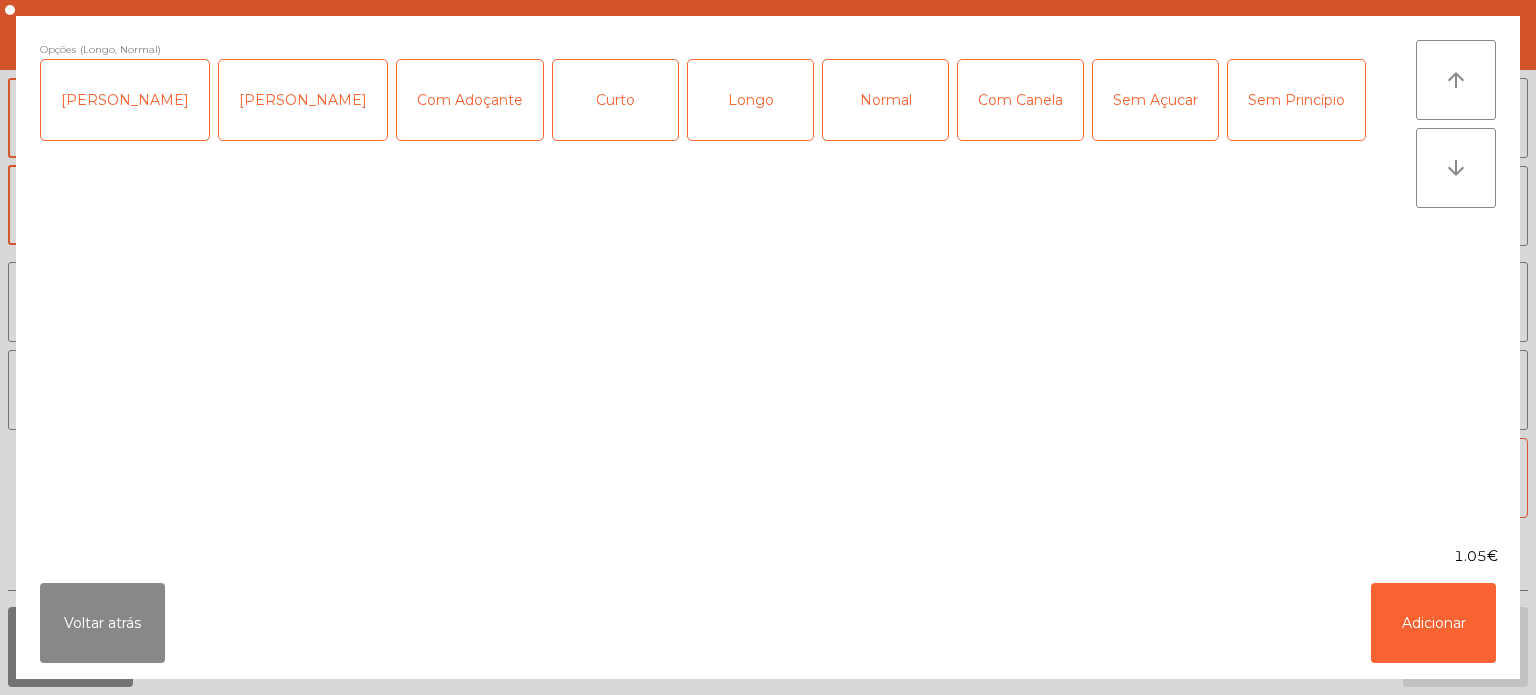 click on "Longo" 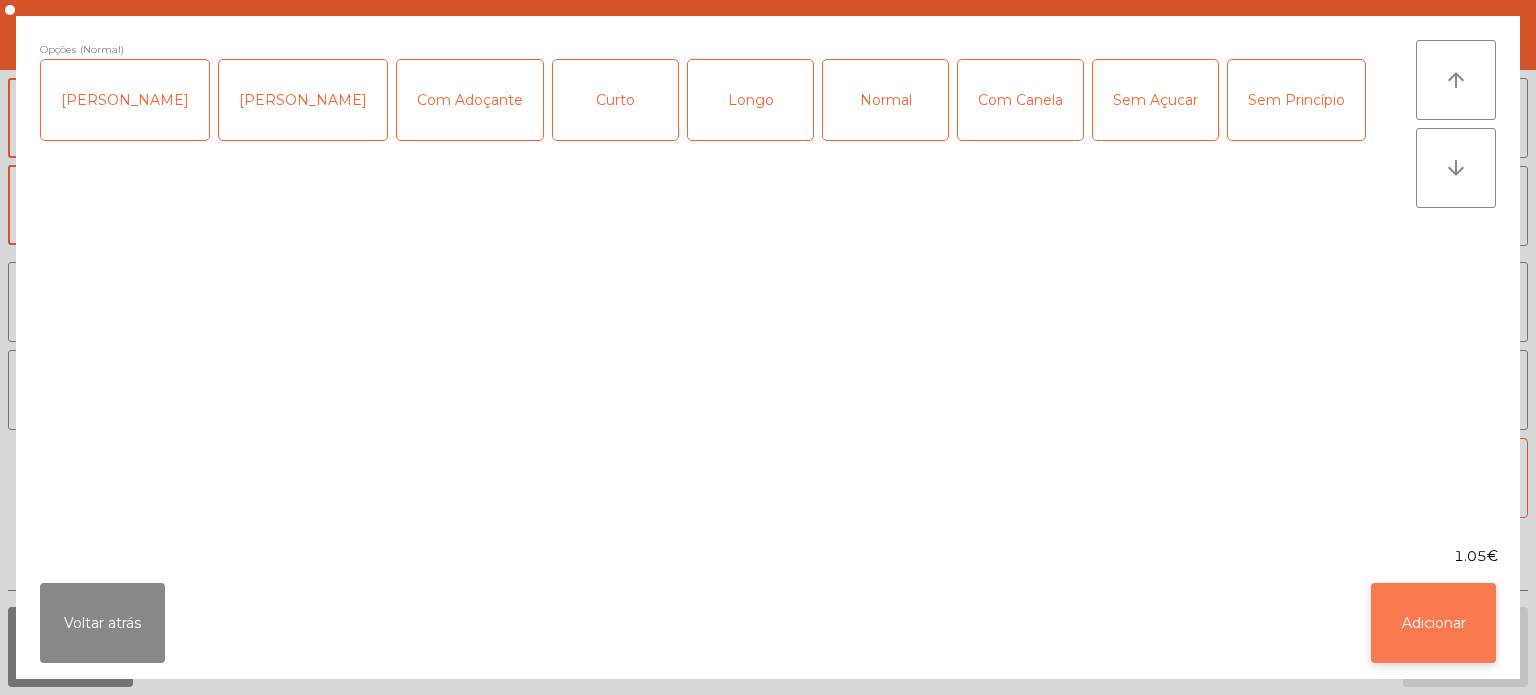 click on "Adicionar" 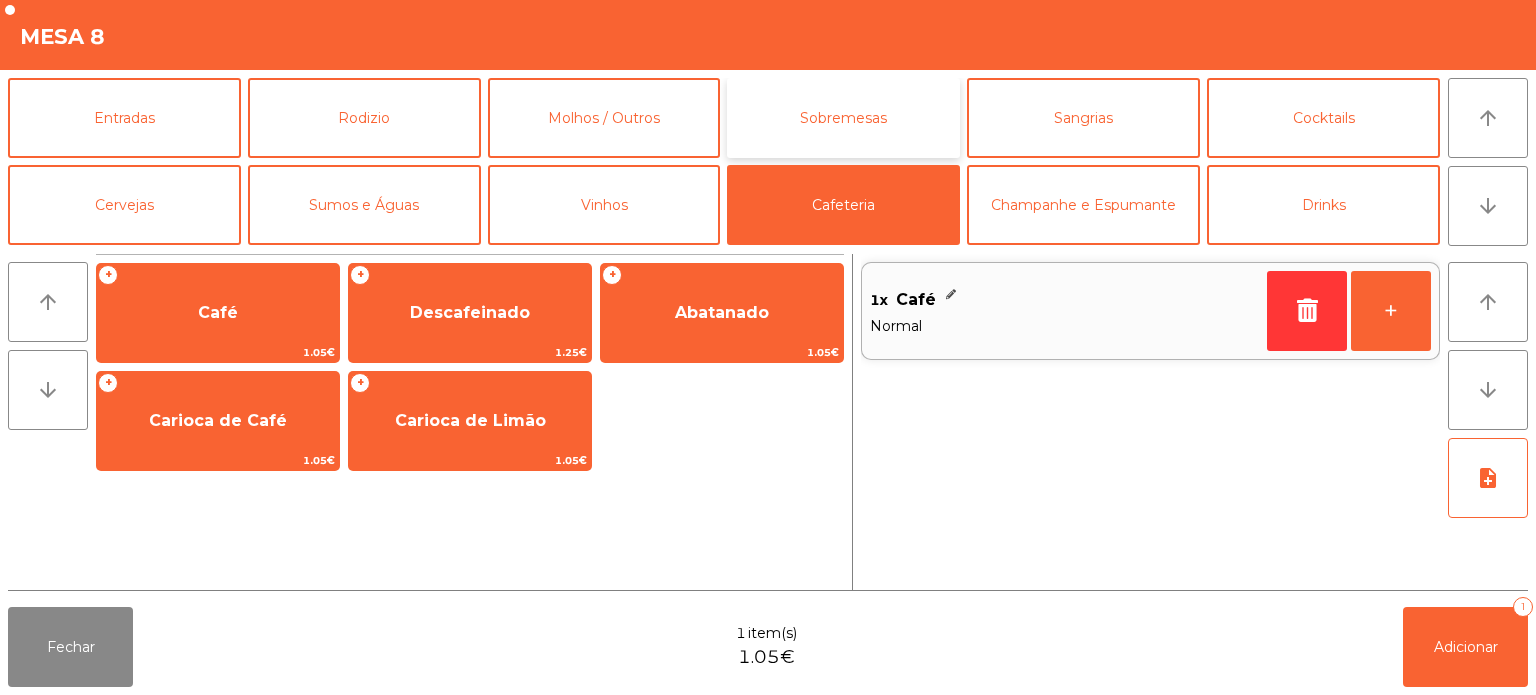 click on "Sobremesas" 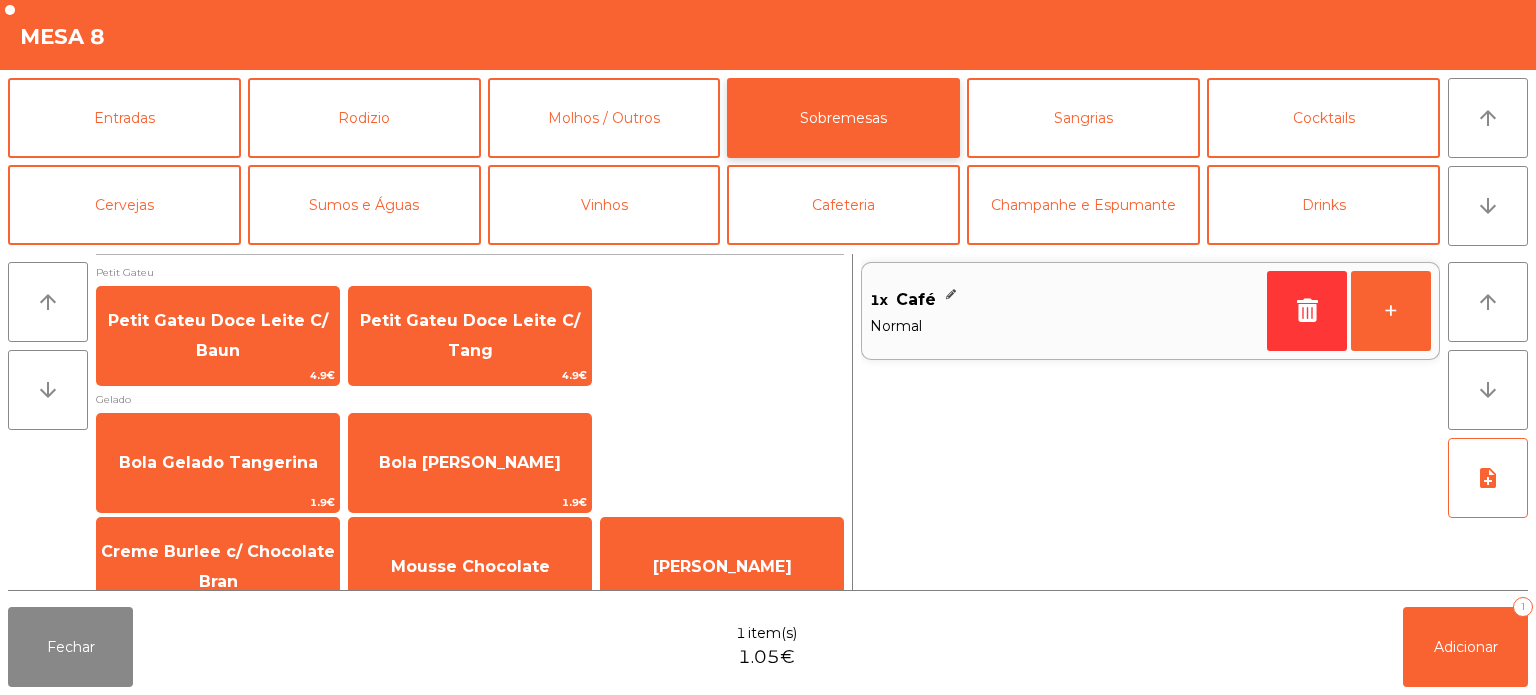 scroll, scrollTop: 34, scrollLeft: 0, axis: vertical 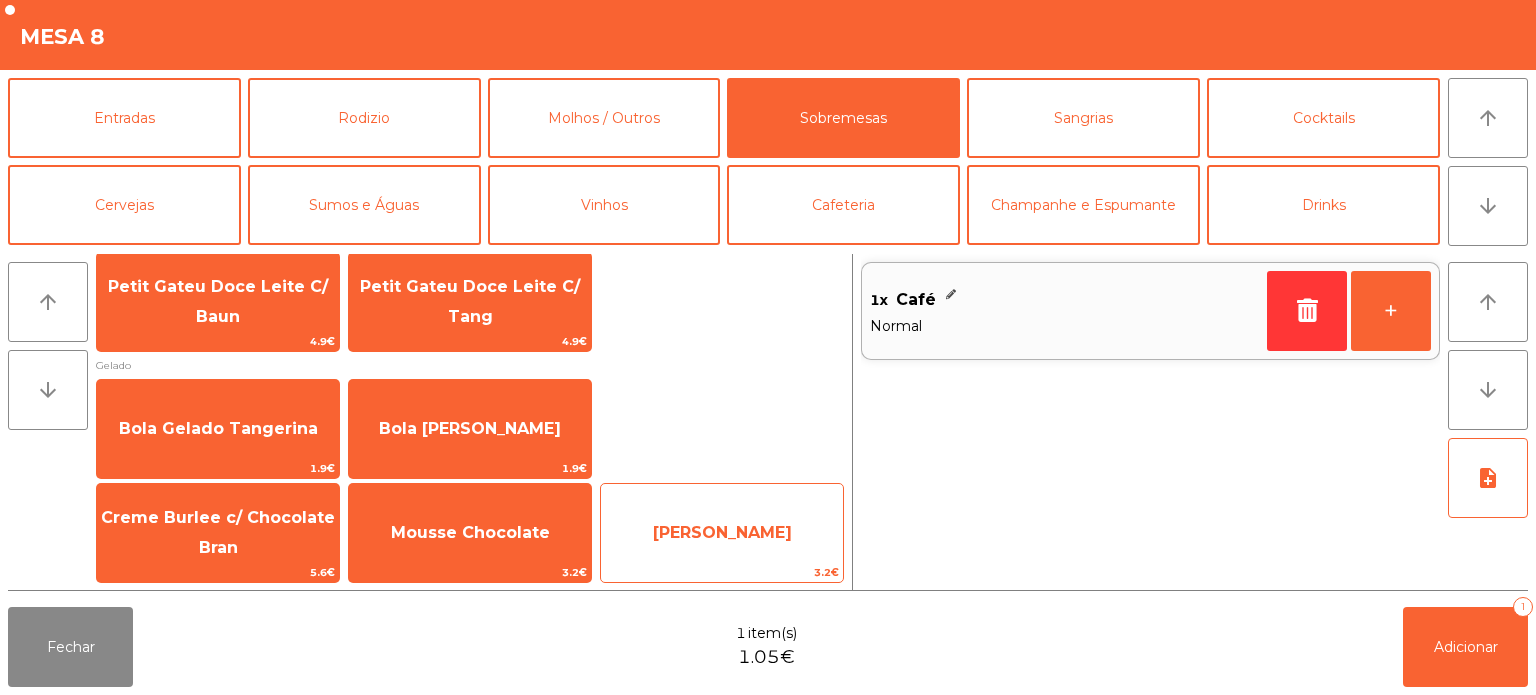 click on "[PERSON_NAME]" 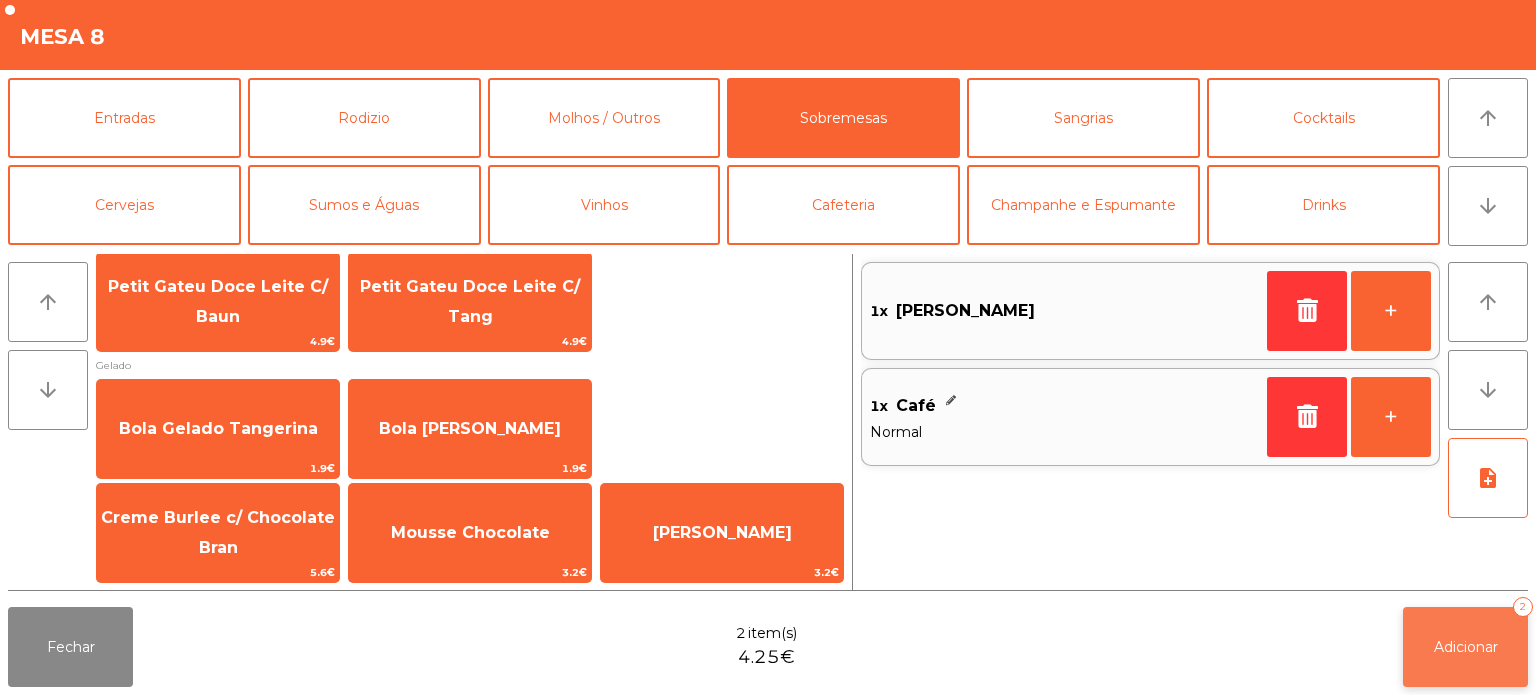 click on "Adicionar" 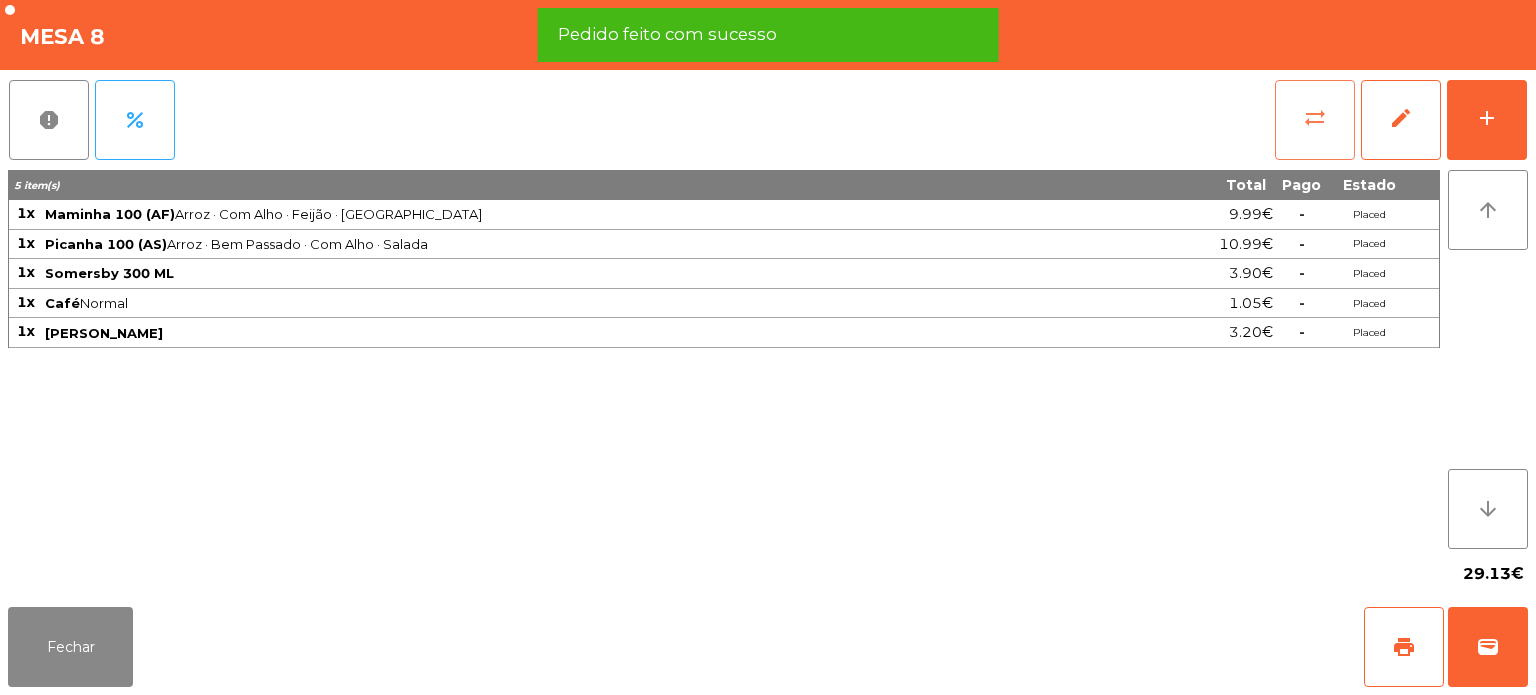 click on "sync_alt" 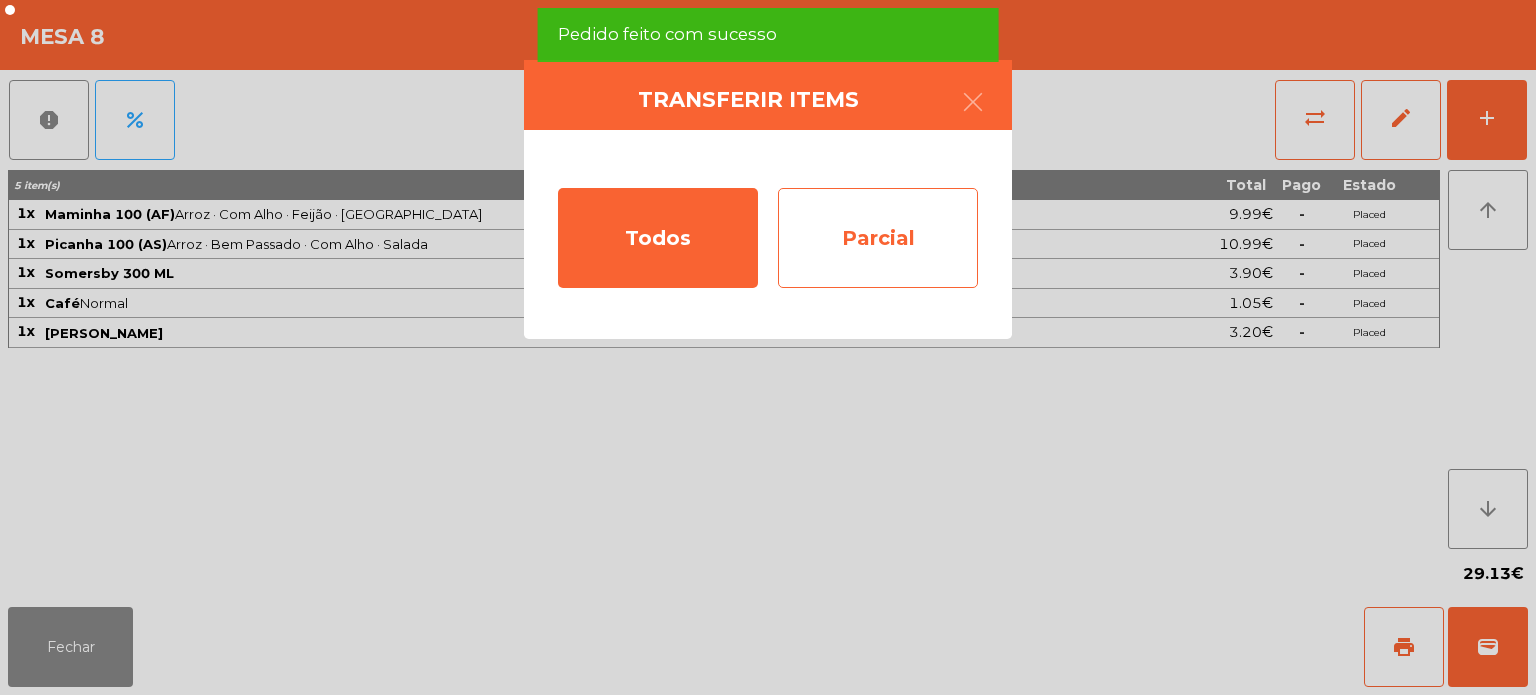 click on "Parcial" 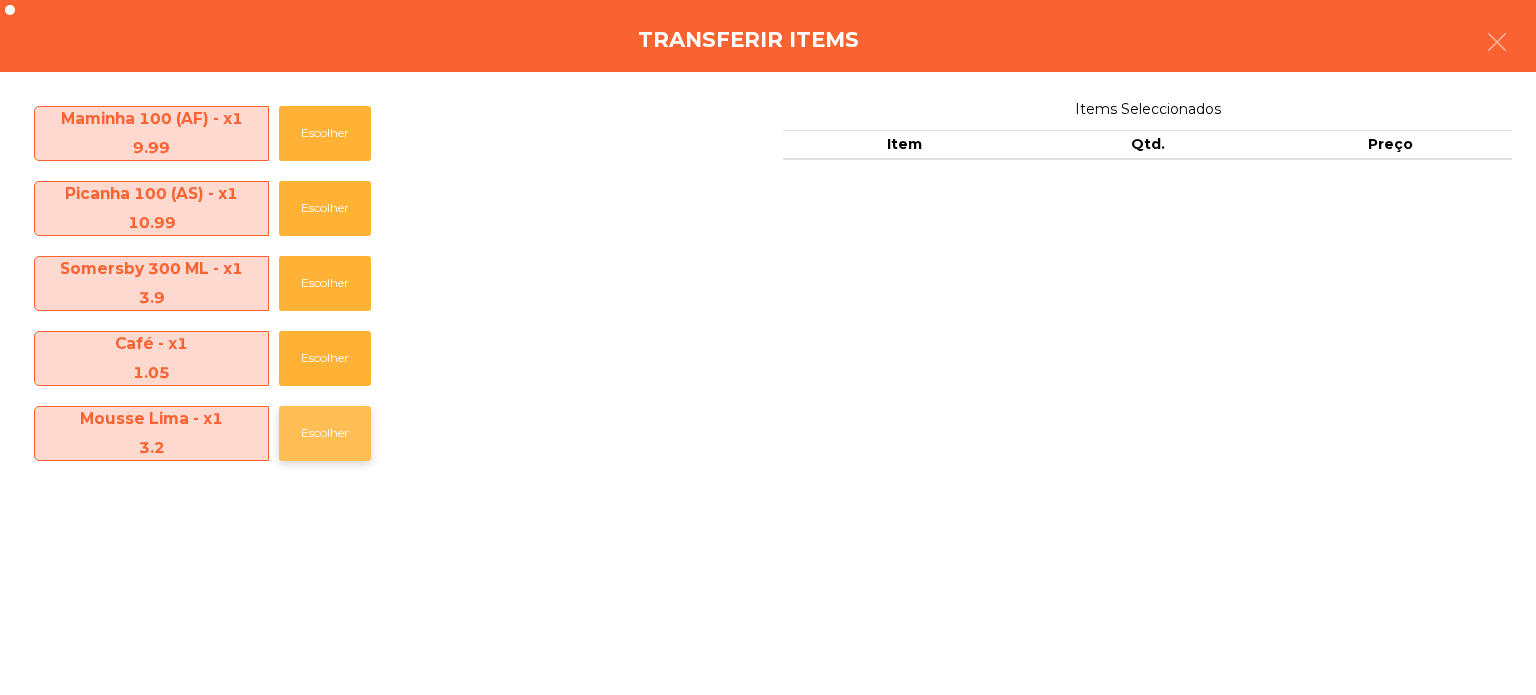 click on "Escolher" 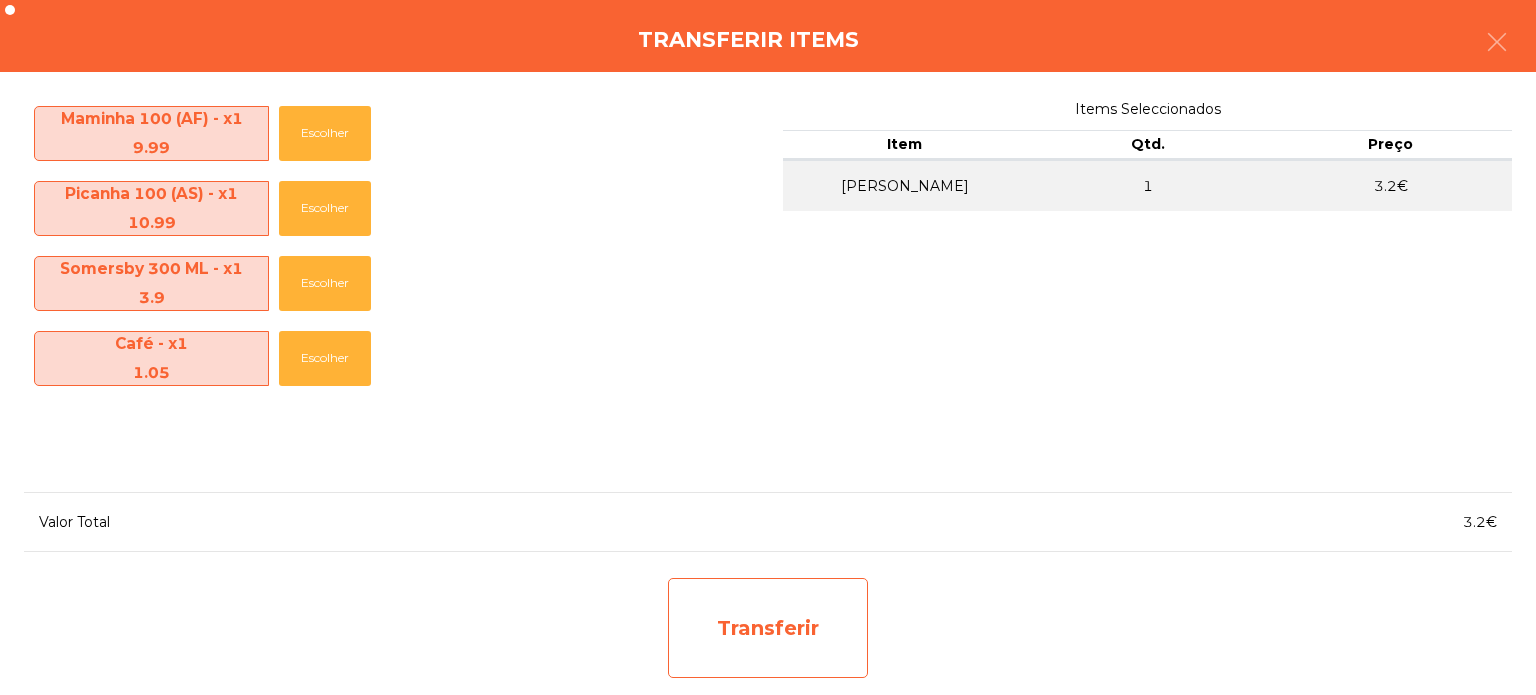 click on "Transferir" 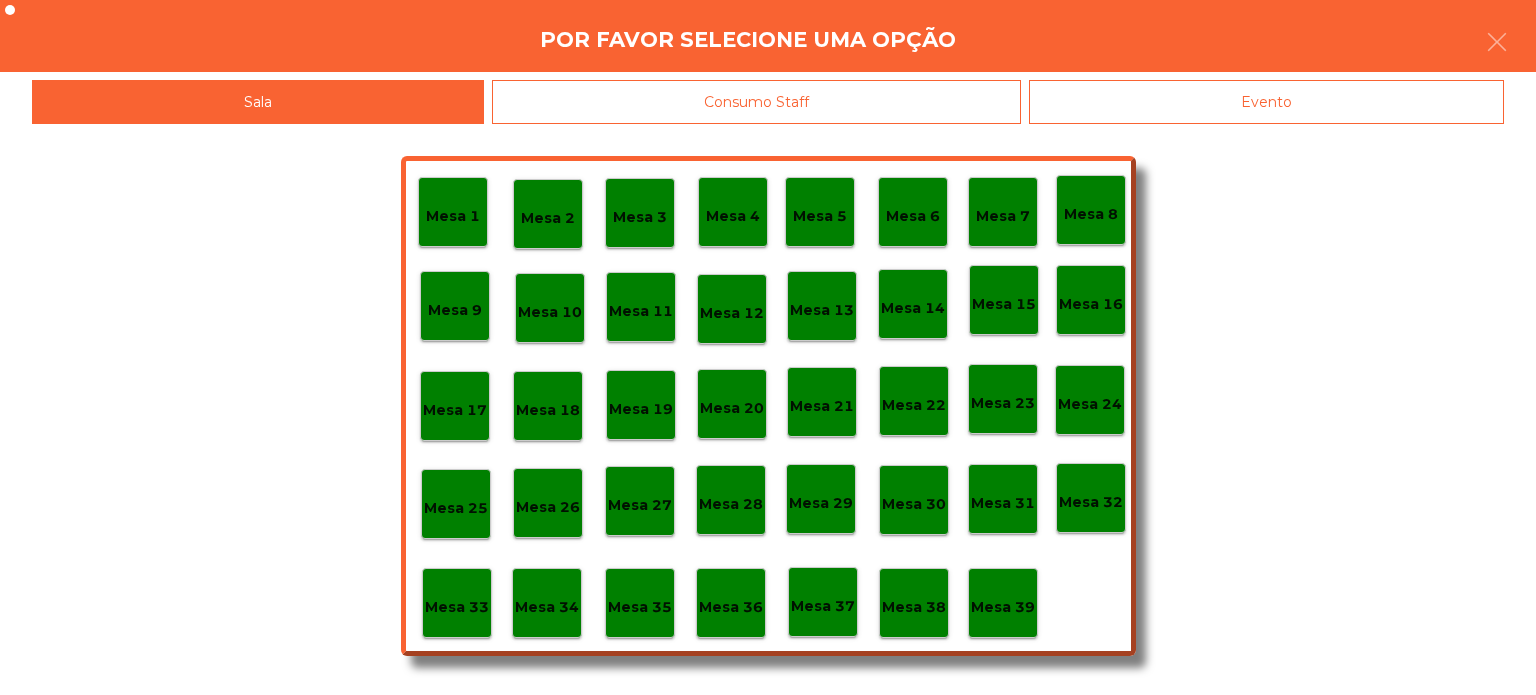 click on "Mesa 39" 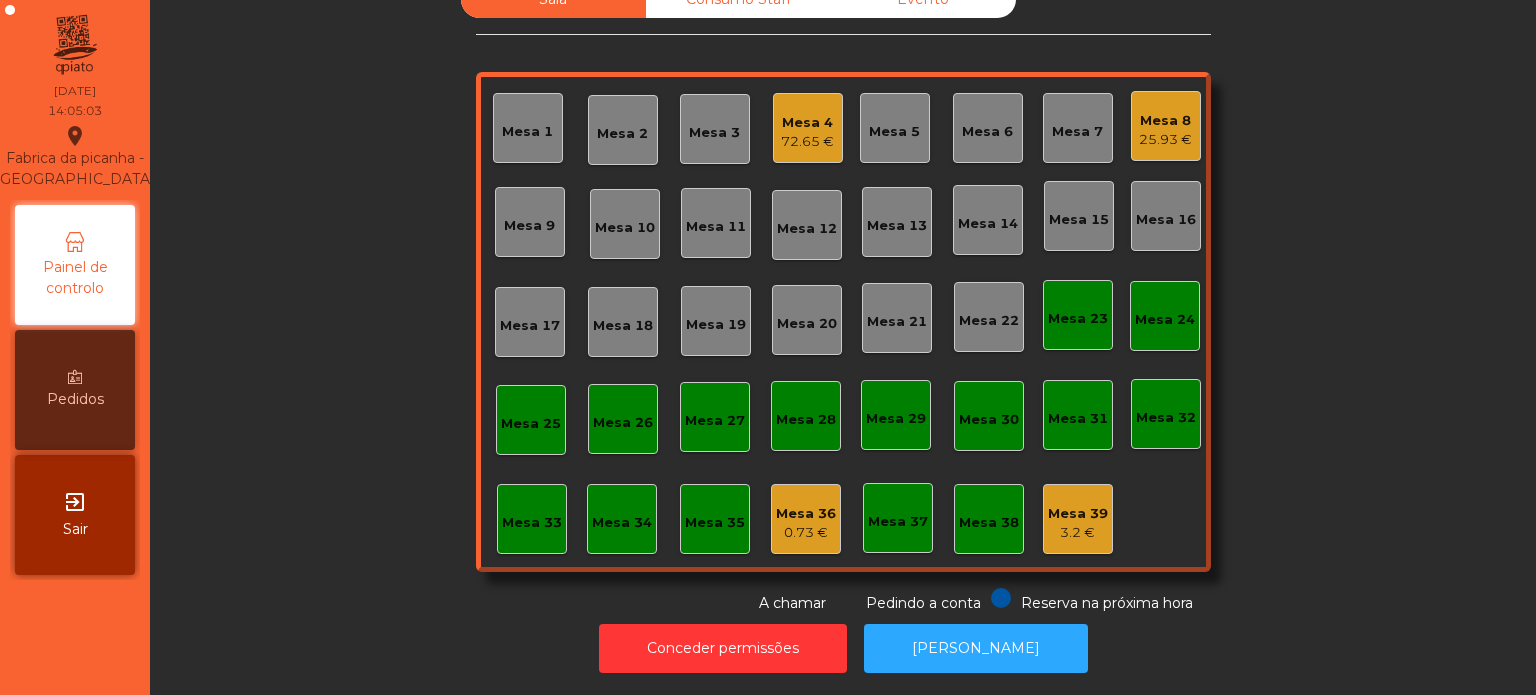 click on "25.93 €" 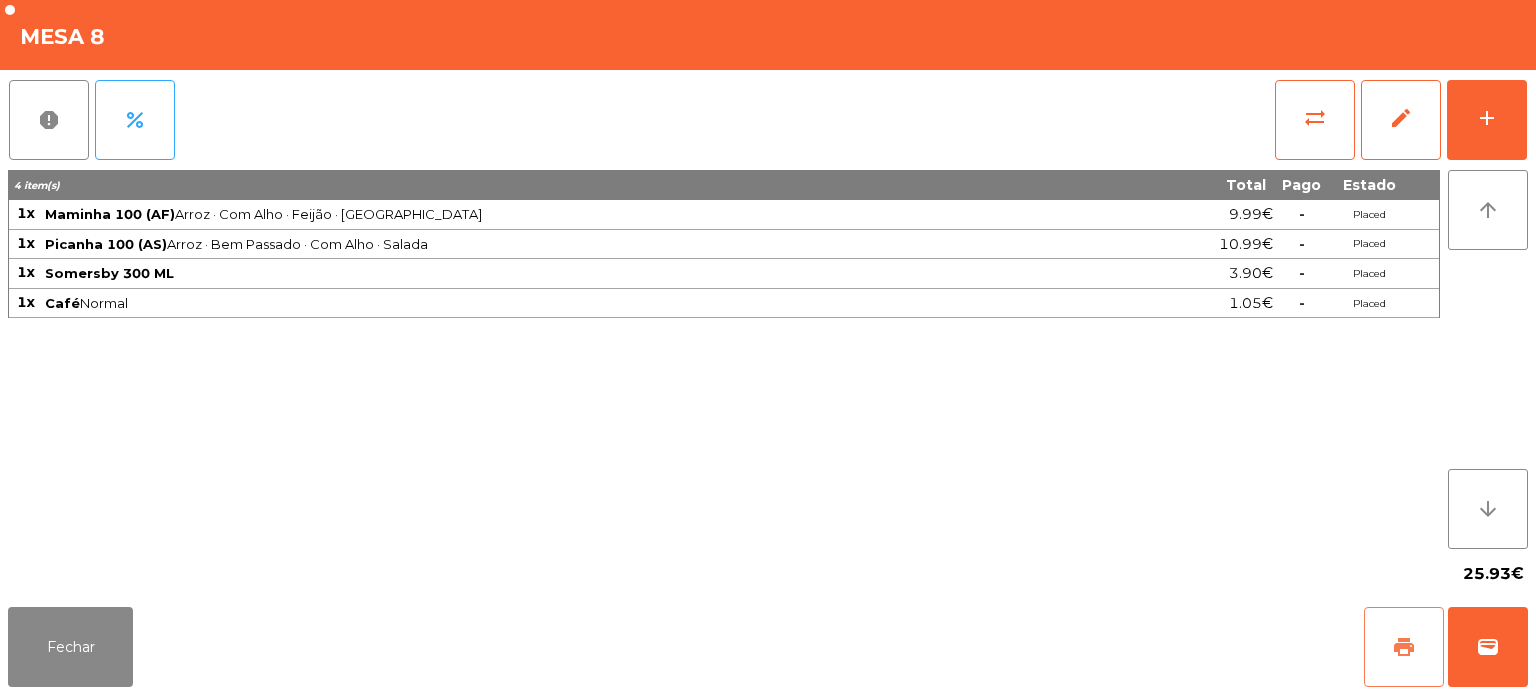 click on "print" 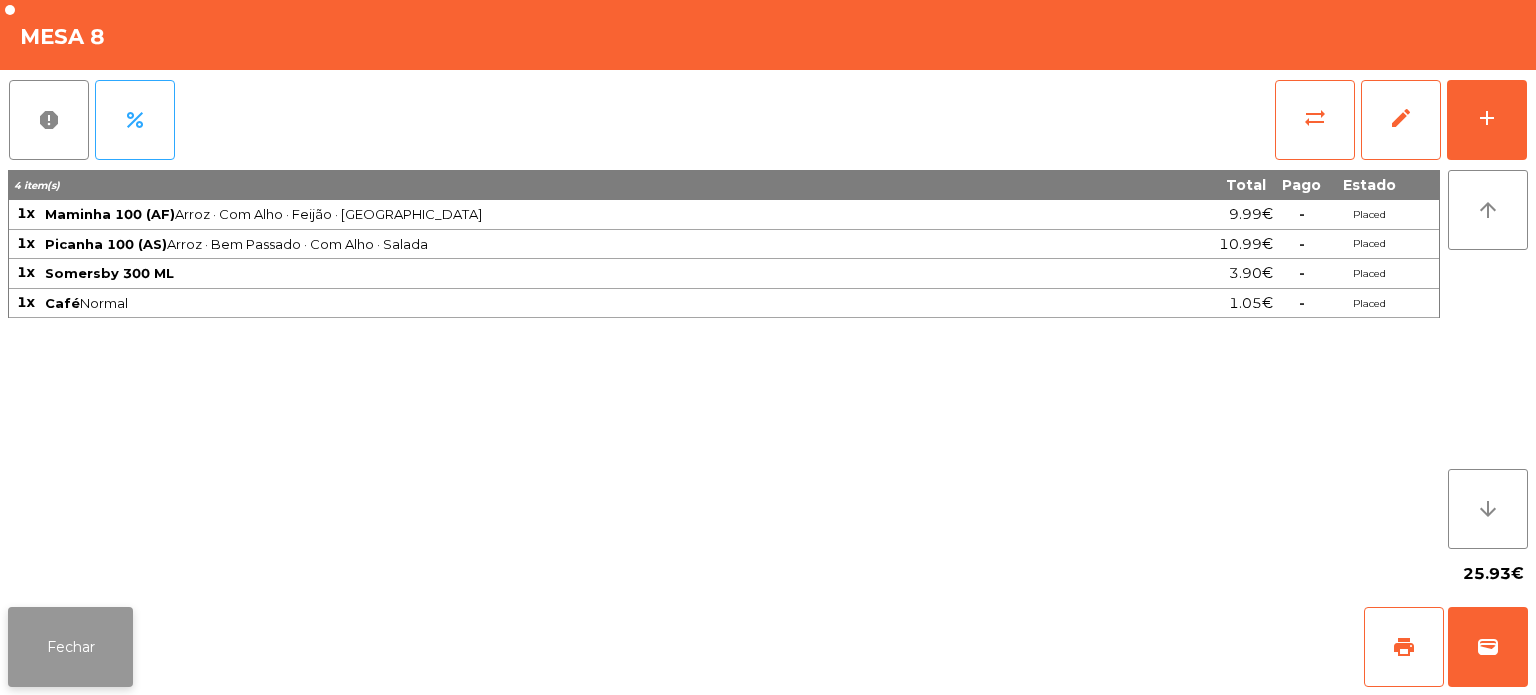 click on "Fechar" 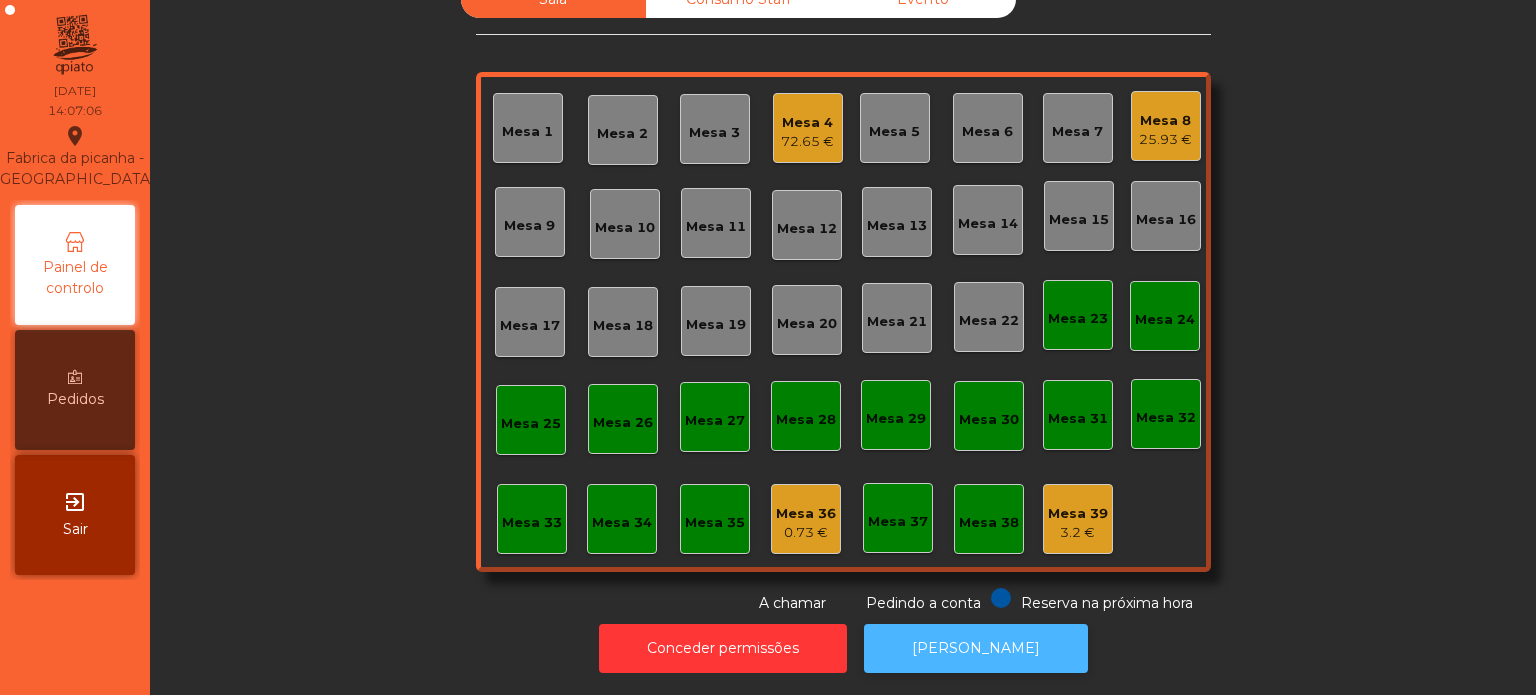 click on "[PERSON_NAME]" 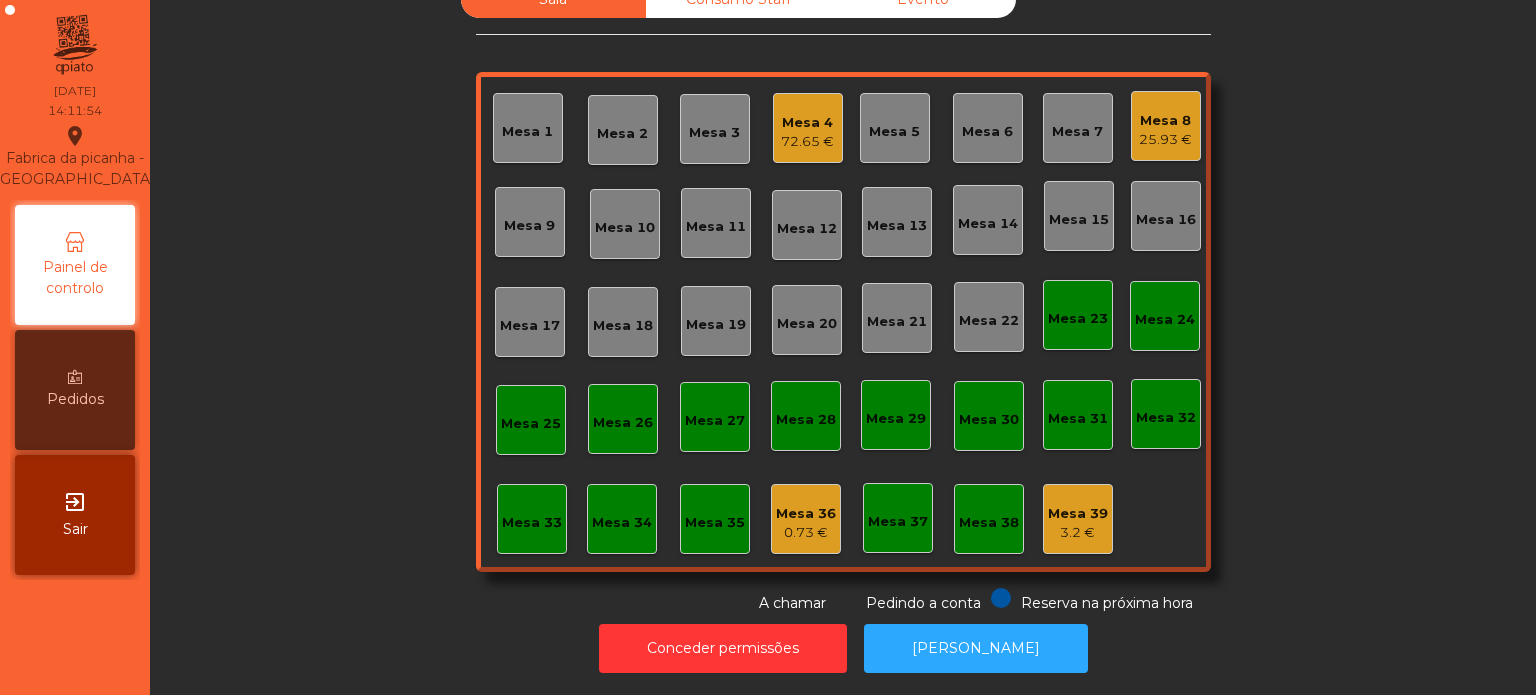 click on "Mesa 8   25.93 €" 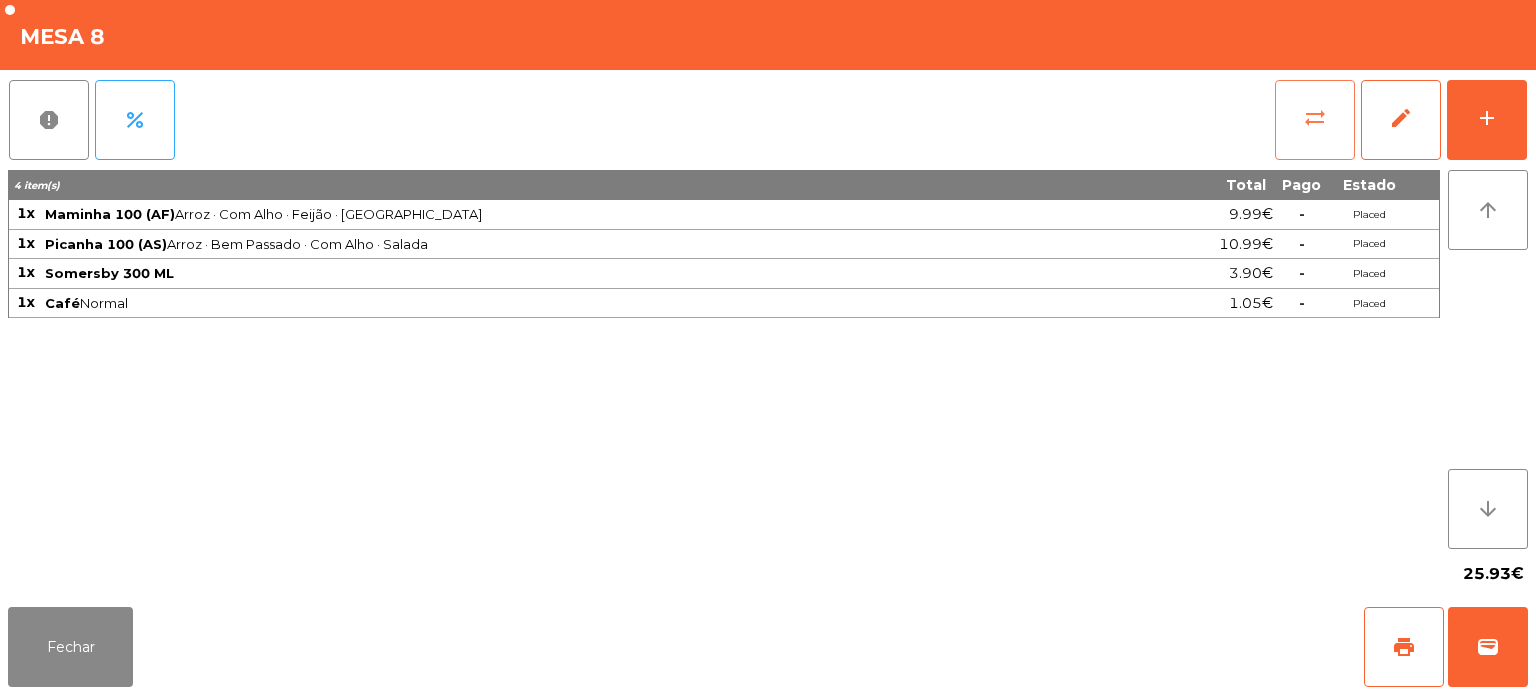 click on "sync_alt" 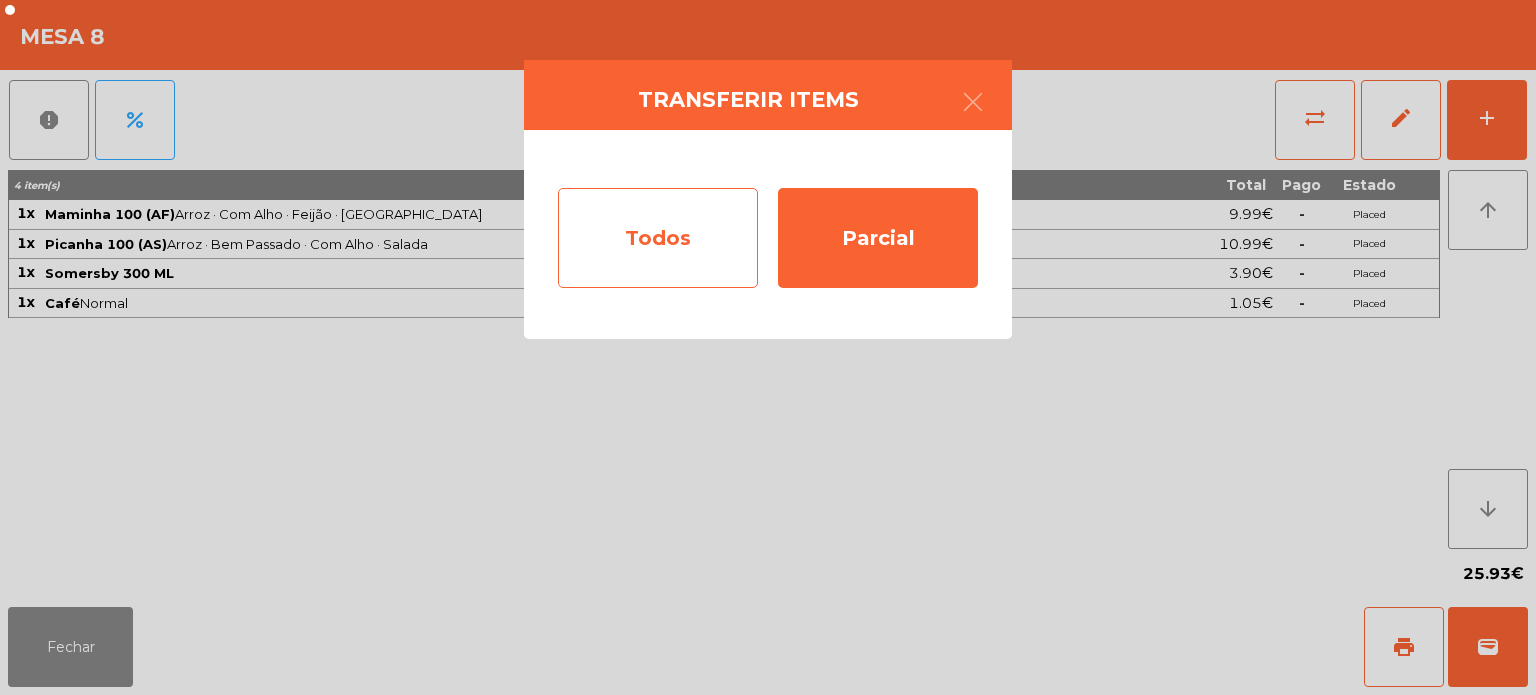 click on "Todos" 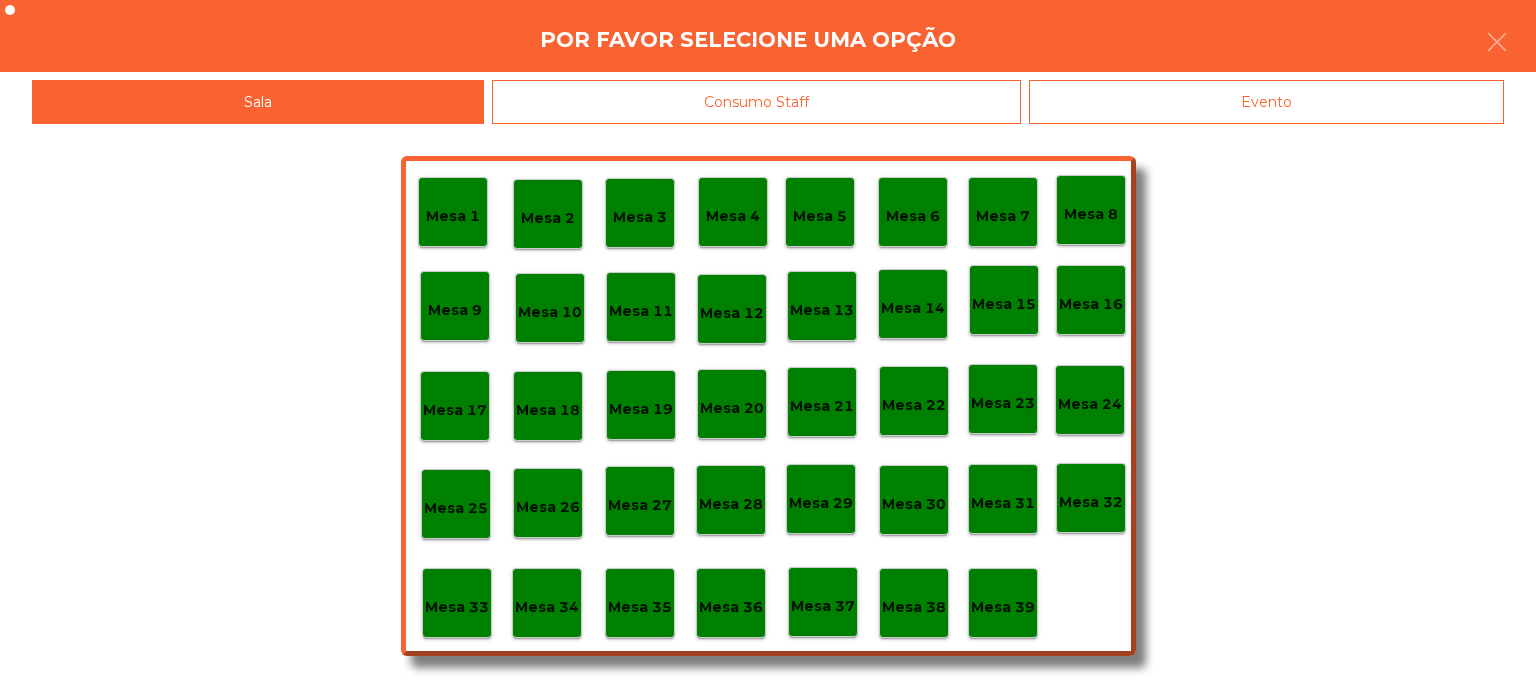 click on "Evento" 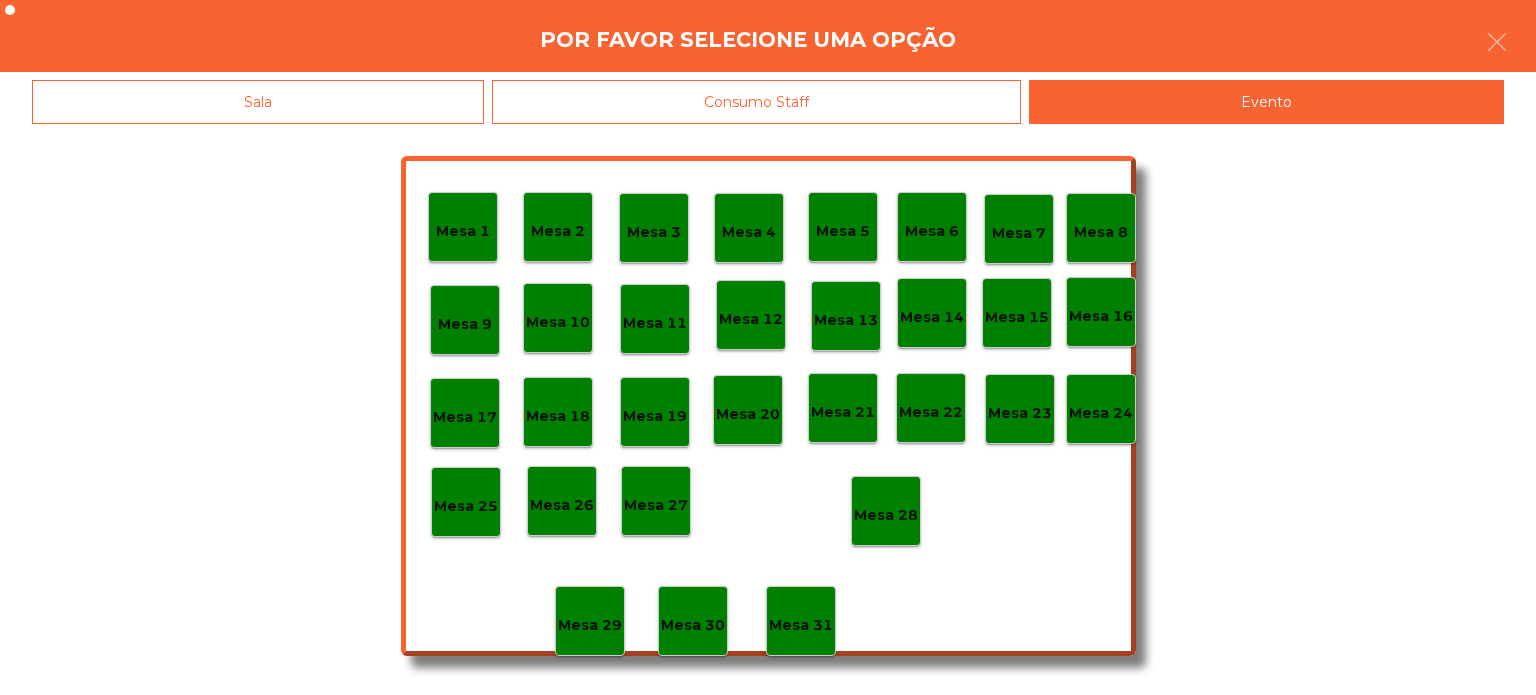 click on "Mesa 28" 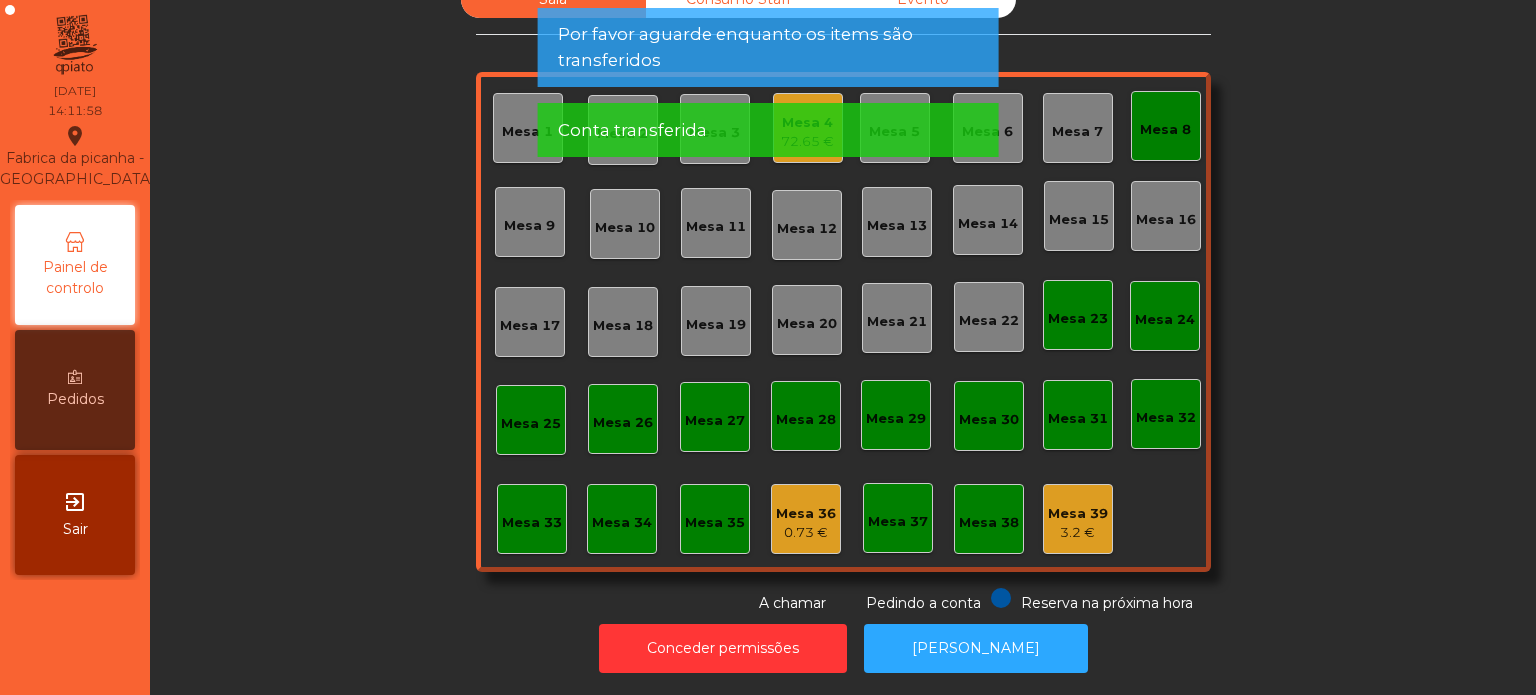 click on "Mesa 8" 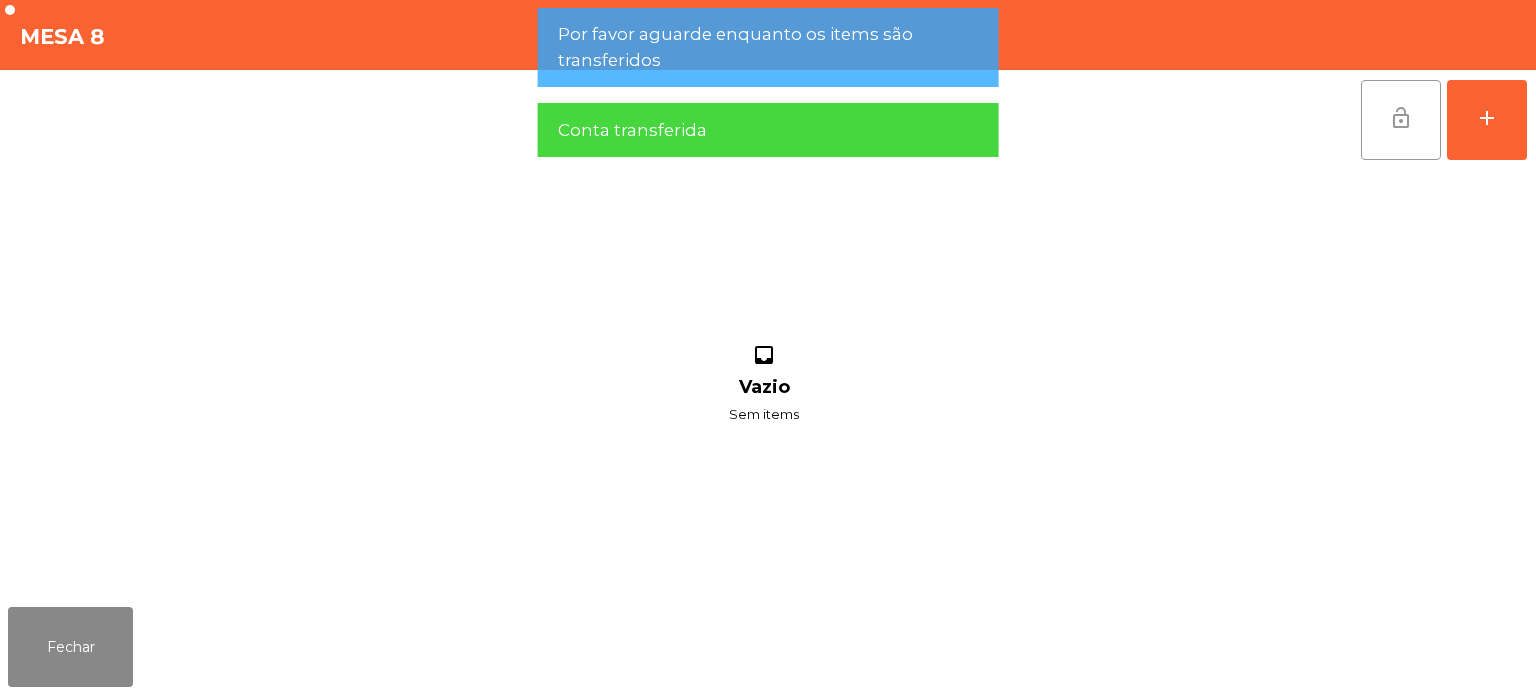 click on "lock_open" 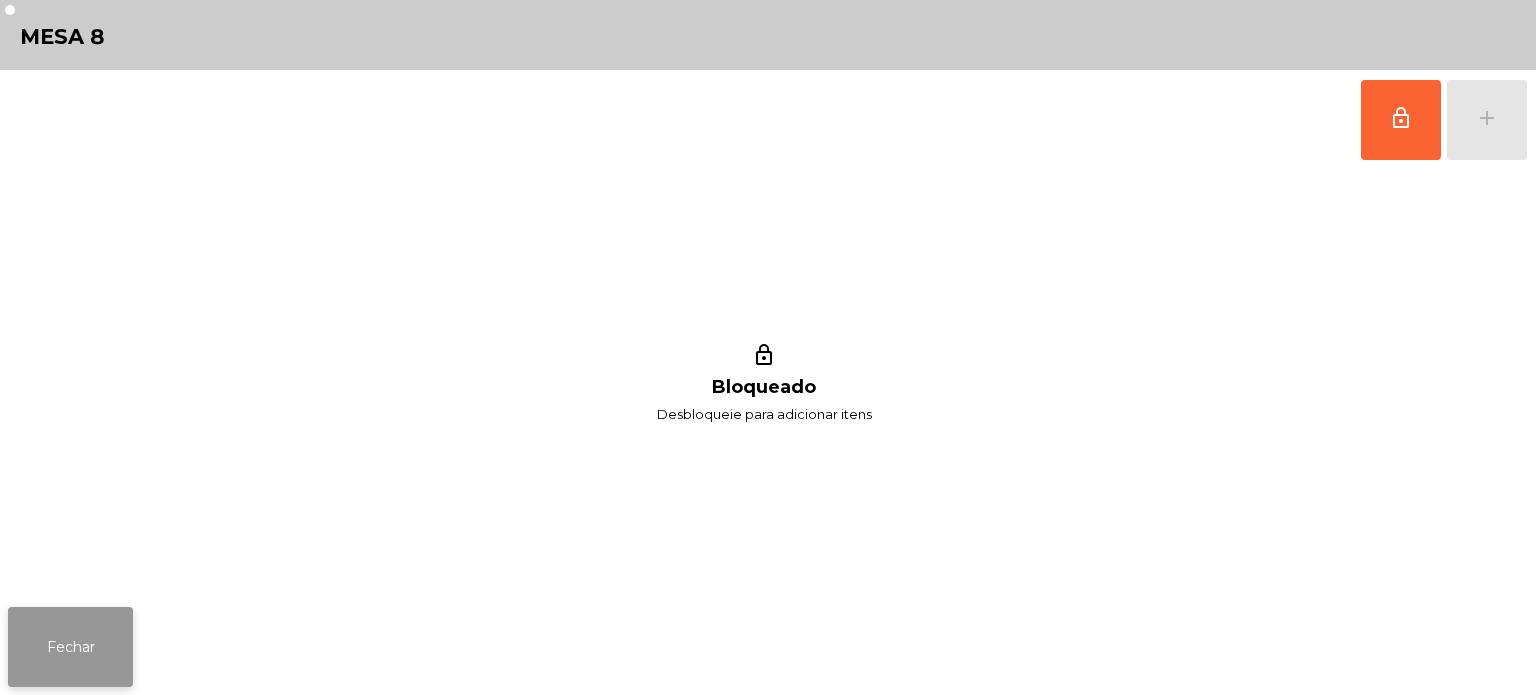 click on "Fechar" 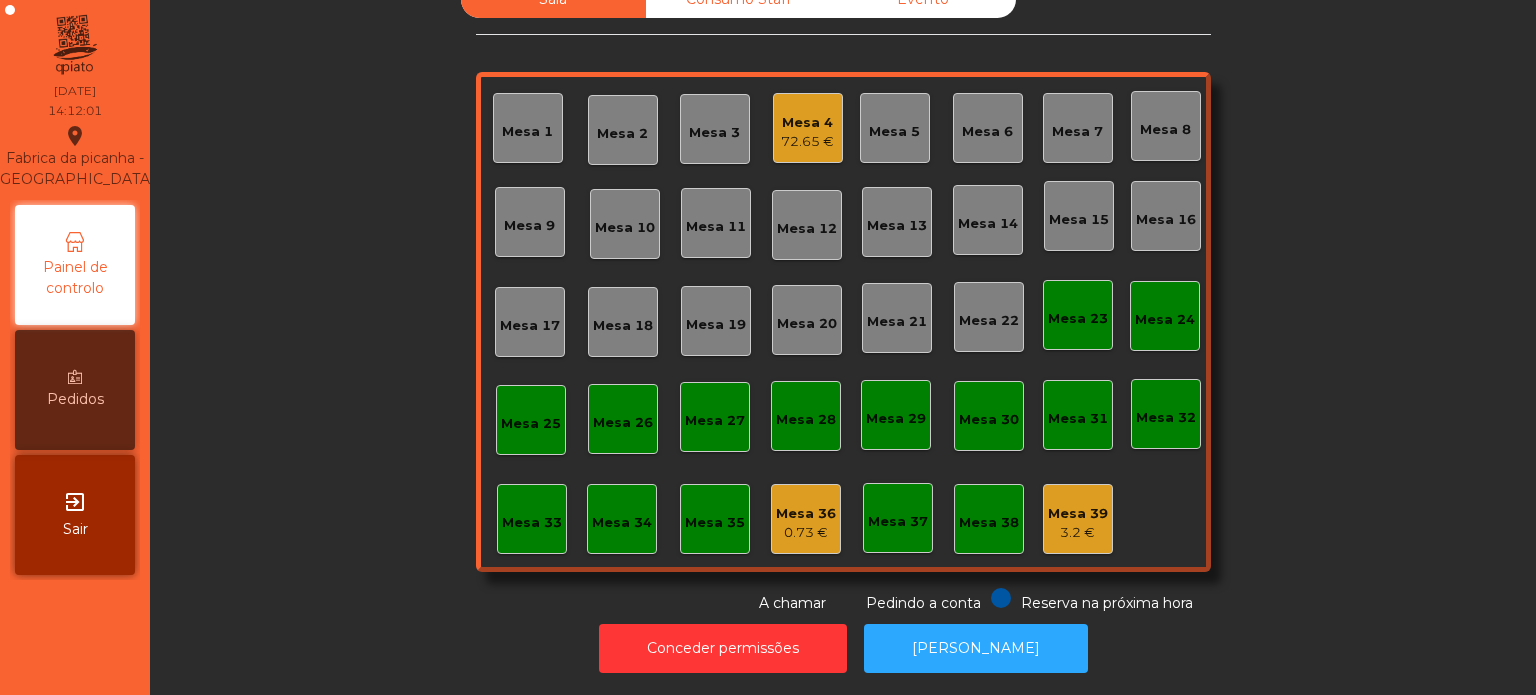 click on "Mesa 4   72.65 €" 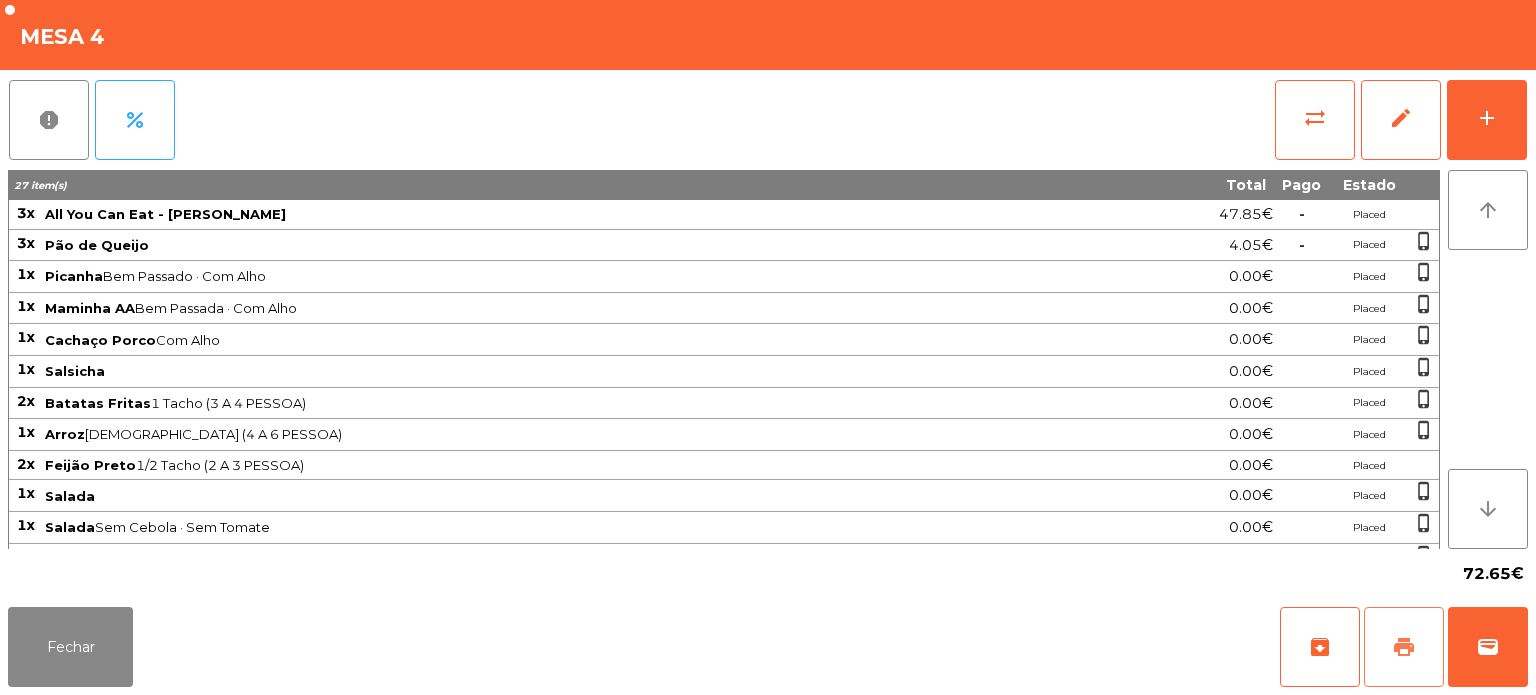 click on "print" 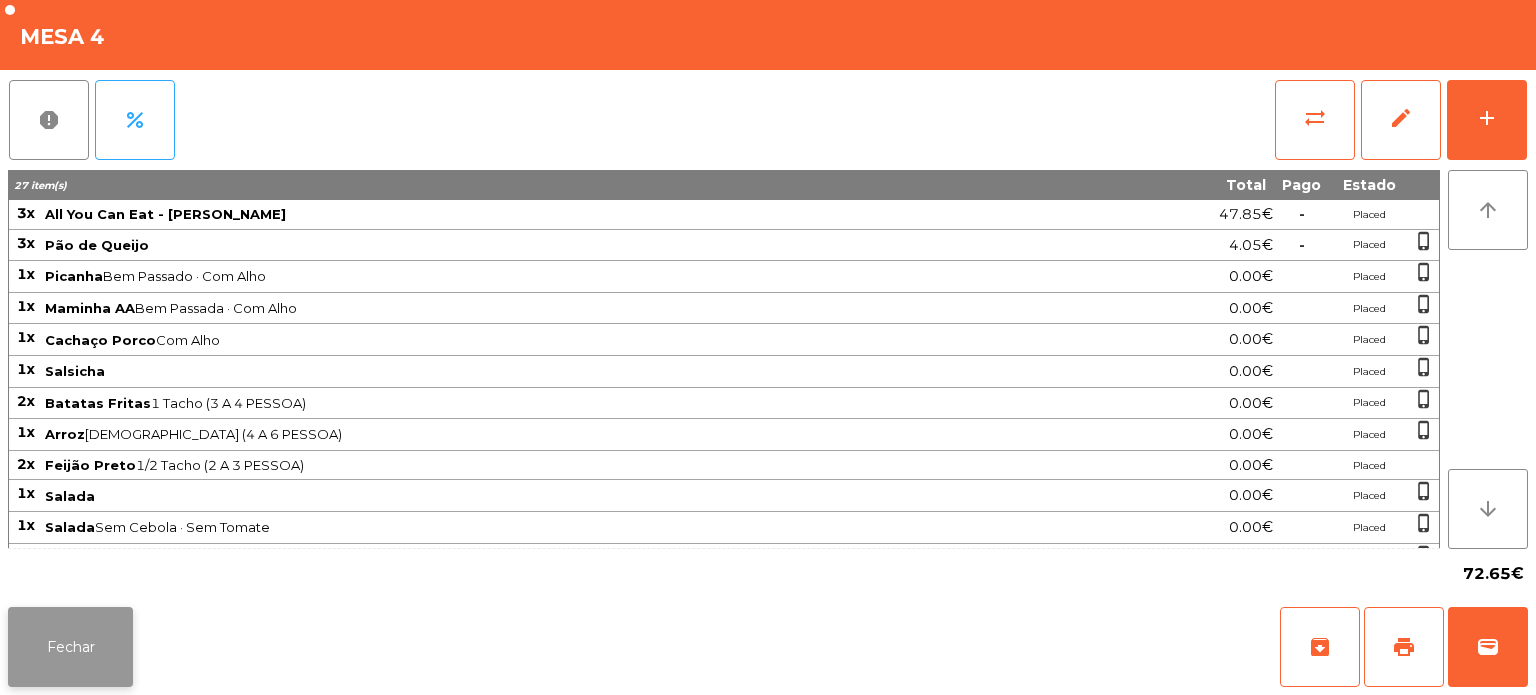 click on "Fechar" 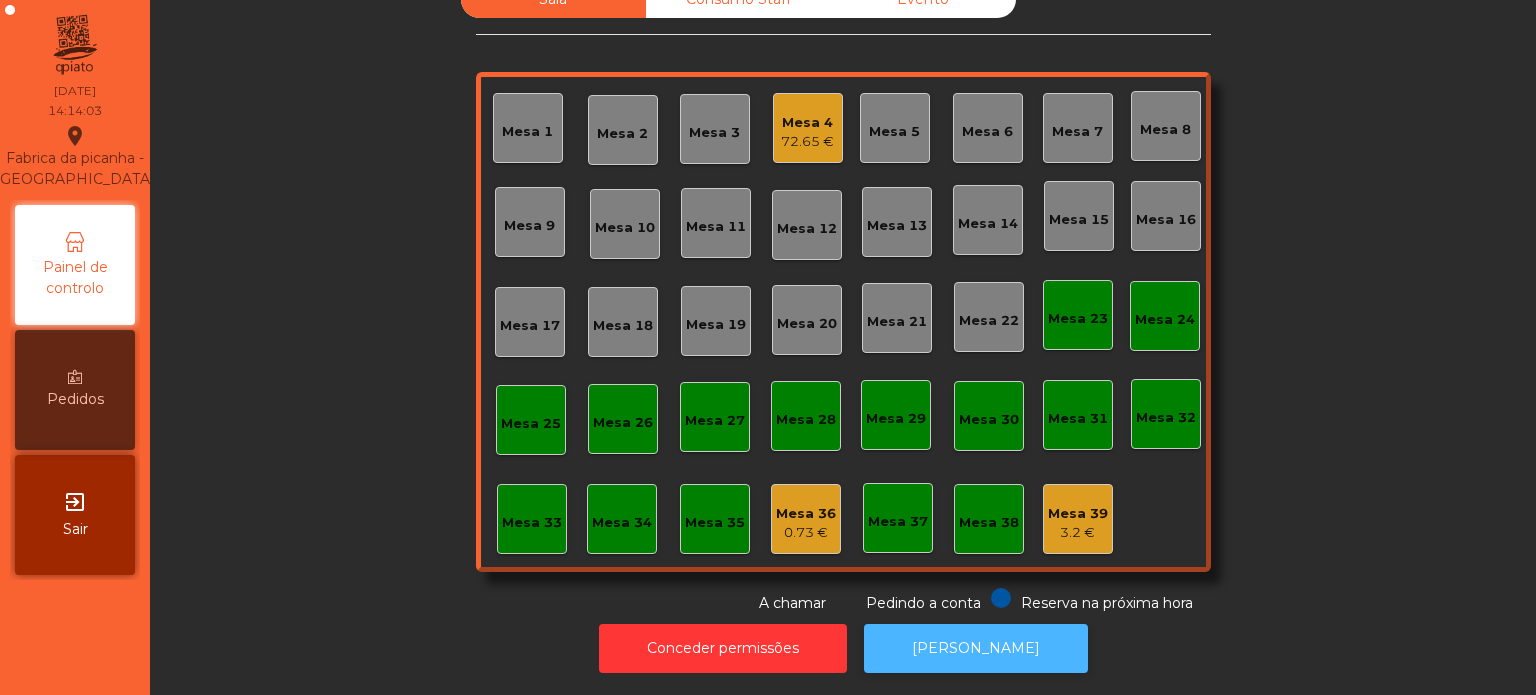 click on "[PERSON_NAME]" 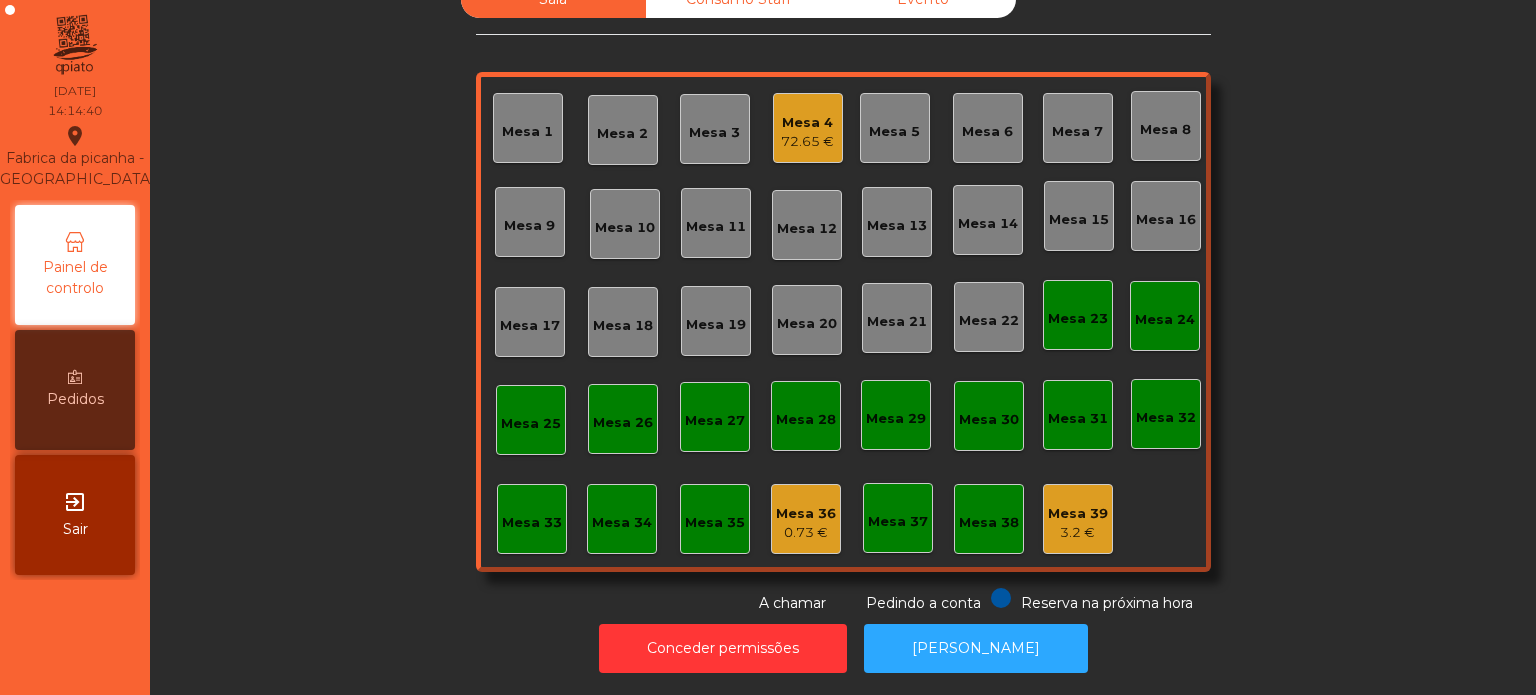 click on "72.65 €" 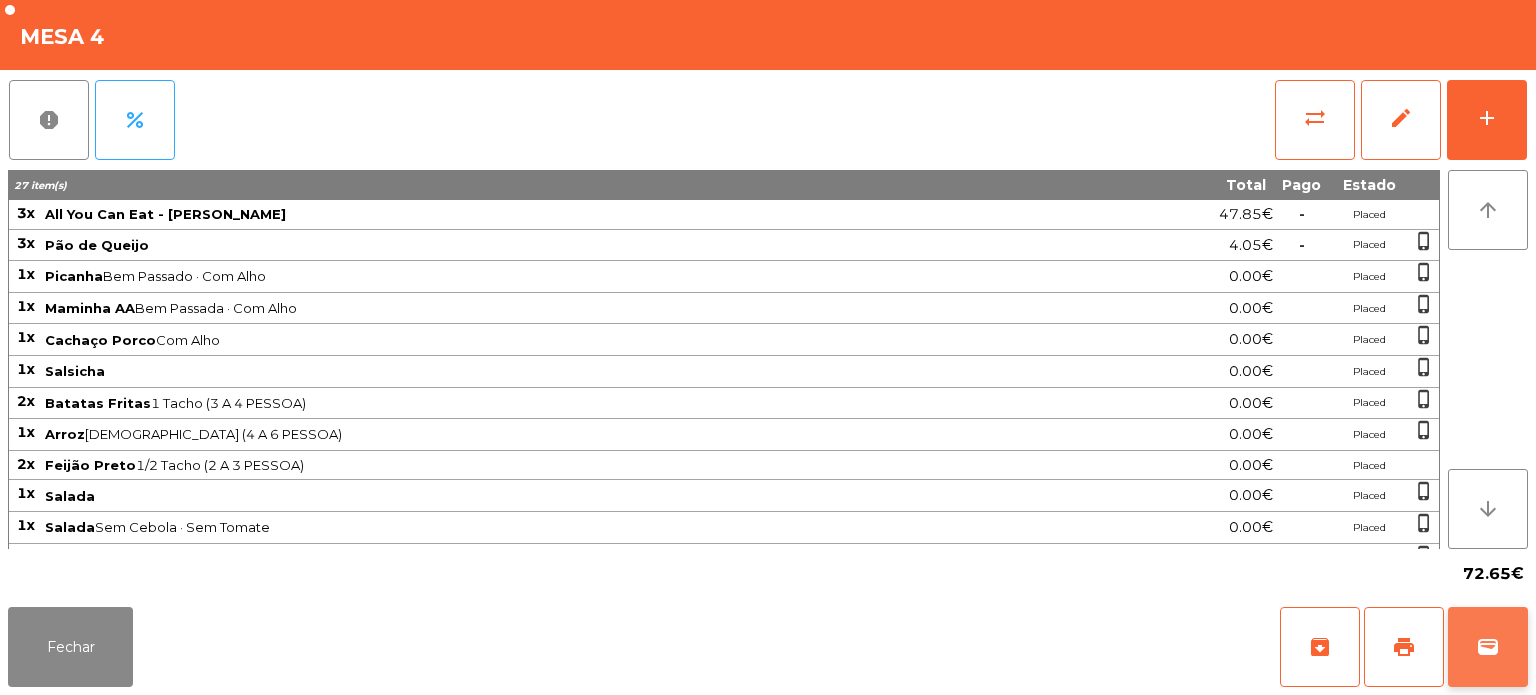 click on "wallet" 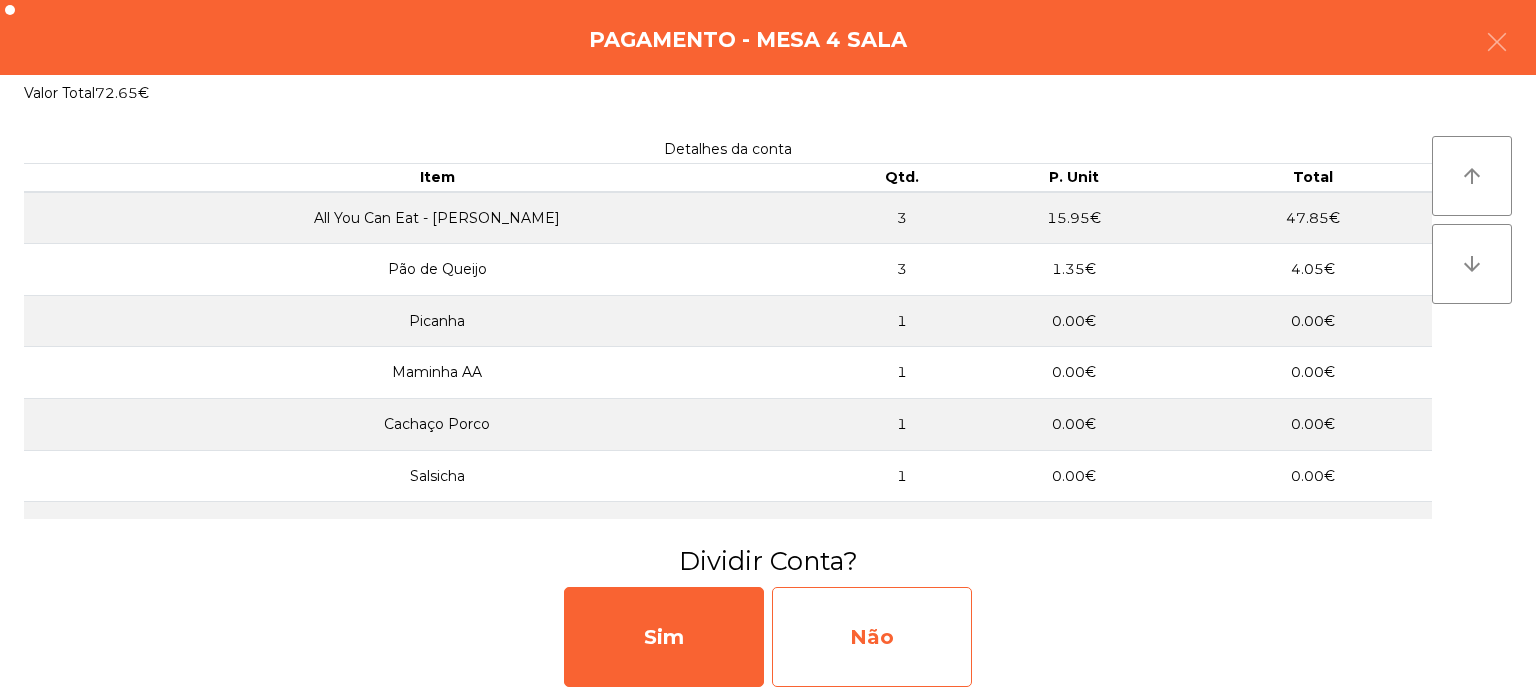 click on "Não" 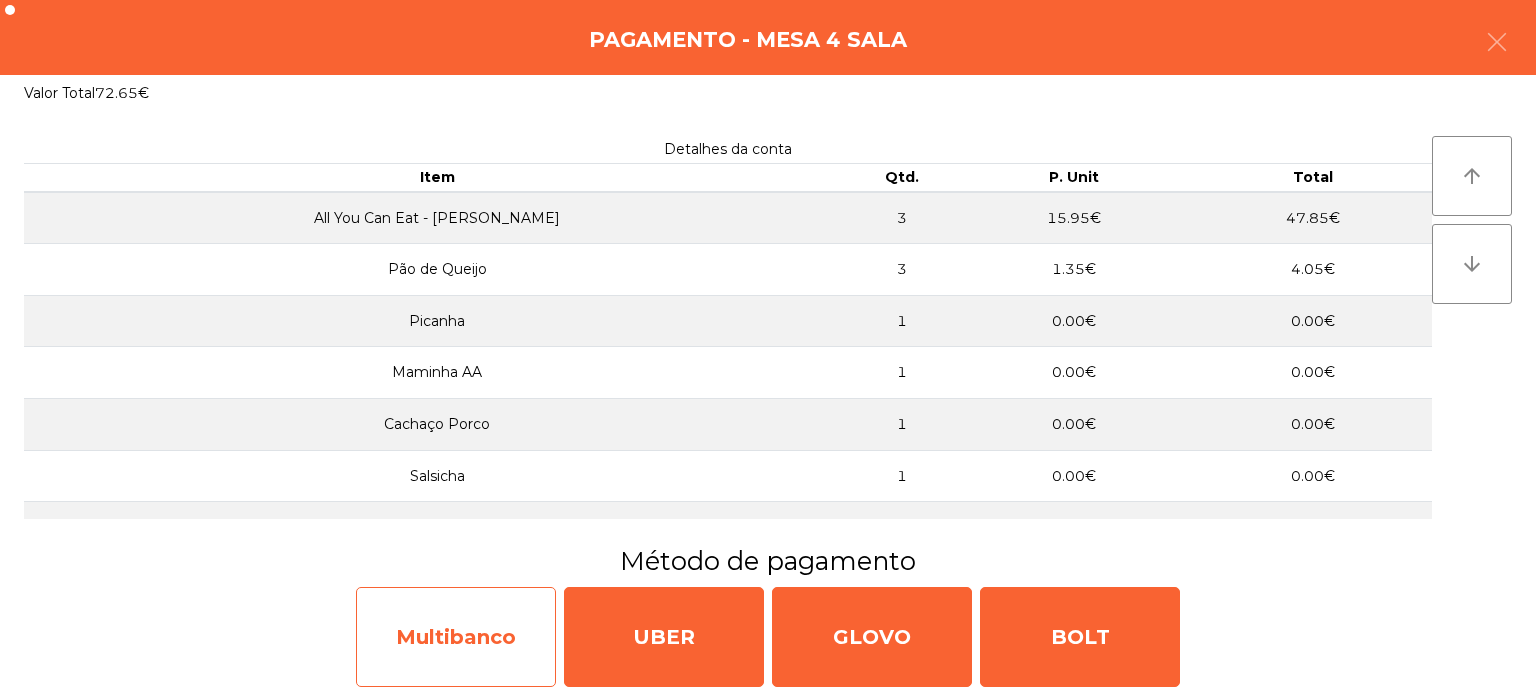 click on "Multibanco" 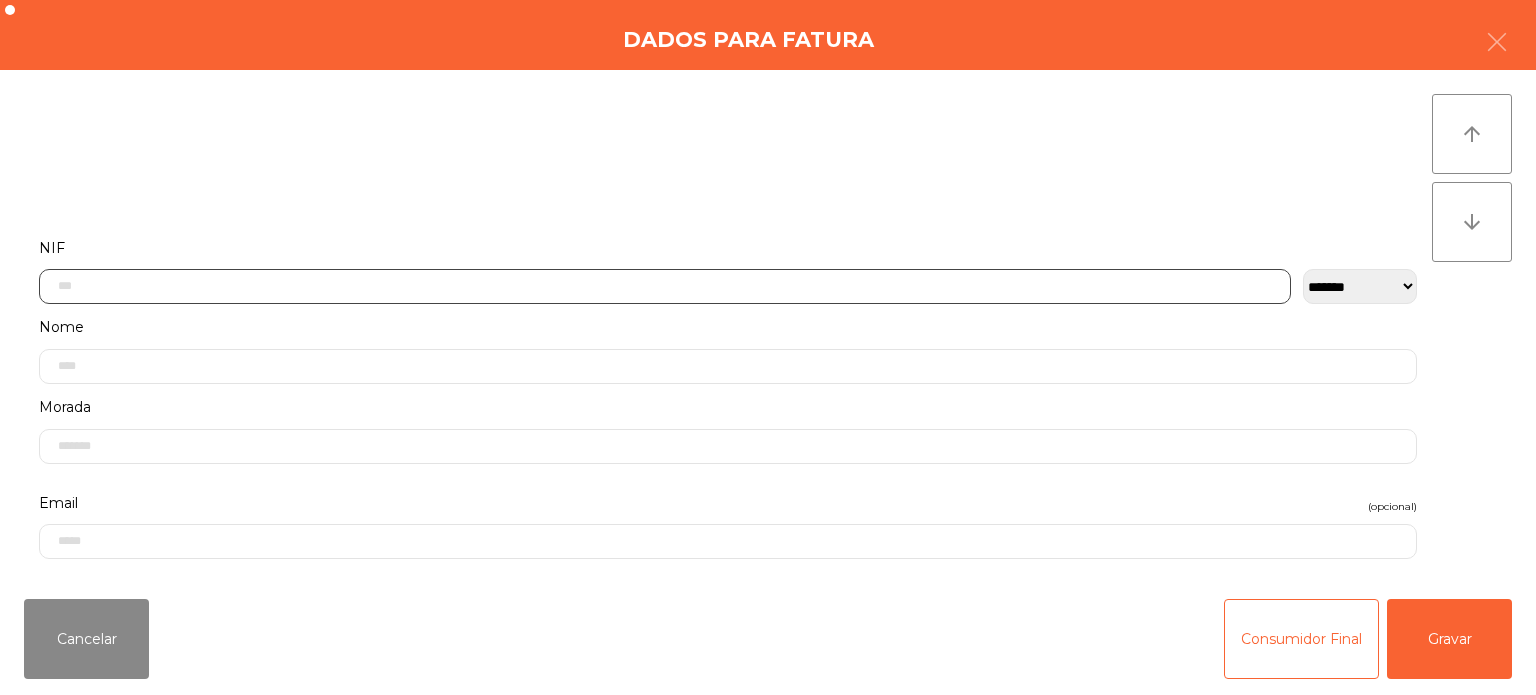 click 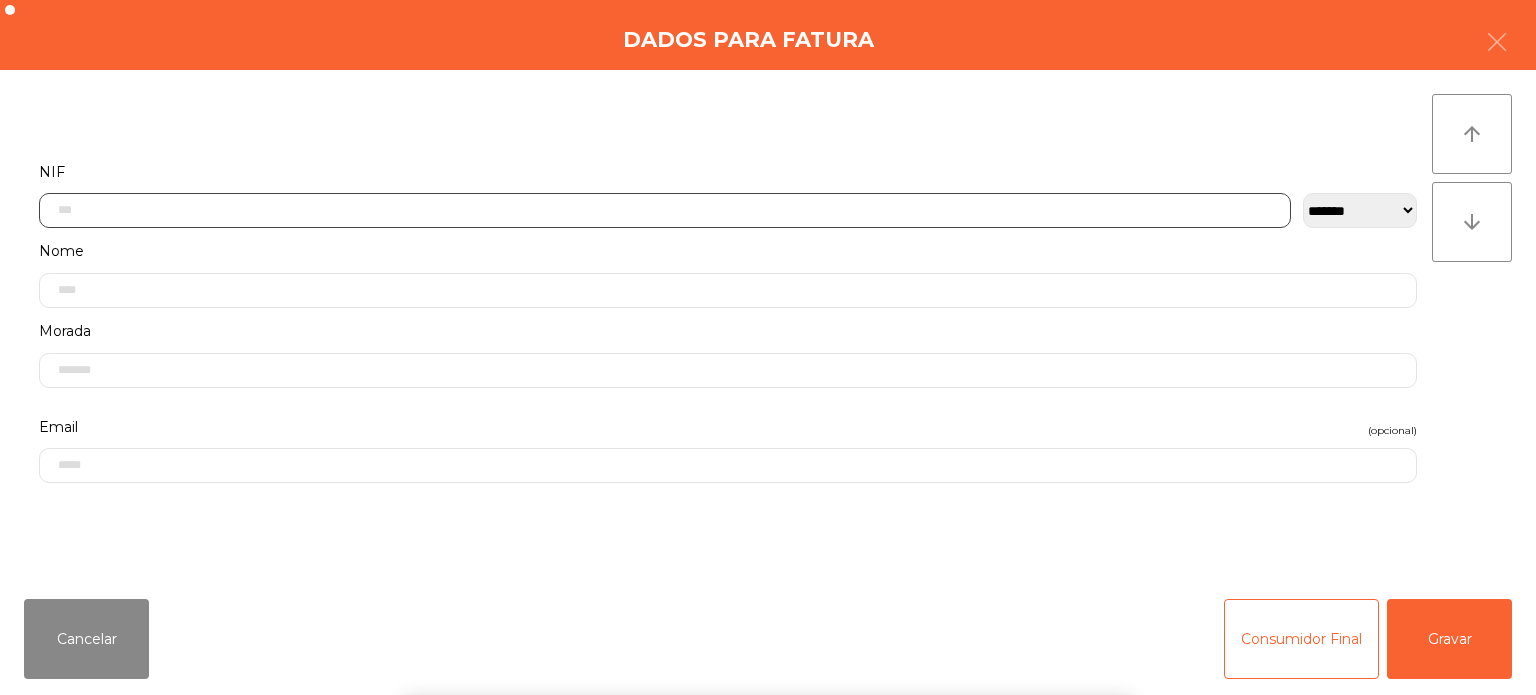 scroll, scrollTop: 139, scrollLeft: 0, axis: vertical 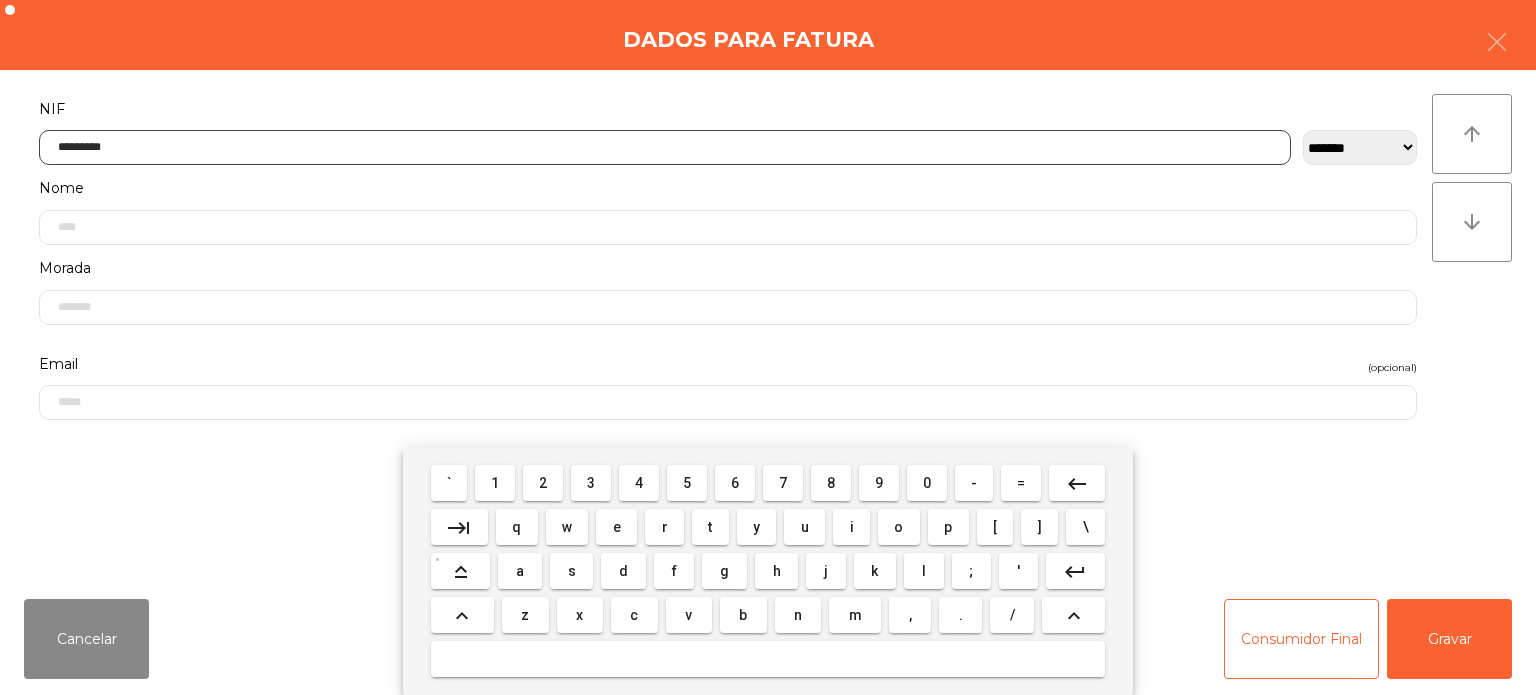 type on "*********" 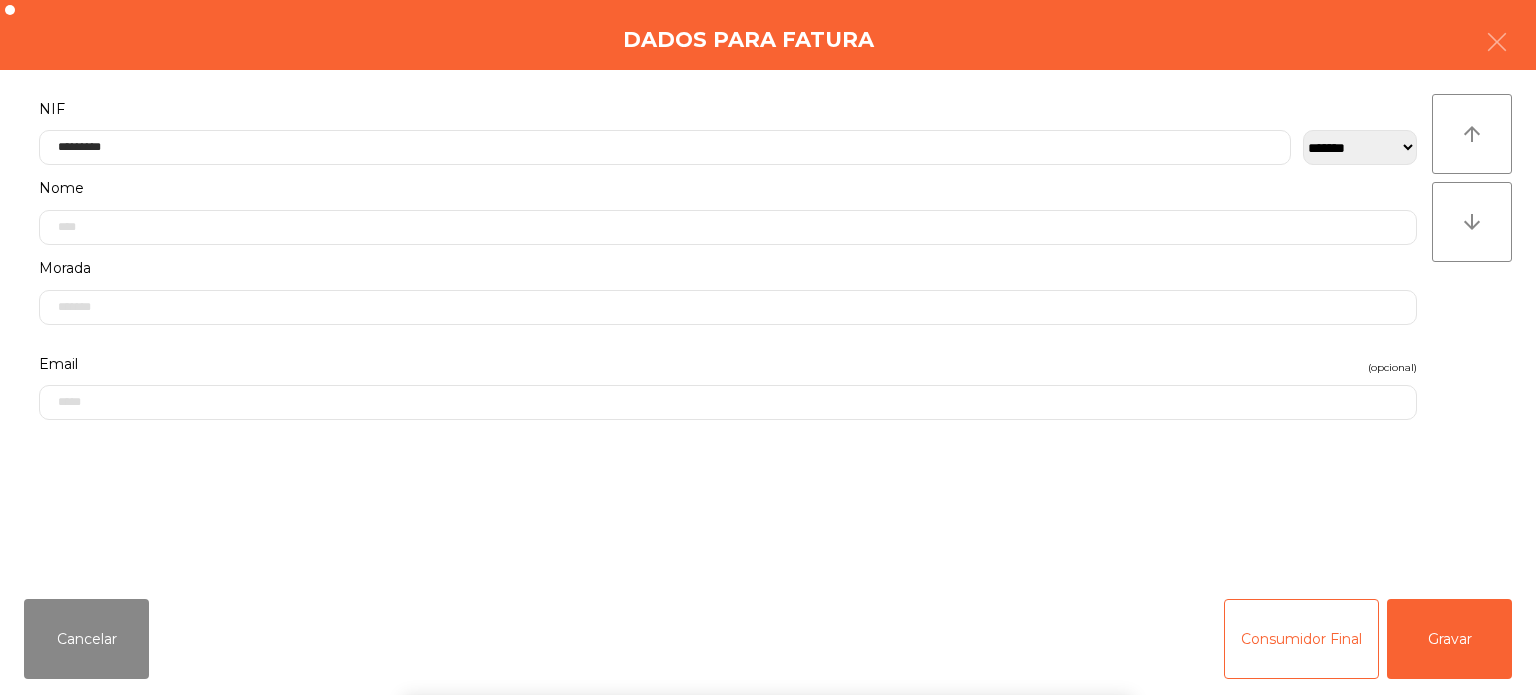 click on "arrow_upward arrow_downward" 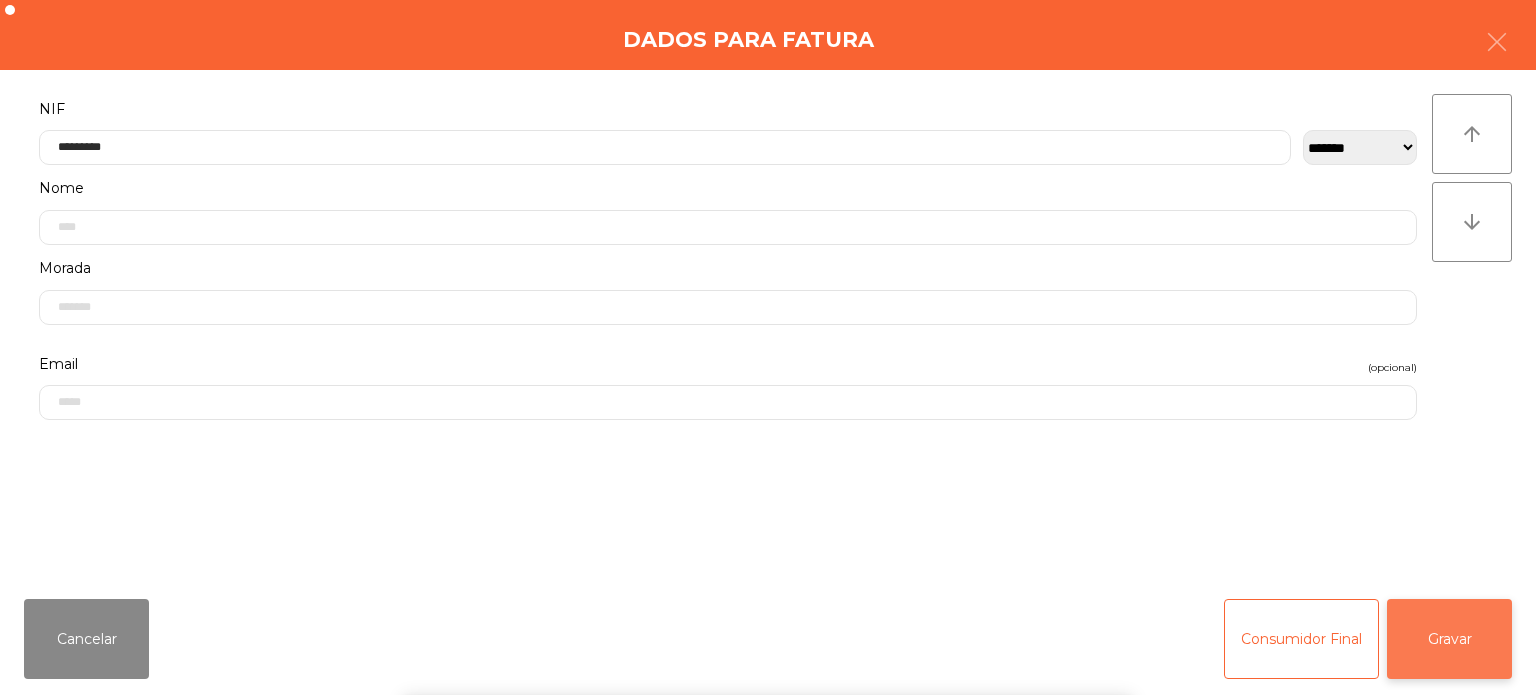 click on "Gravar" 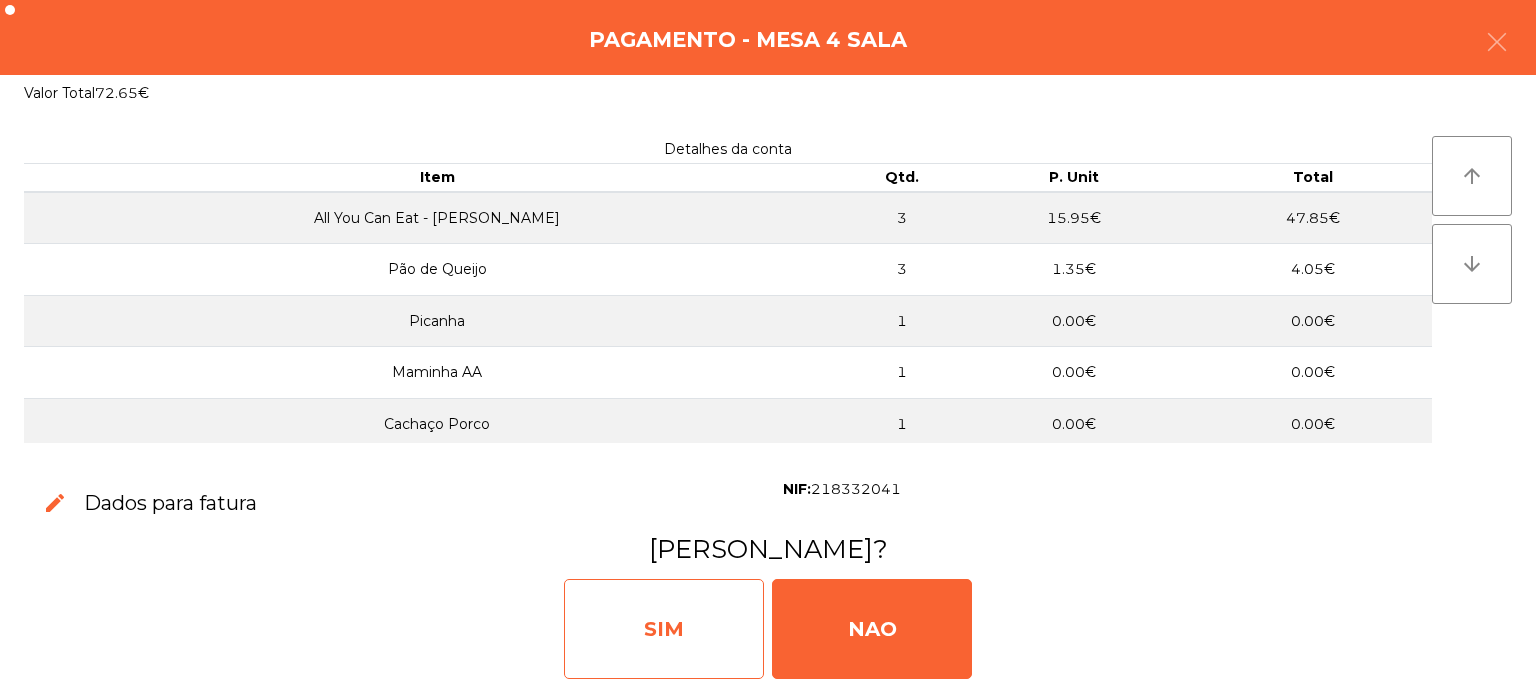 click on "SIM" 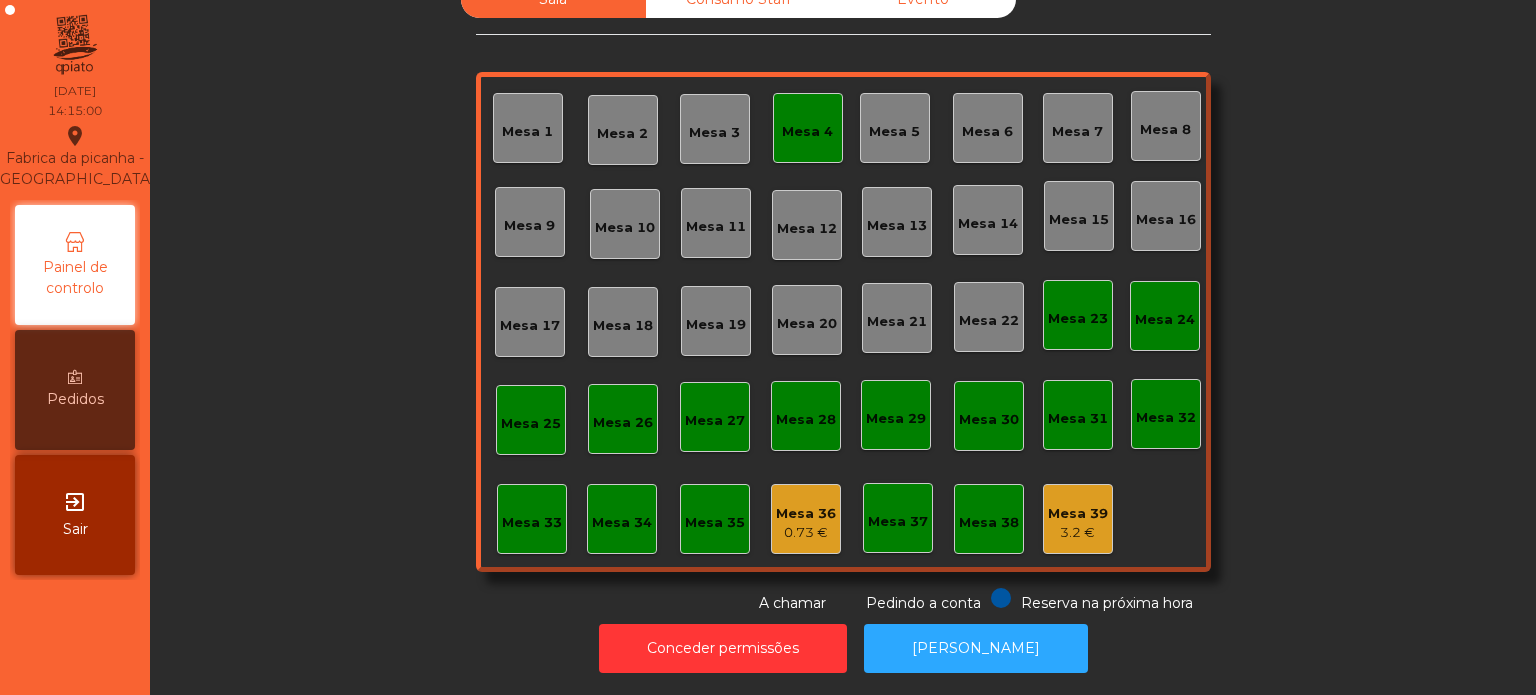 click on "Mesa 4" 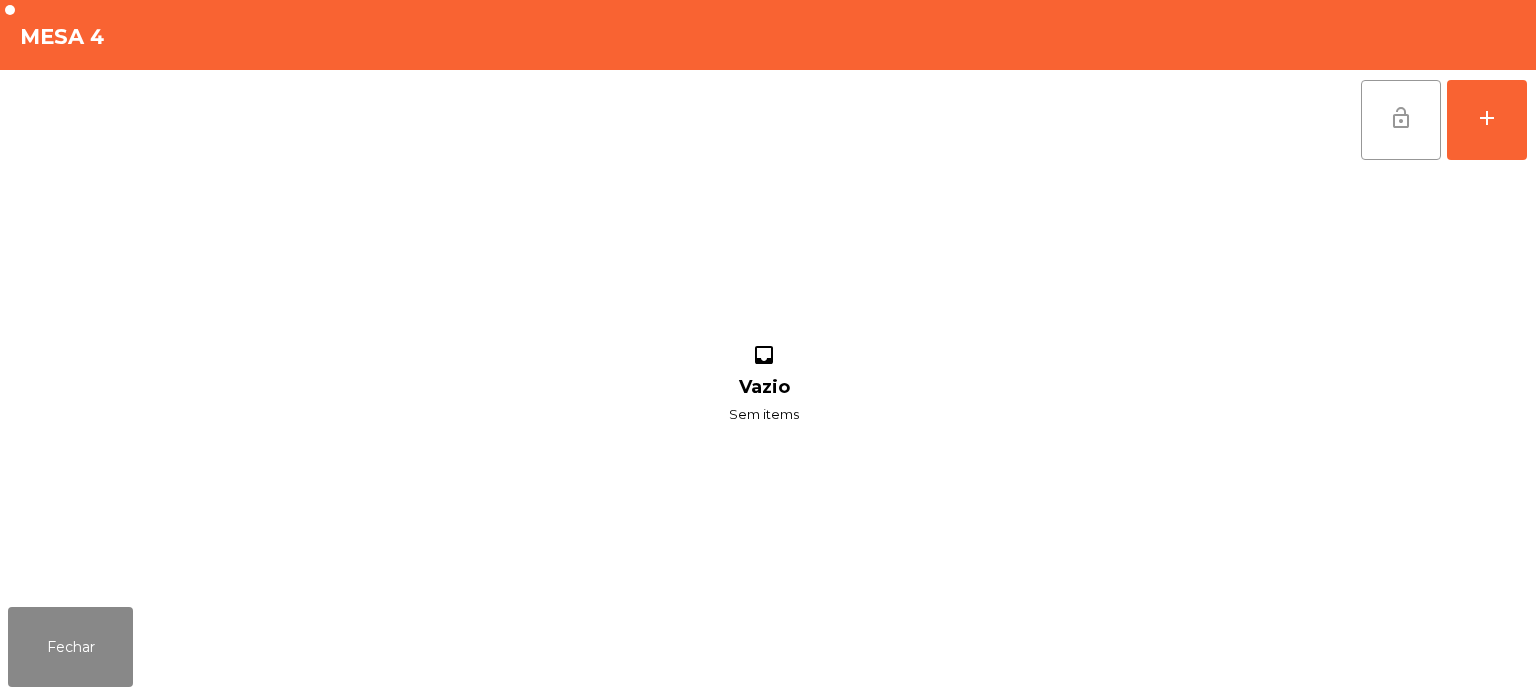 click on "lock_open" 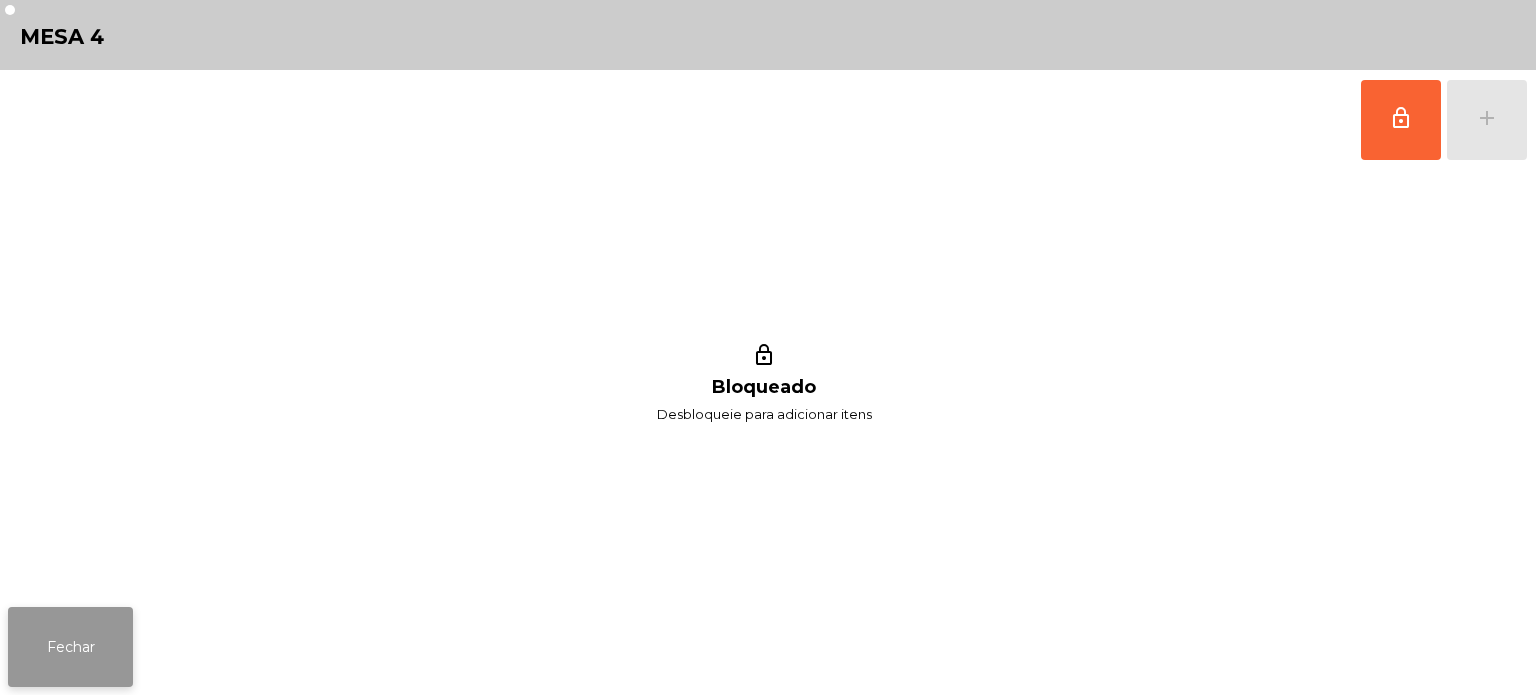 click on "Fechar" 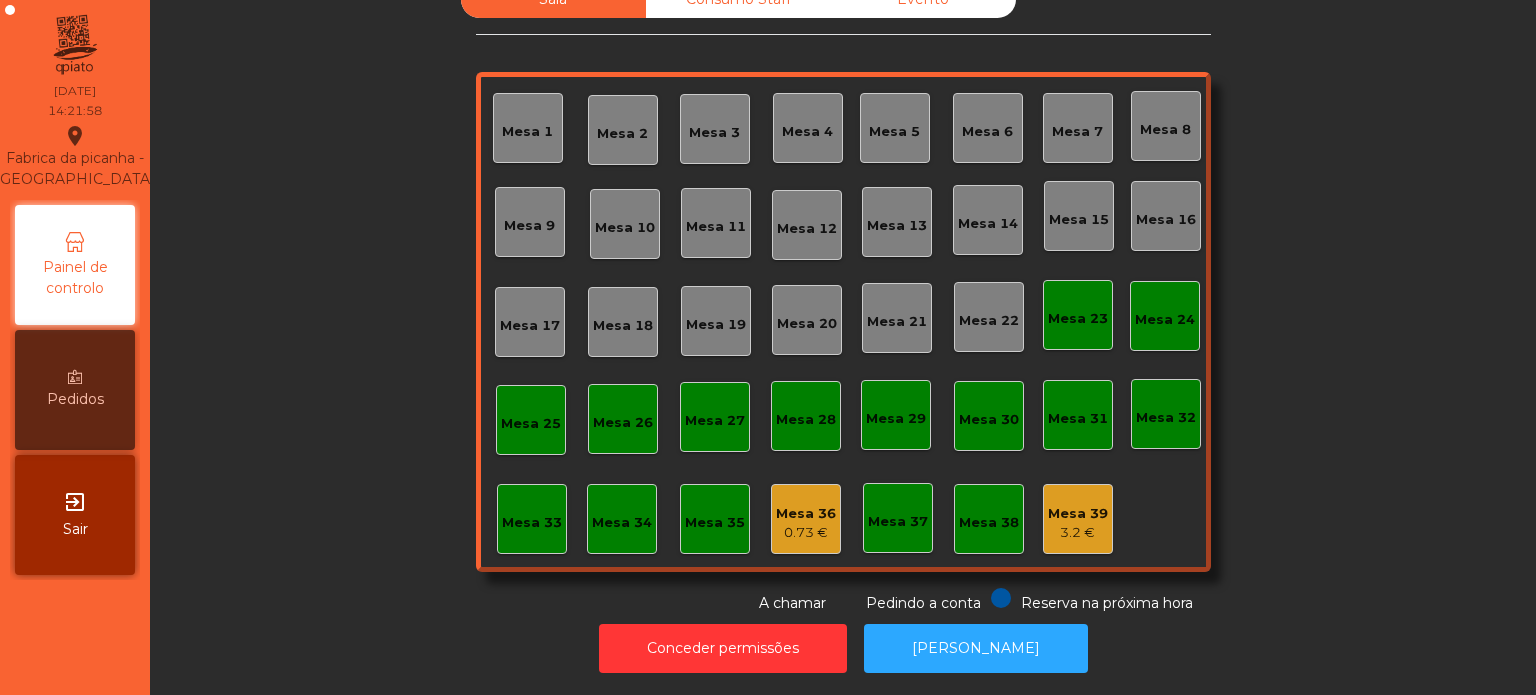 click on "Sala   Consumo Staff   Evento   Mesa 1   [GEOGRAPHIC_DATA] 3   Mesa 4   Mesa 5   [GEOGRAPHIC_DATA] 7   [GEOGRAPHIC_DATA] 8   [GEOGRAPHIC_DATA] 9   [GEOGRAPHIC_DATA] 10   [GEOGRAPHIC_DATA] 12   [GEOGRAPHIC_DATA] 15   [GEOGRAPHIC_DATA] 17   [GEOGRAPHIC_DATA] 19   [GEOGRAPHIC_DATA] 20   [GEOGRAPHIC_DATA] 21   [GEOGRAPHIC_DATA] 22   [GEOGRAPHIC_DATA] 23   [GEOGRAPHIC_DATA] 24   [GEOGRAPHIC_DATA] 26   [GEOGRAPHIC_DATA] 28   [GEOGRAPHIC_DATA] 30   [GEOGRAPHIC_DATA] 32   [GEOGRAPHIC_DATA] 34   [GEOGRAPHIC_DATA] 35   Mesa 36   0.73 €   [GEOGRAPHIC_DATA] 37   [GEOGRAPHIC_DATA] 39   3.2 €  Reserva na próxima hora Pedindo a conta A chamar" 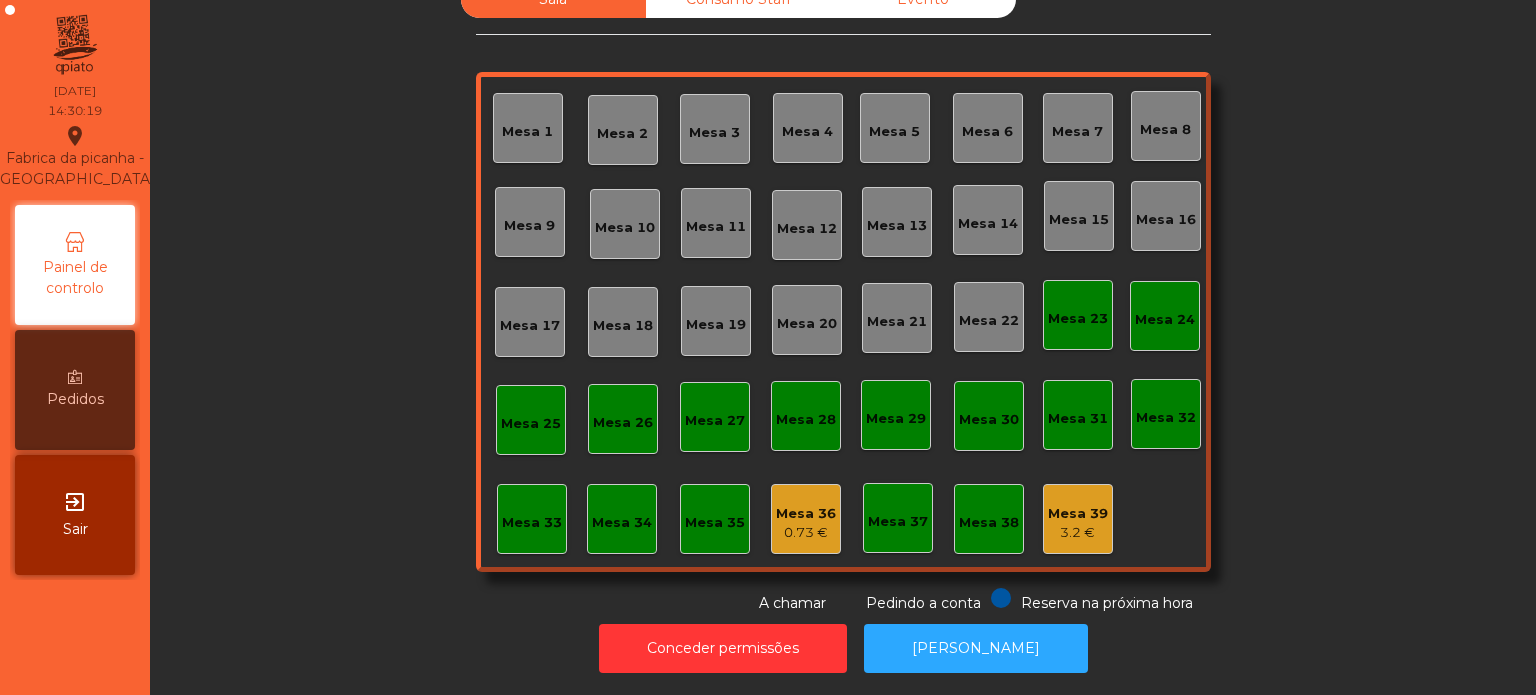 click on "Mesa 26" 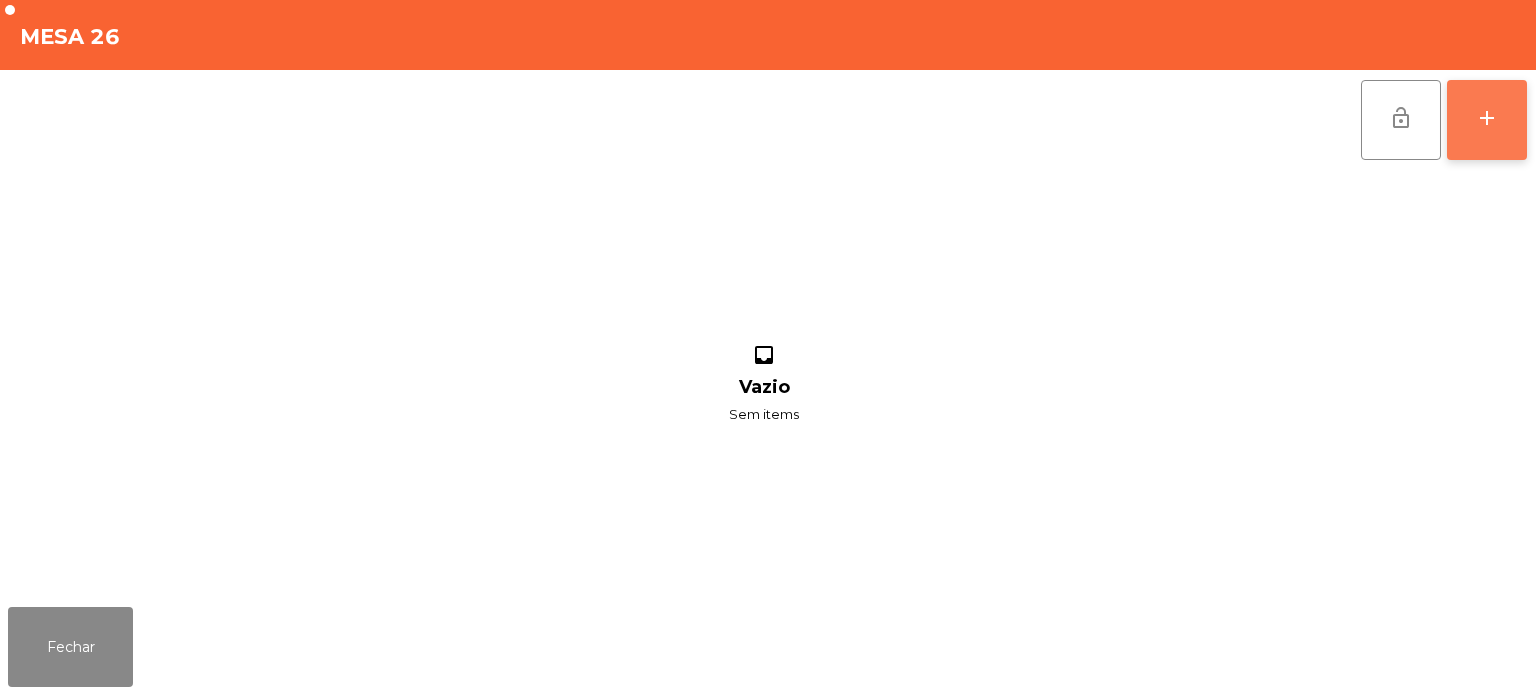 click on "add" 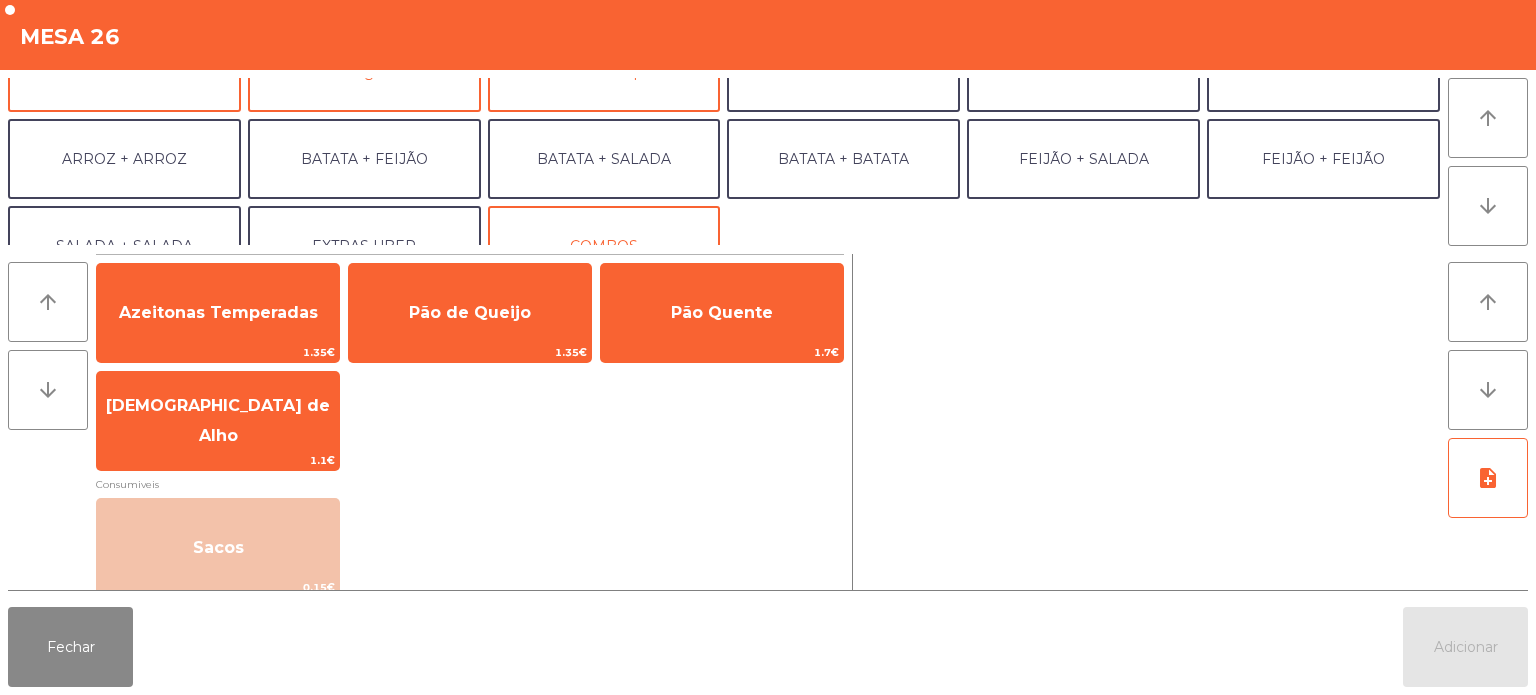 scroll, scrollTop: 242, scrollLeft: 0, axis: vertical 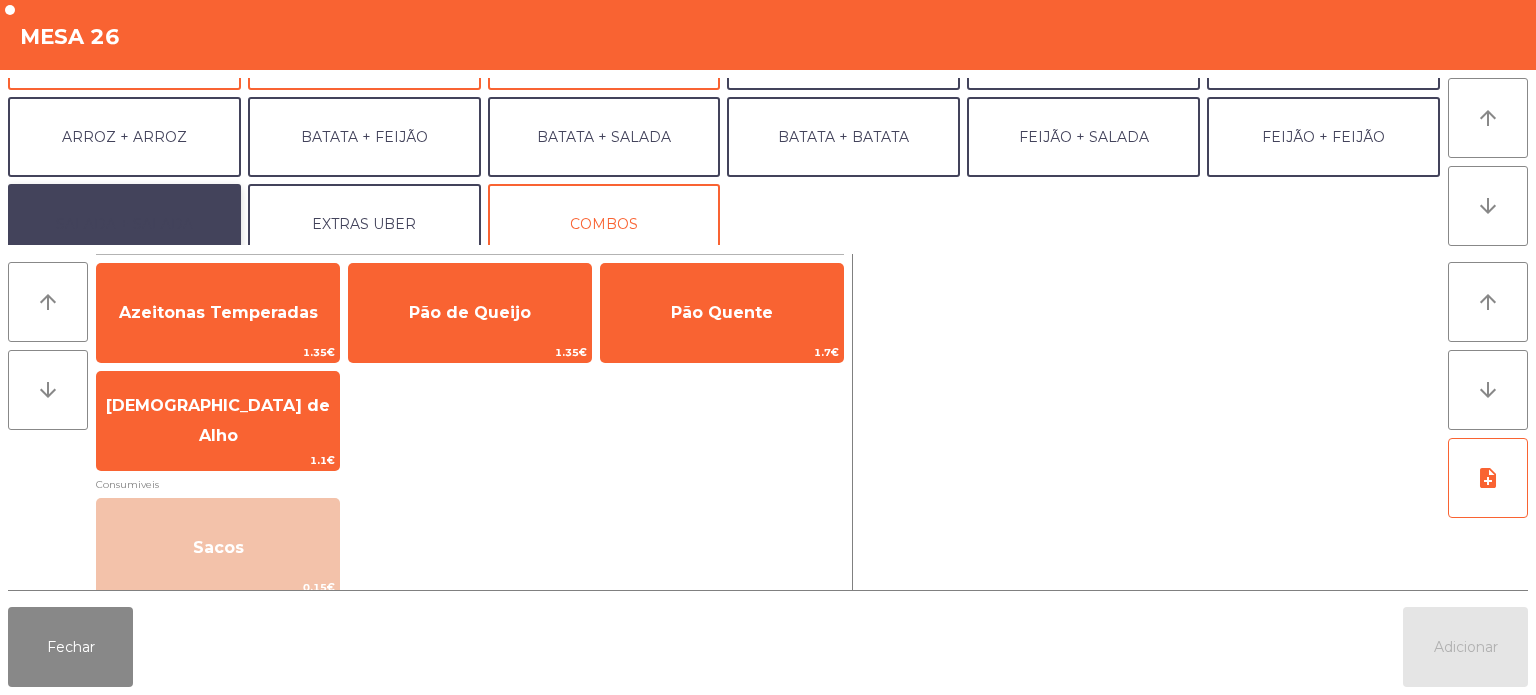 click on "SALADA + SALADA" 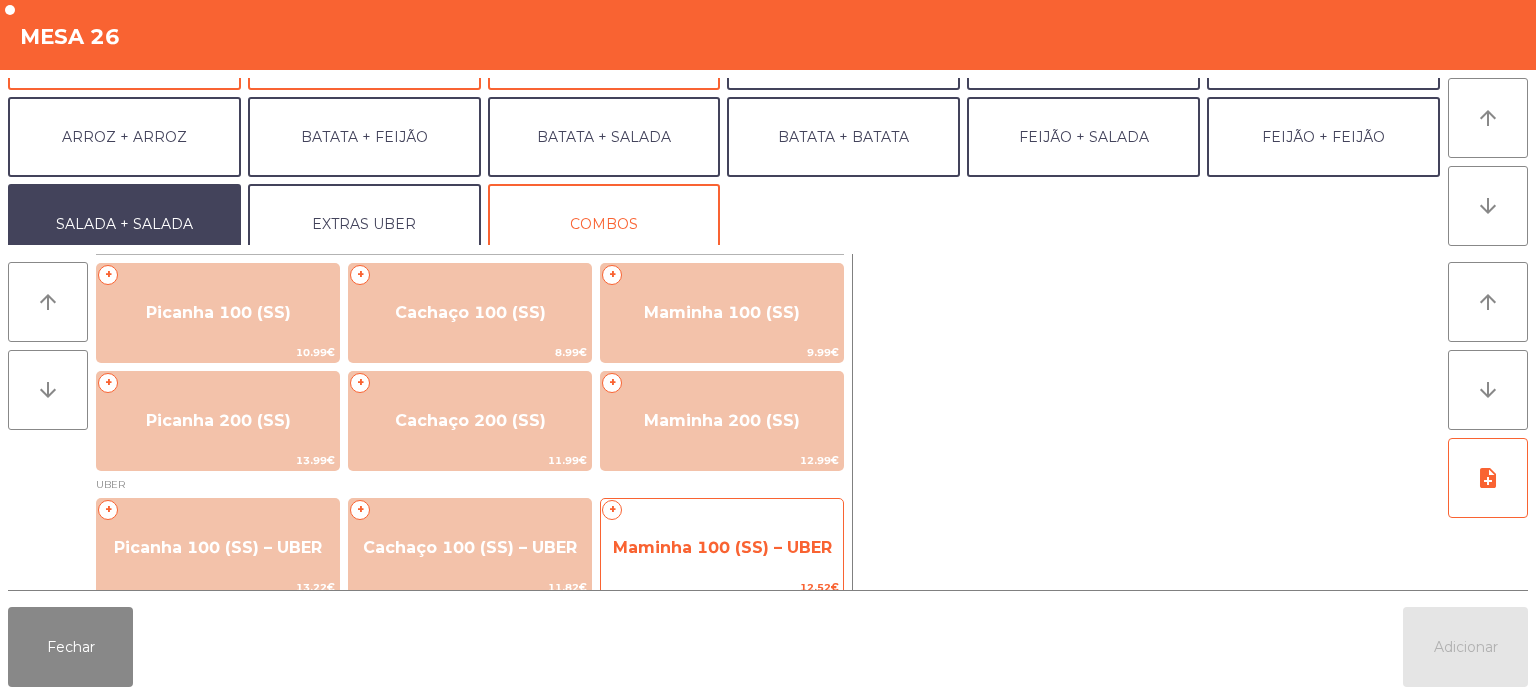 click on "Maminha 100 (SS) – UBER" 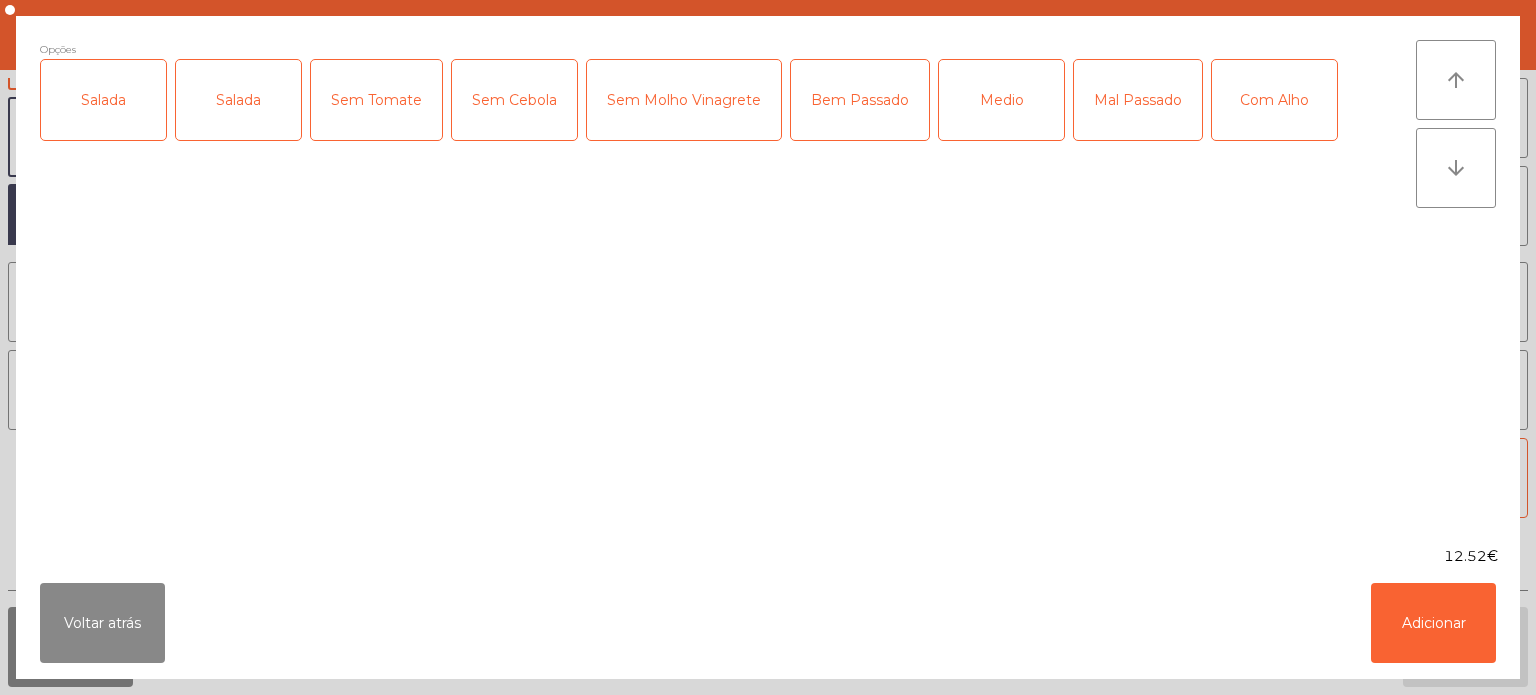 click on "Salada" 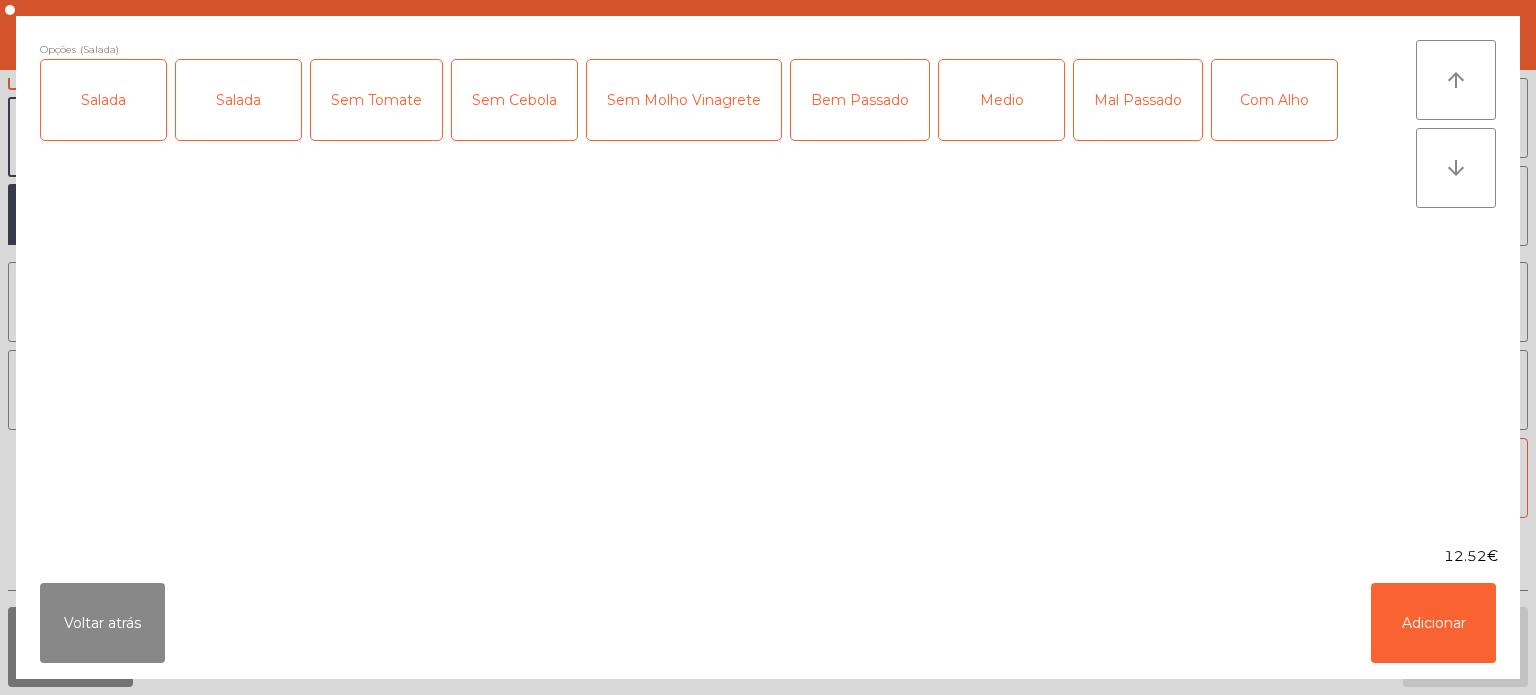 click on "Salada" 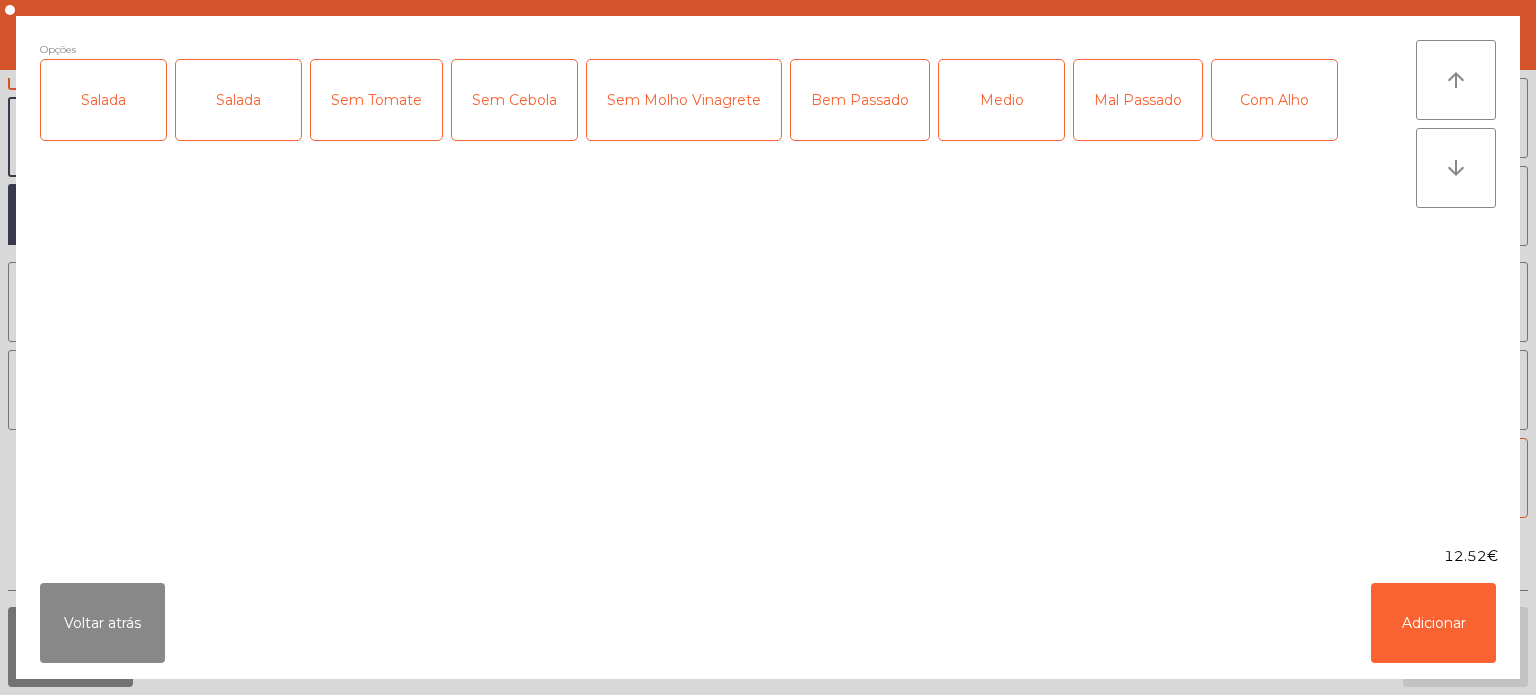 click on "Salada" 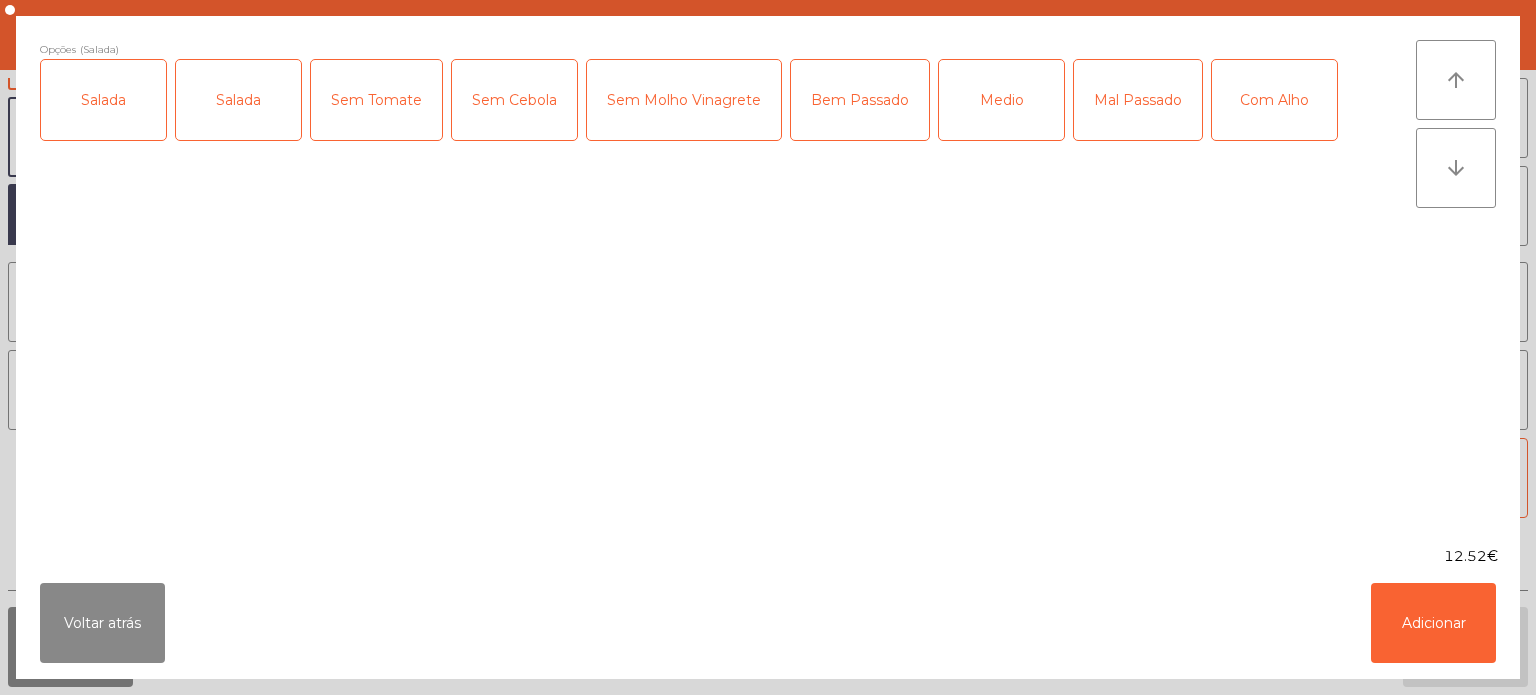 click on "Medio" 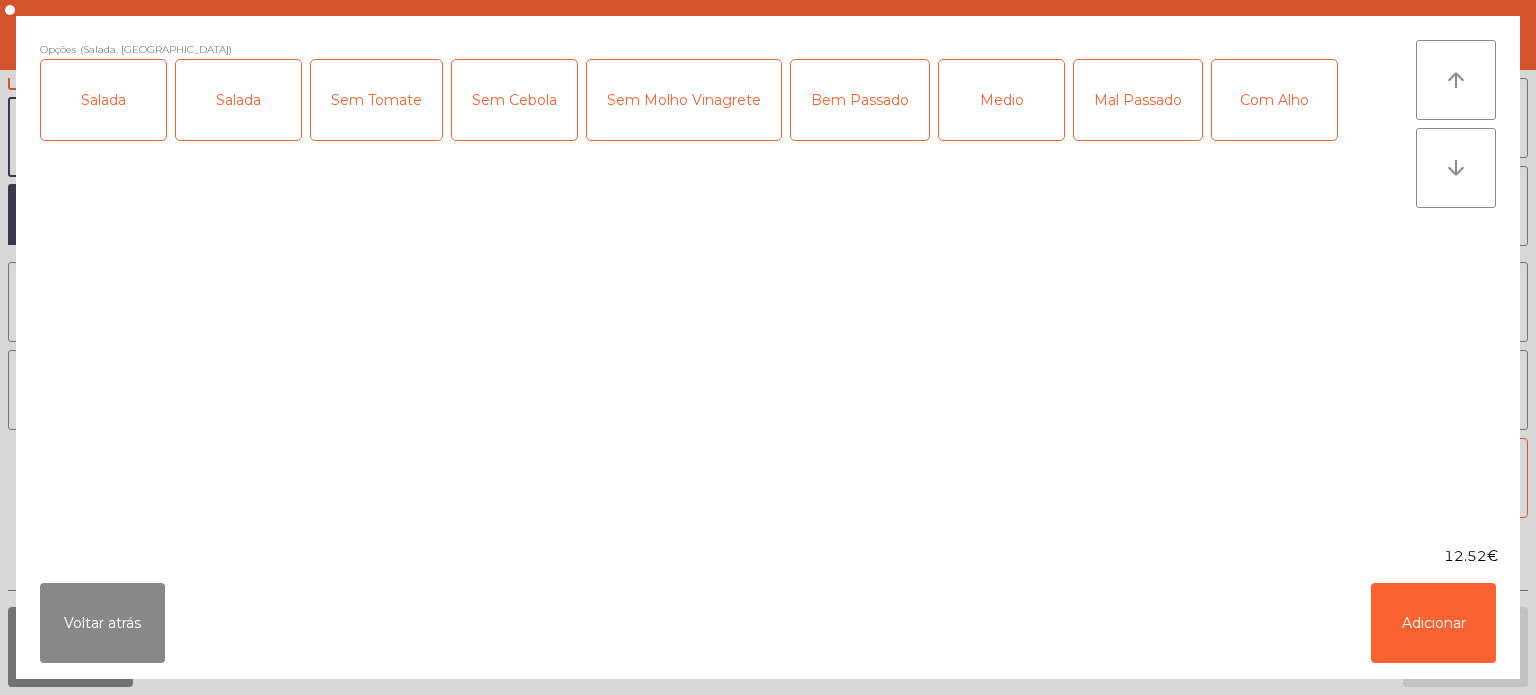 click on "Com Alho" 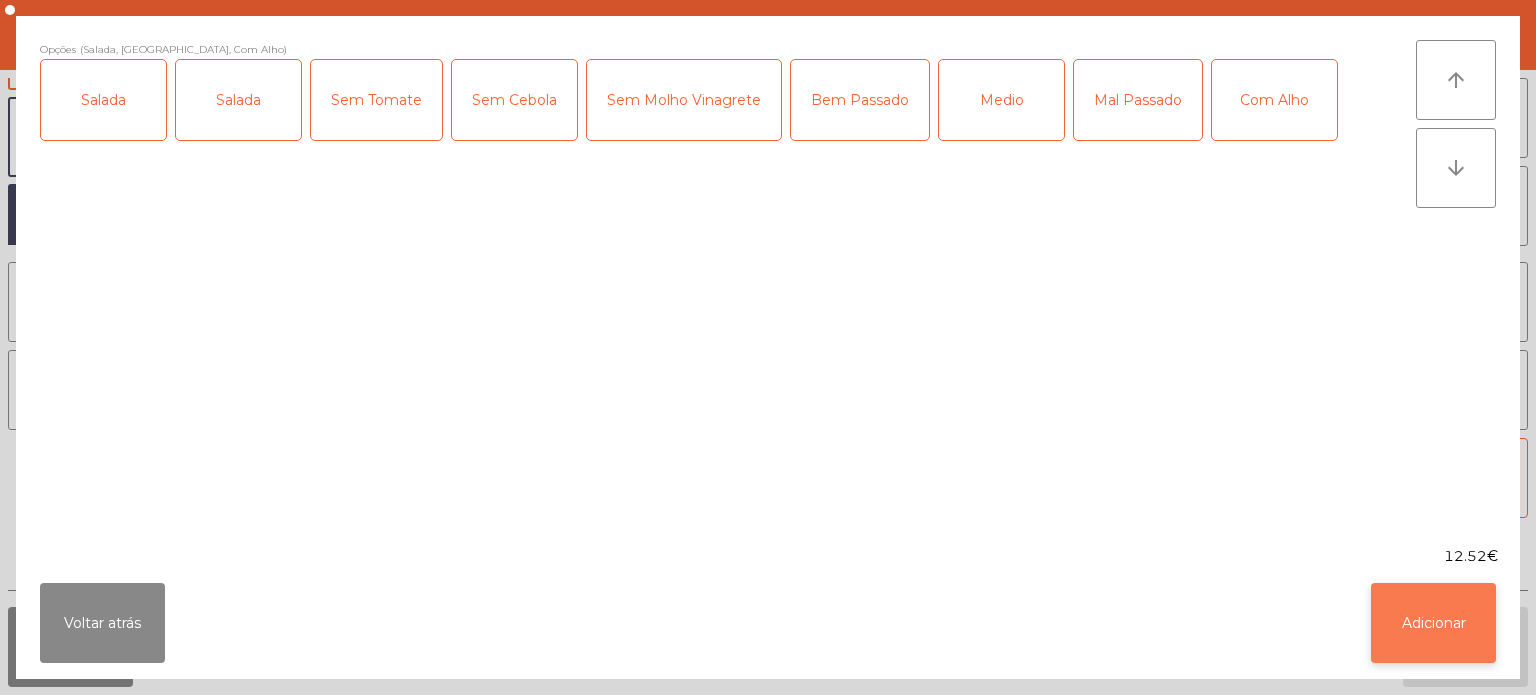 click on "Adicionar" 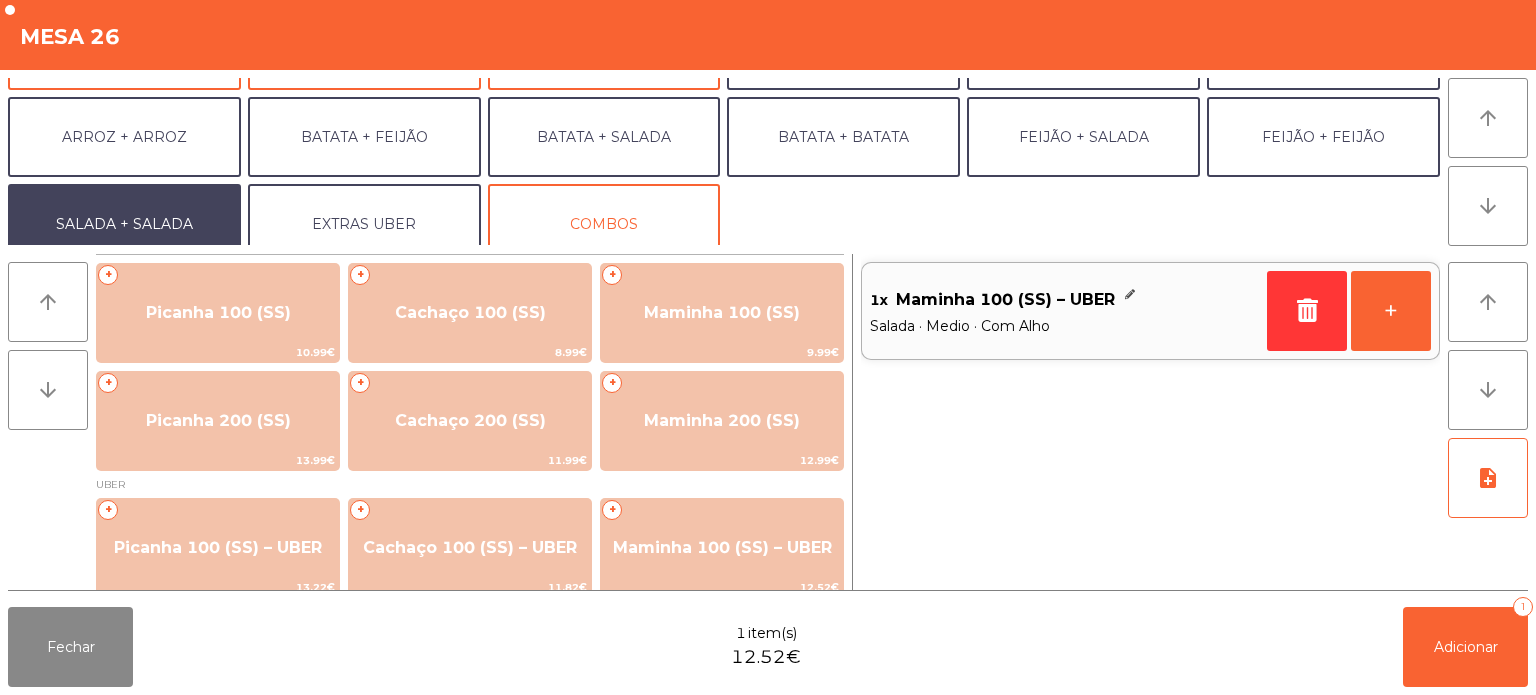 scroll, scrollTop: 260, scrollLeft: 0, axis: vertical 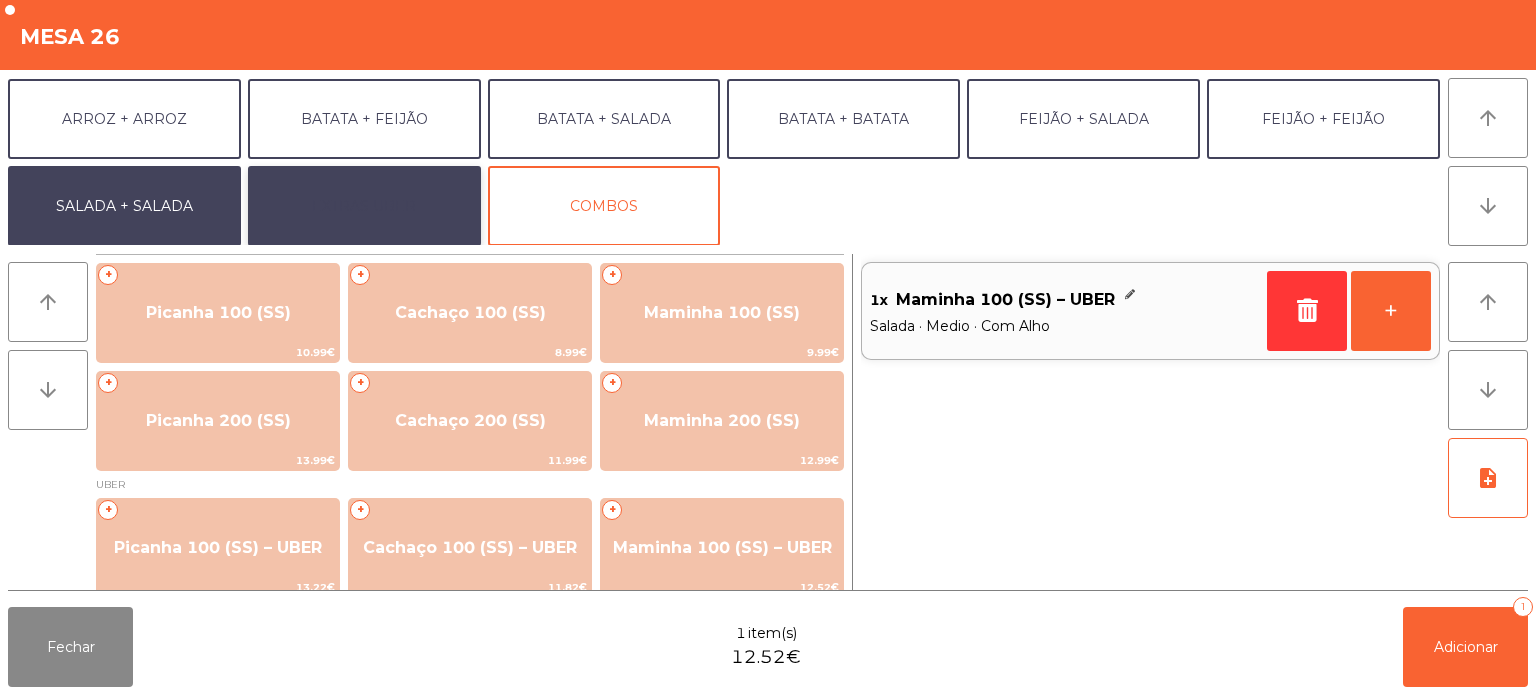 click on "EXTRAS UBER" 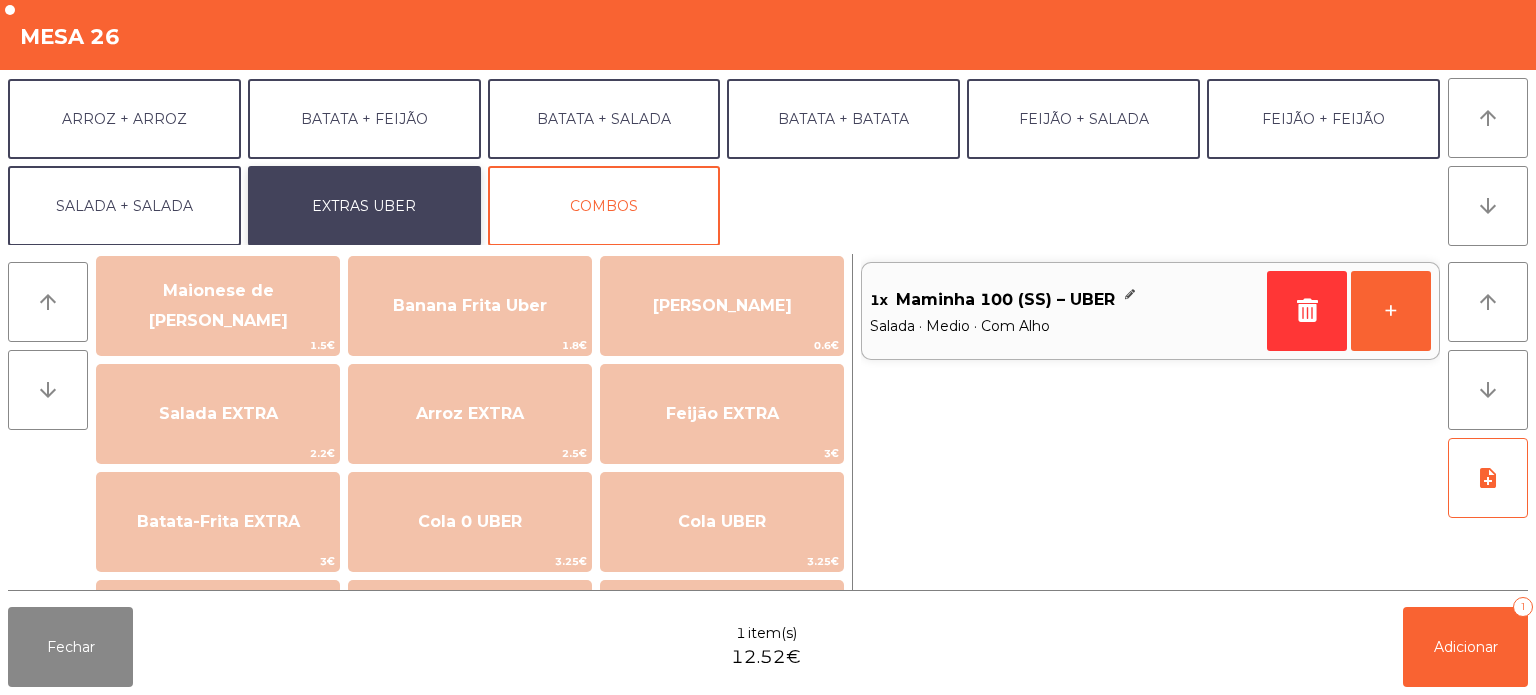 scroll, scrollTop: 142, scrollLeft: 0, axis: vertical 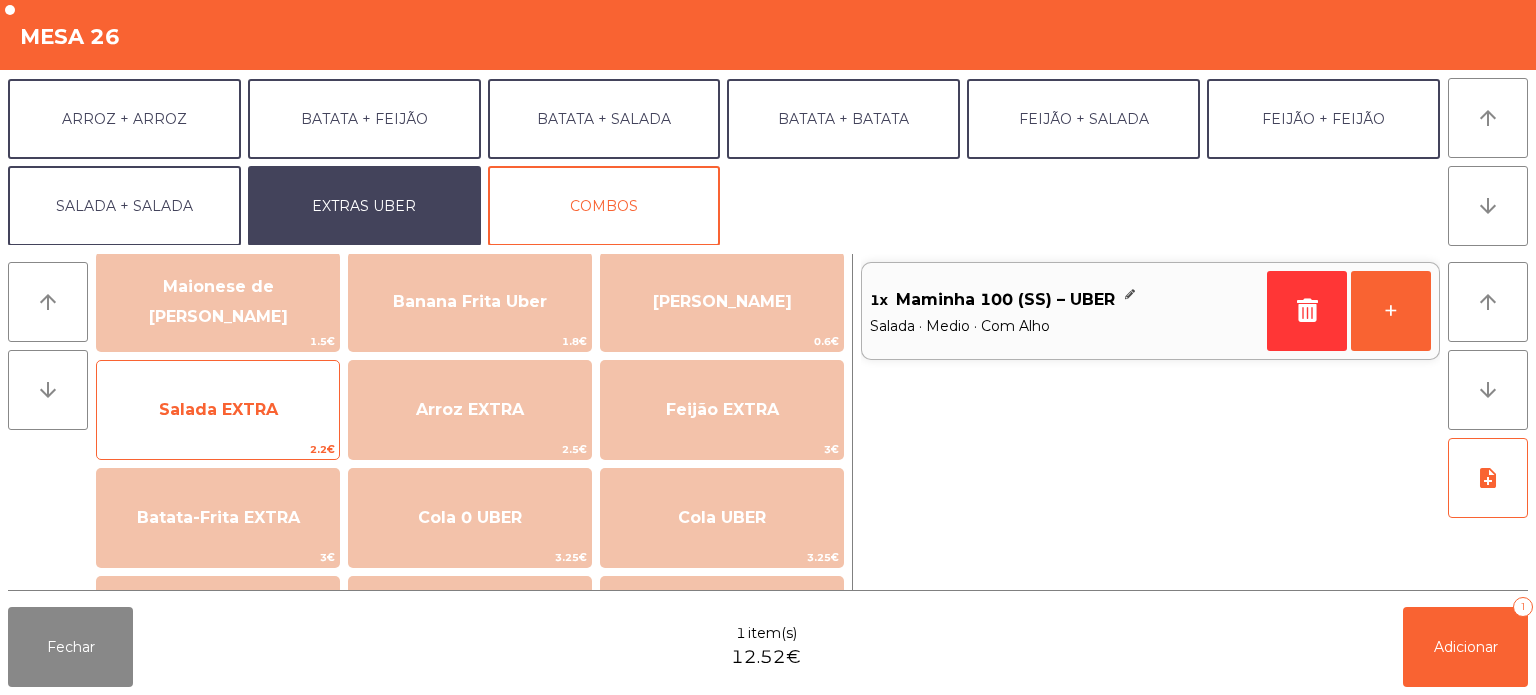 click on "Salada EXTRA" 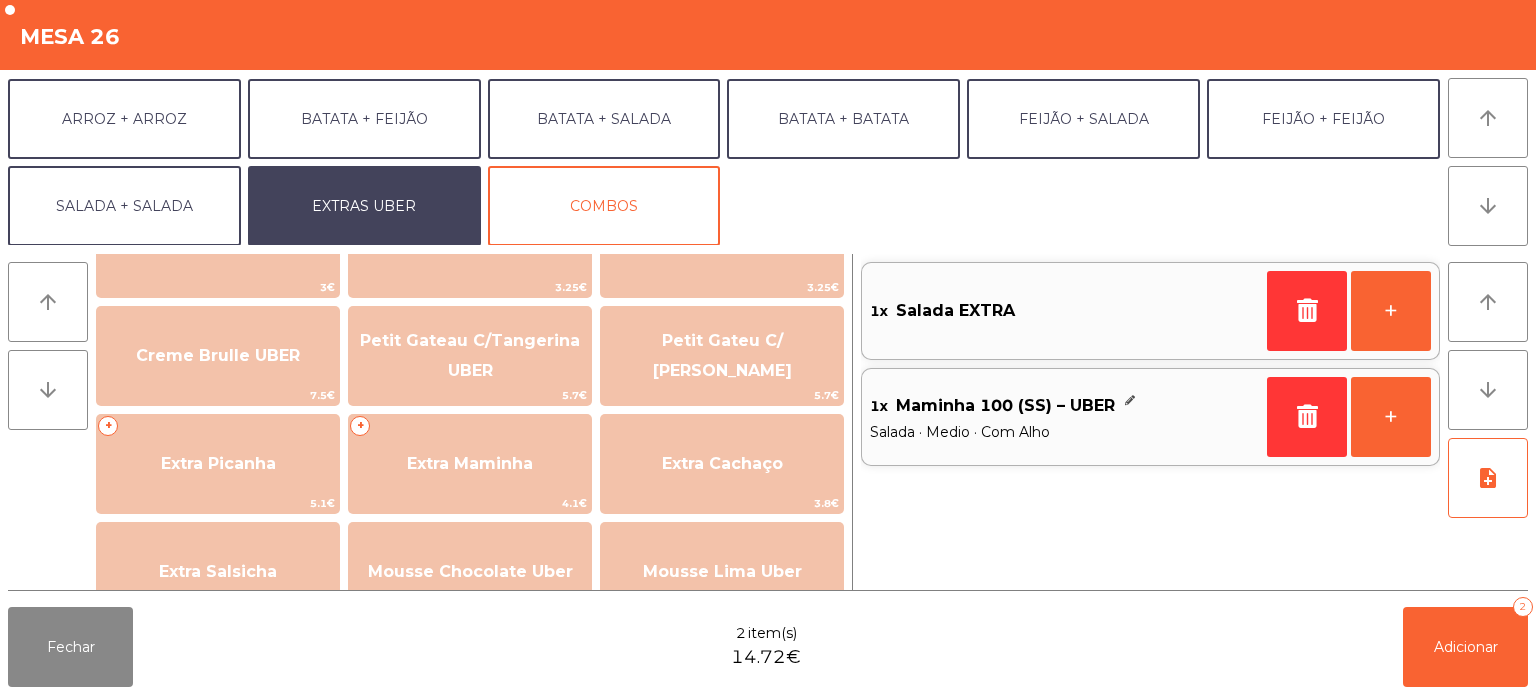 scroll, scrollTop: 436, scrollLeft: 0, axis: vertical 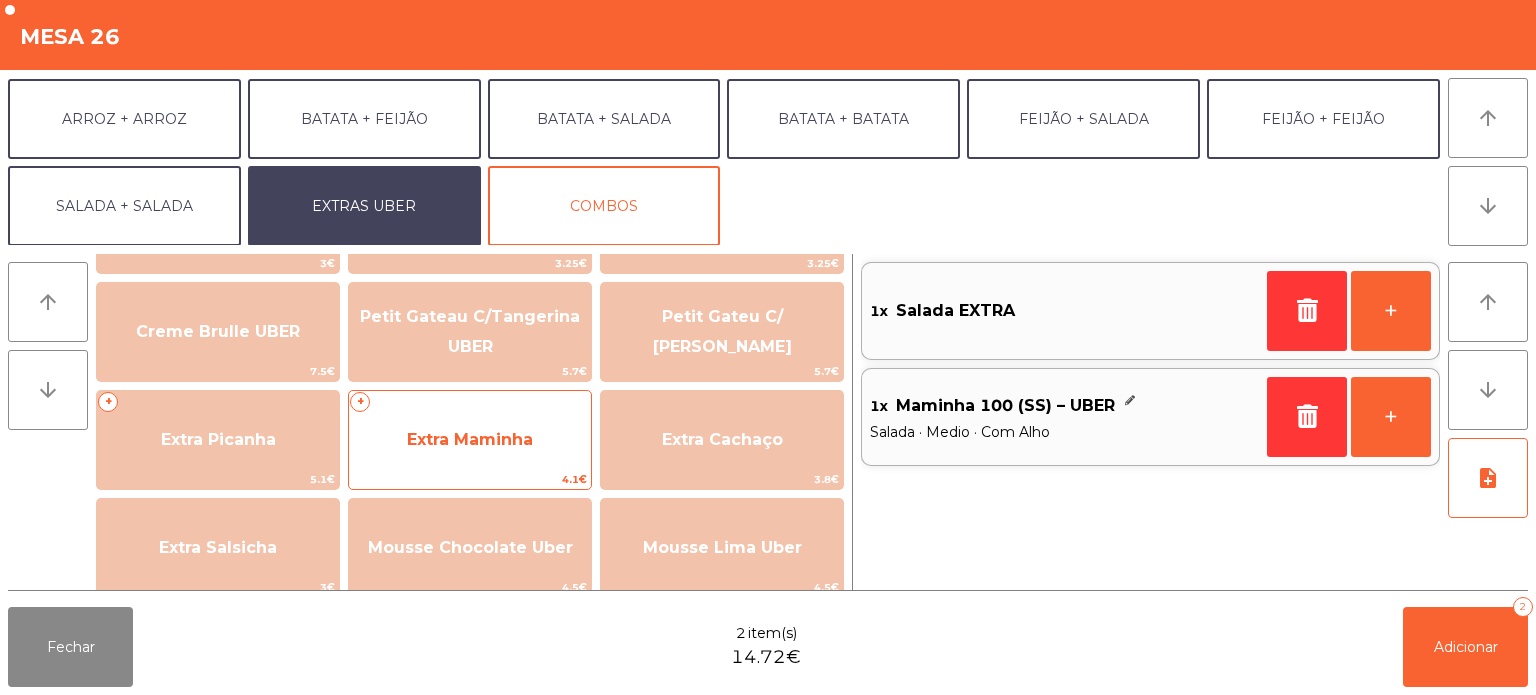 click on "Extra Maminha" 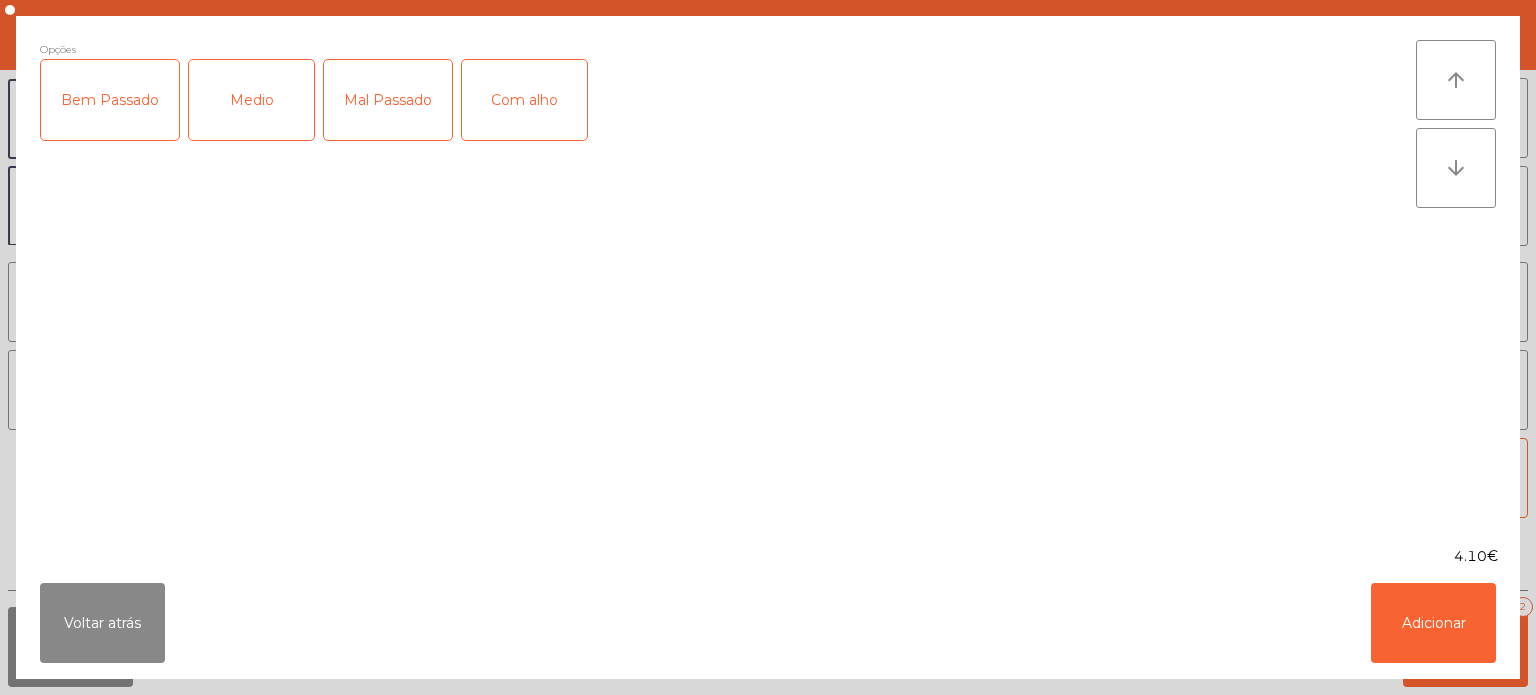 click on "Medio" 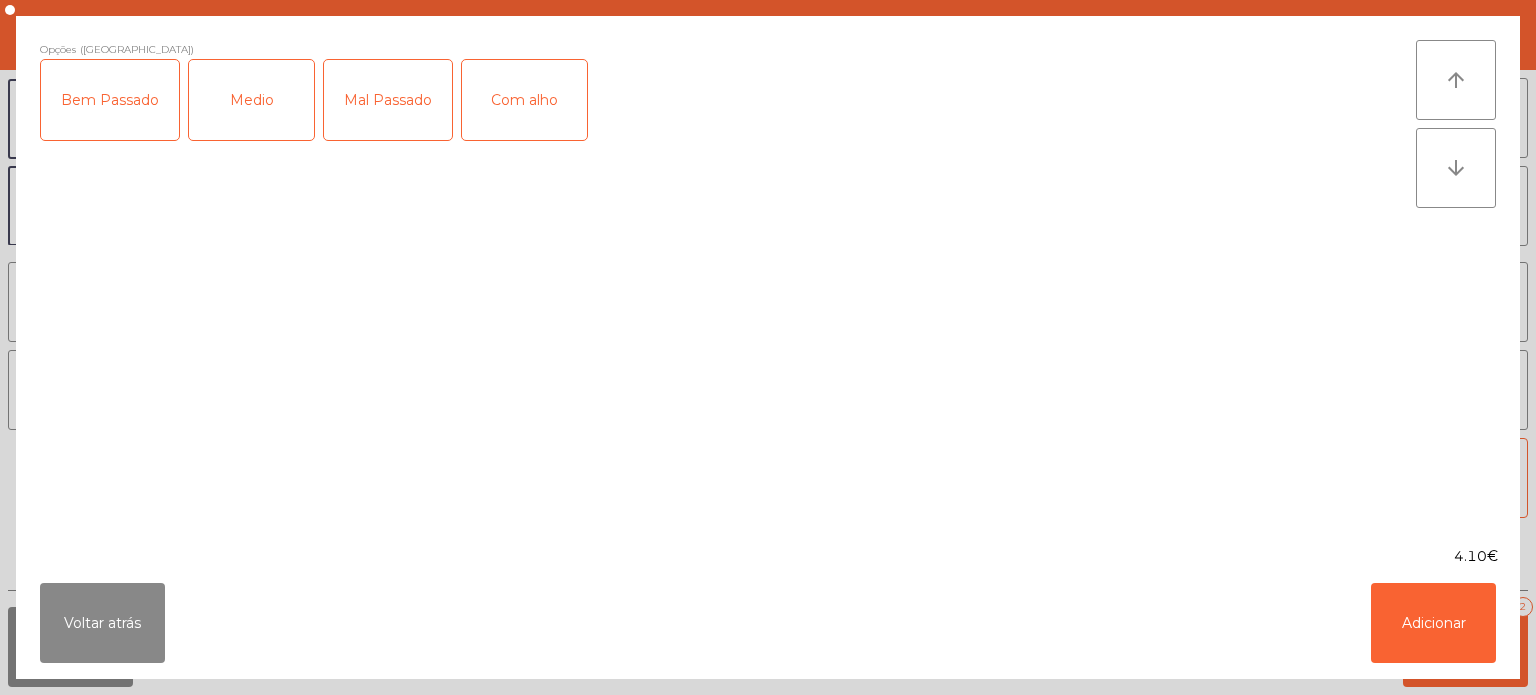 click on "Com alho" 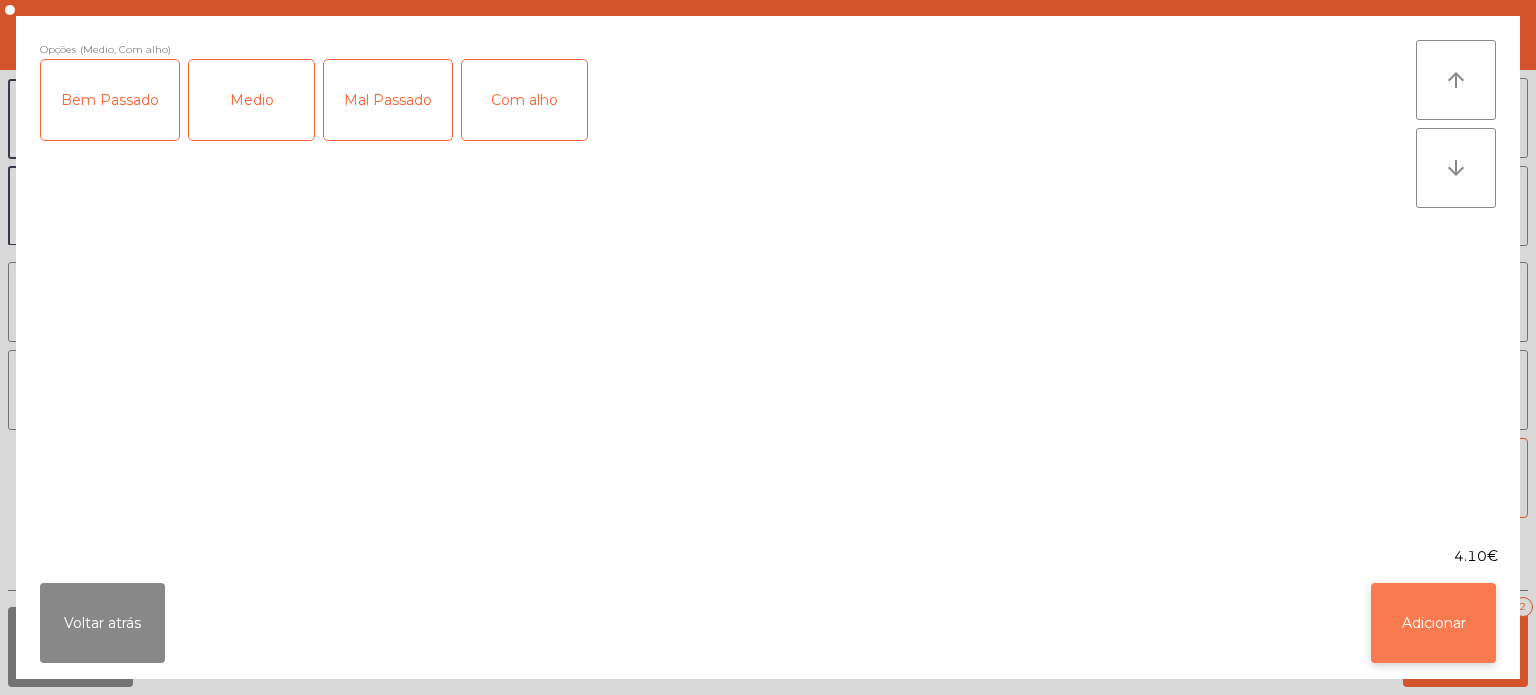 click on "Adicionar" 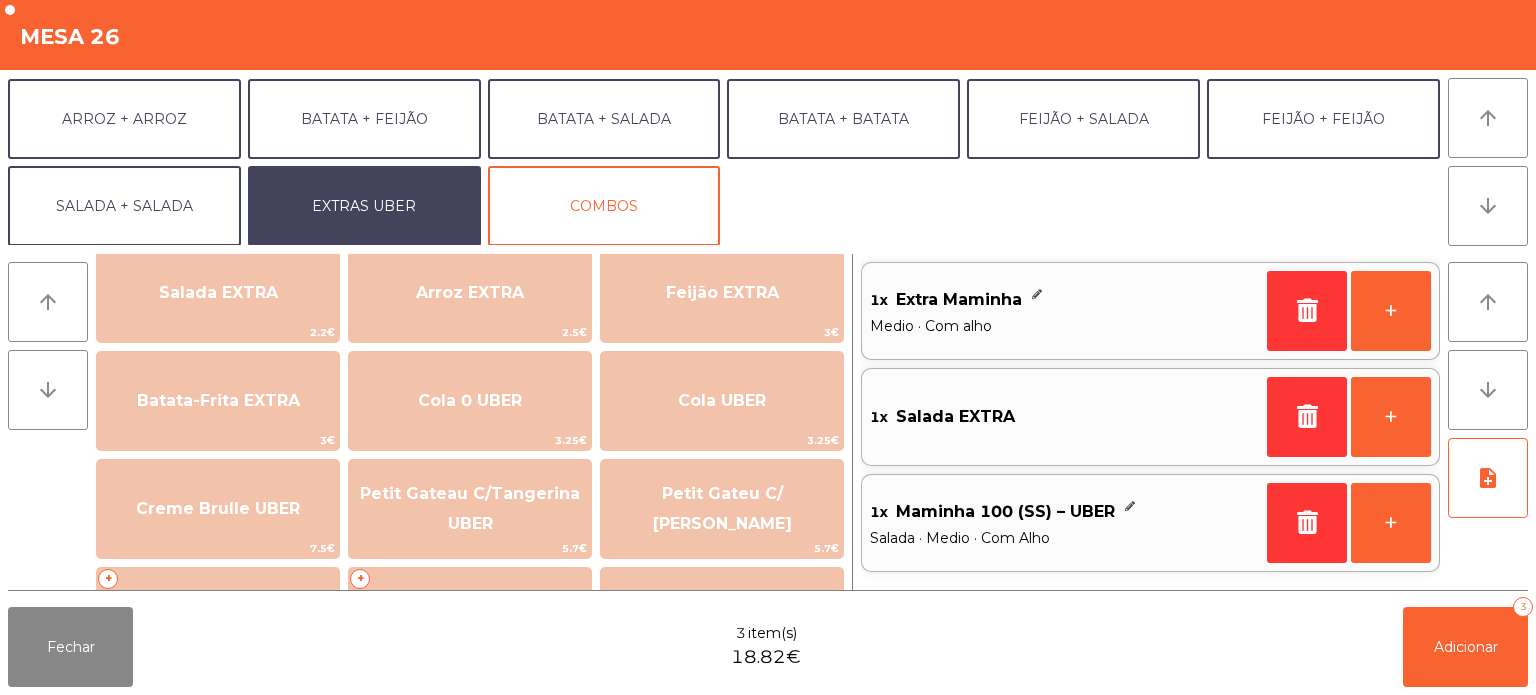 scroll, scrollTop: 253, scrollLeft: 0, axis: vertical 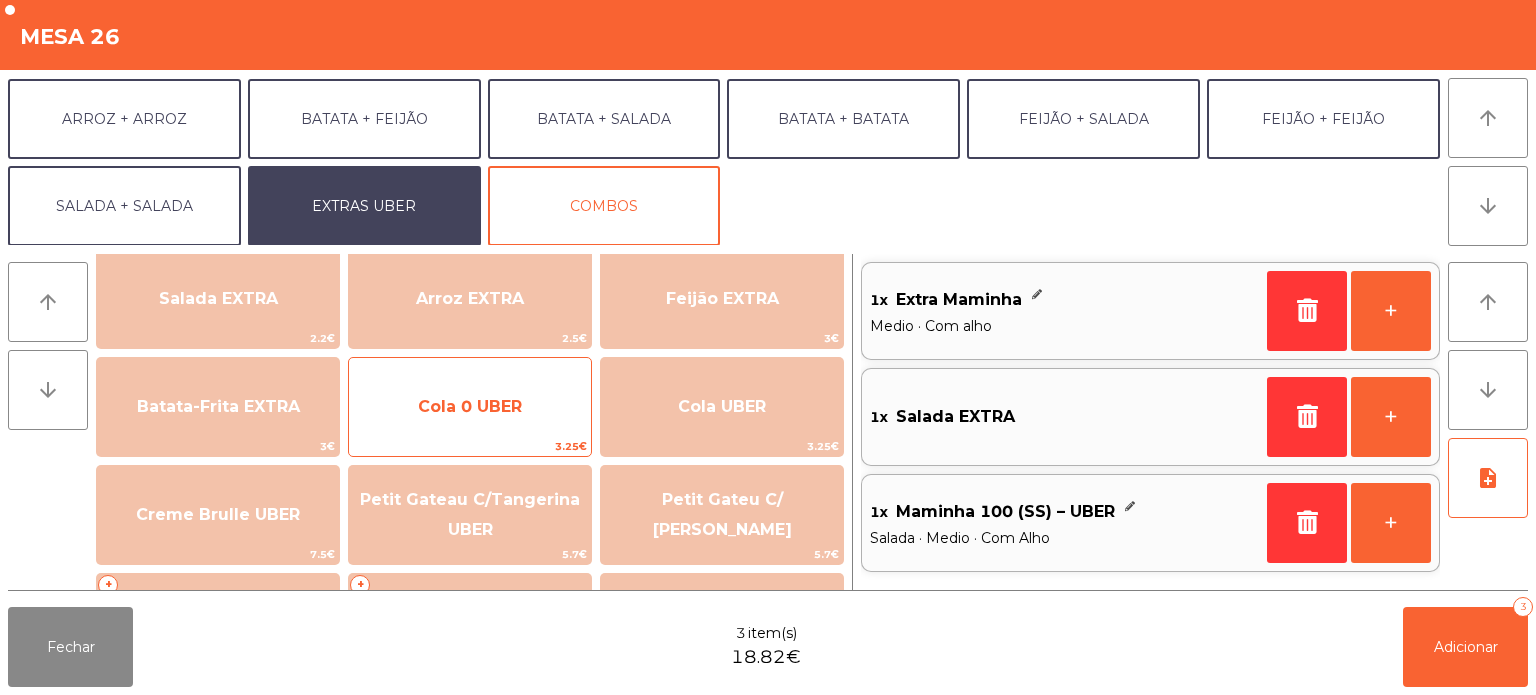 click on "Cola 0 UBER" 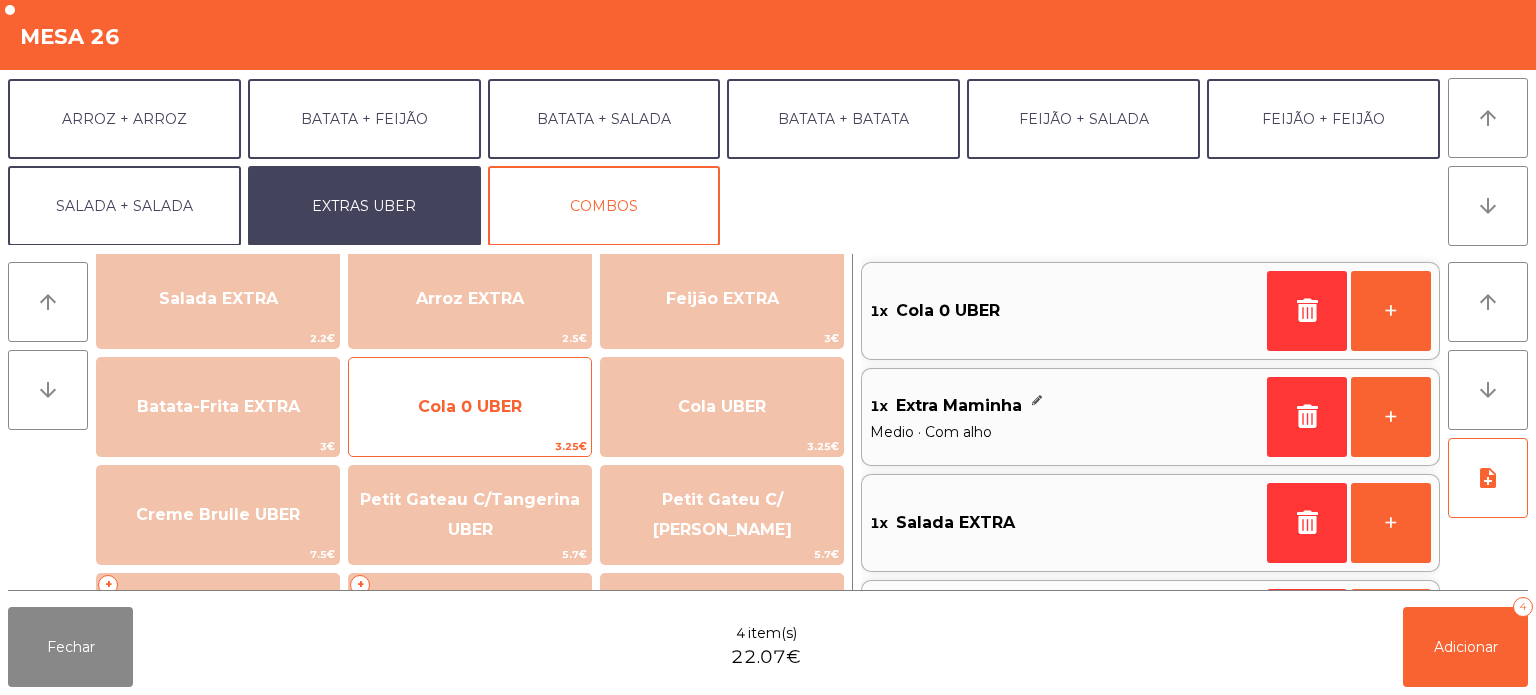 scroll, scrollTop: 93, scrollLeft: 0, axis: vertical 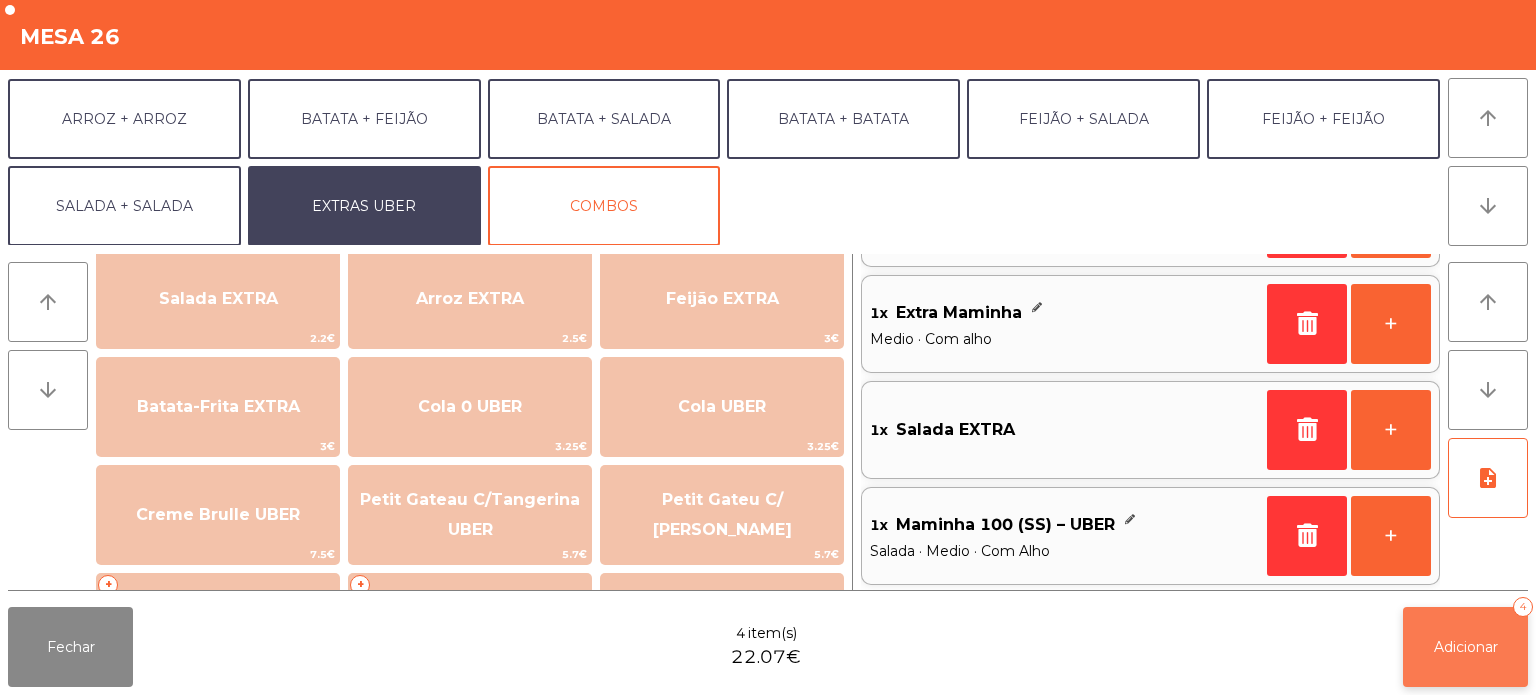 click on "Adicionar   4" 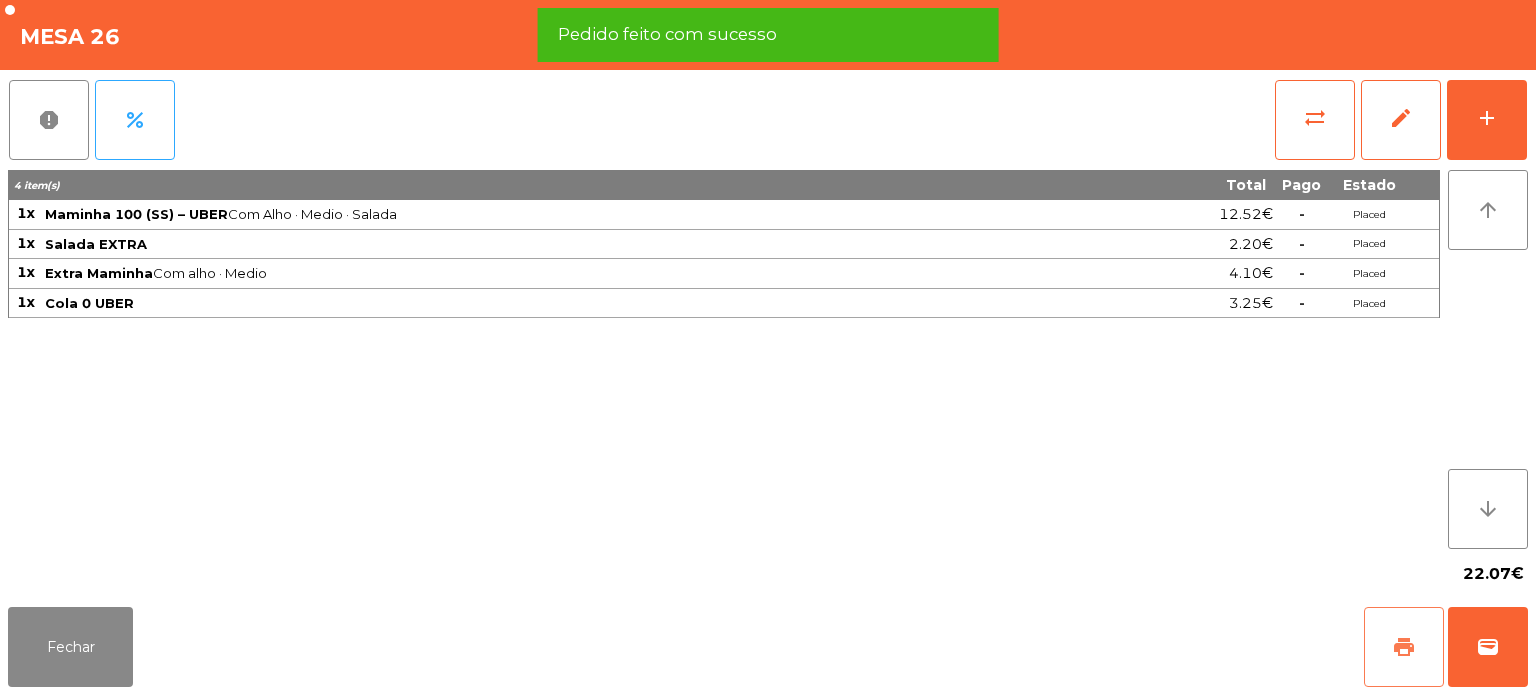 click on "print" 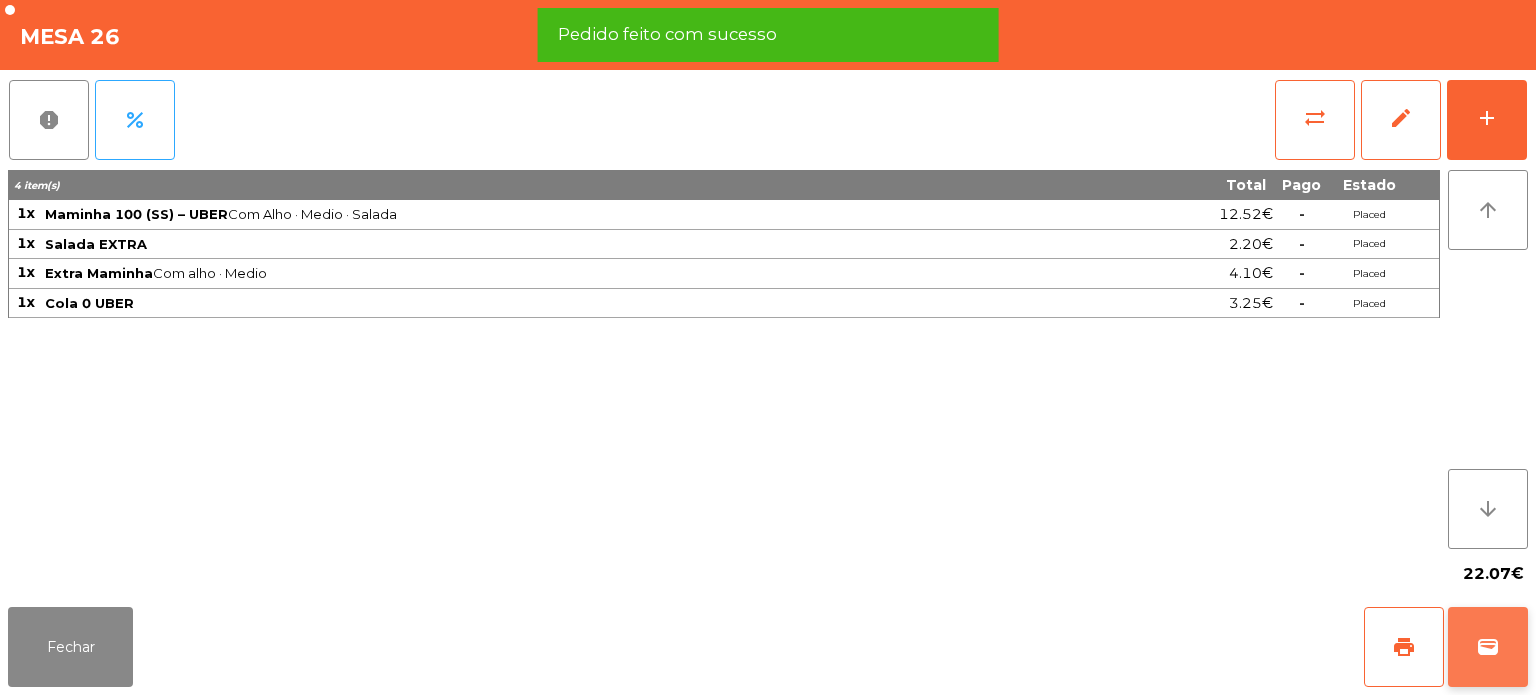 click on "wallet" 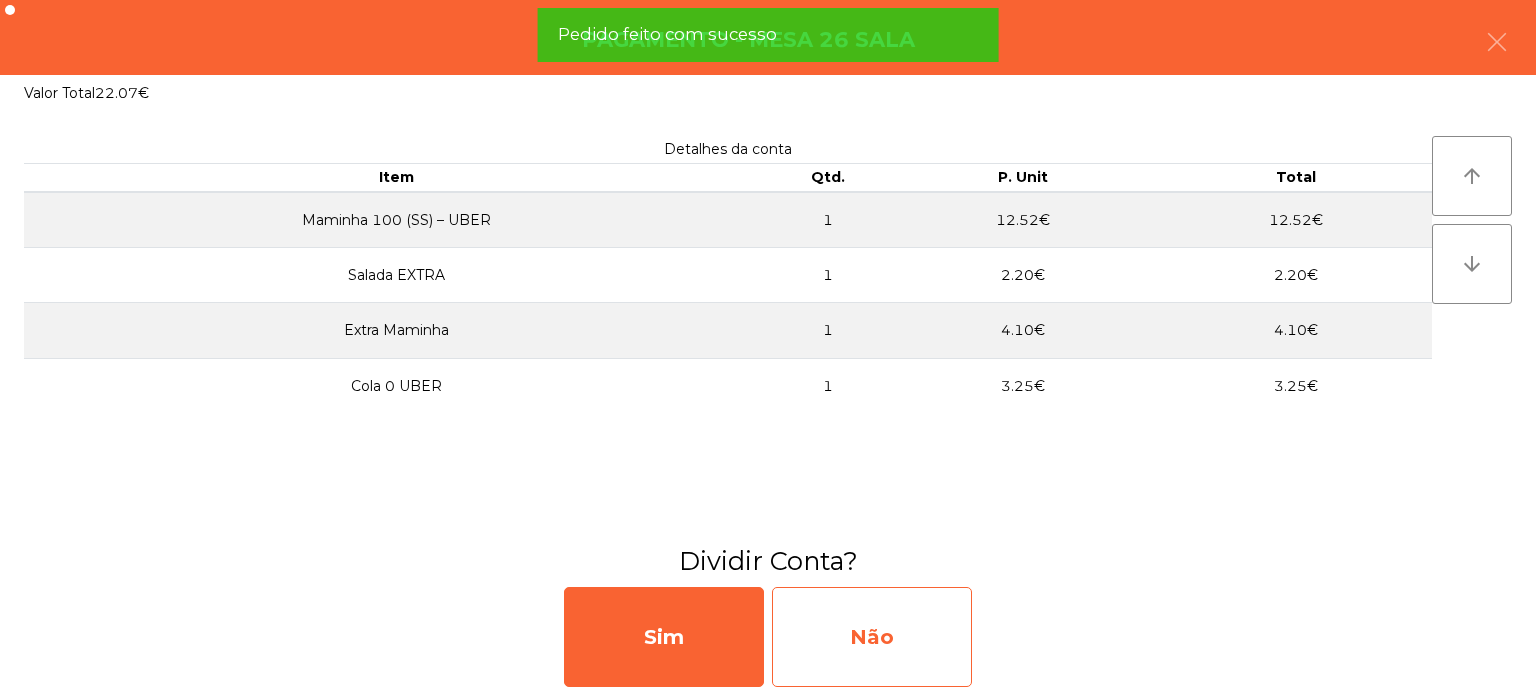 click on "Não" 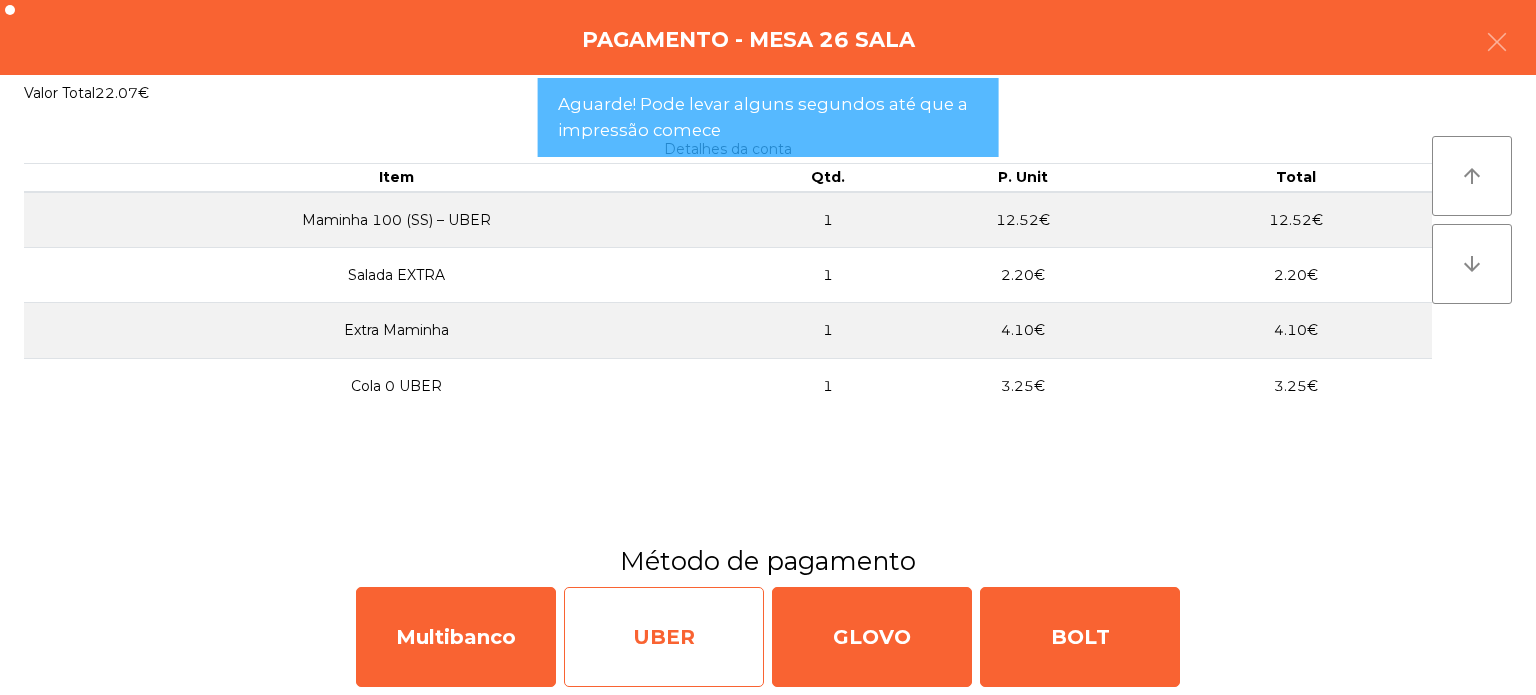click on "UBER" 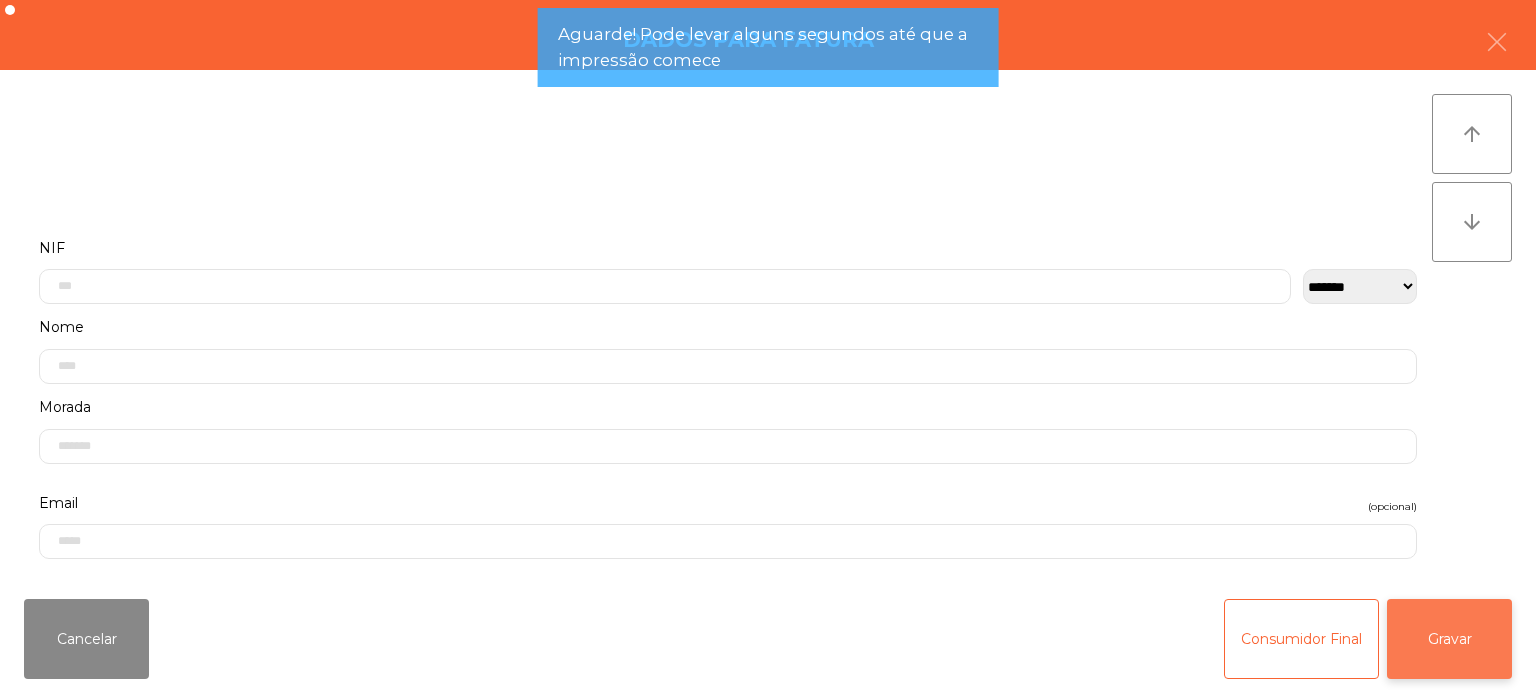 click on "Gravar" 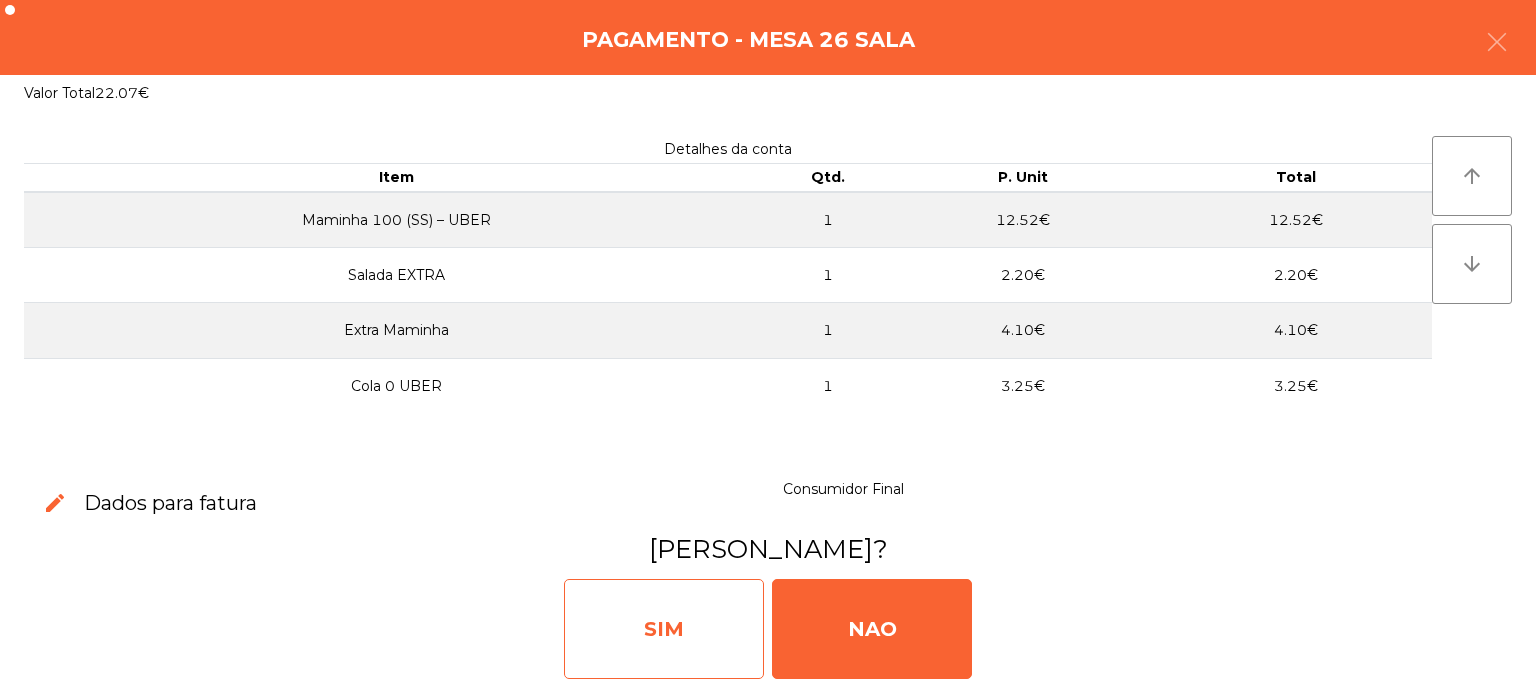 click on "SIM" 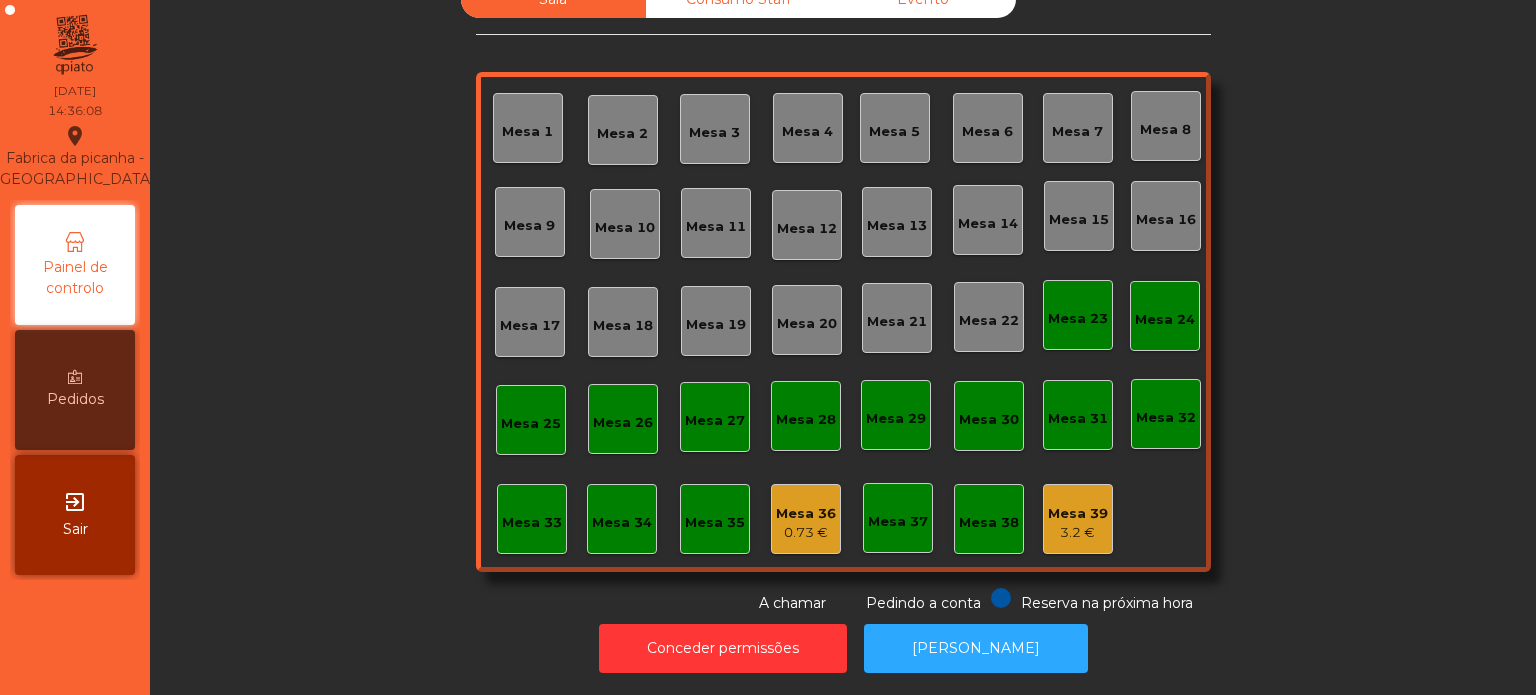 click on "Sala   Consumo Staff   Evento   Mesa 1   [GEOGRAPHIC_DATA] 3   Mesa 4   Mesa 5   [GEOGRAPHIC_DATA] 7   [GEOGRAPHIC_DATA] 8   [GEOGRAPHIC_DATA] 9   [GEOGRAPHIC_DATA] 10   [GEOGRAPHIC_DATA] 12   [GEOGRAPHIC_DATA] 15   [GEOGRAPHIC_DATA] 17   [GEOGRAPHIC_DATA] 19   [GEOGRAPHIC_DATA] 20   [GEOGRAPHIC_DATA] 21   [GEOGRAPHIC_DATA] 22   [GEOGRAPHIC_DATA] 23   [GEOGRAPHIC_DATA] 24   [GEOGRAPHIC_DATA] 26   [GEOGRAPHIC_DATA] 28   [GEOGRAPHIC_DATA] 30   [GEOGRAPHIC_DATA] 32   [GEOGRAPHIC_DATA] 34   [GEOGRAPHIC_DATA] 35   Mesa 36   0.73 €   [GEOGRAPHIC_DATA] 37   [GEOGRAPHIC_DATA] 39   3.2 €  Reserva na próxima hora Pedindo a conta A chamar" 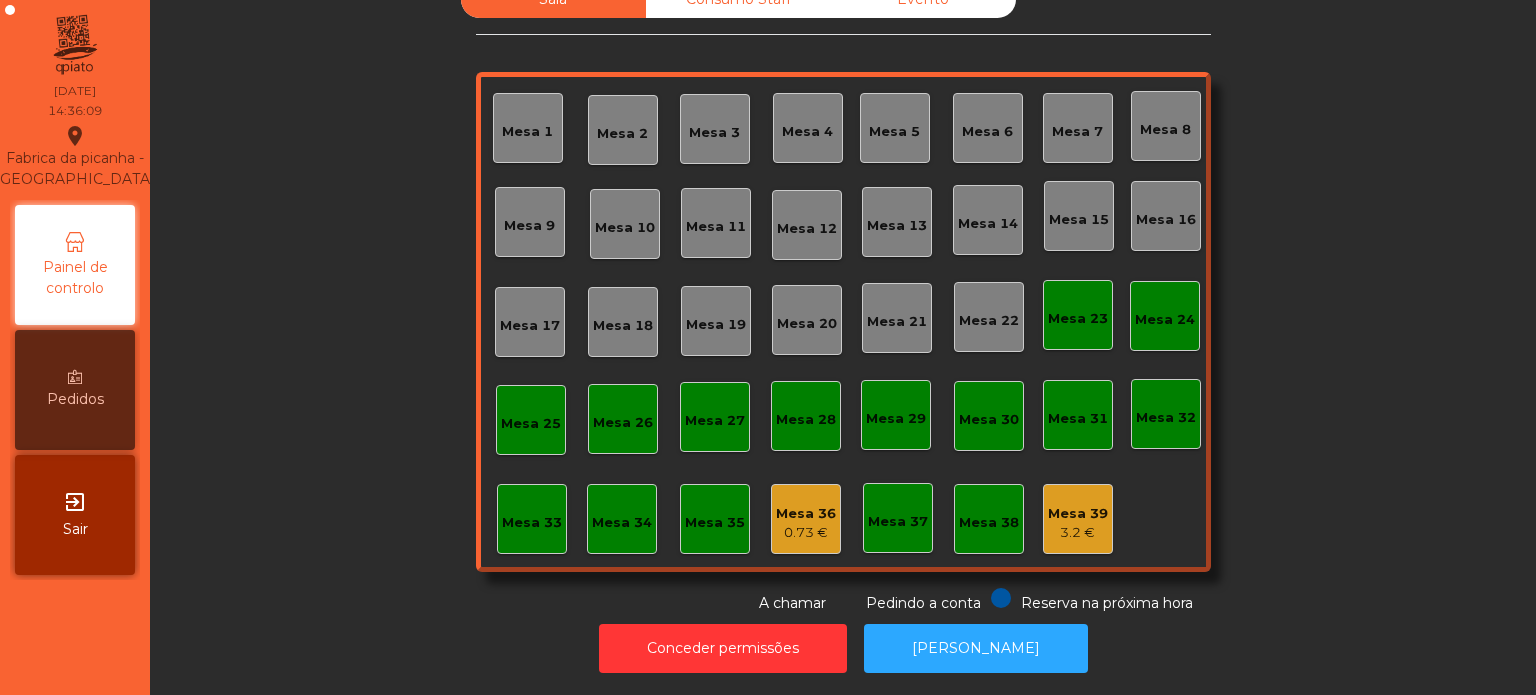 scroll, scrollTop: 0, scrollLeft: 0, axis: both 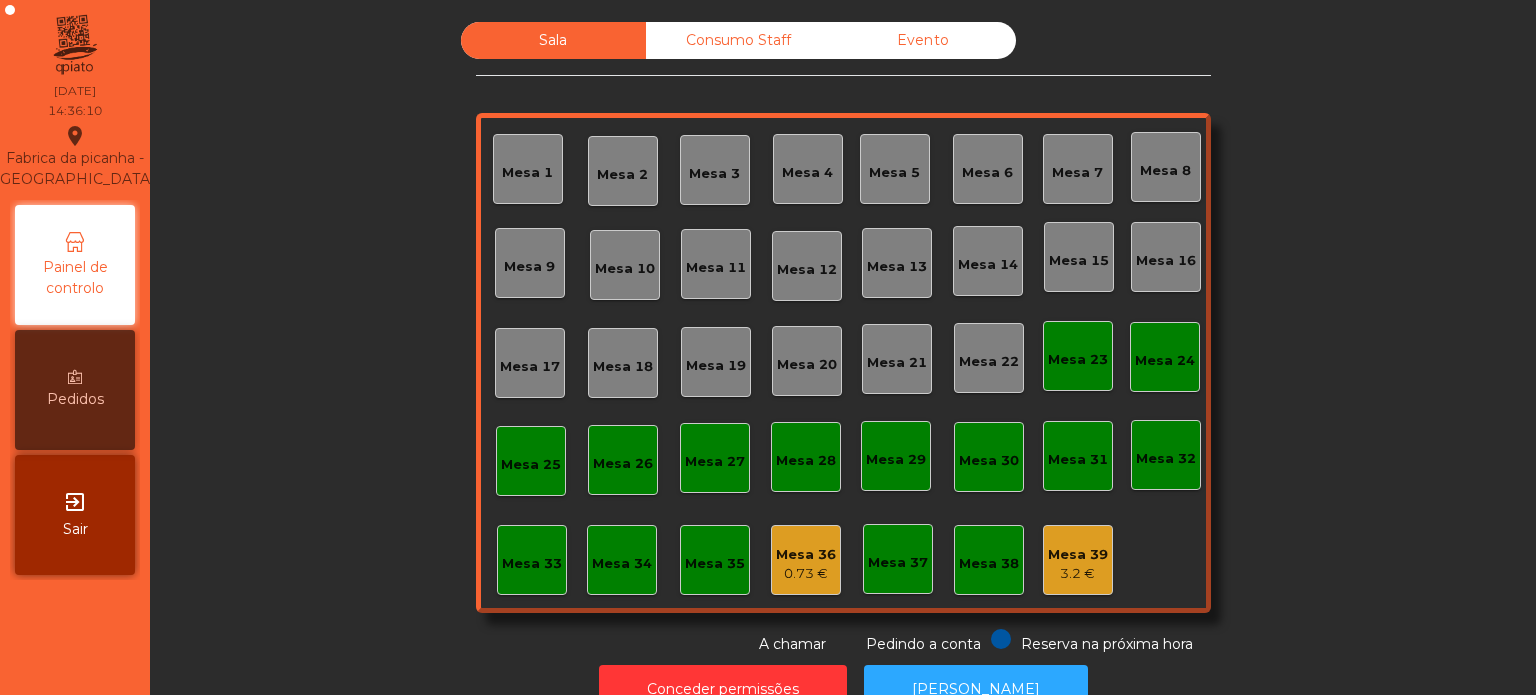 click on "Consumo Staff" 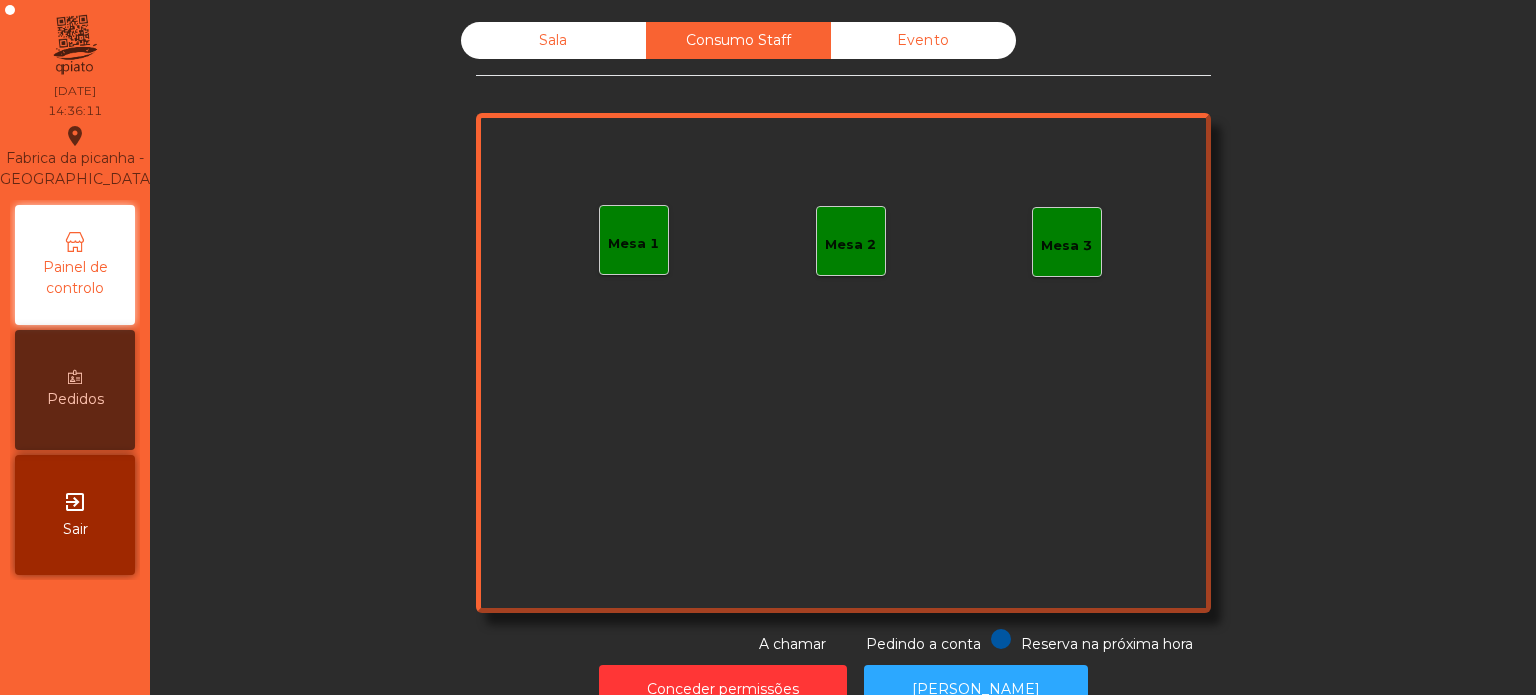 click on "Mesa 1" 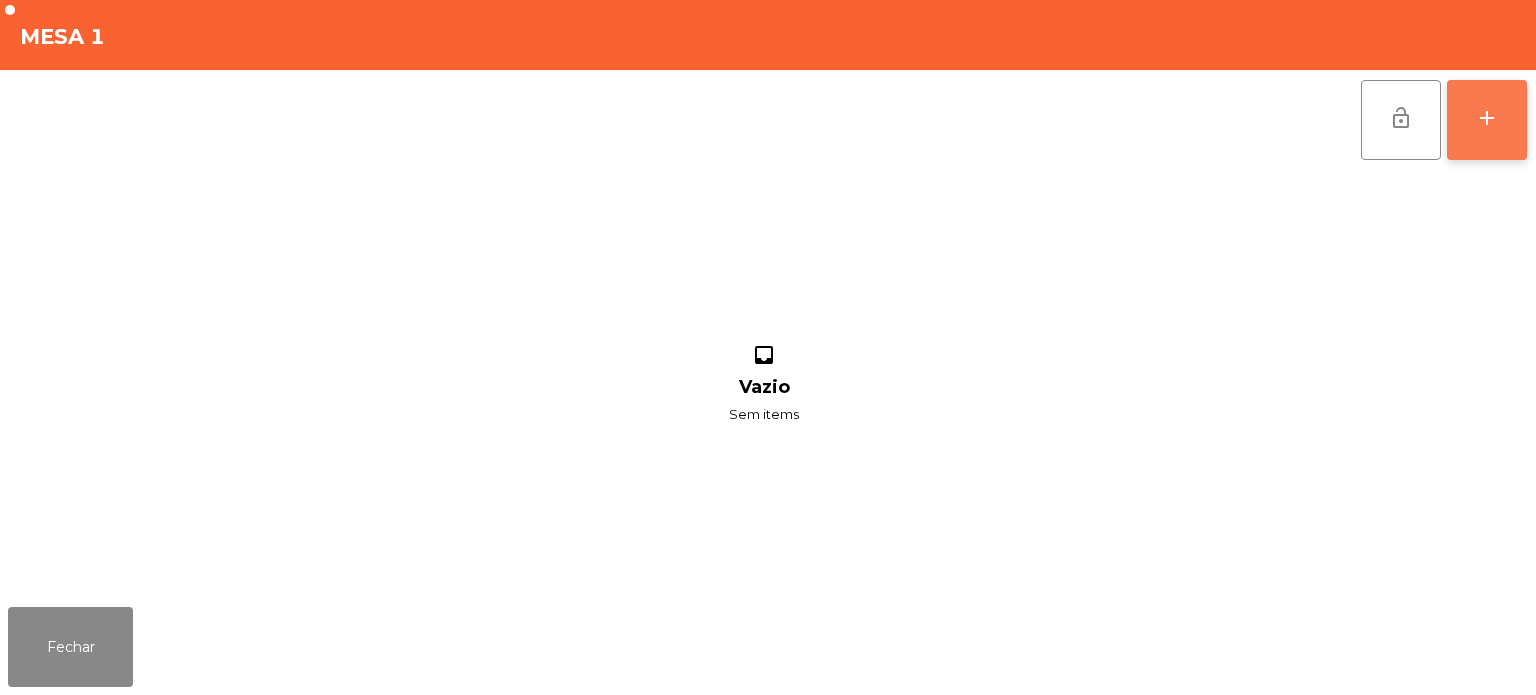 click on "add" 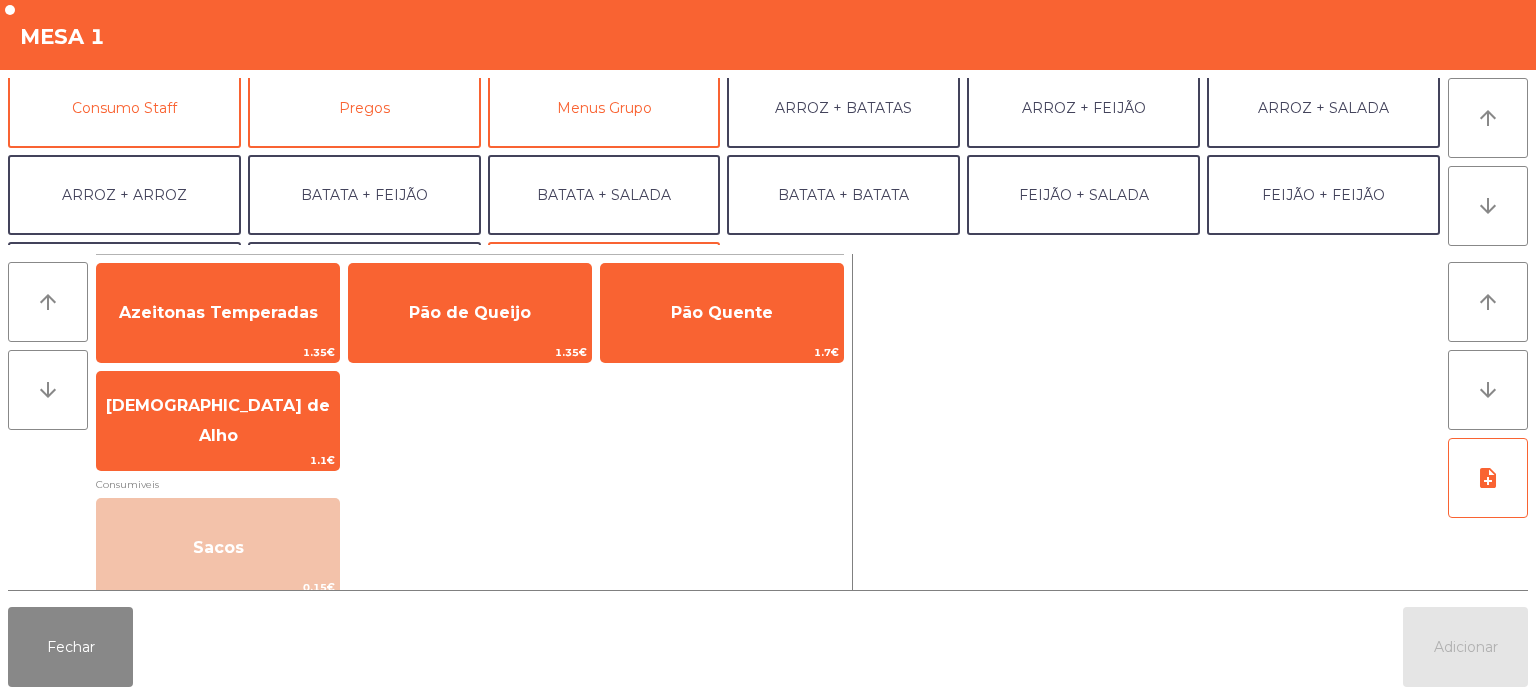 scroll, scrollTop: 185, scrollLeft: 0, axis: vertical 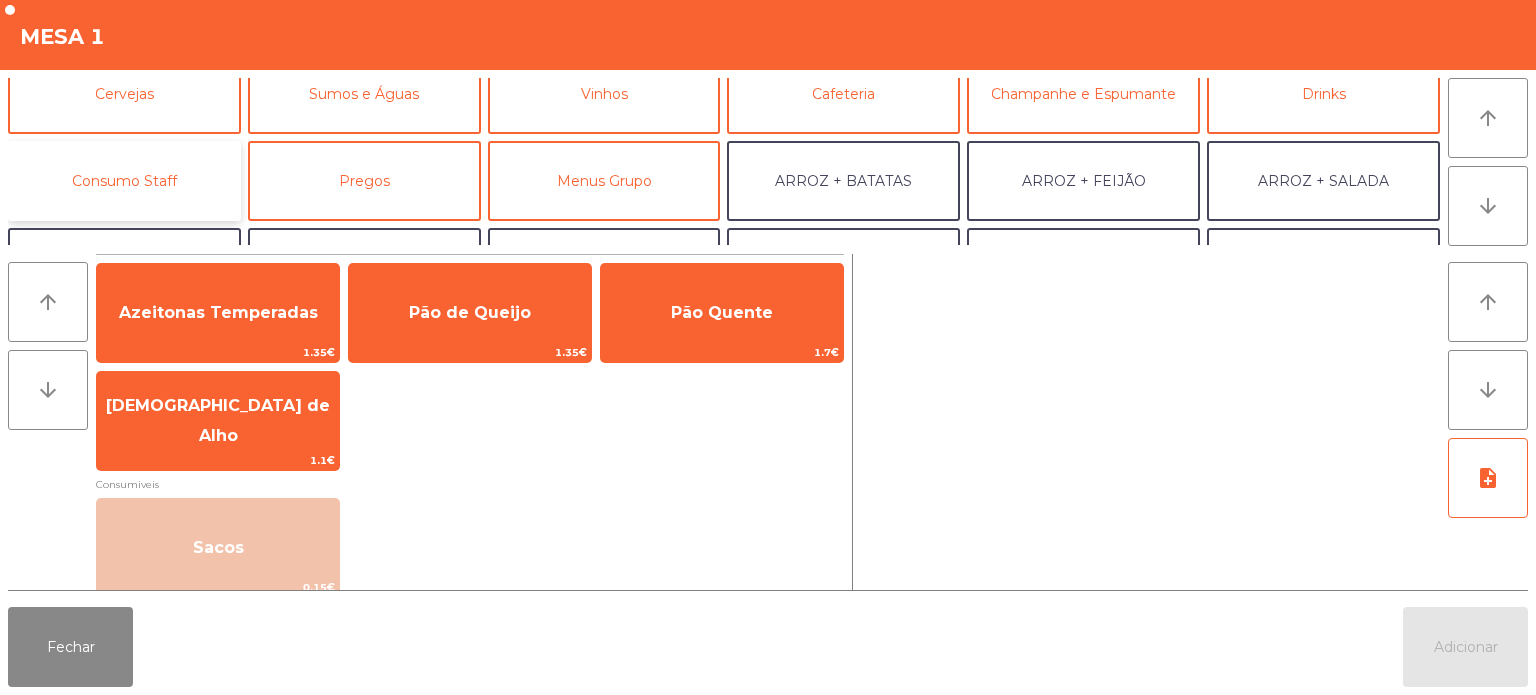 click on "Consumo Staff" 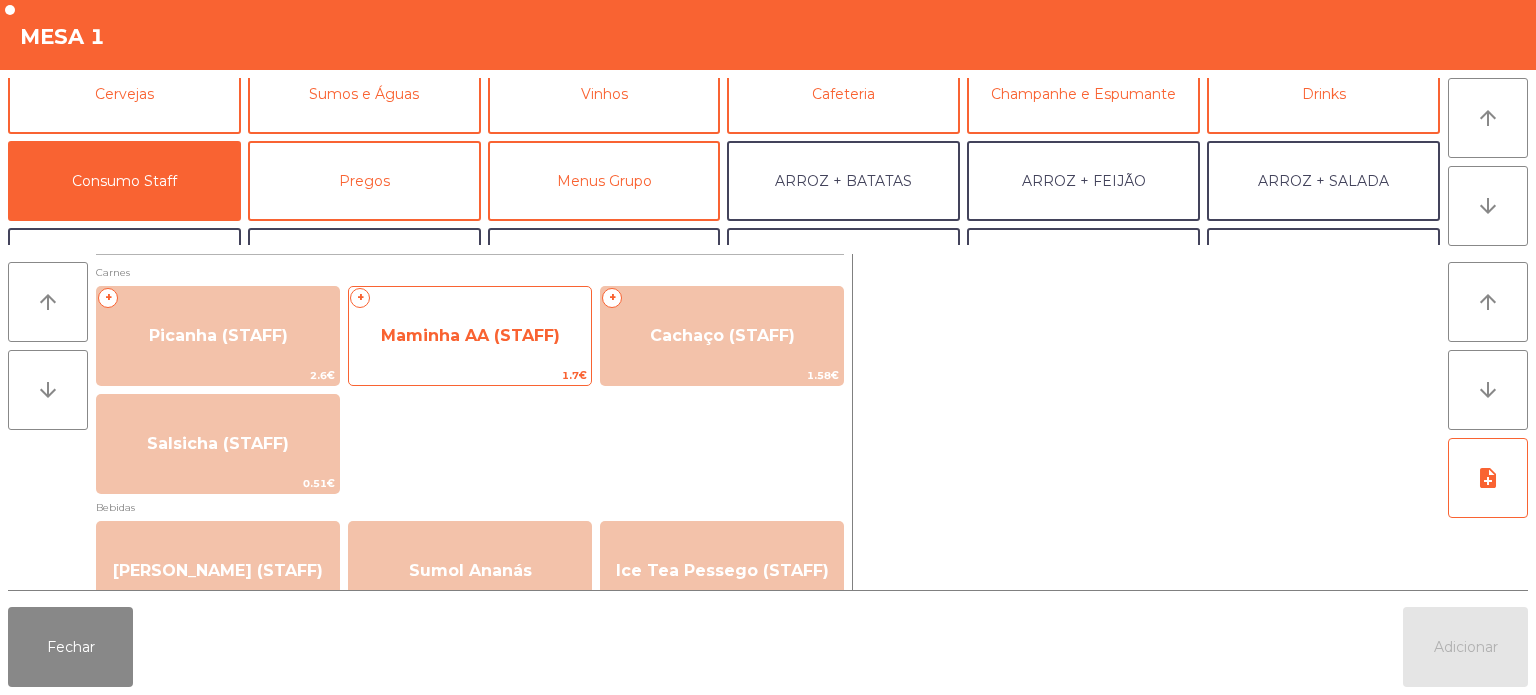 click on "Maminha AA (STAFF)" 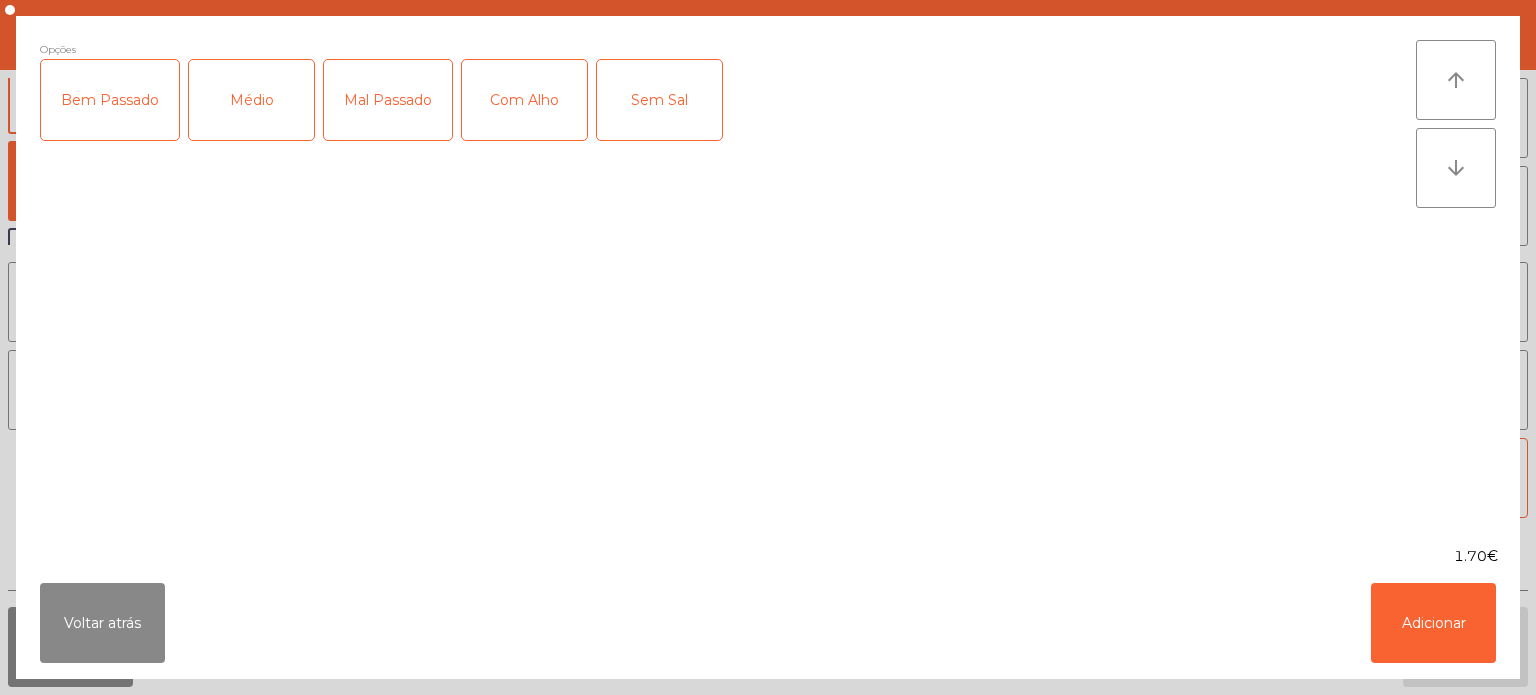 click on "Mal Passado" 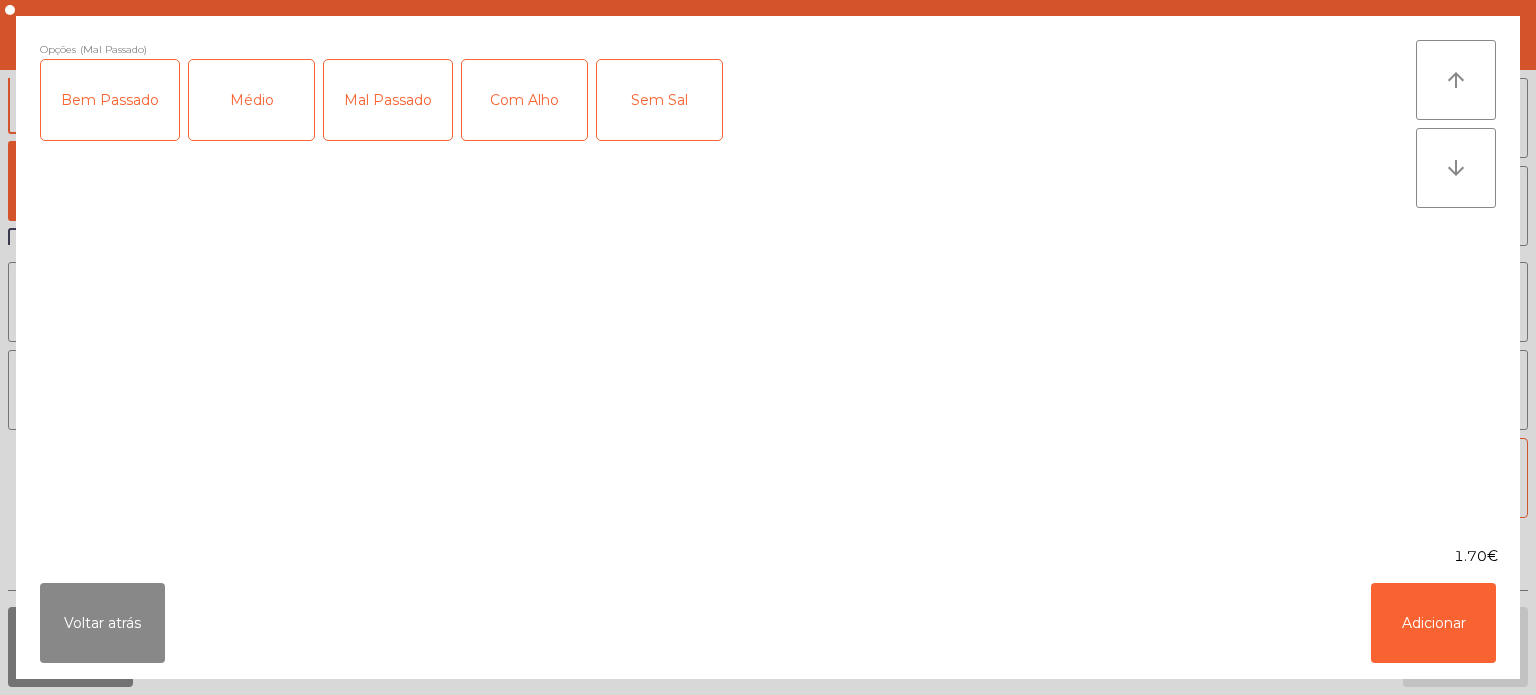 click on "Com Alho" 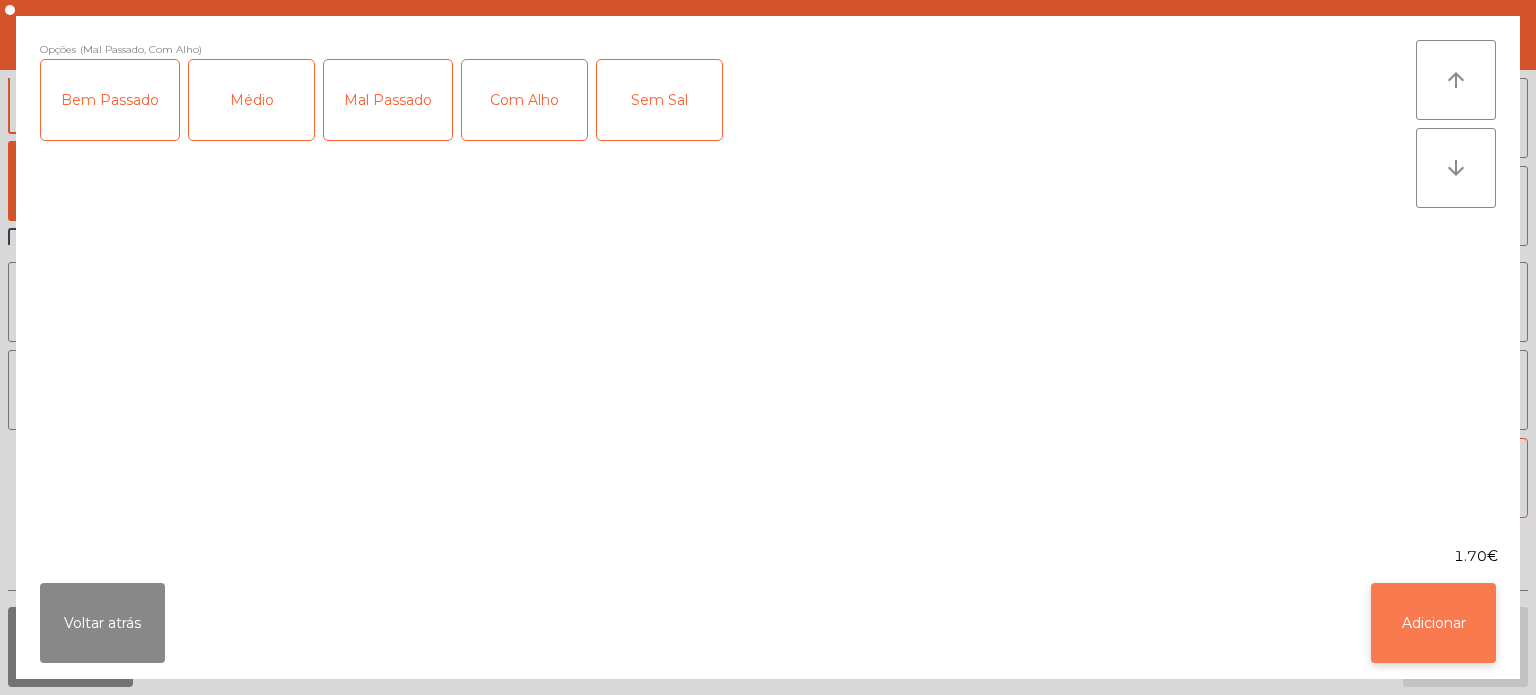 click on "Adicionar" 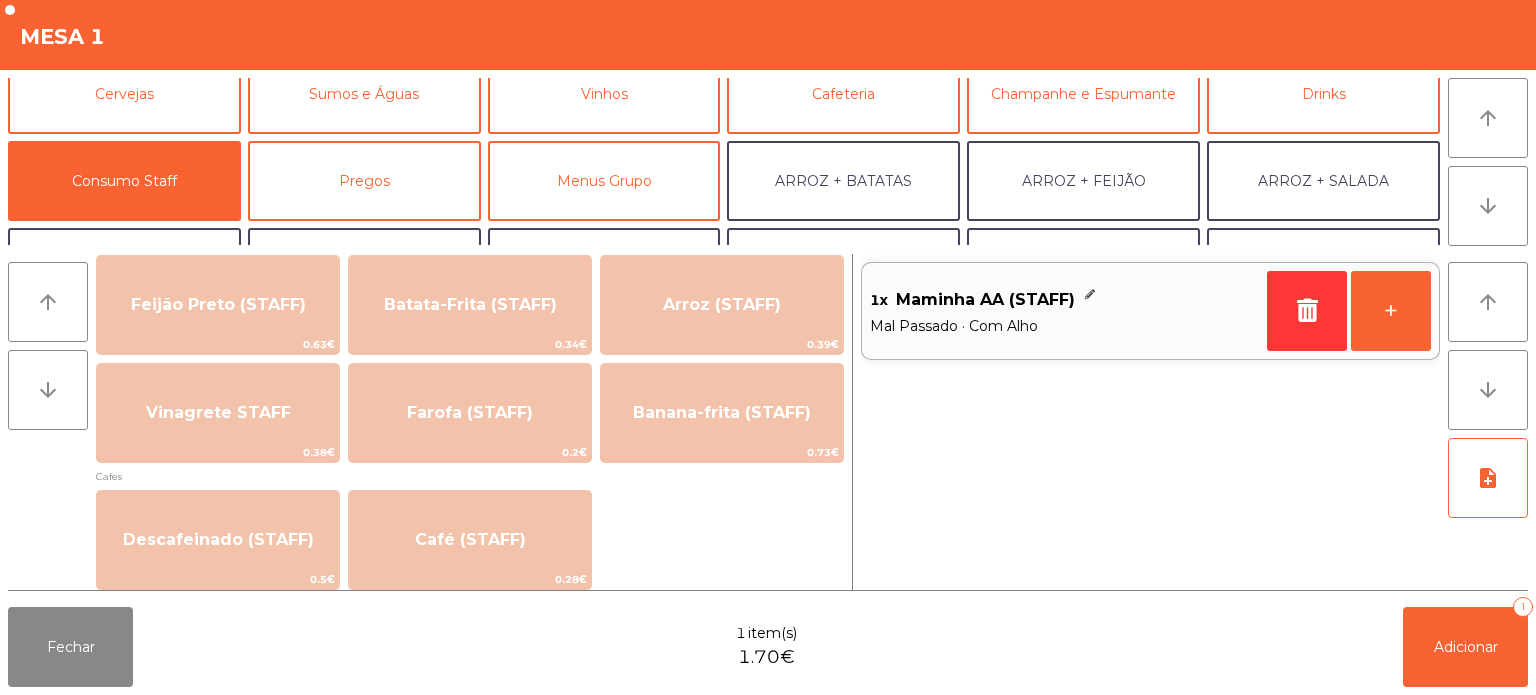scroll, scrollTop: 835, scrollLeft: 0, axis: vertical 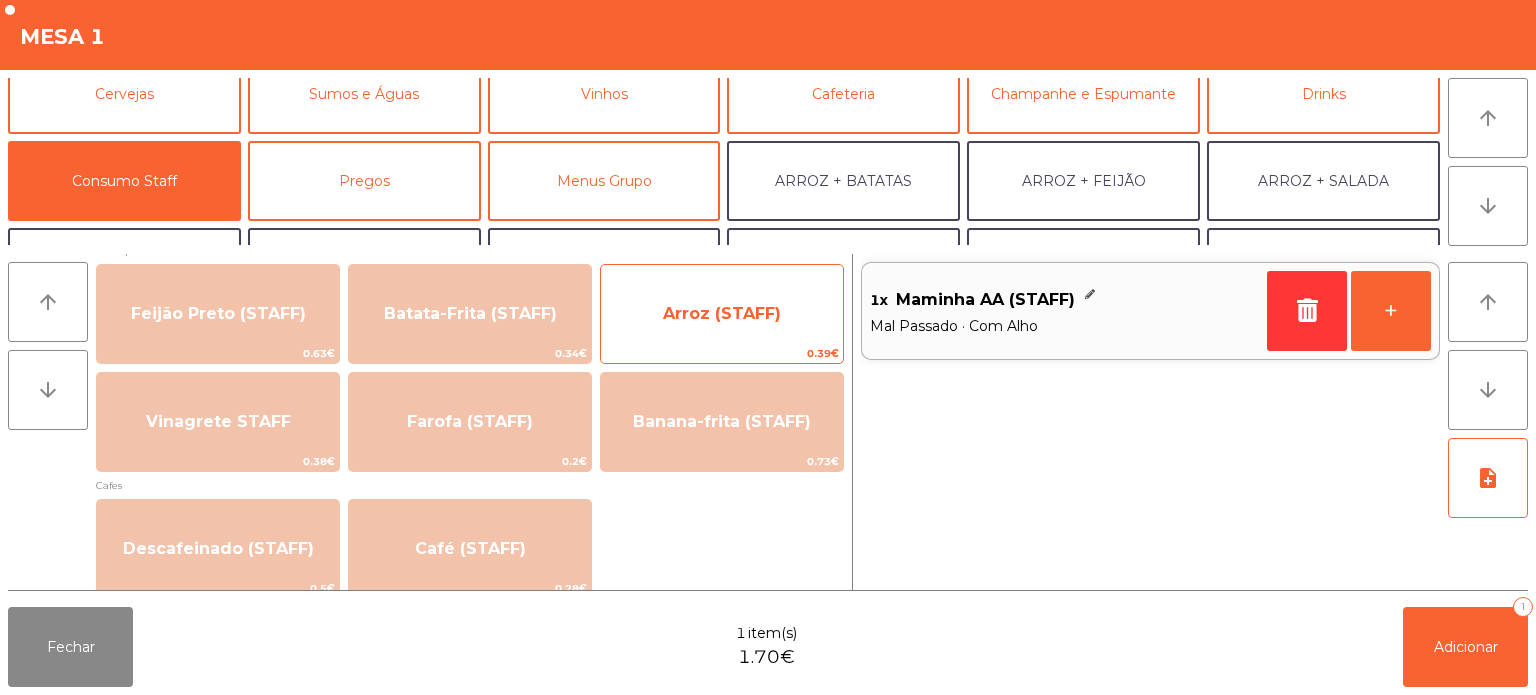 click on "Arroz (STAFF)" 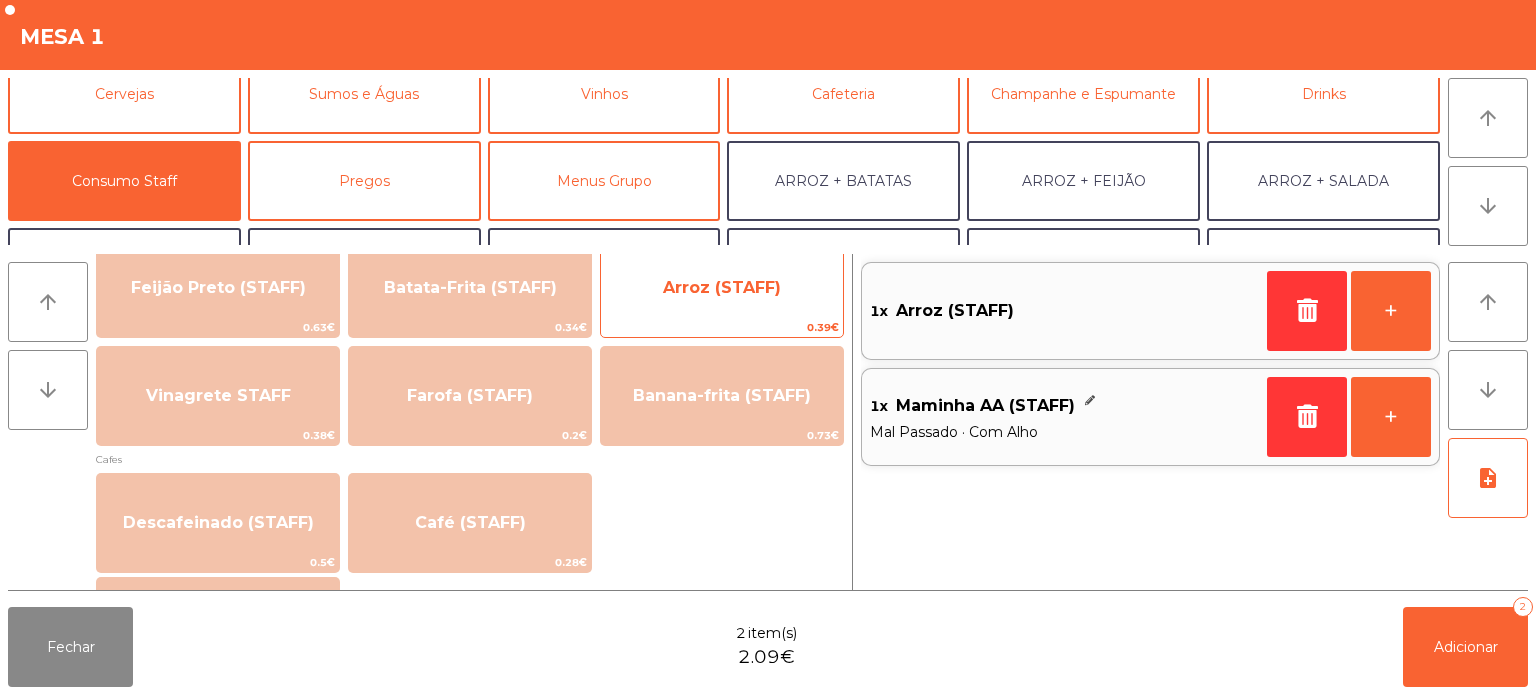 scroll, scrollTop: 862, scrollLeft: 0, axis: vertical 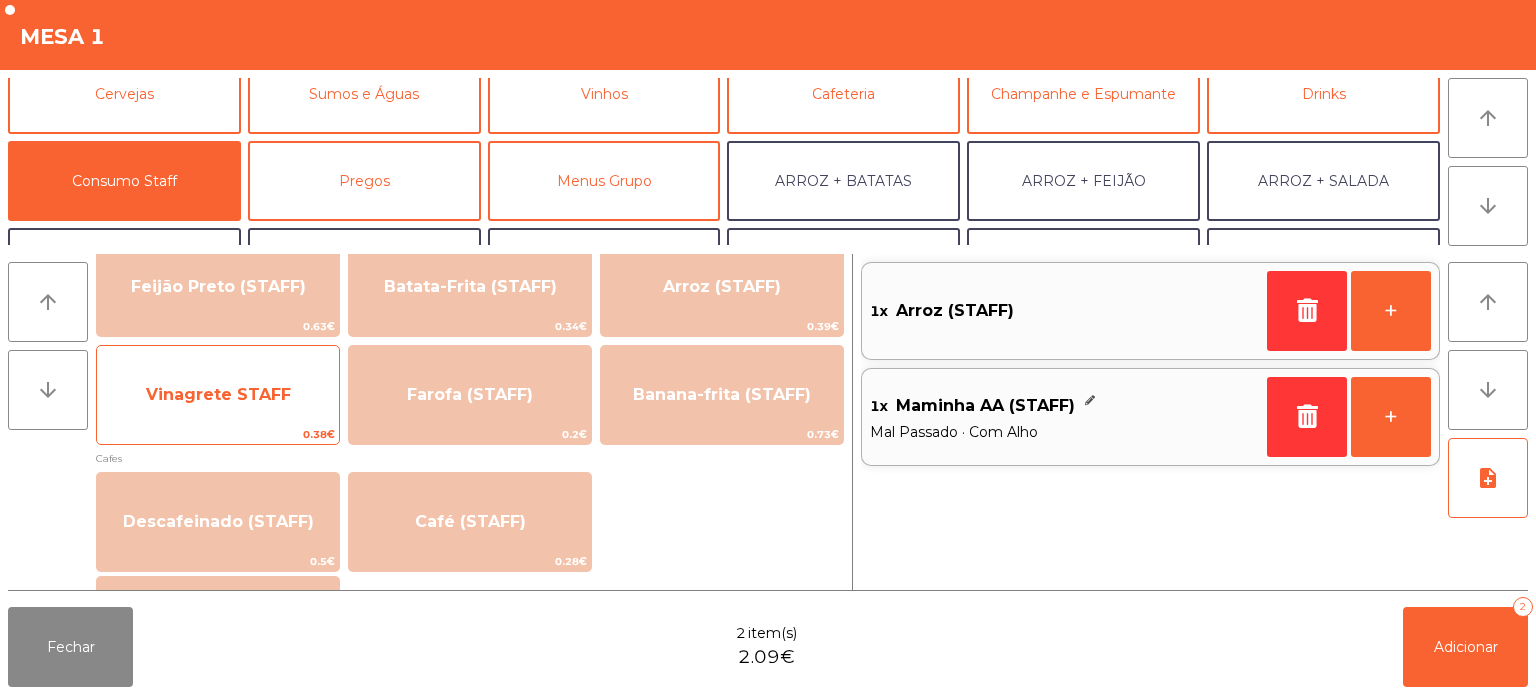 click on "0.38€" 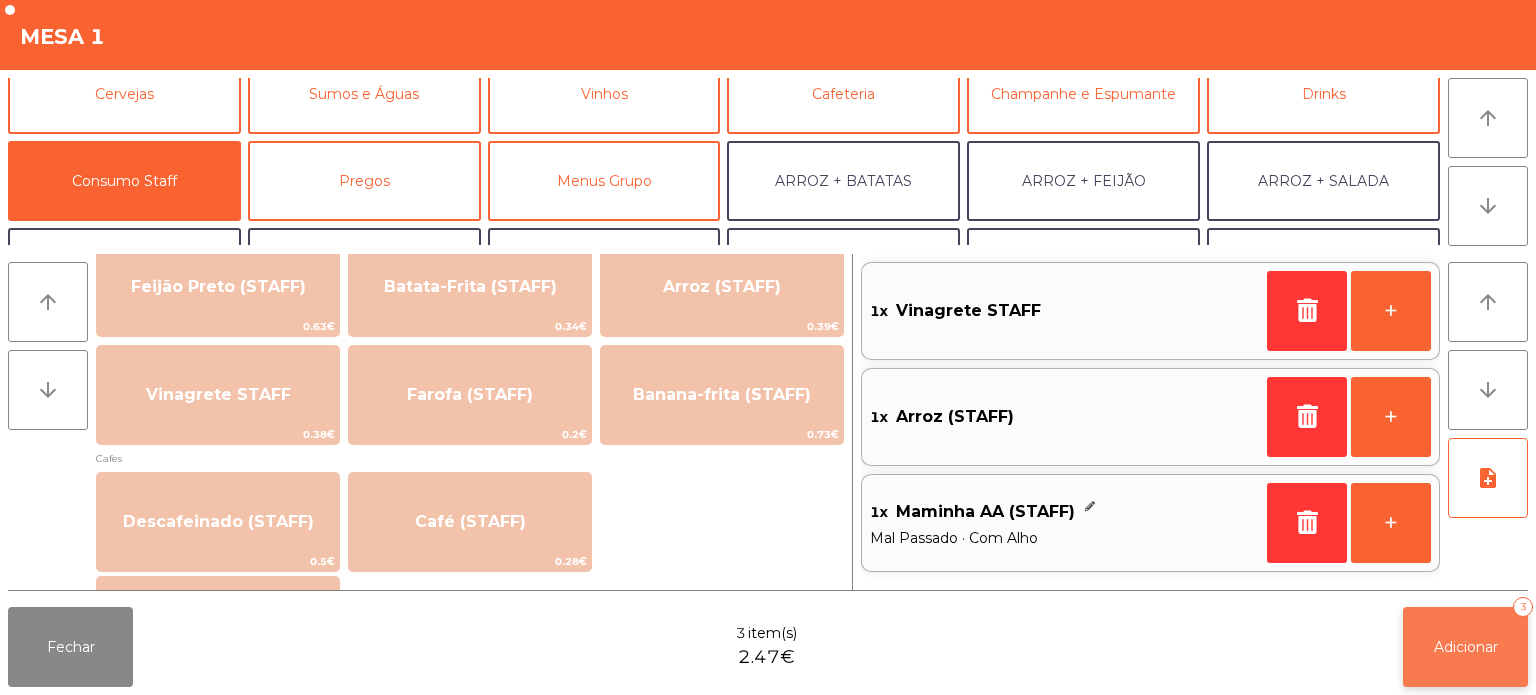click on "Adicionar" 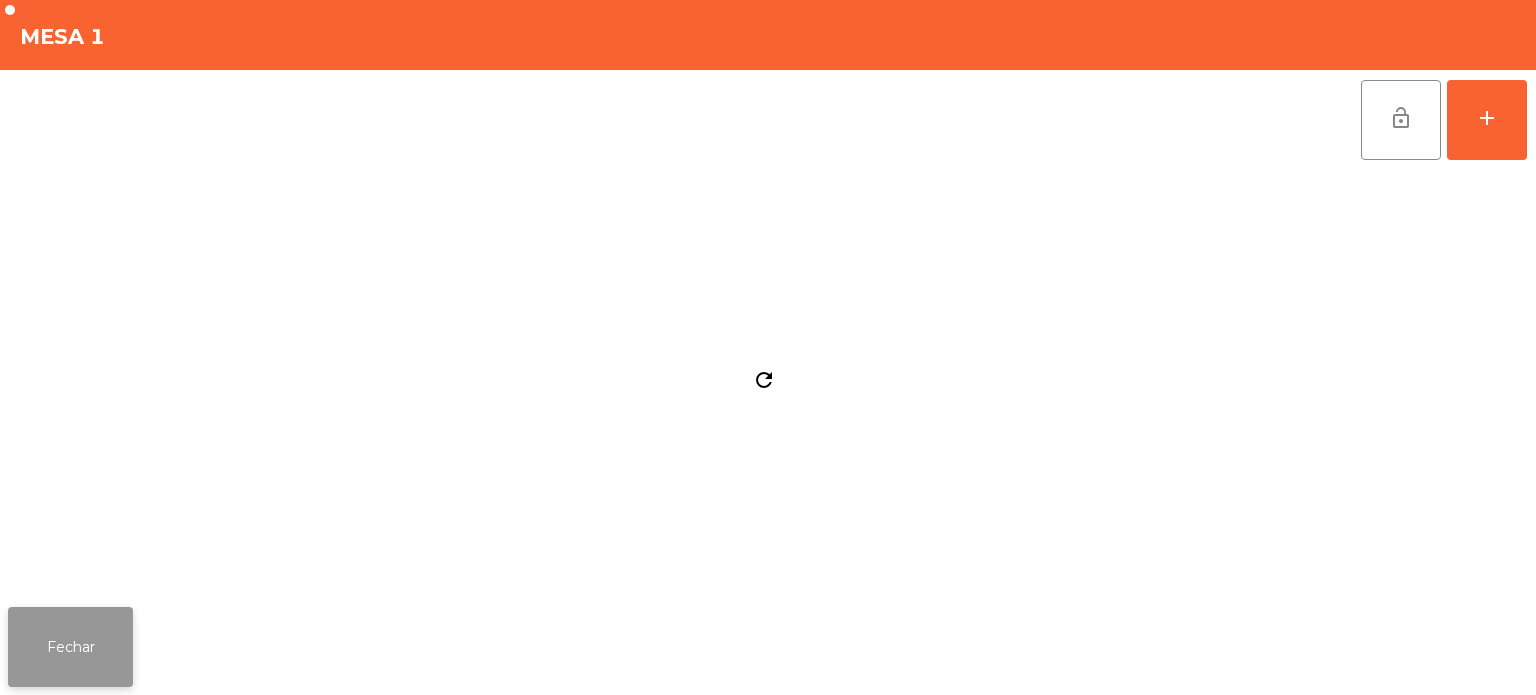 click on "Fechar" 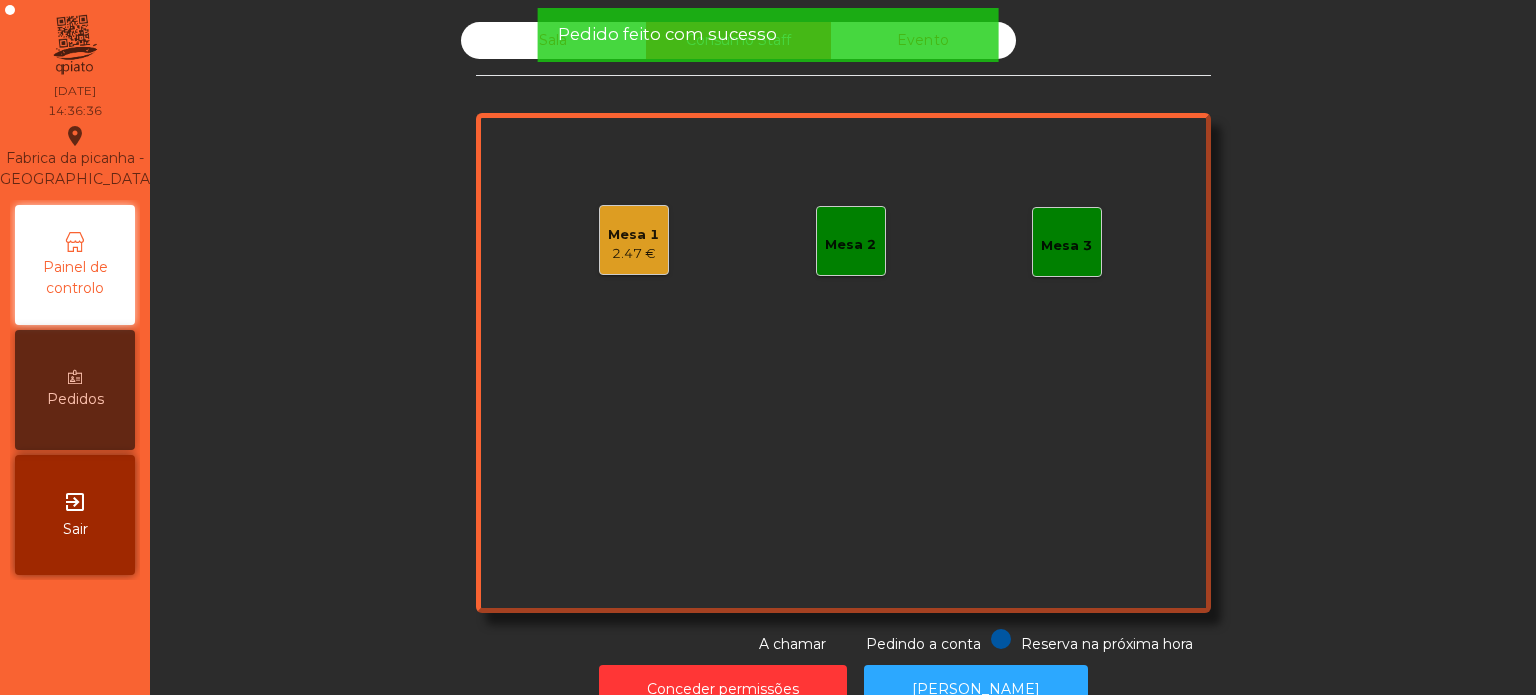 click on "Pedido feito com sucesso" 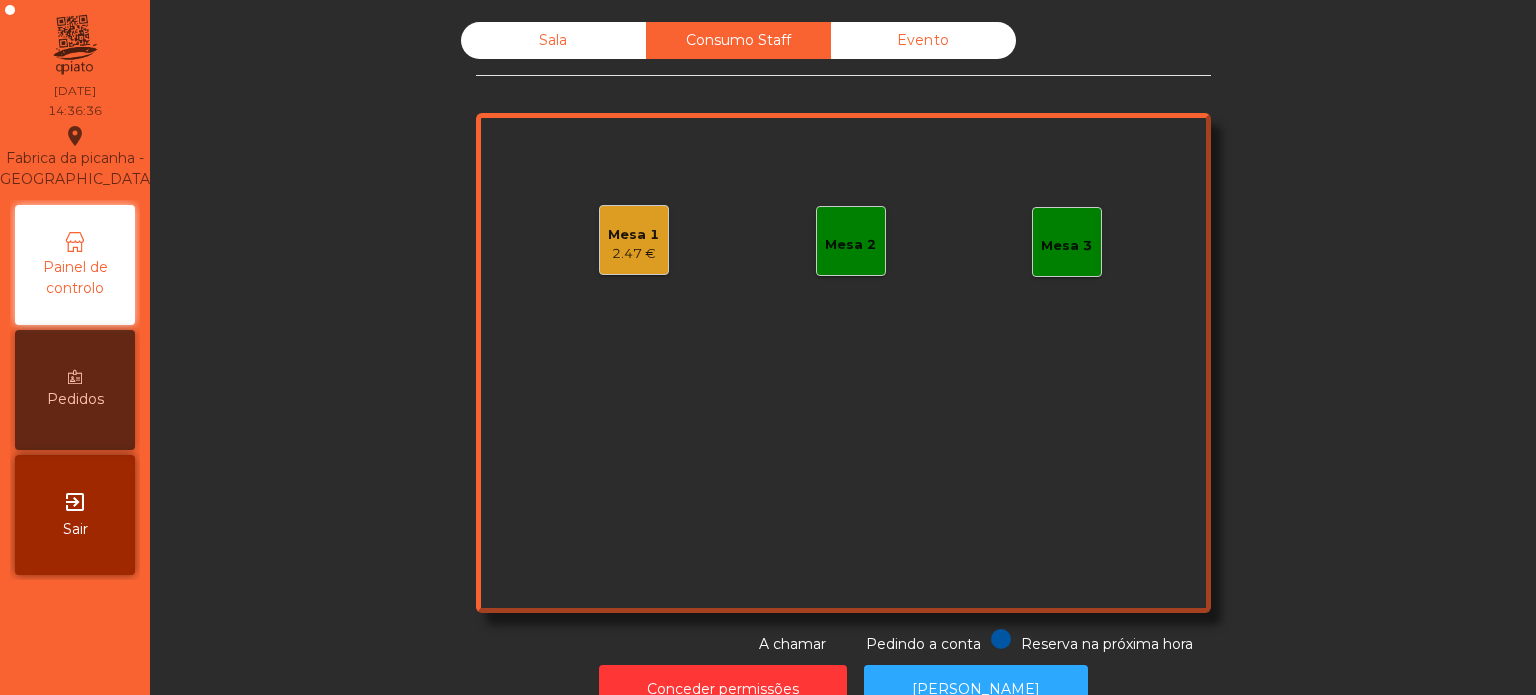 click on "Pedido feito com sucesso" 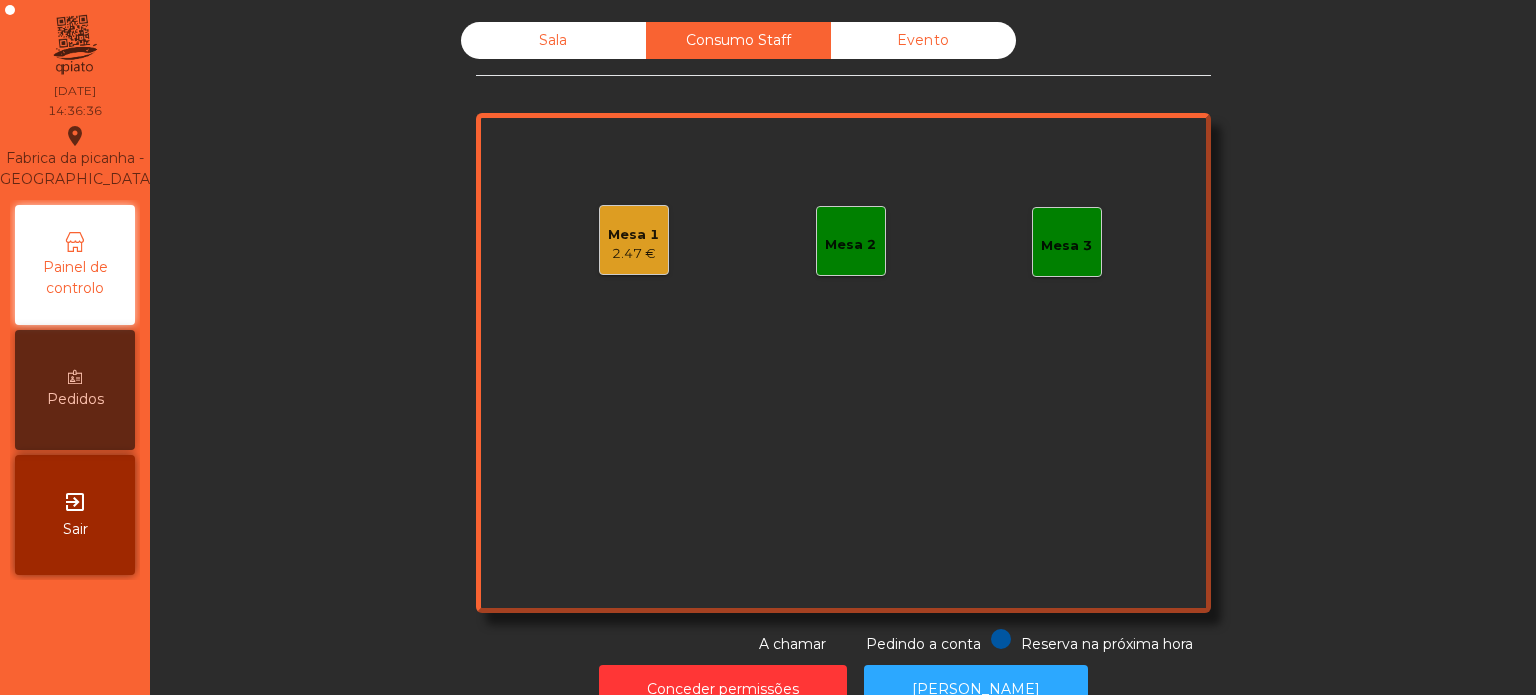 click on "Sala   Consumo Staff   Evento   Mesa 1   2.47 €   Mesa 2   Mesa 3  Reserva na próxima hora Pedindo a conta A chamar" 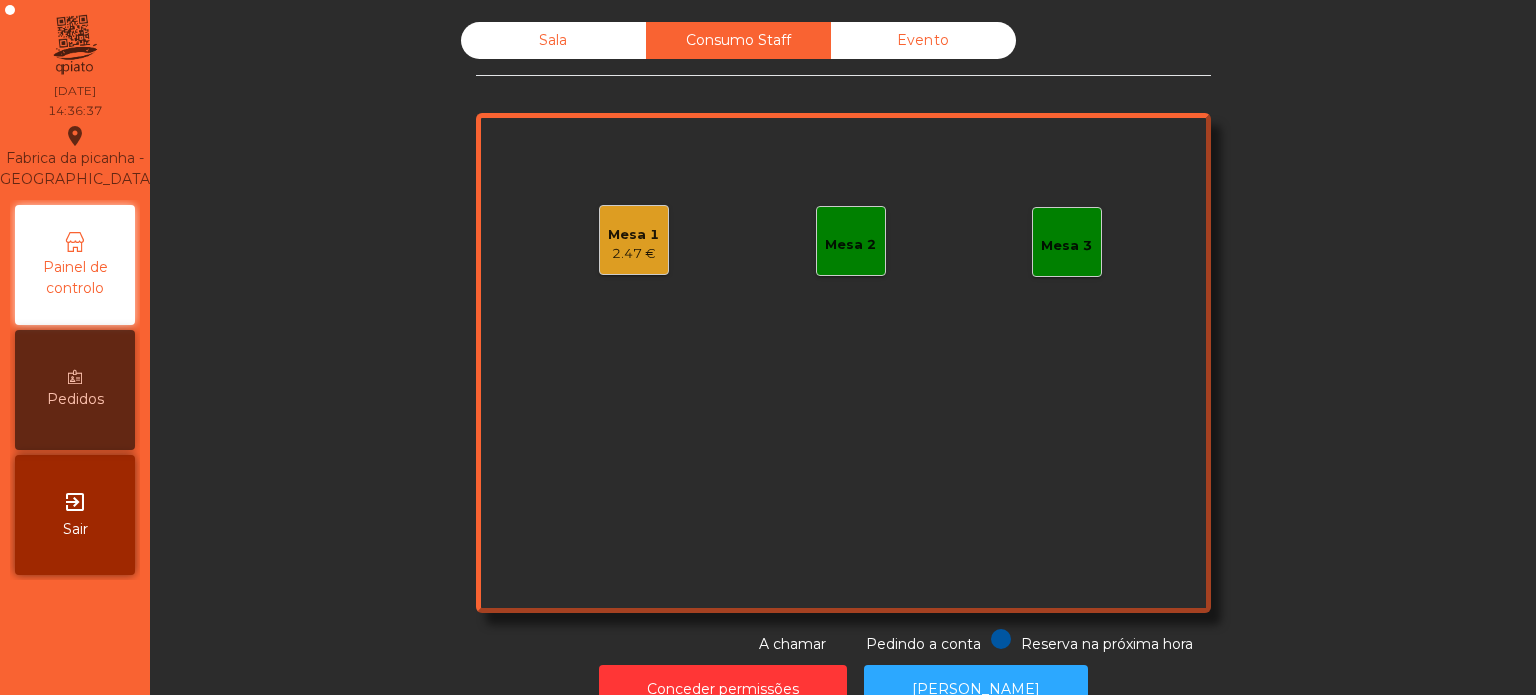 click on "Sala" 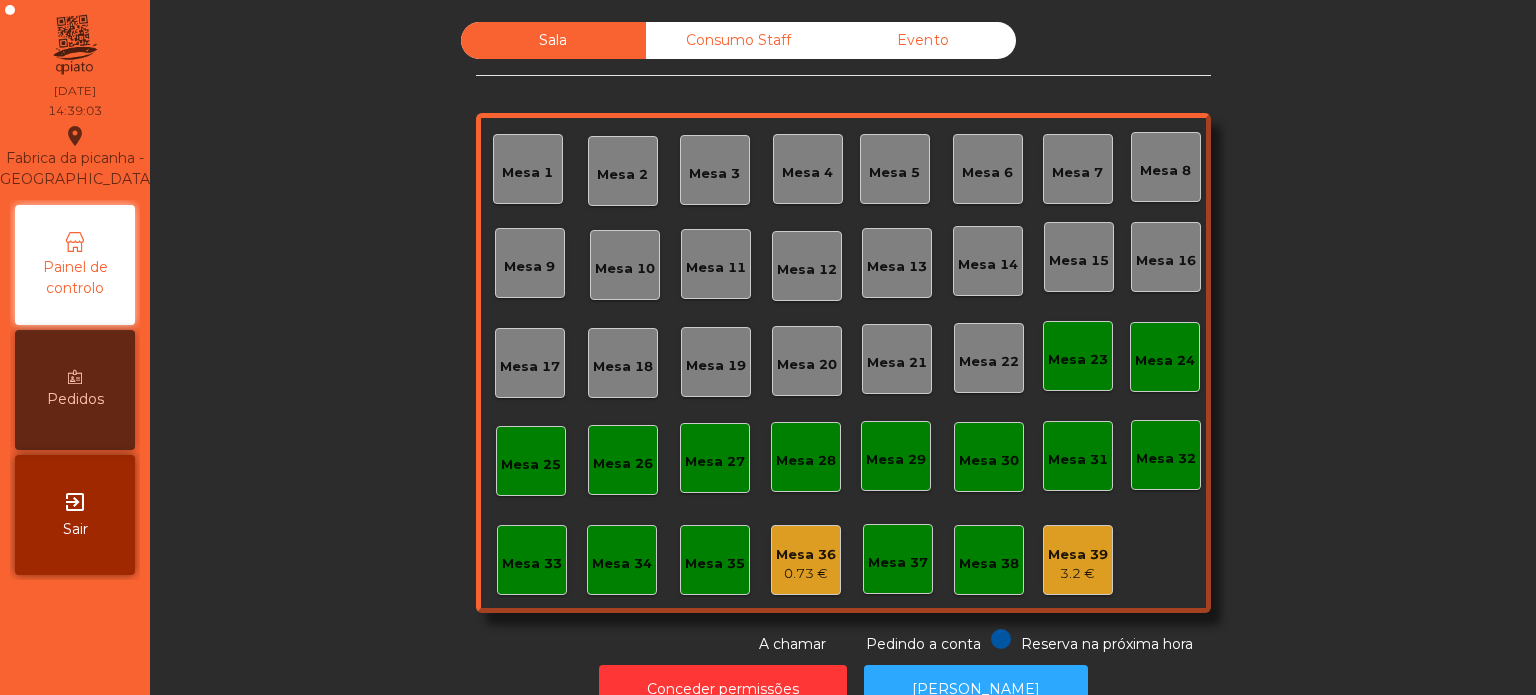 click on "Consumo Staff" 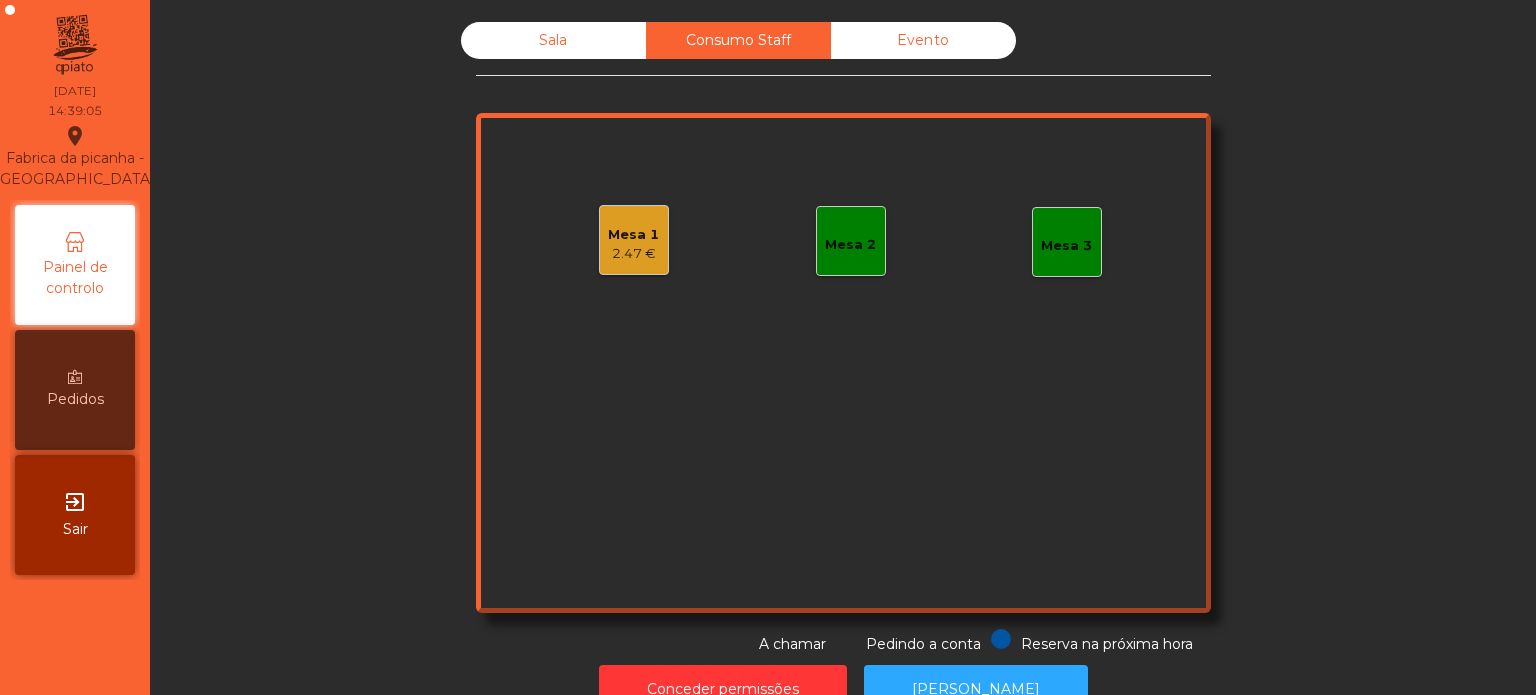scroll, scrollTop: 55, scrollLeft: 0, axis: vertical 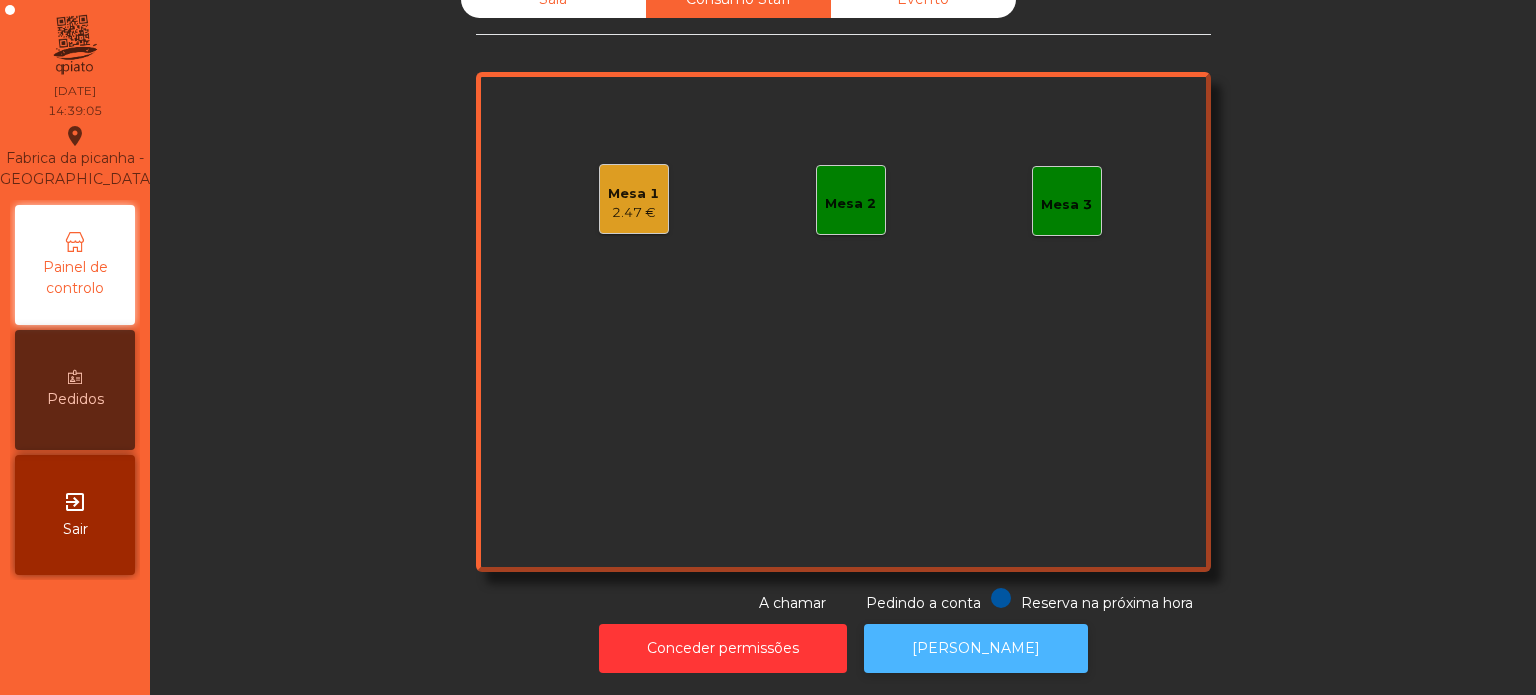 click on "[PERSON_NAME]" 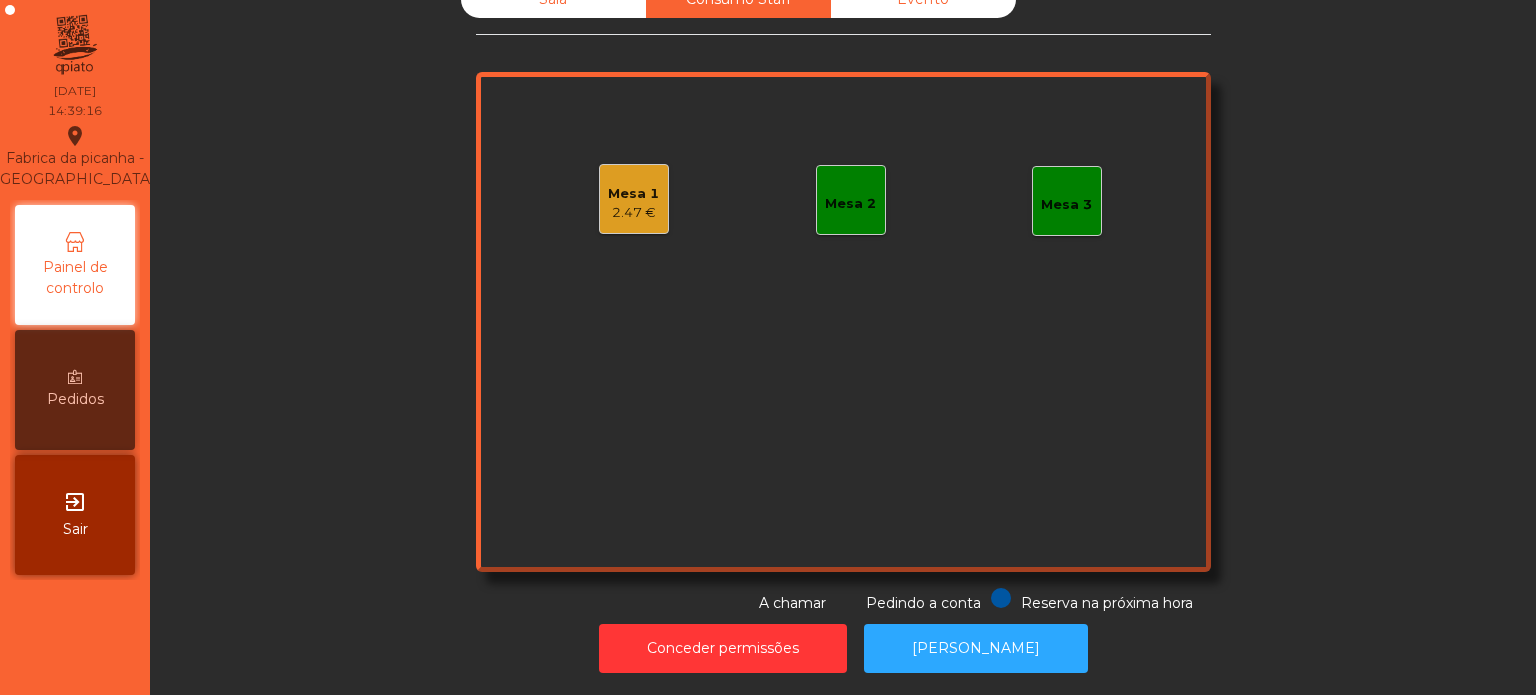 click on "Mesa 1" 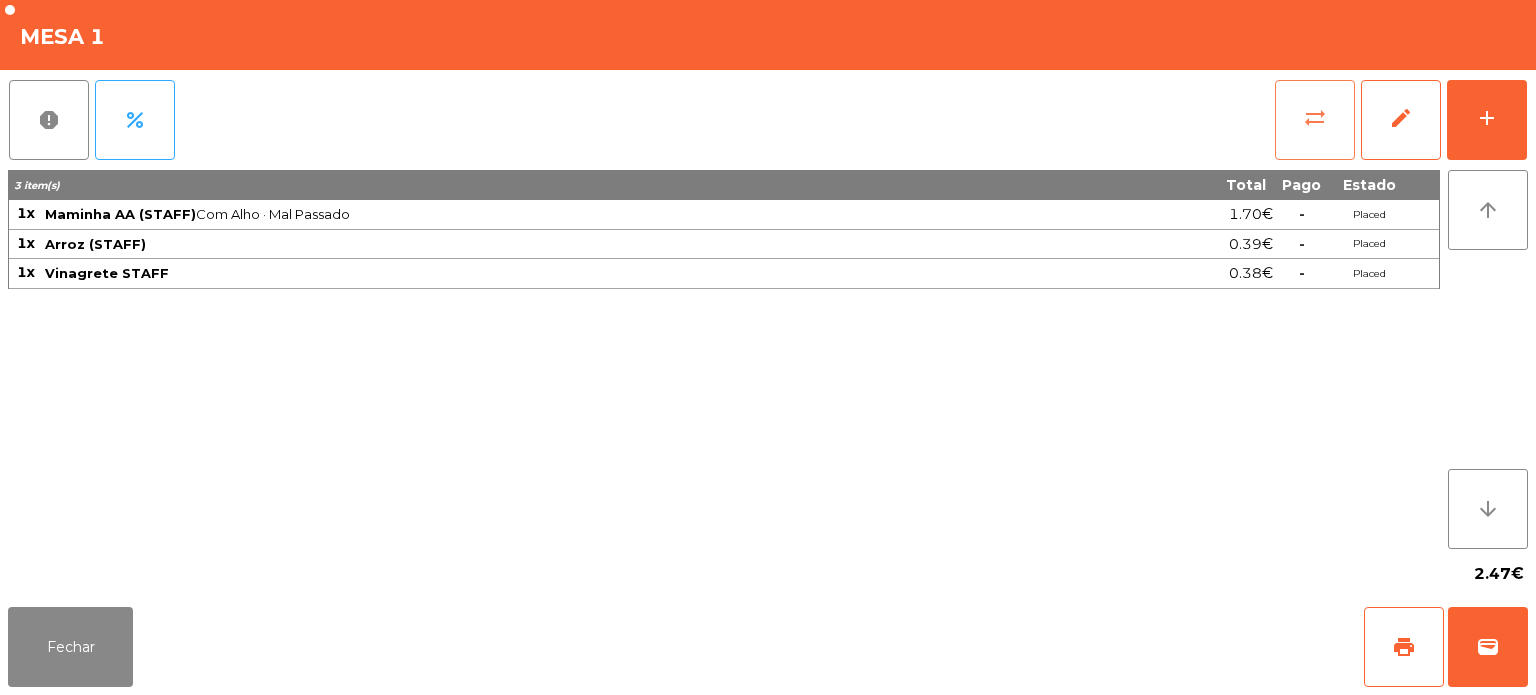 click on "sync_alt" 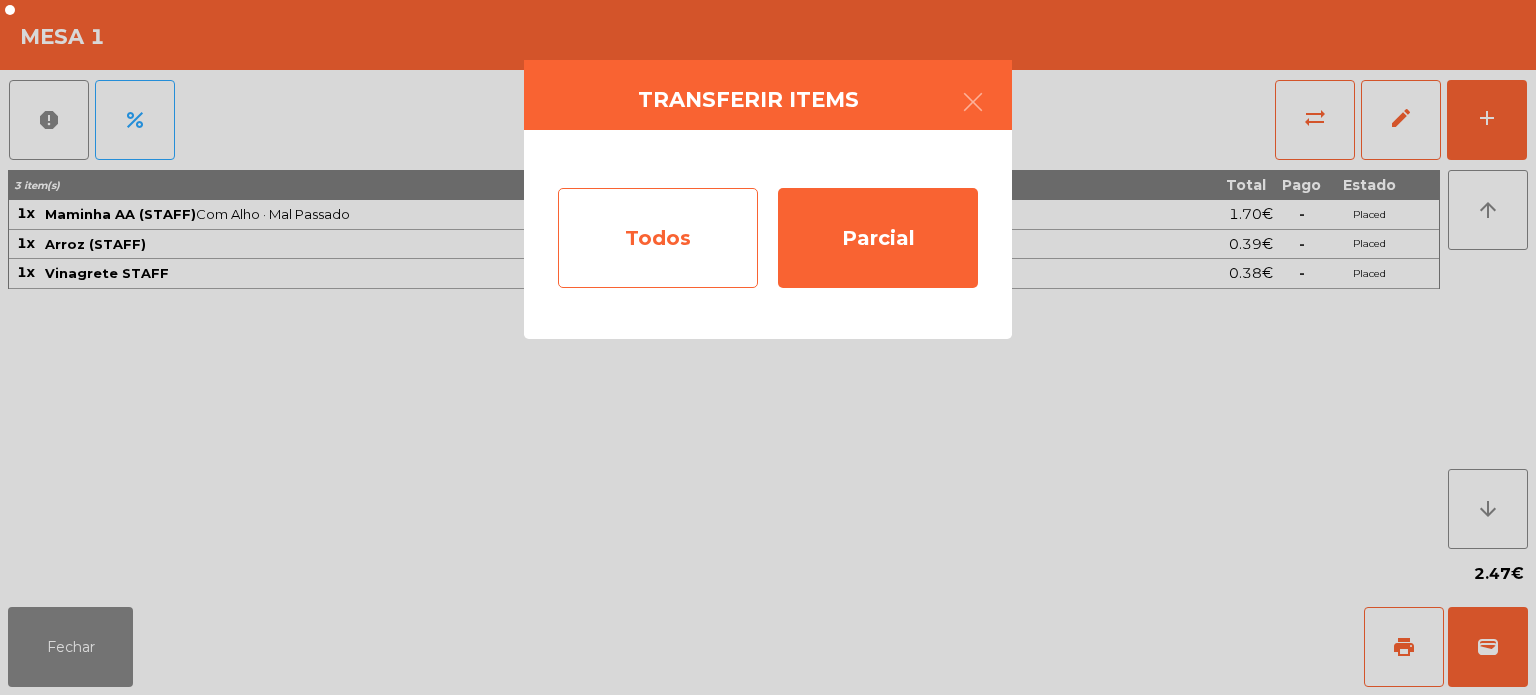 click on "Todos" 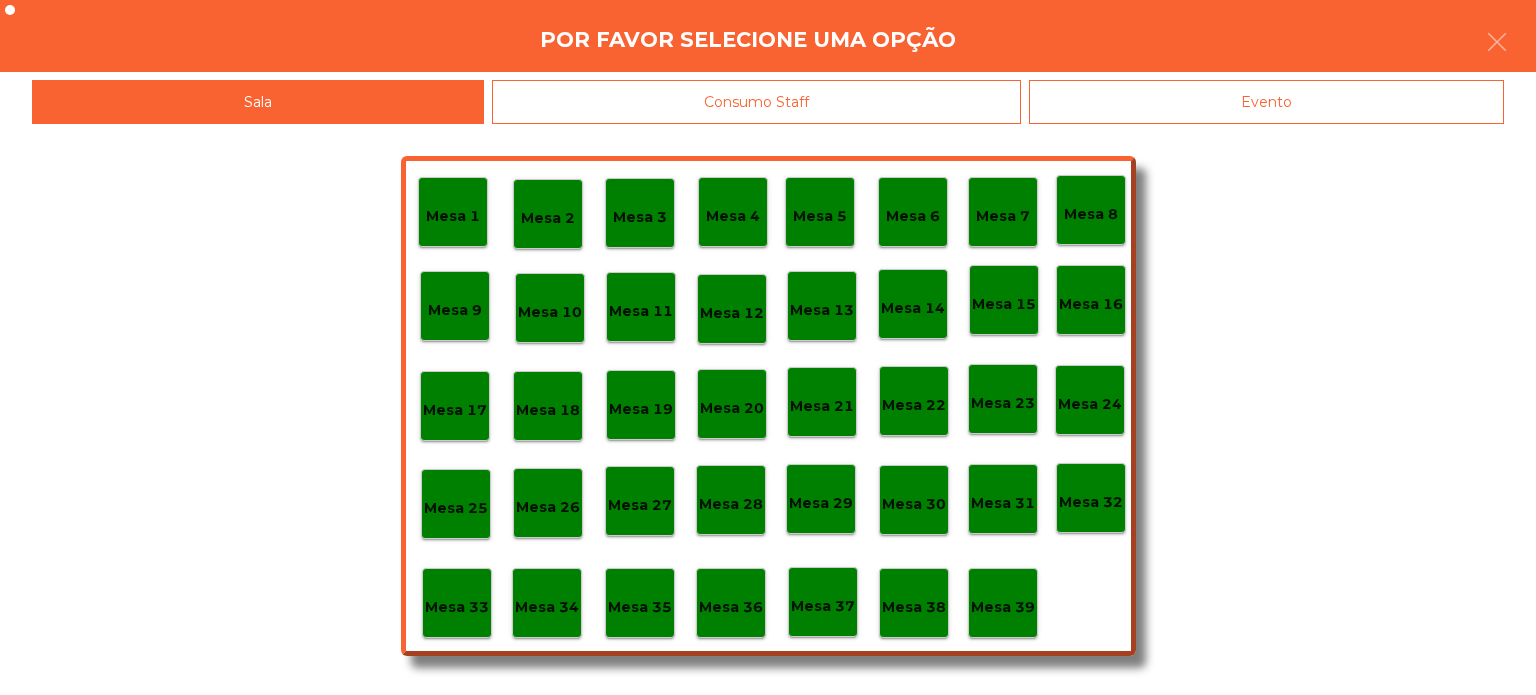 click on "Evento" 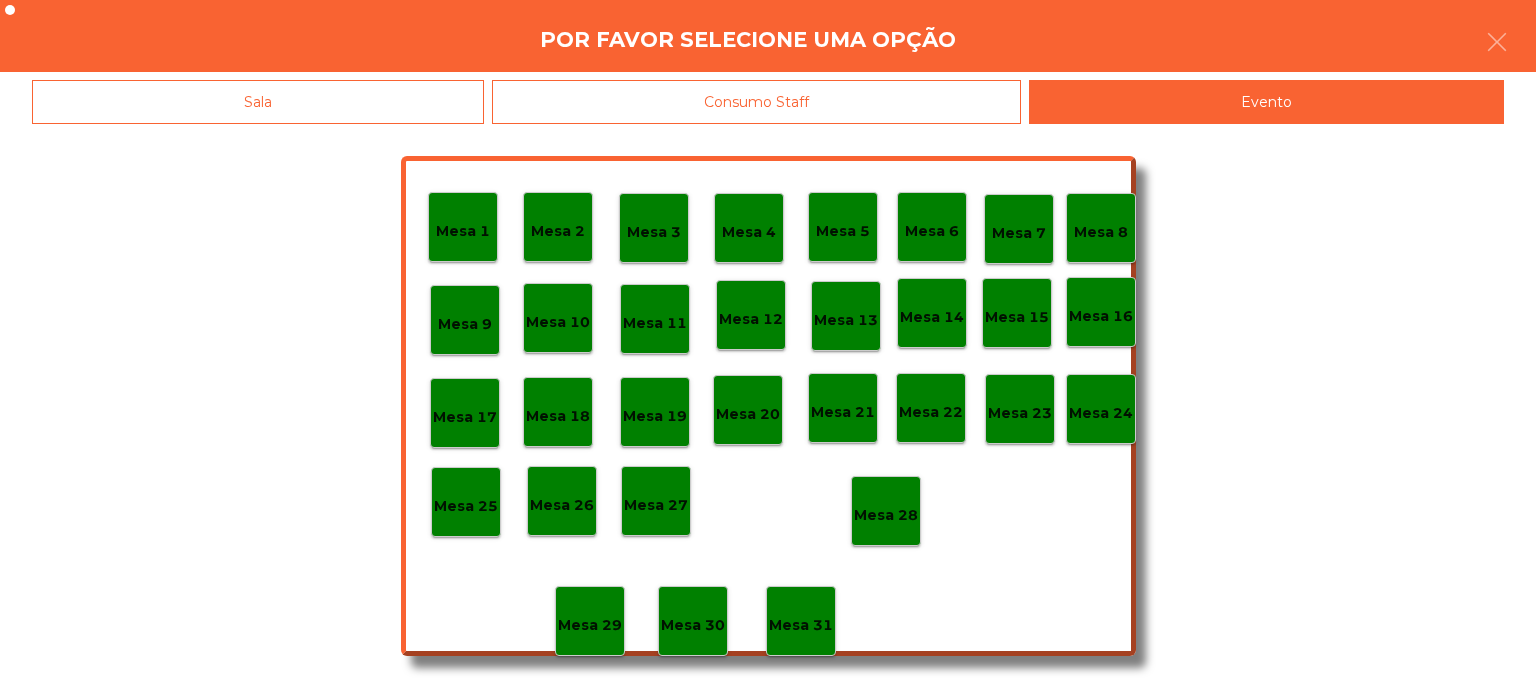 click on "Mesa 28" 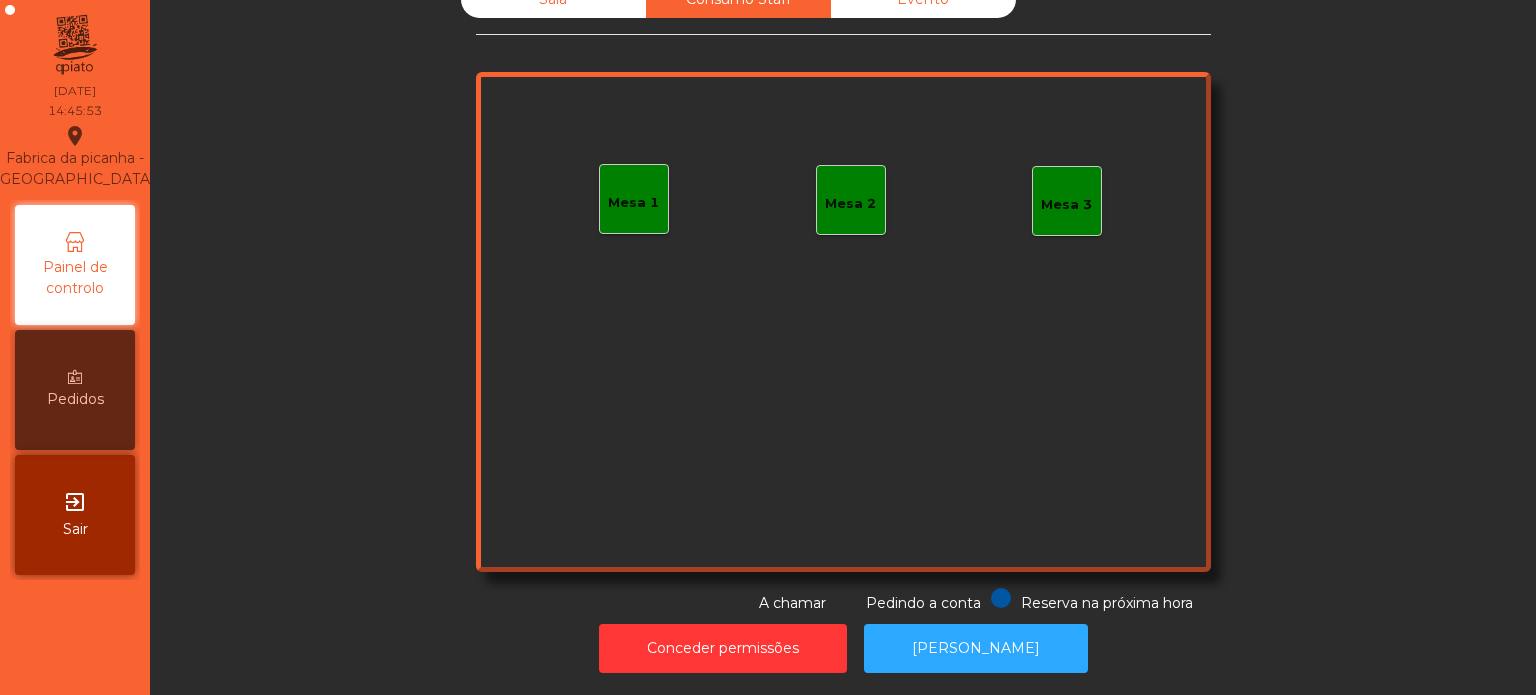 click on "Mesa 1" 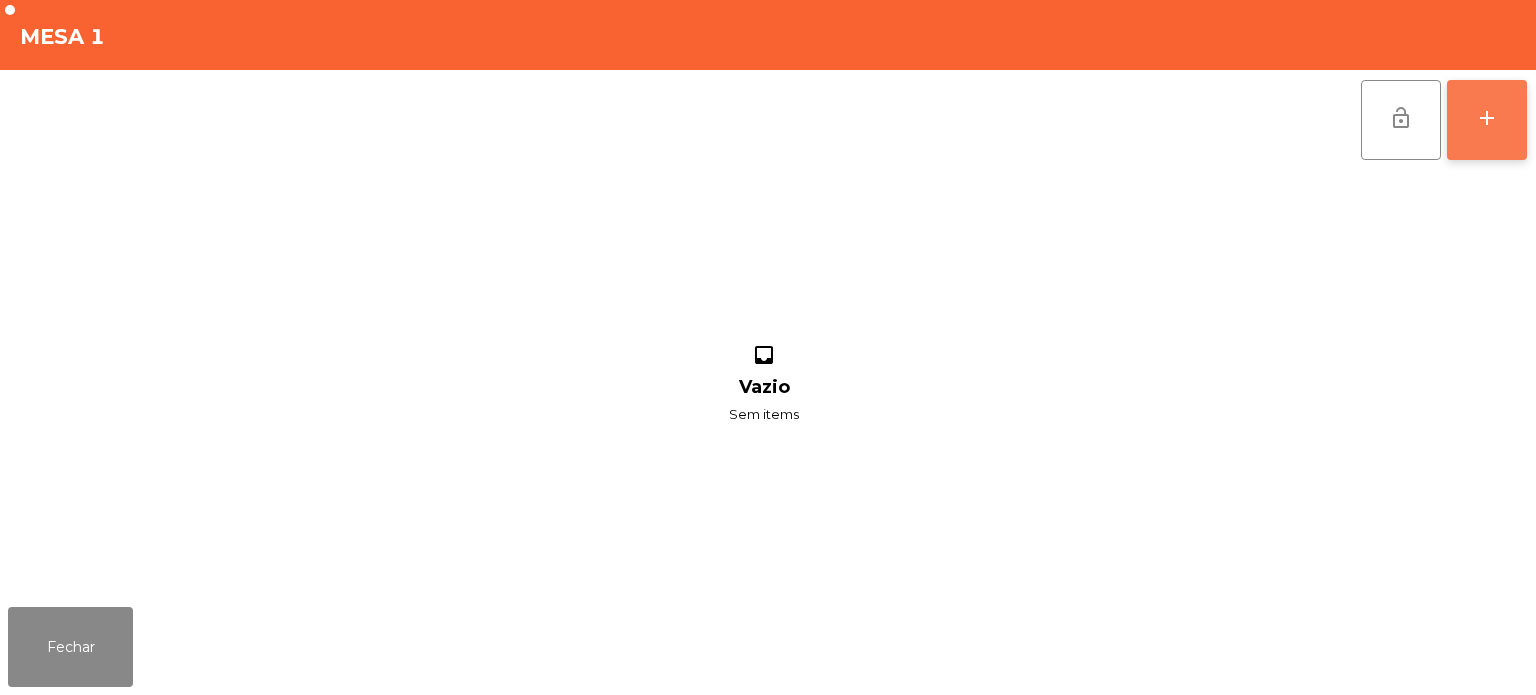 click on "add" 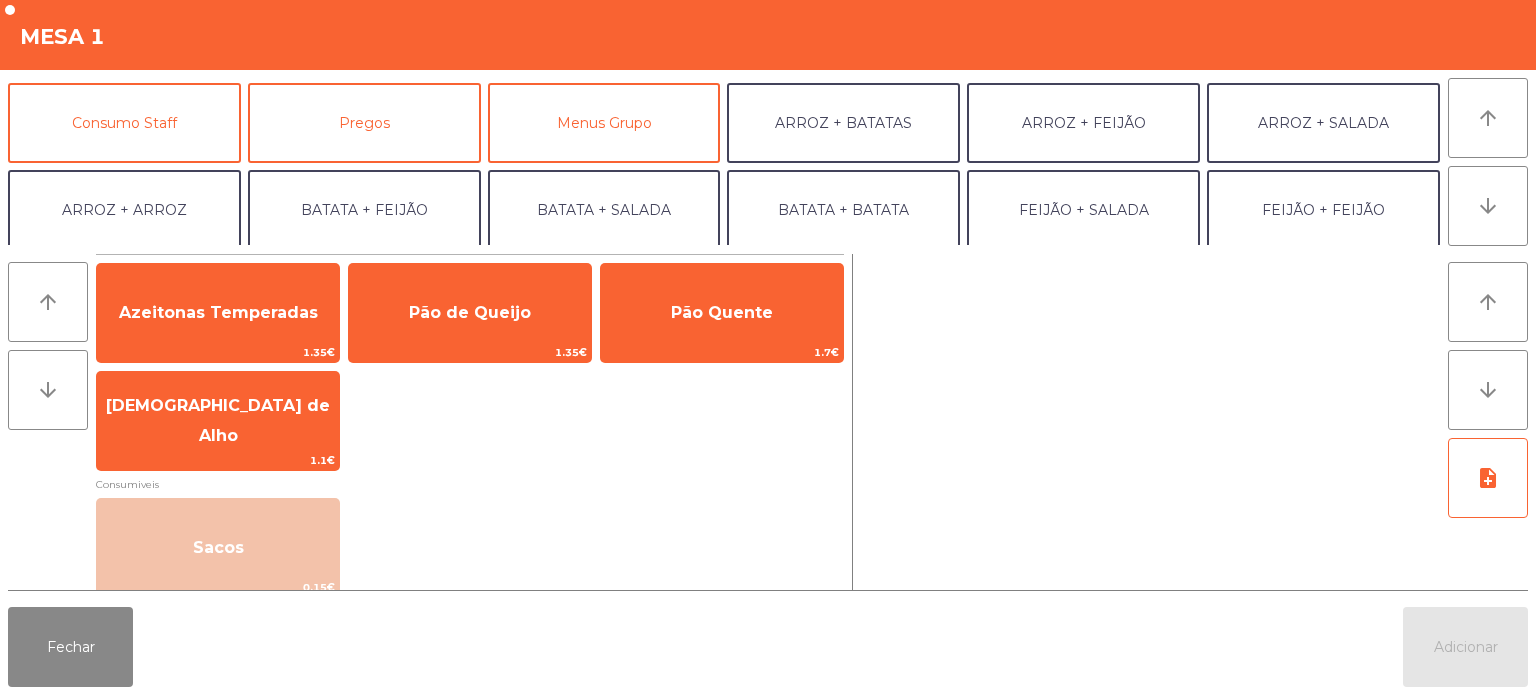 scroll, scrollTop: 176, scrollLeft: 0, axis: vertical 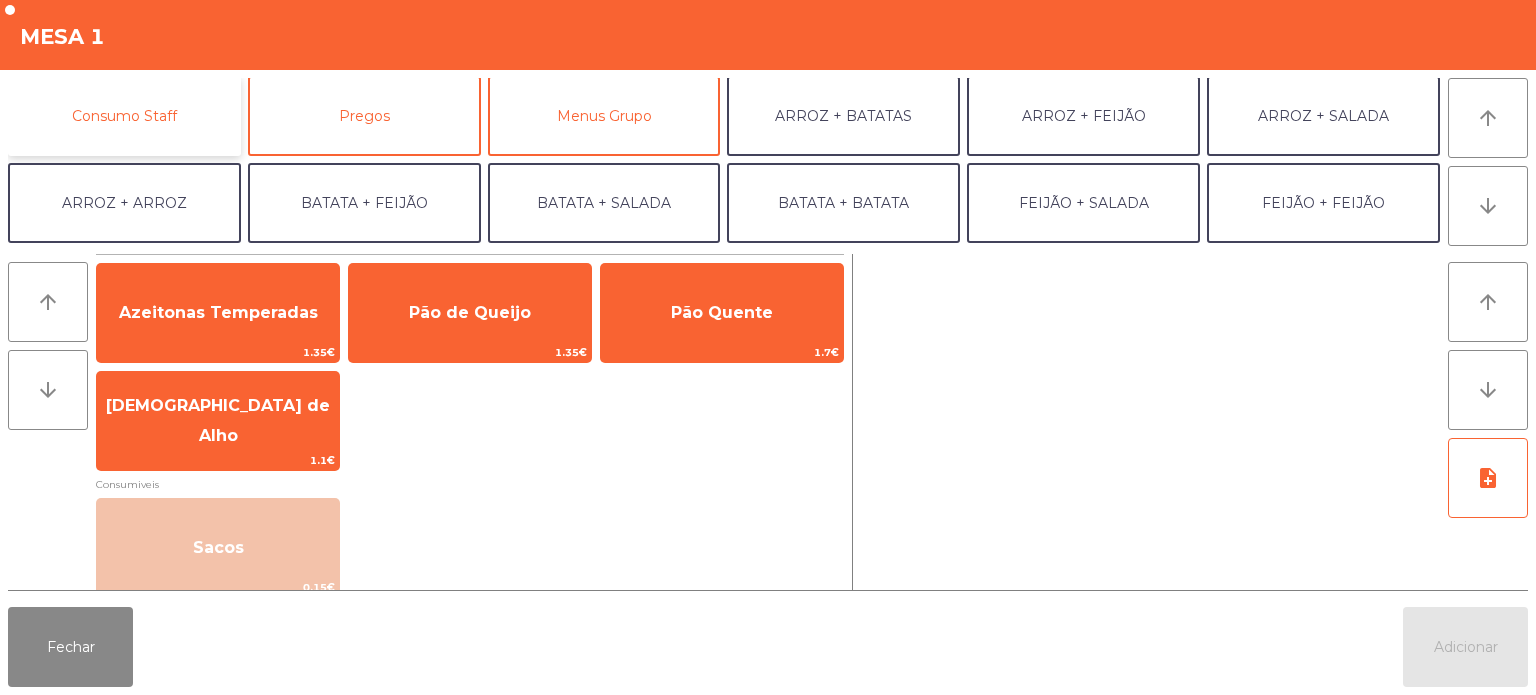 click on "Consumo Staff" 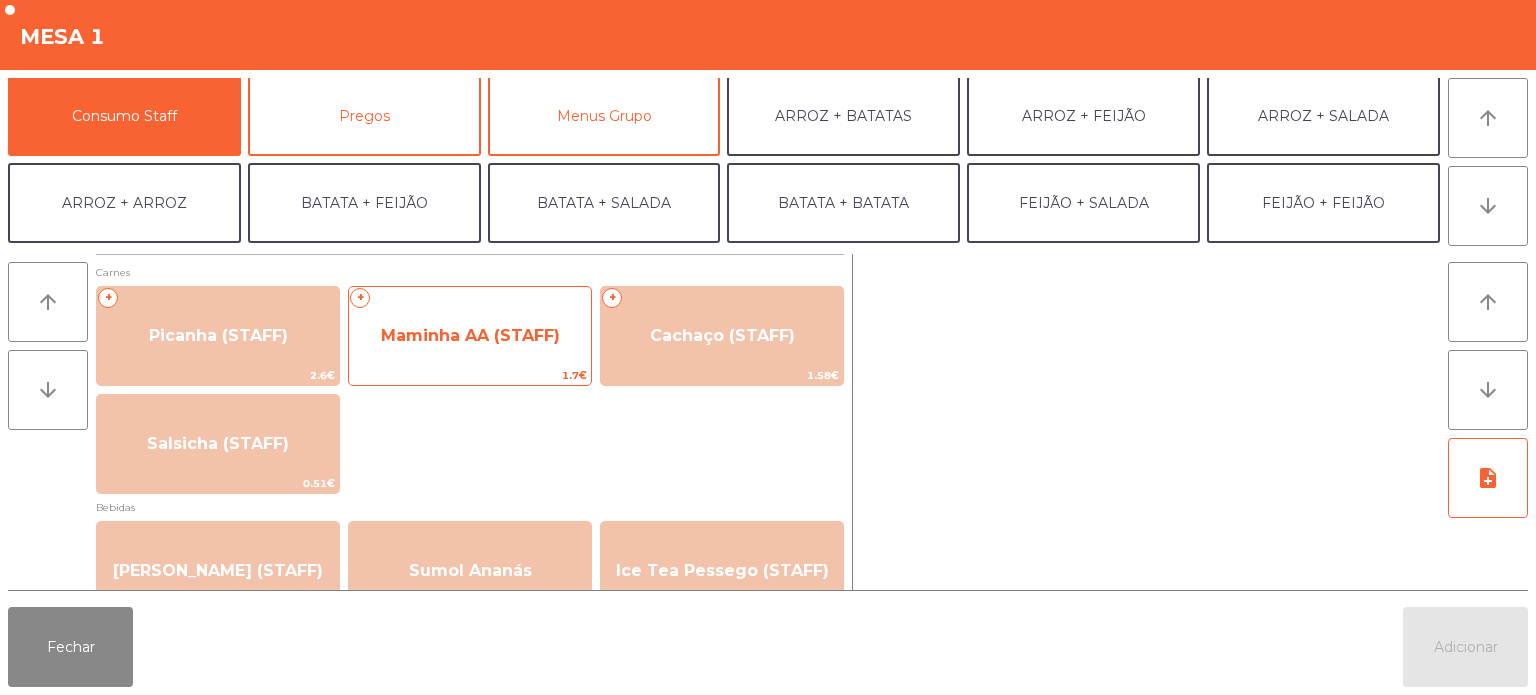 click on "+   Maminha AA (STAFF)   1.7€" 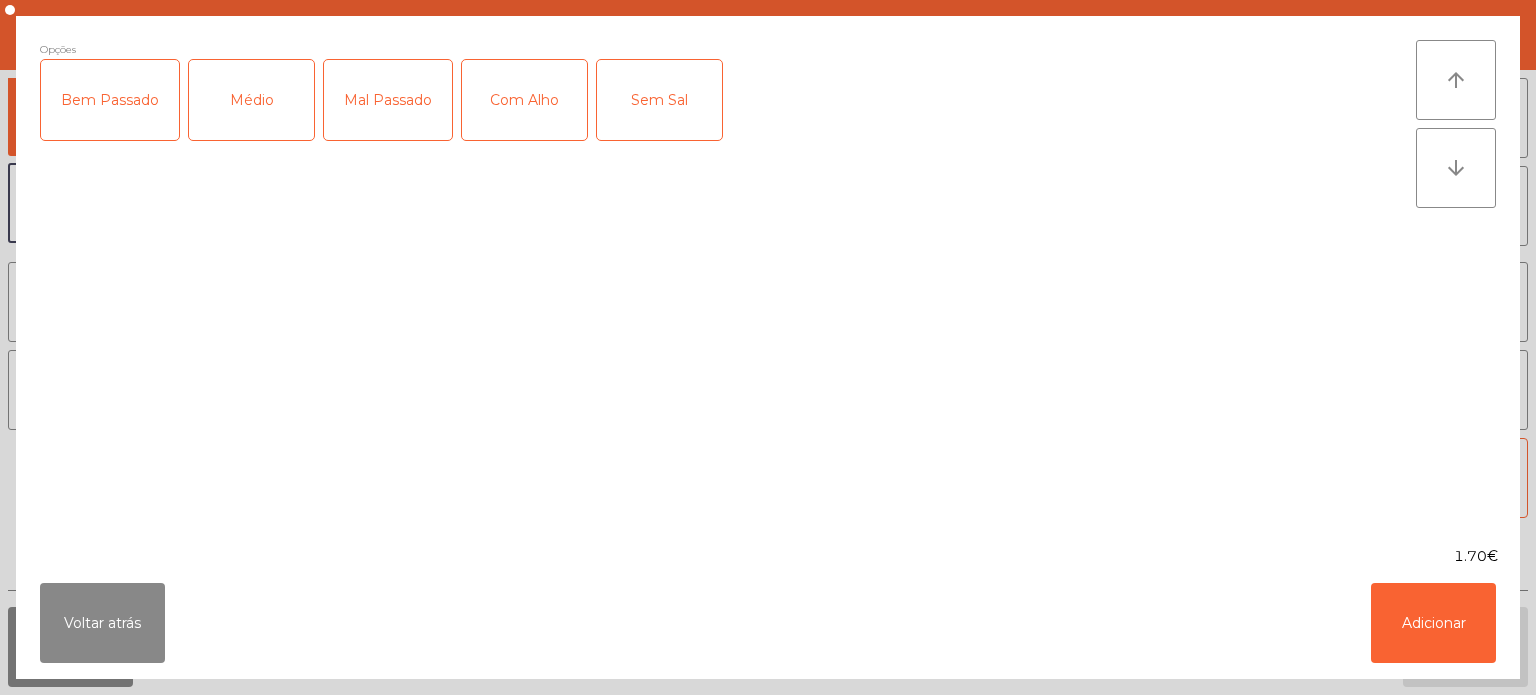 click on "Mal Passado" 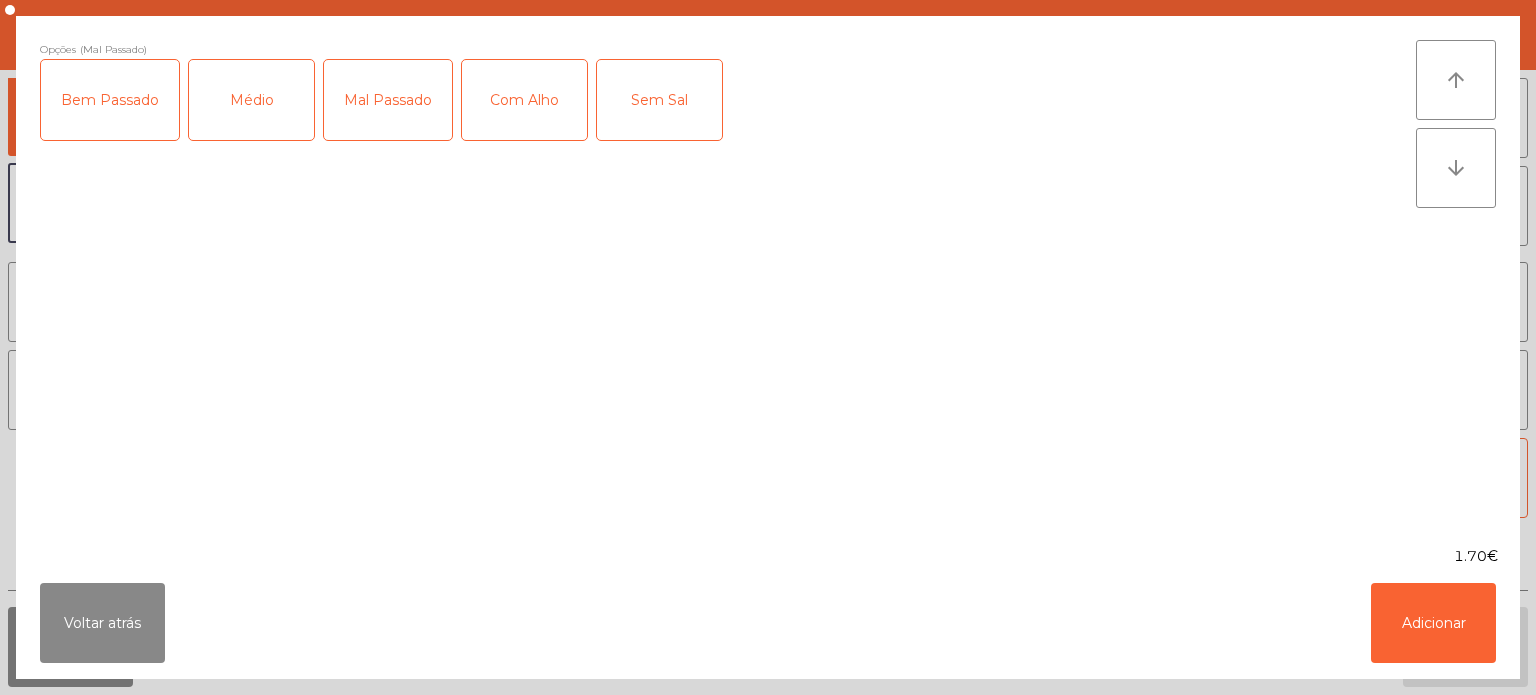 click on "Com Alho" 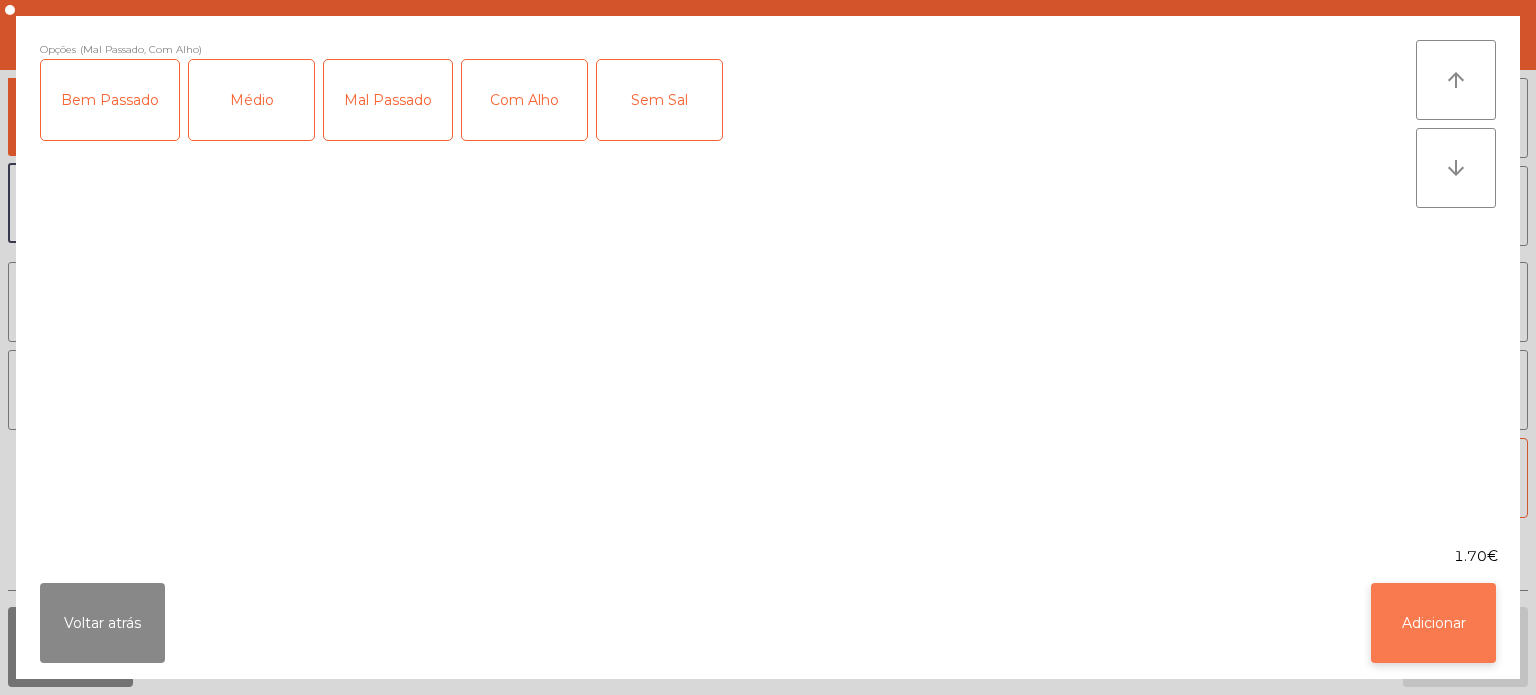 click on "Adicionar" 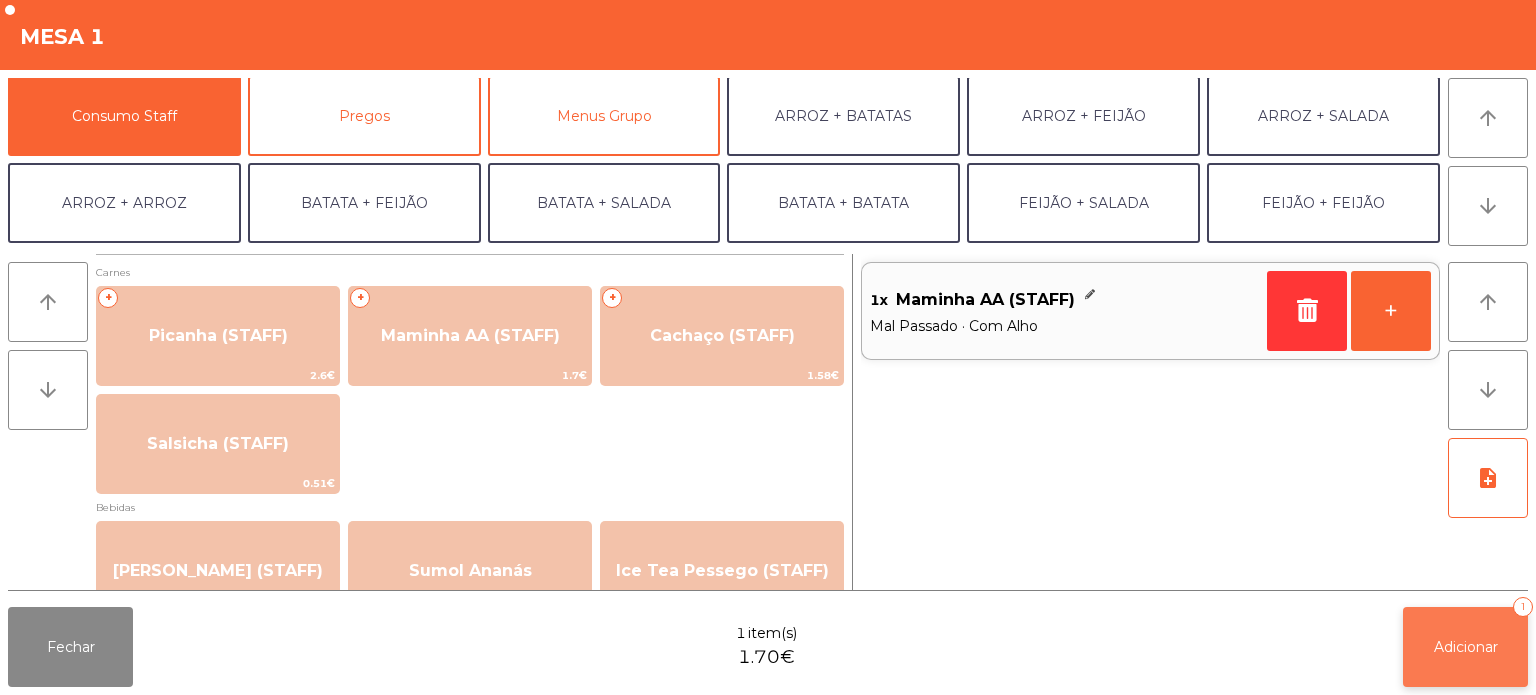 click on "Adicionar   1" 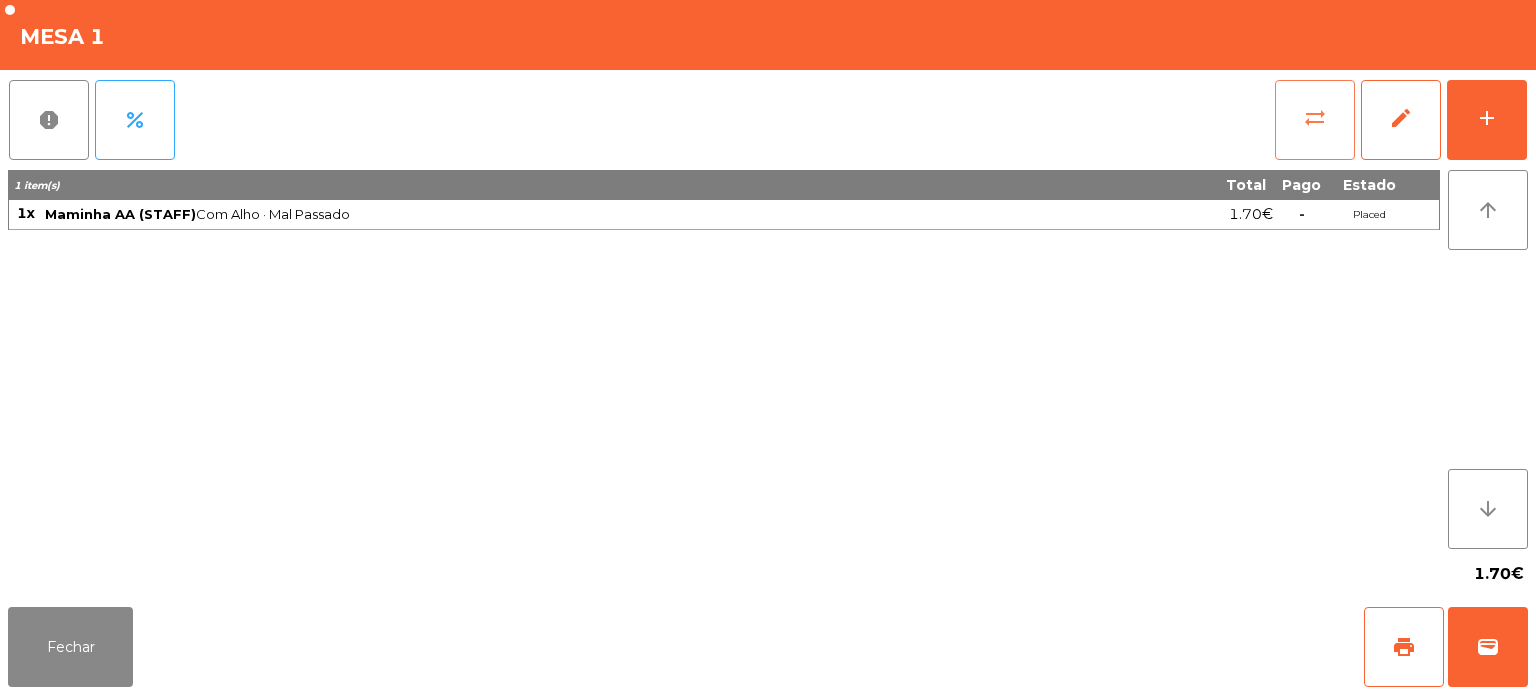 click on "sync_alt" 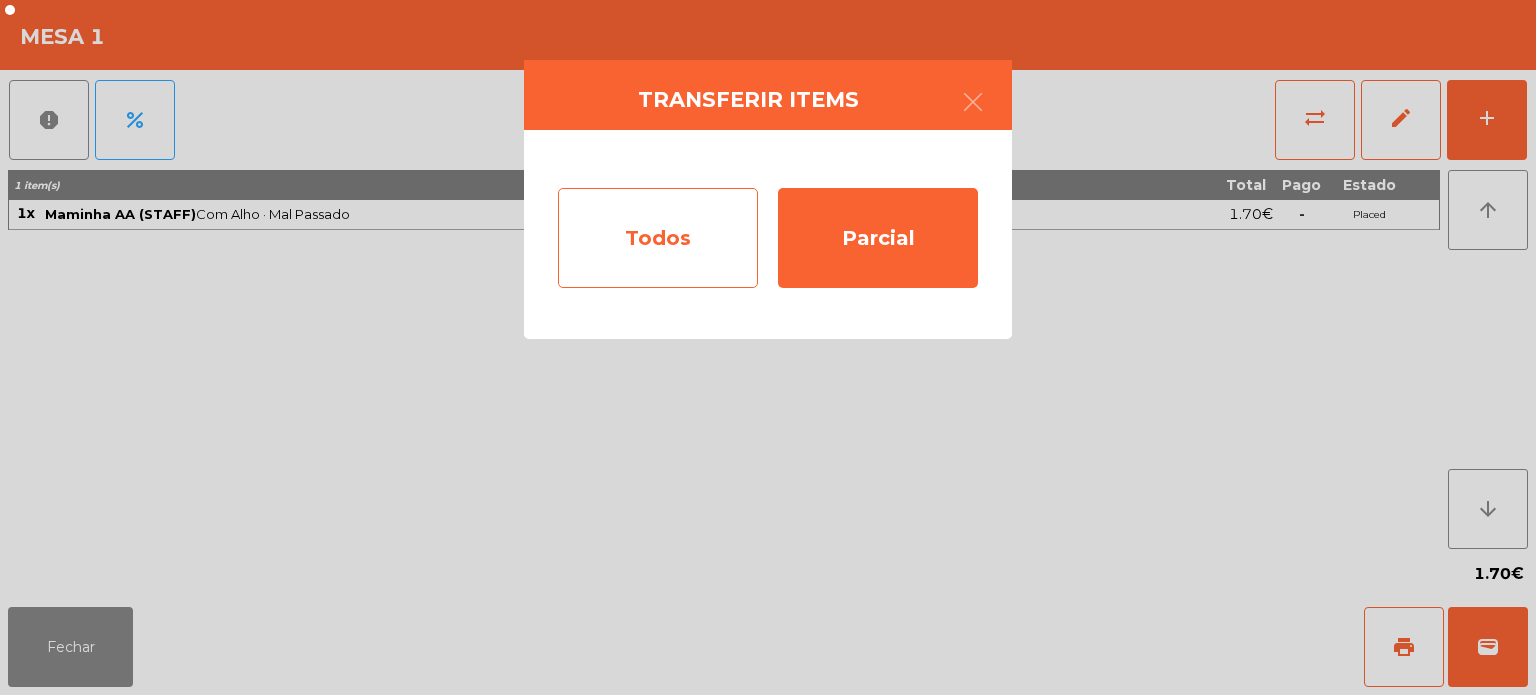 click on "Todos" 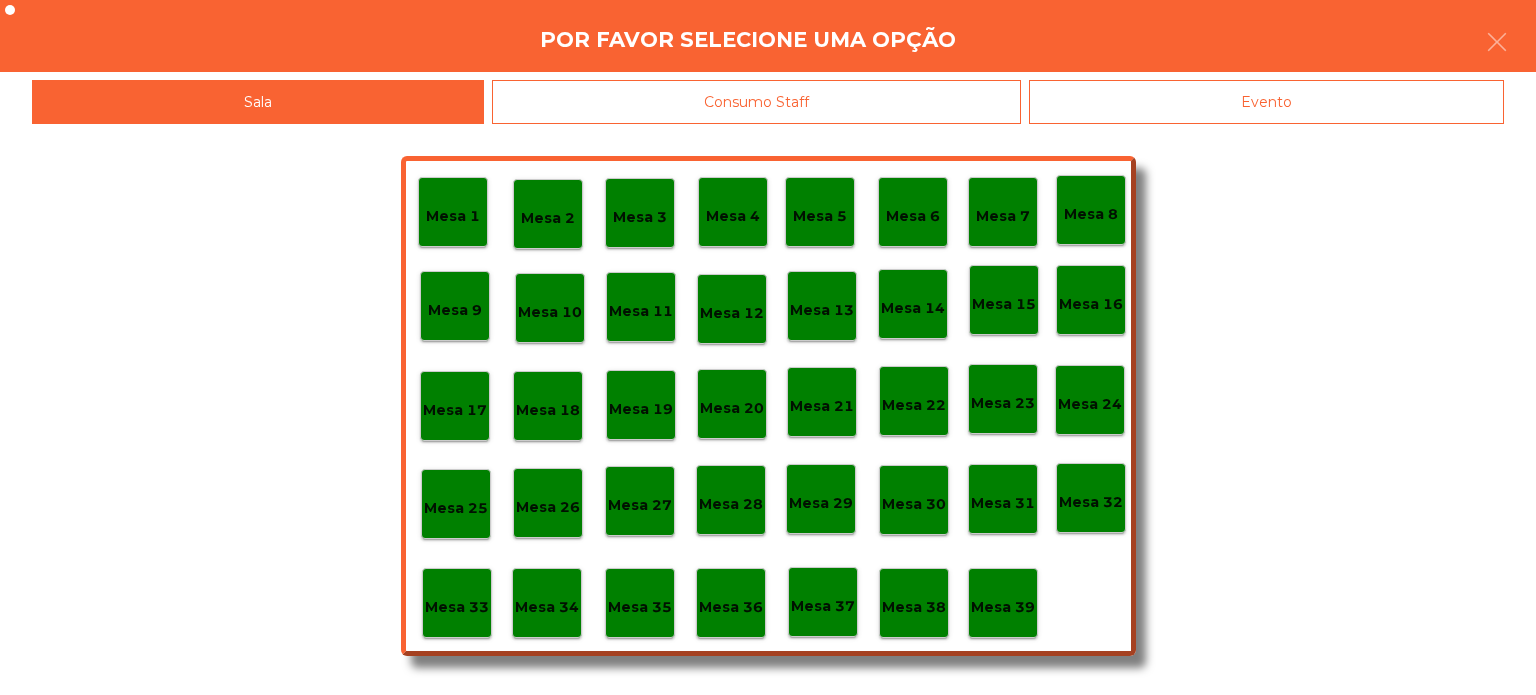 click on "Evento" 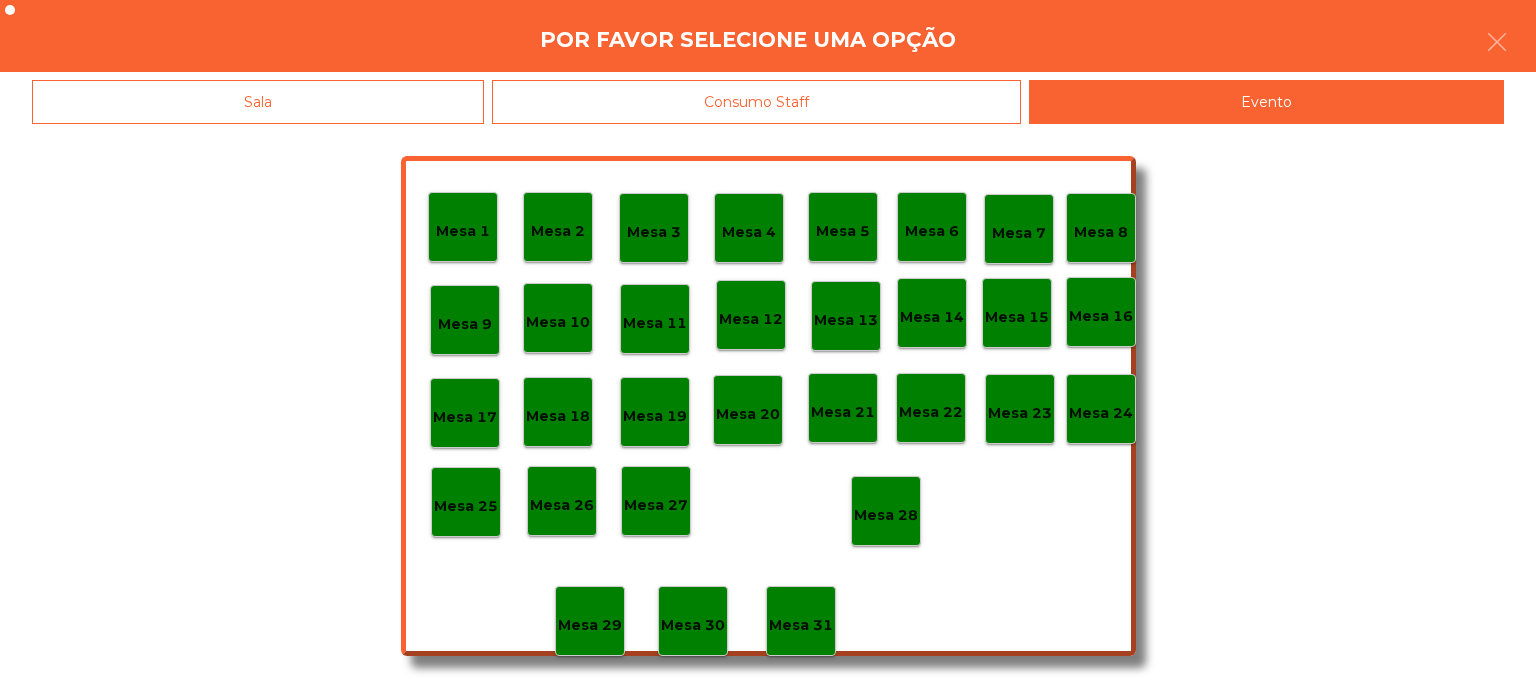 click on "Mesa 28" 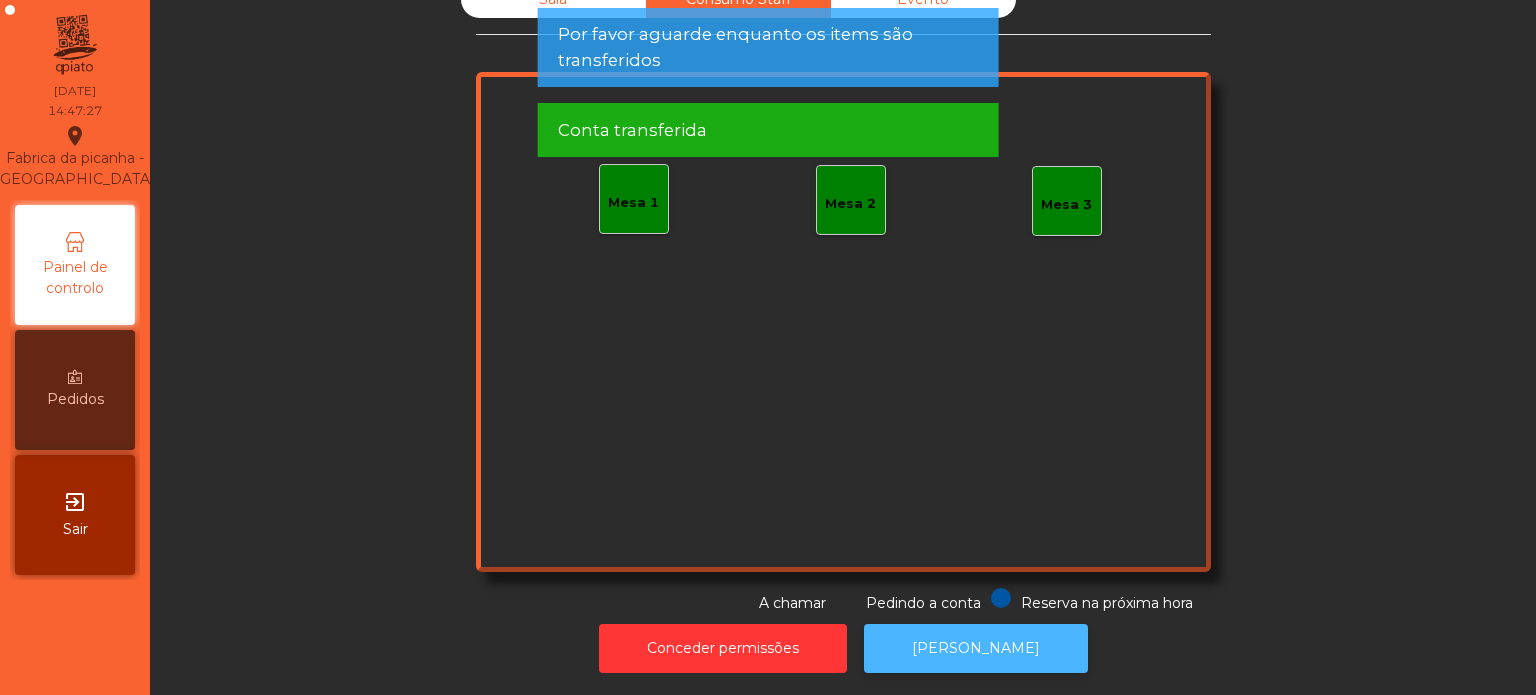 click on "[PERSON_NAME]" 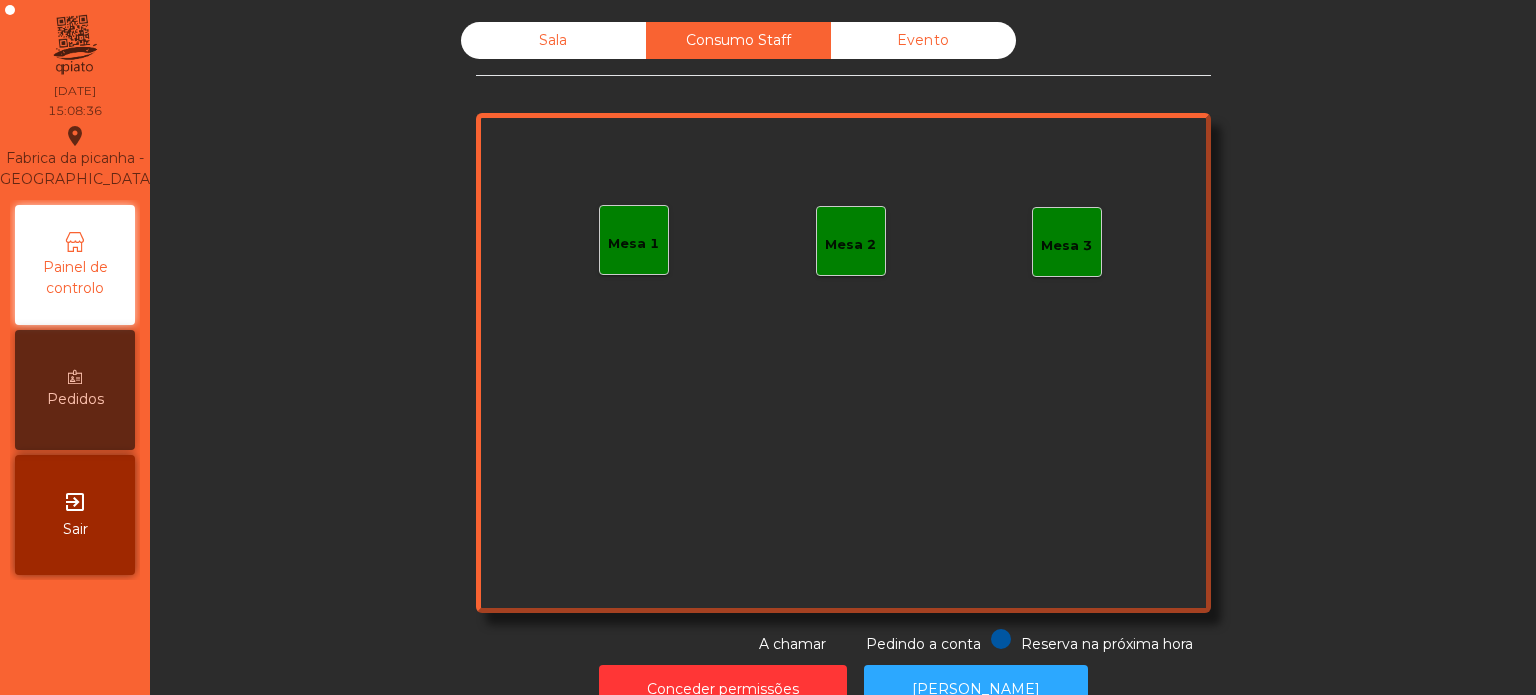 scroll, scrollTop: 0, scrollLeft: 0, axis: both 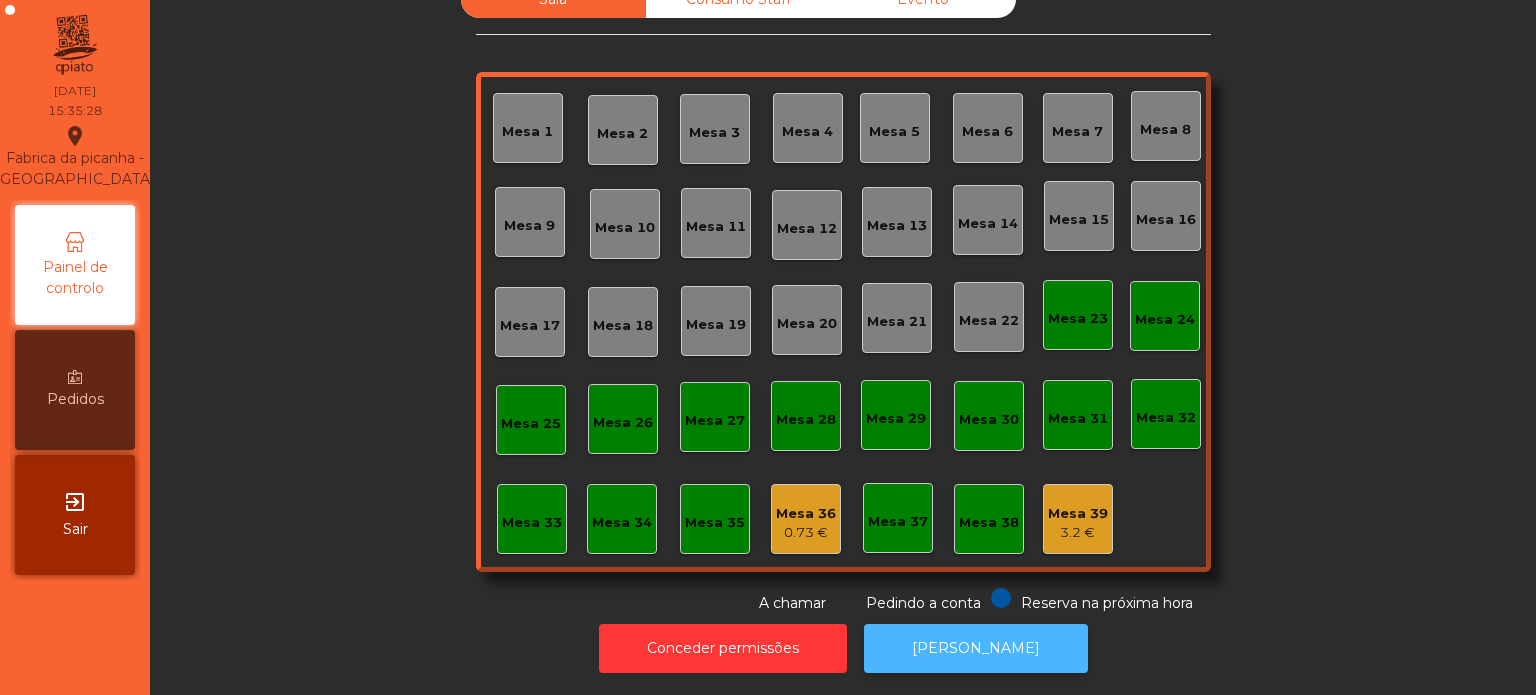 click on "[PERSON_NAME]" 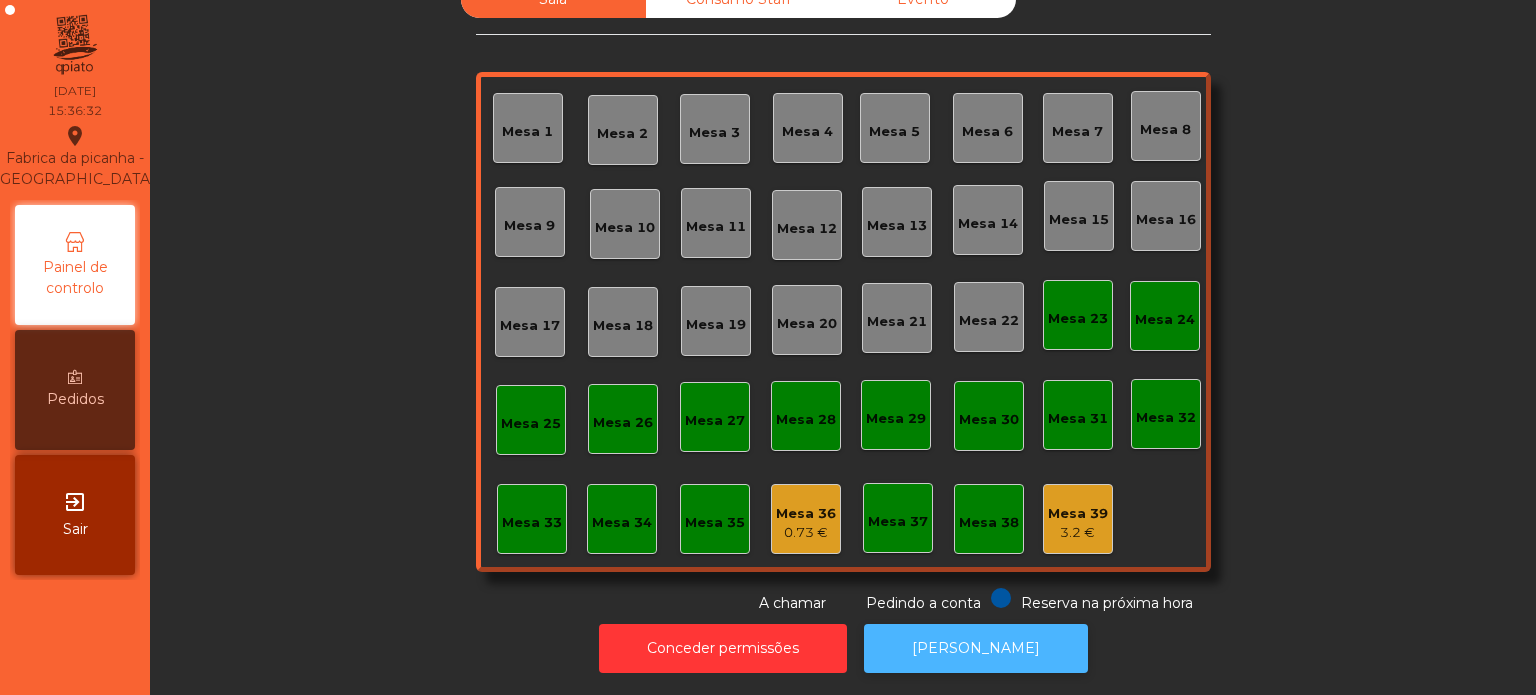 click on "[PERSON_NAME]" 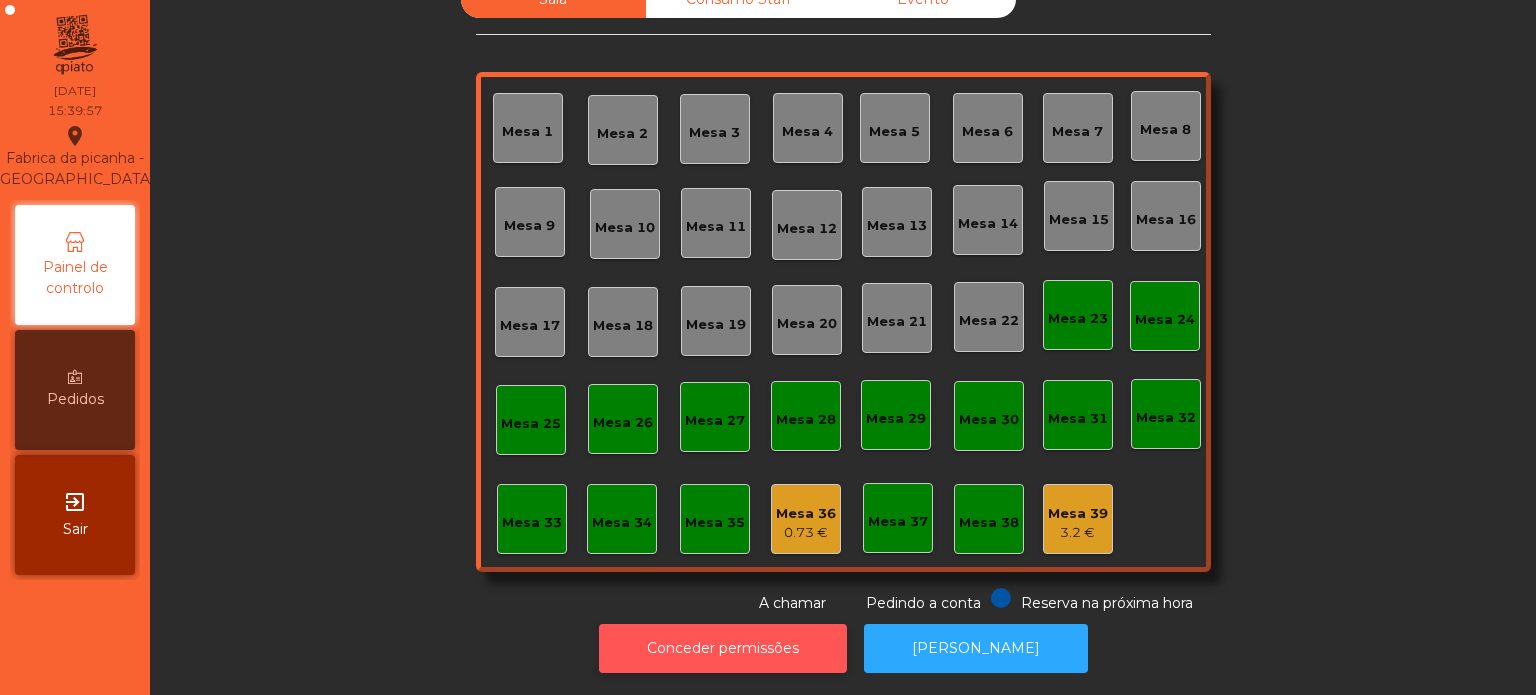 click on "Conceder permissões" 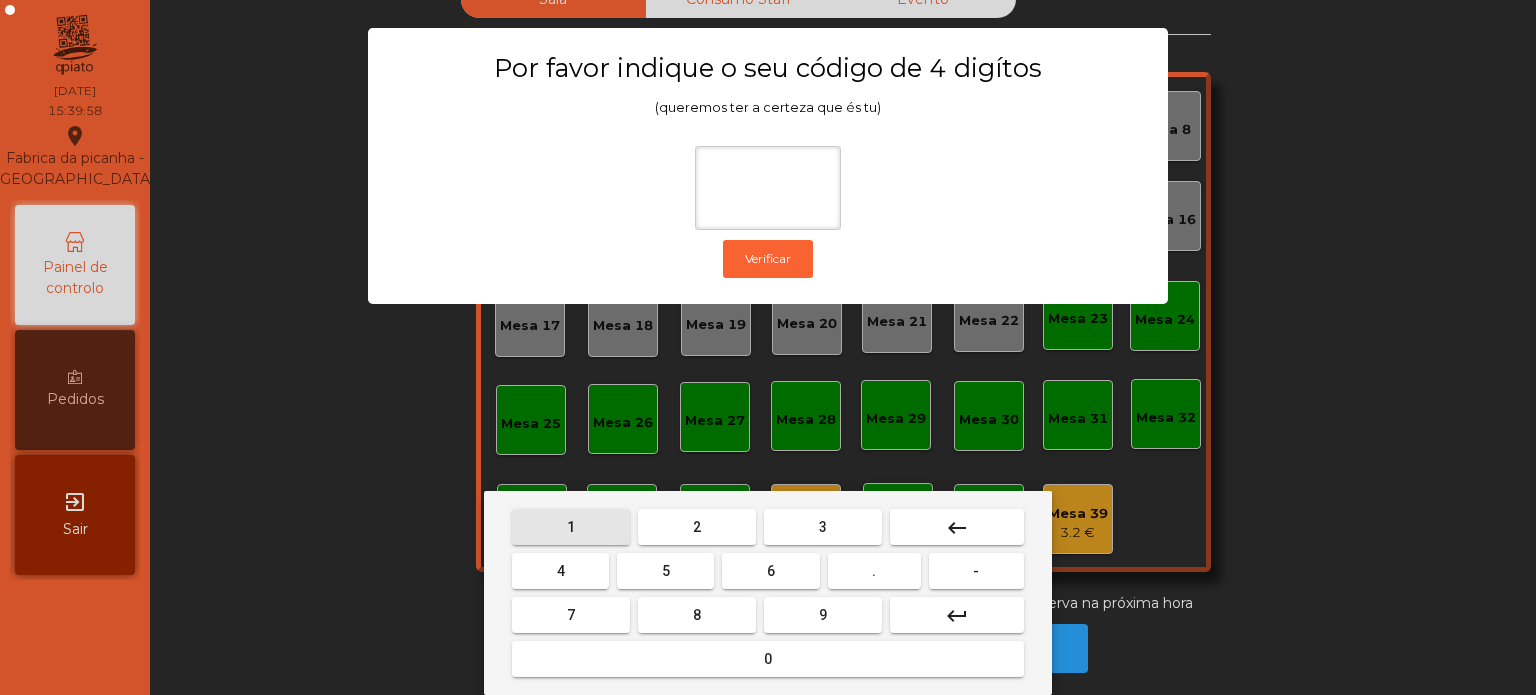 click on "1" at bounding box center (571, 527) 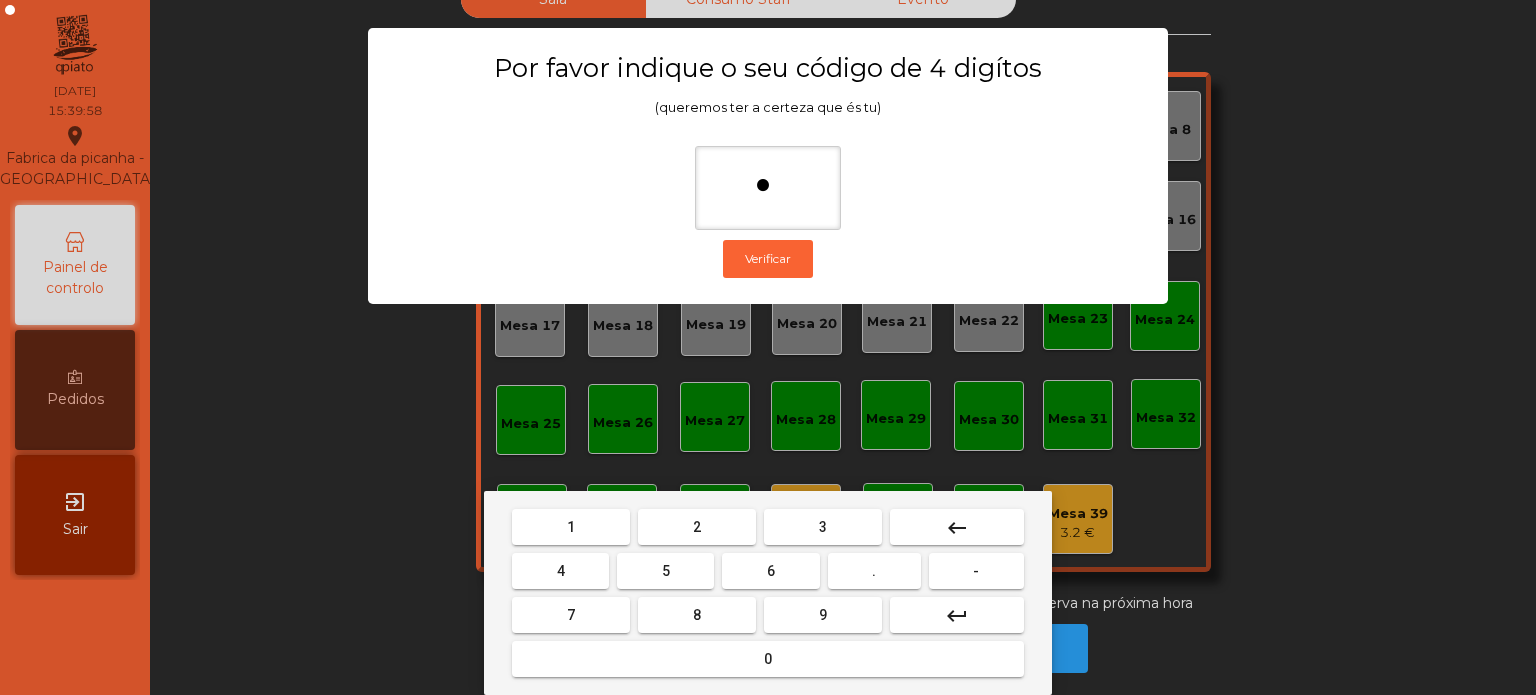click on "3" at bounding box center (823, 527) 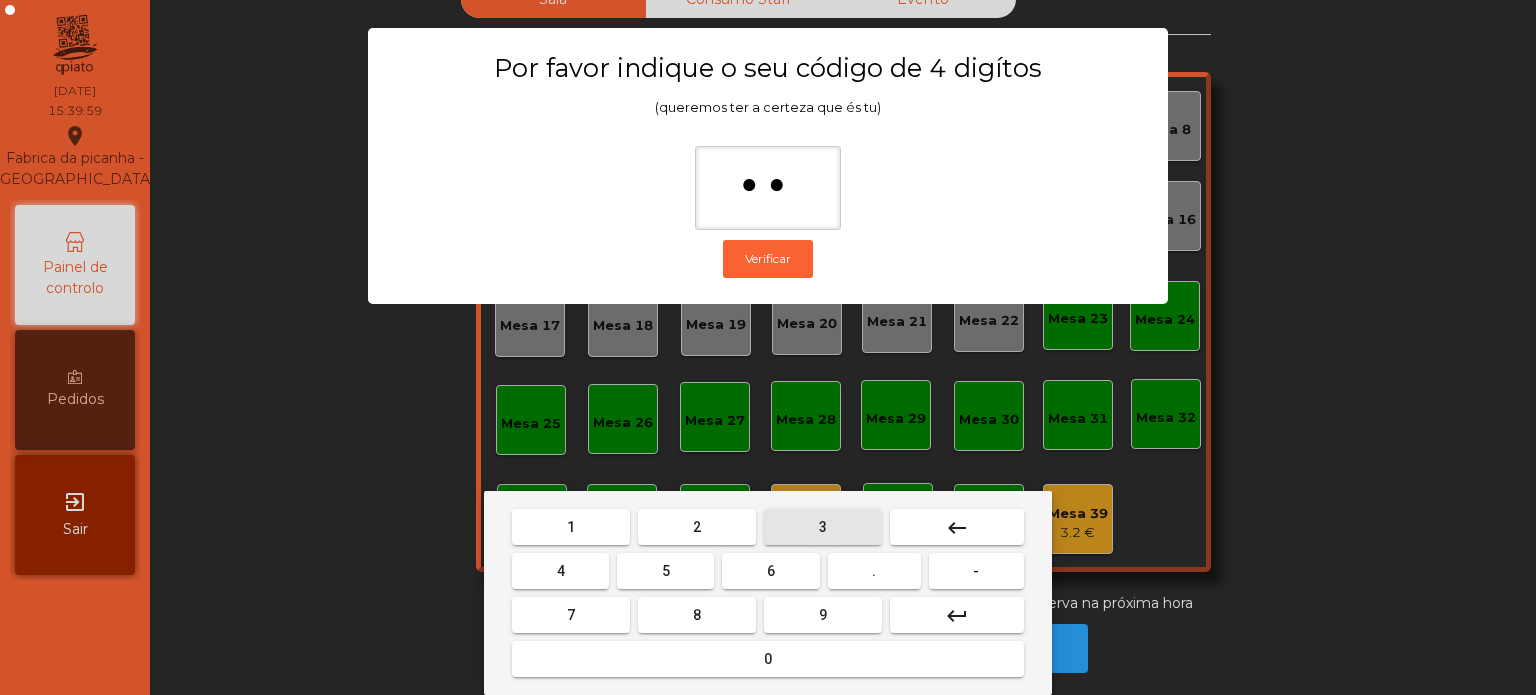 click on "5" at bounding box center [665, 571] 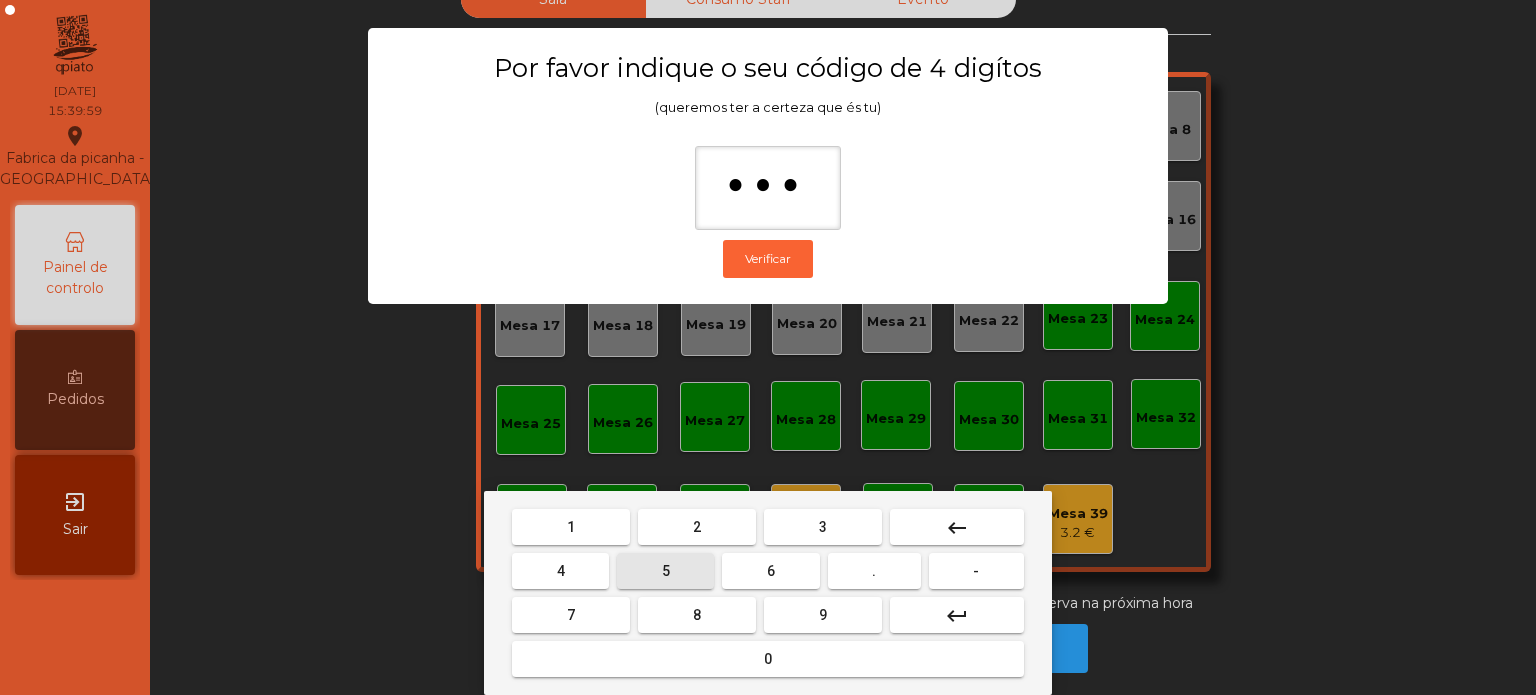 click on "0" at bounding box center (768, 659) 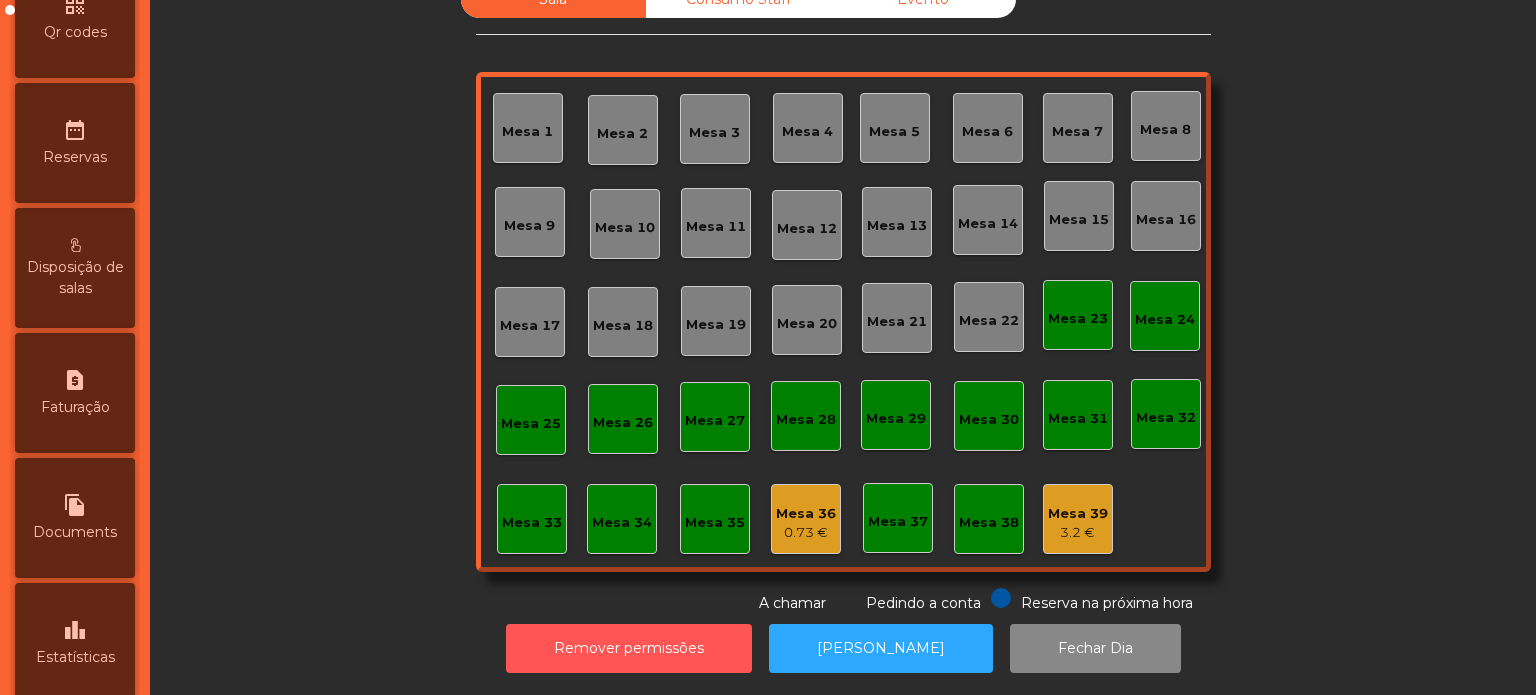 scroll, scrollTop: 791, scrollLeft: 0, axis: vertical 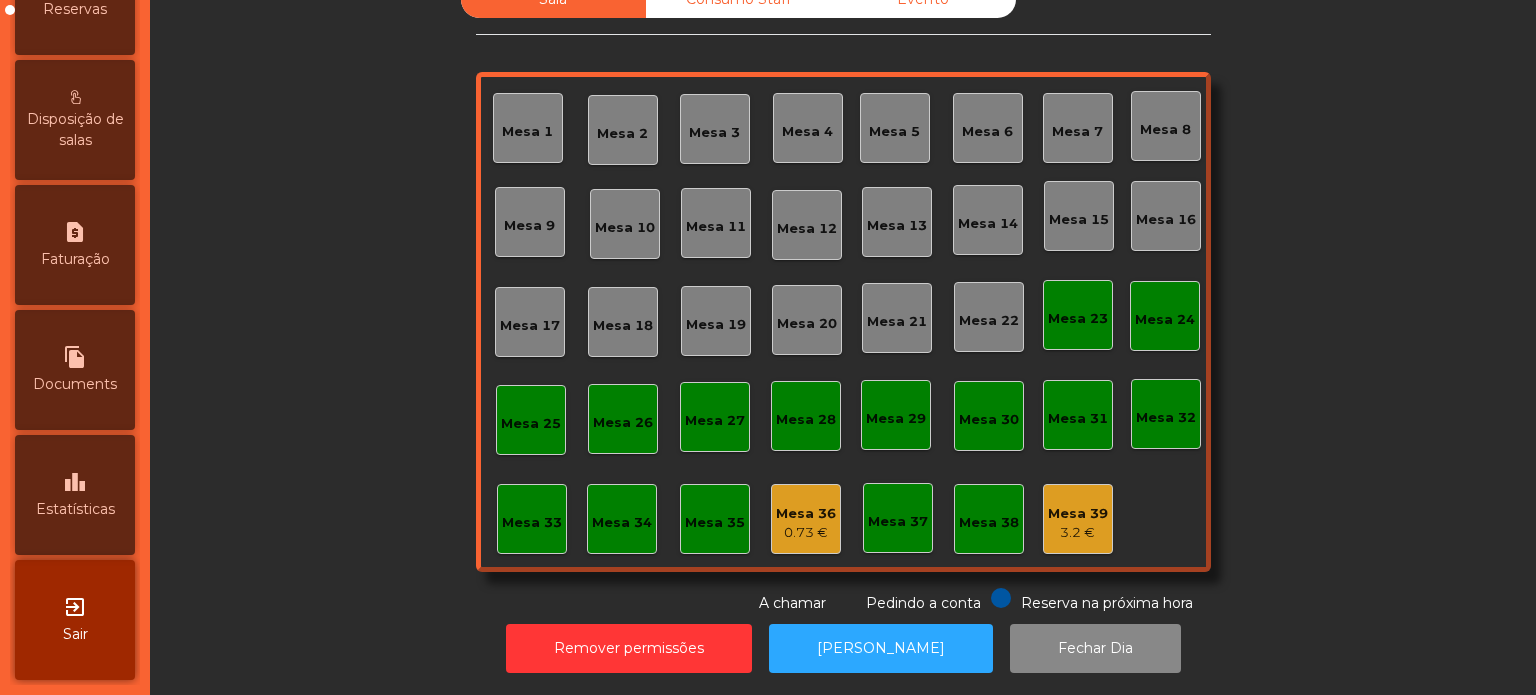 click on "Estatísticas" at bounding box center [75, 509] 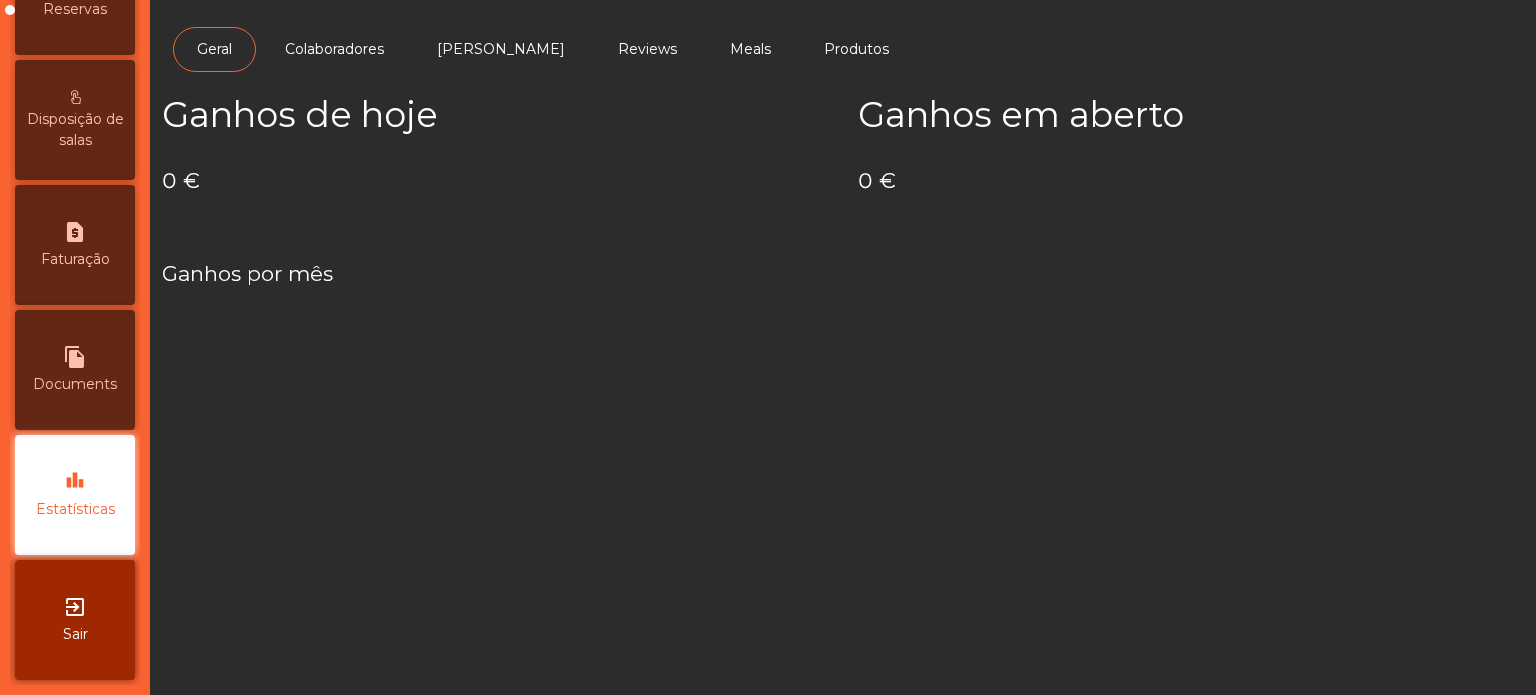 scroll, scrollTop: 0, scrollLeft: 0, axis: both 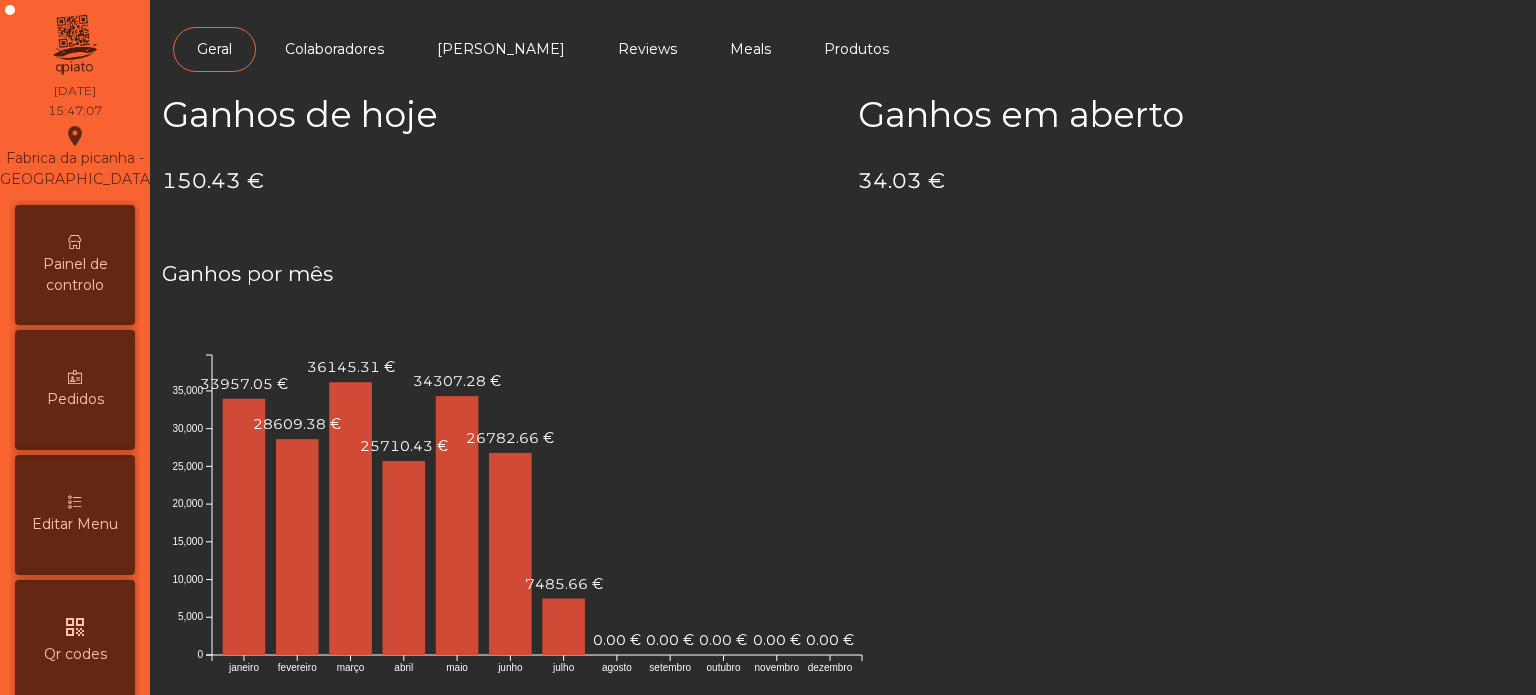 click on "Fabrica da picanha - Lisboa  location_on" 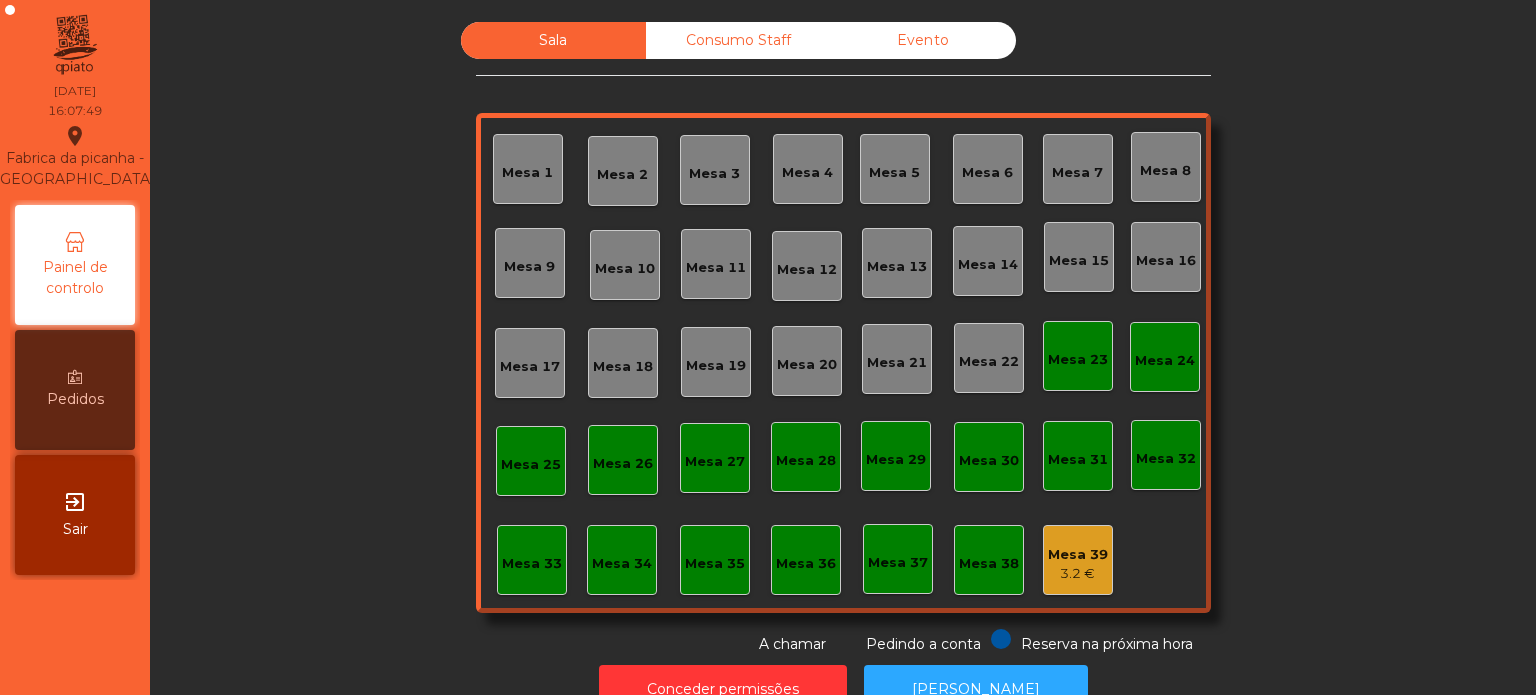 scroll, scrollTop: 55, scrollLeft: 0, axis: vertical 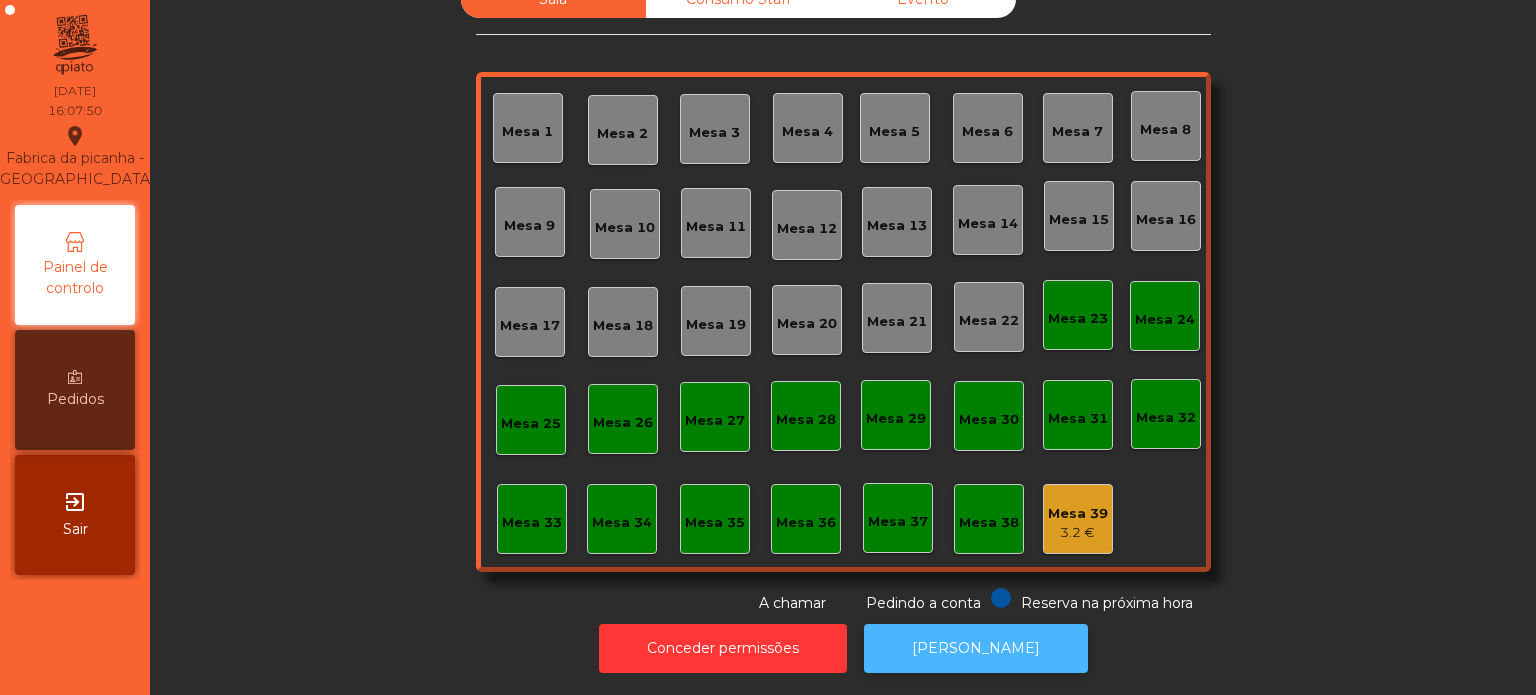 click on "[PERSON_NAME]" 